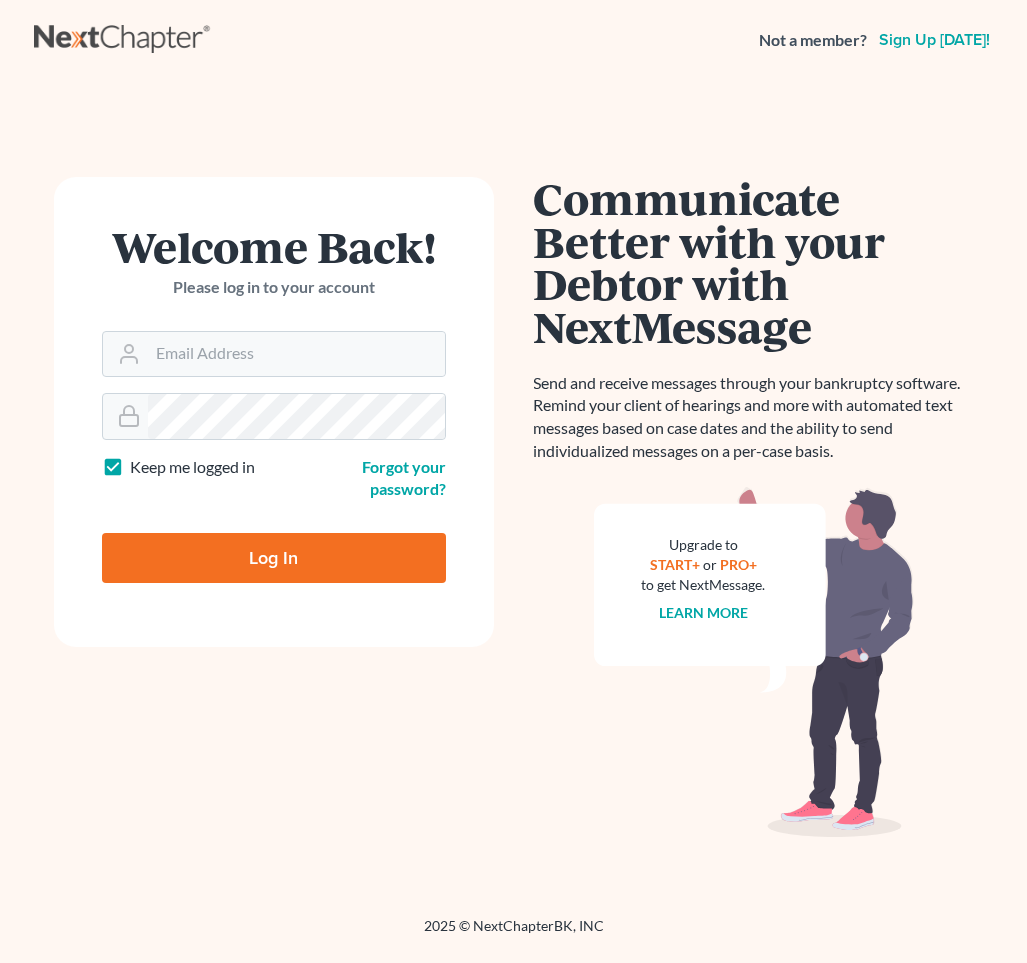 scroll, scrollTop: 0, scrollLeft: 0, axis: both 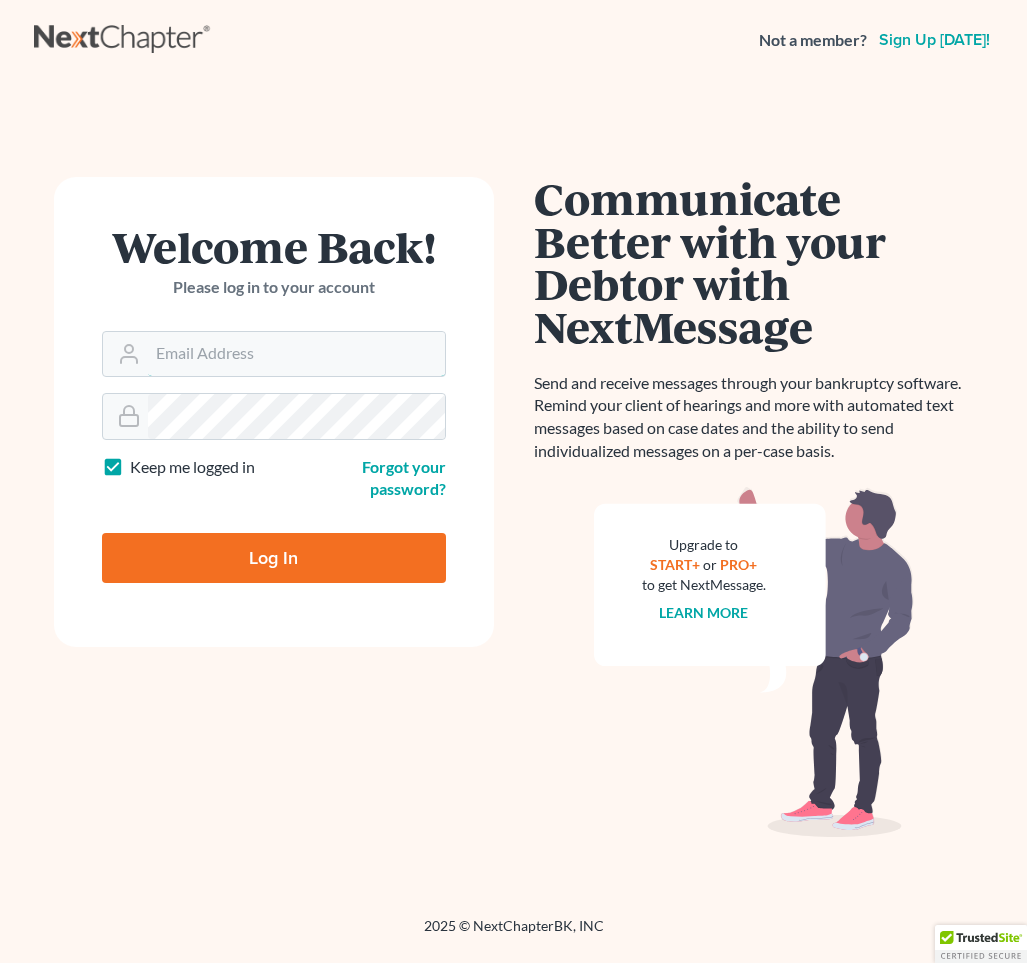 type on "[EMAIL_ADDRESS][DOMAIN_NAME]" 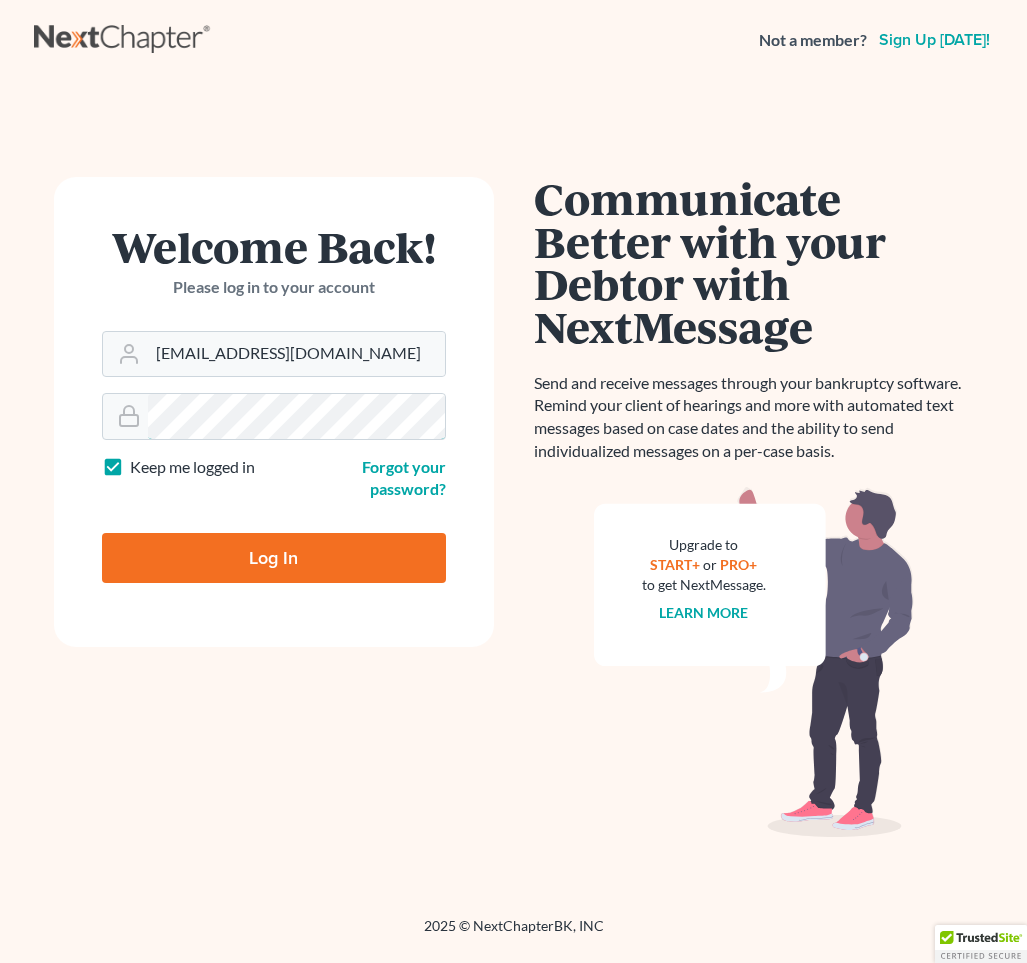 click on "Log In" at bounding box center (274, 558) 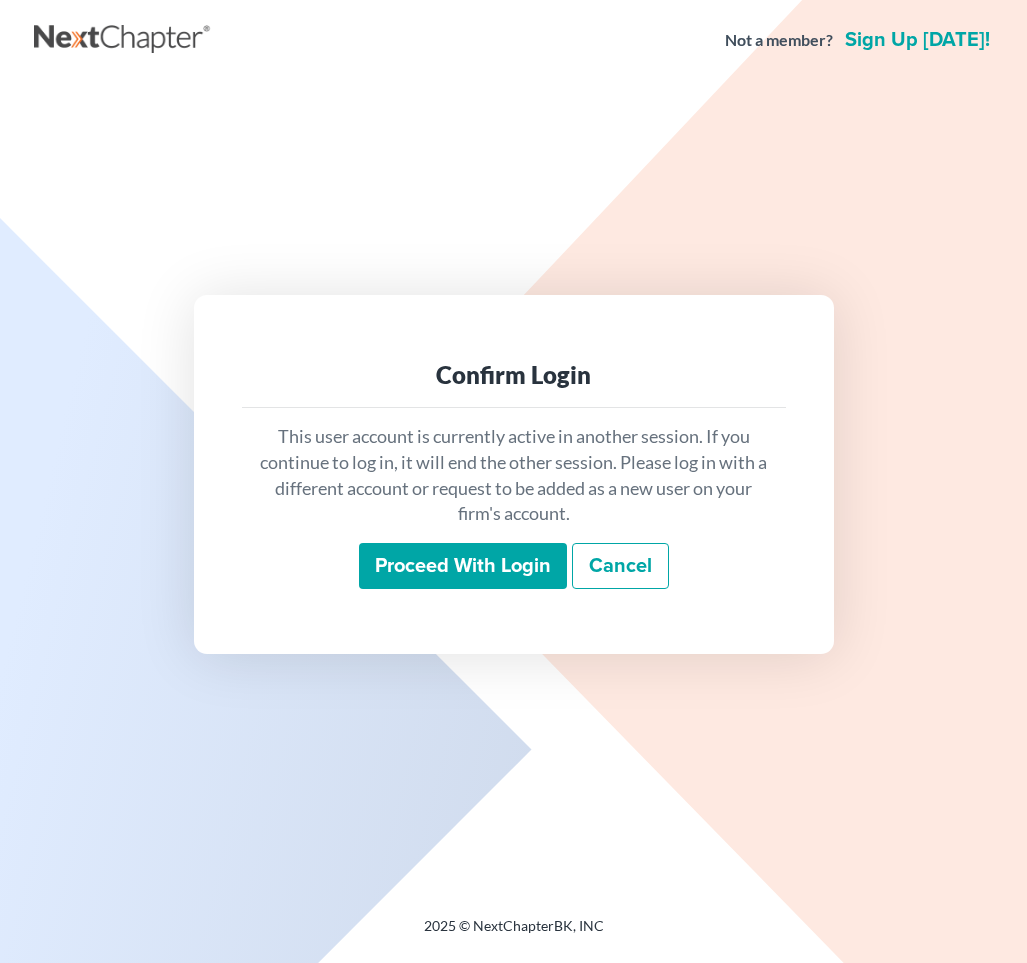 scroll, scrollTop: 0, scrollLeft: 0, axis: both 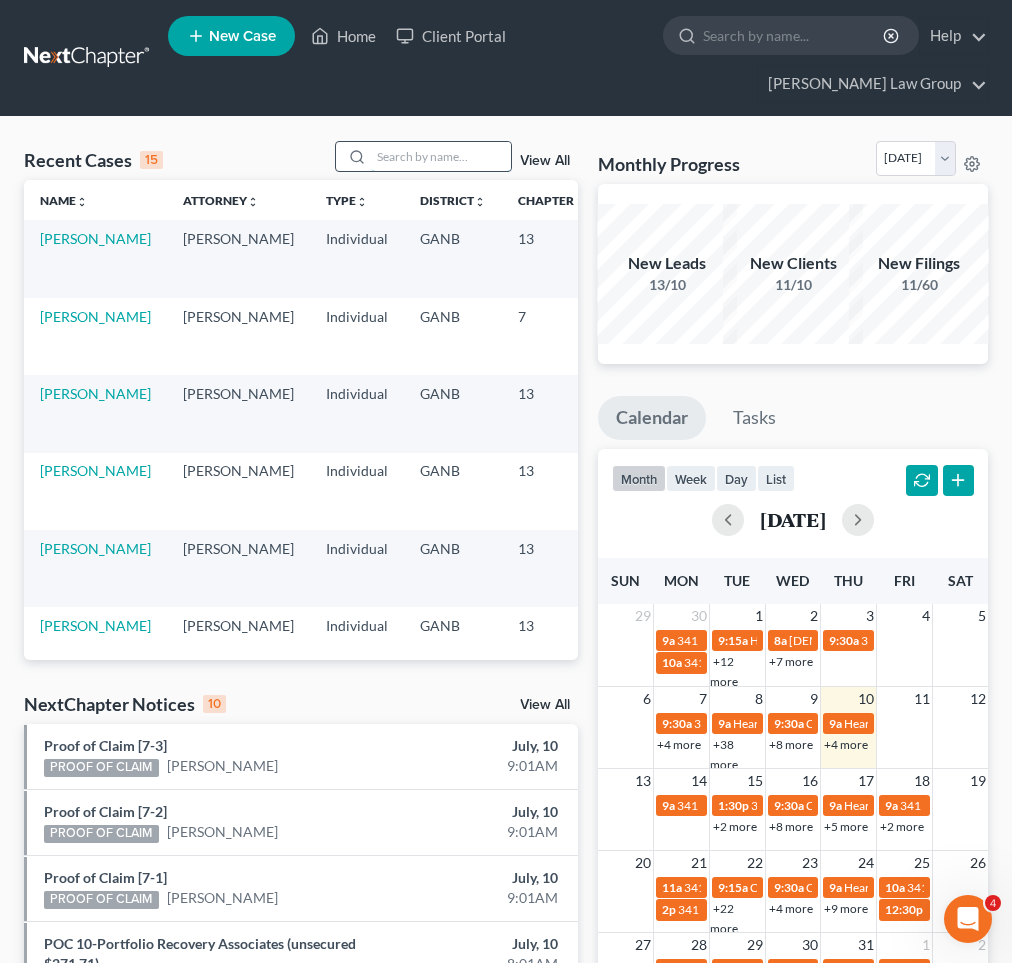 click at bounding box center [441, 156] 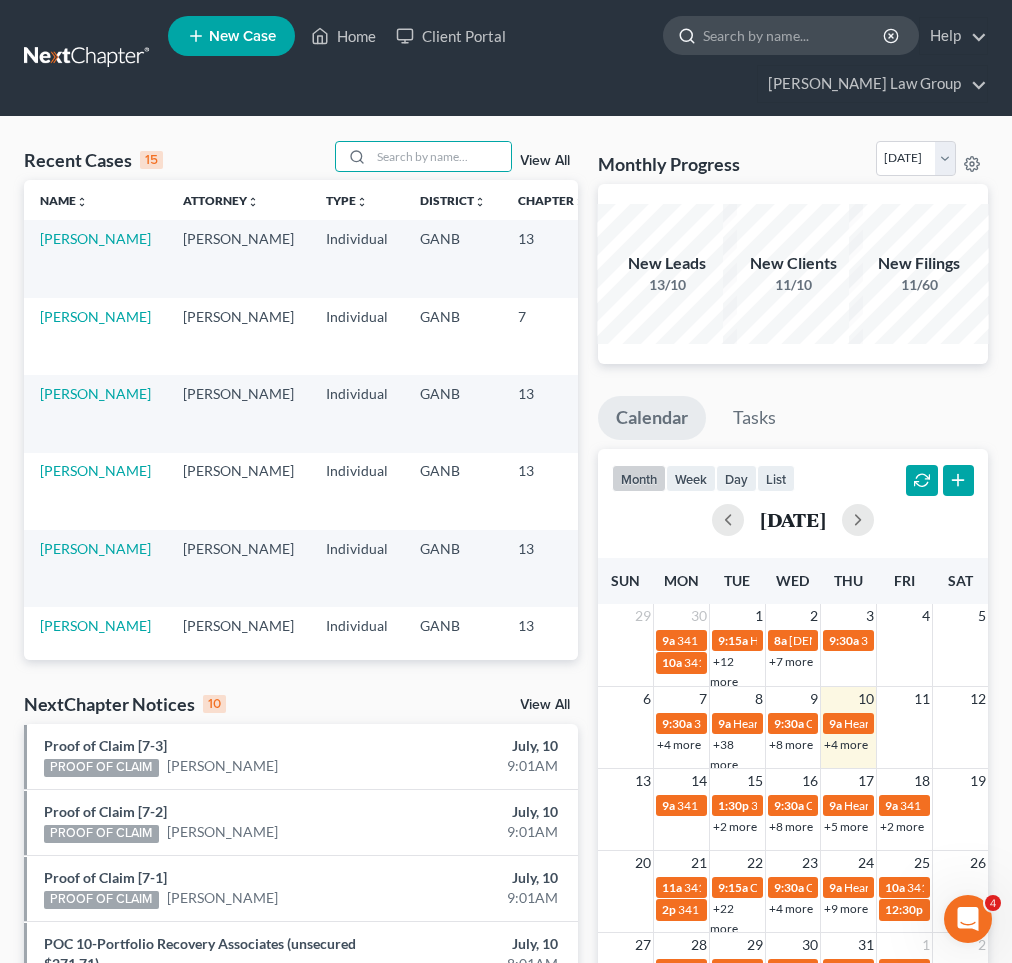 click at bounding box center (794, 35) 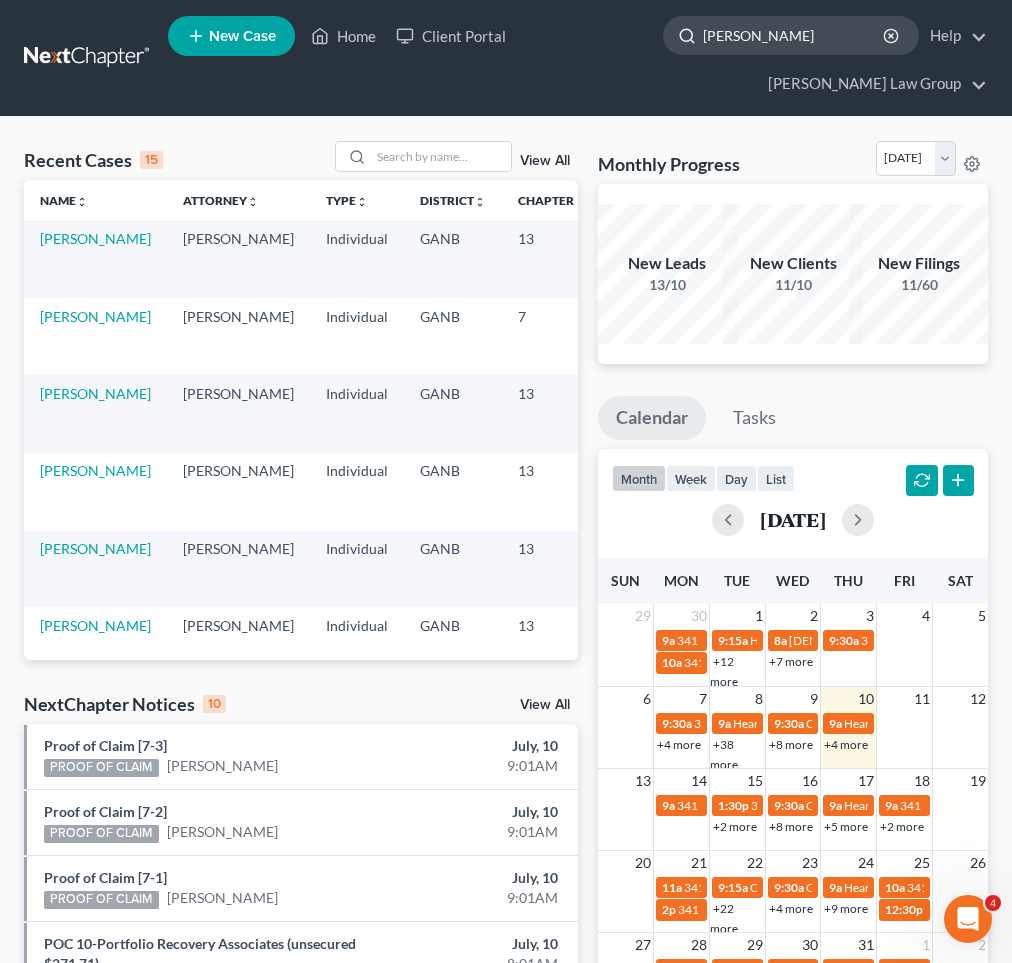 type on "Tiffany reid" 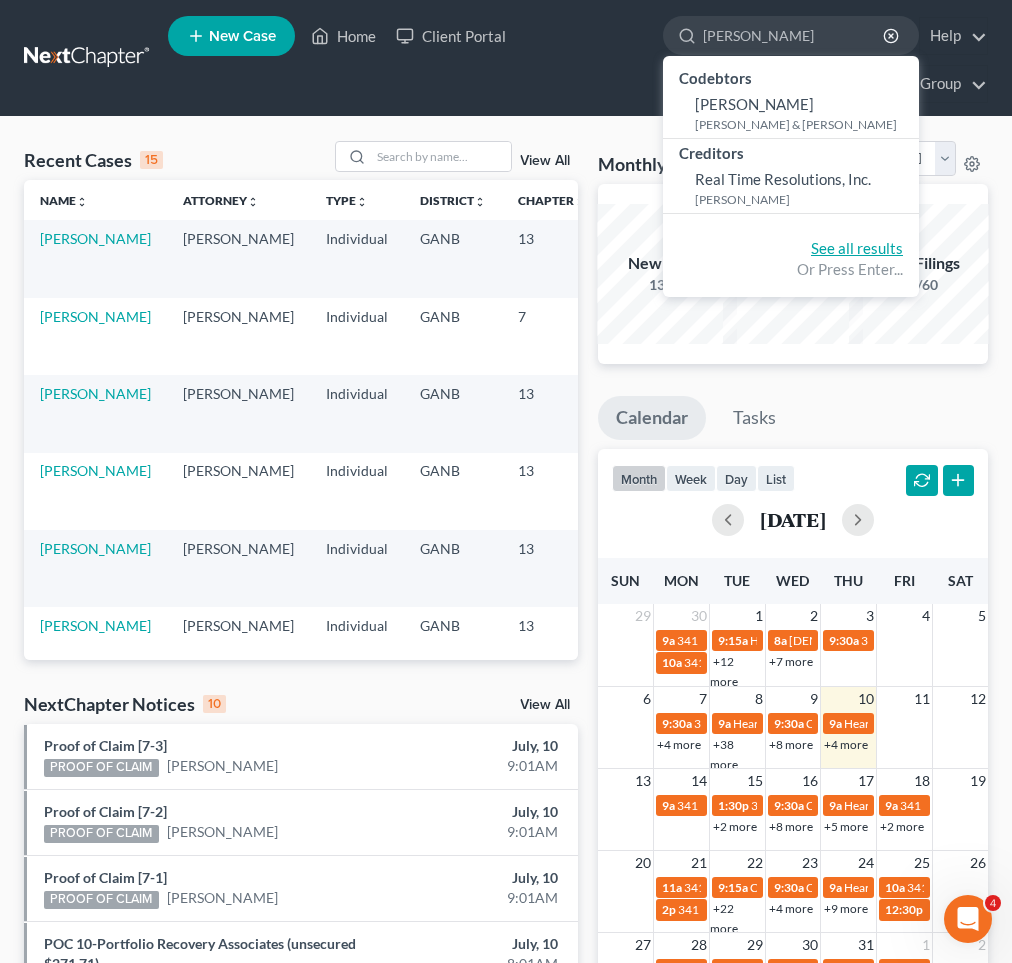 click on "See all results" 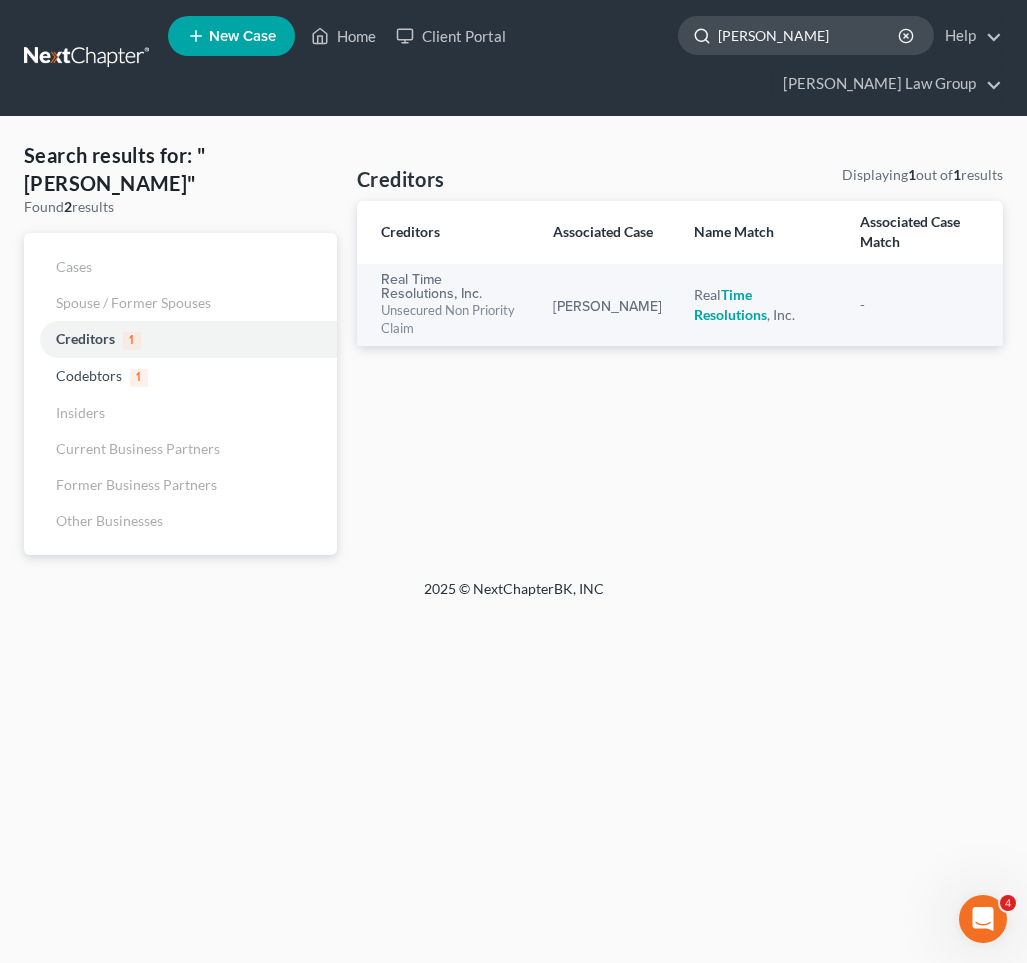 click on "Tiffany reid" 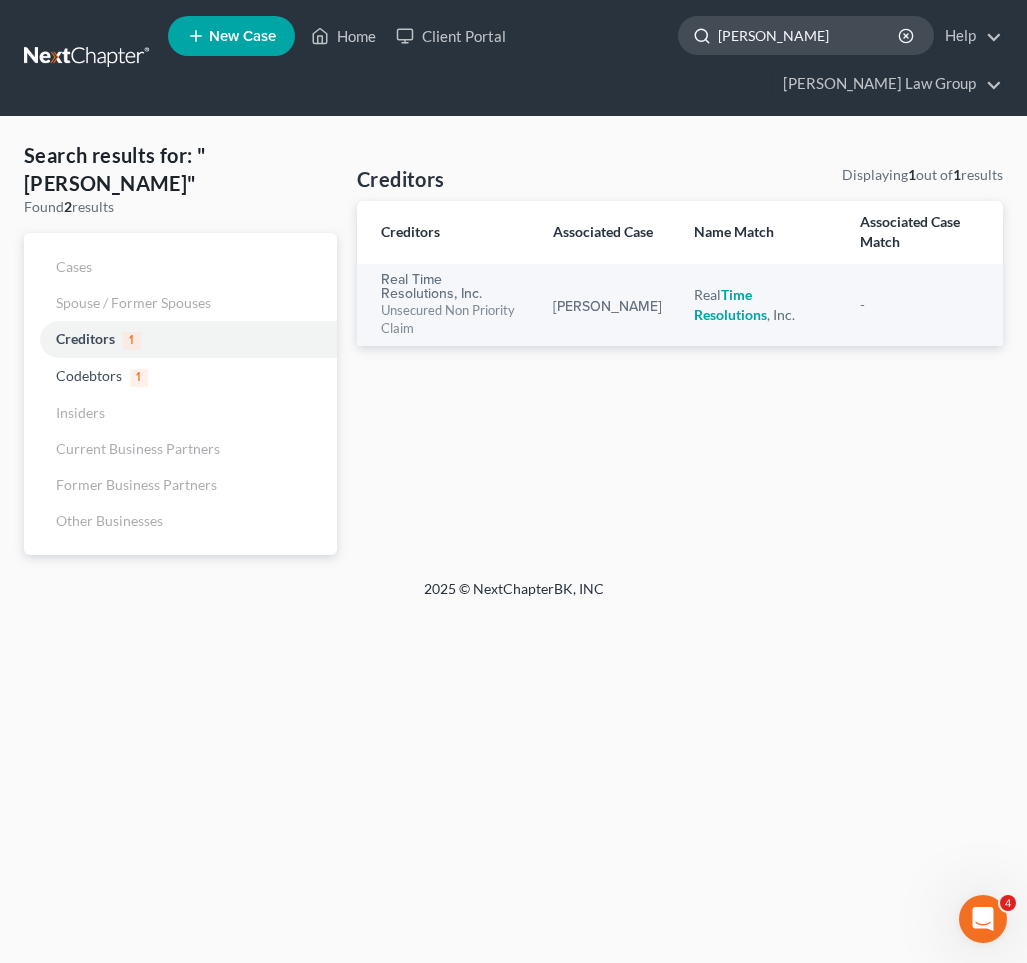 click on "Tiffany reid" 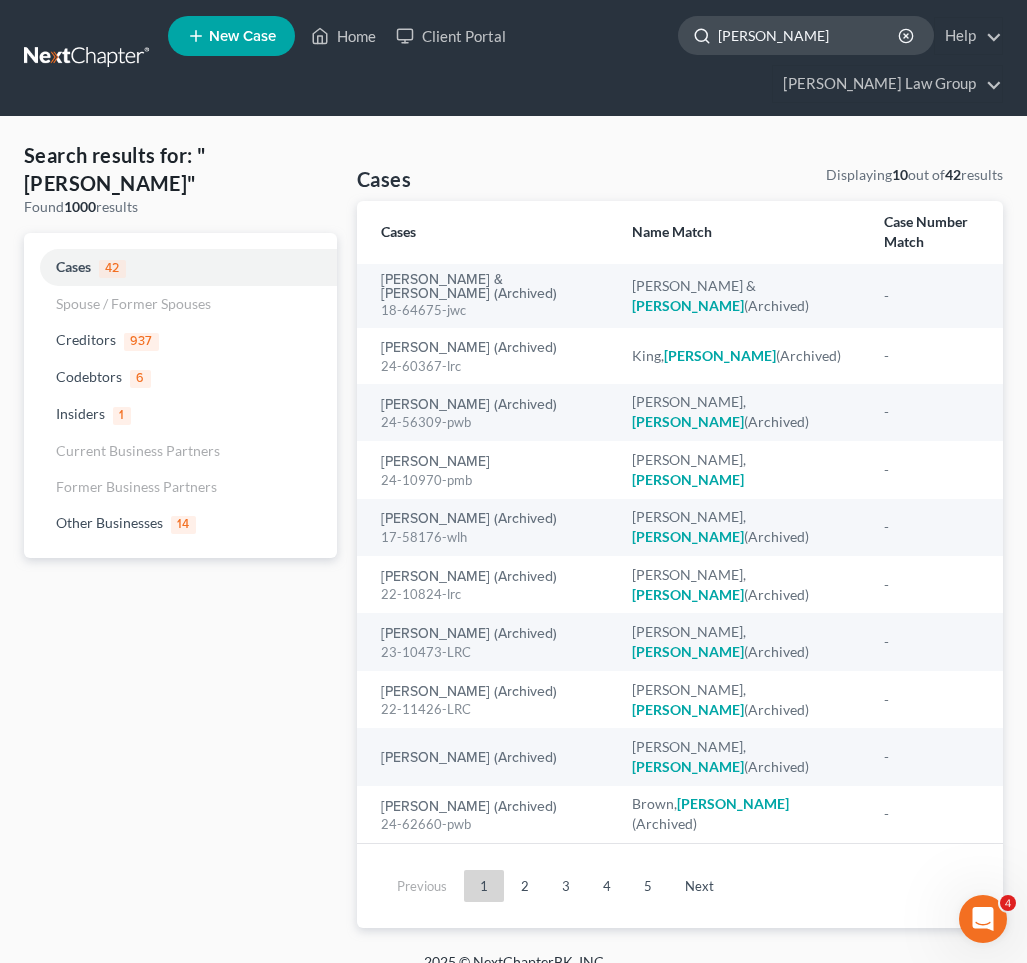 type on "[PERSON_NAME]" 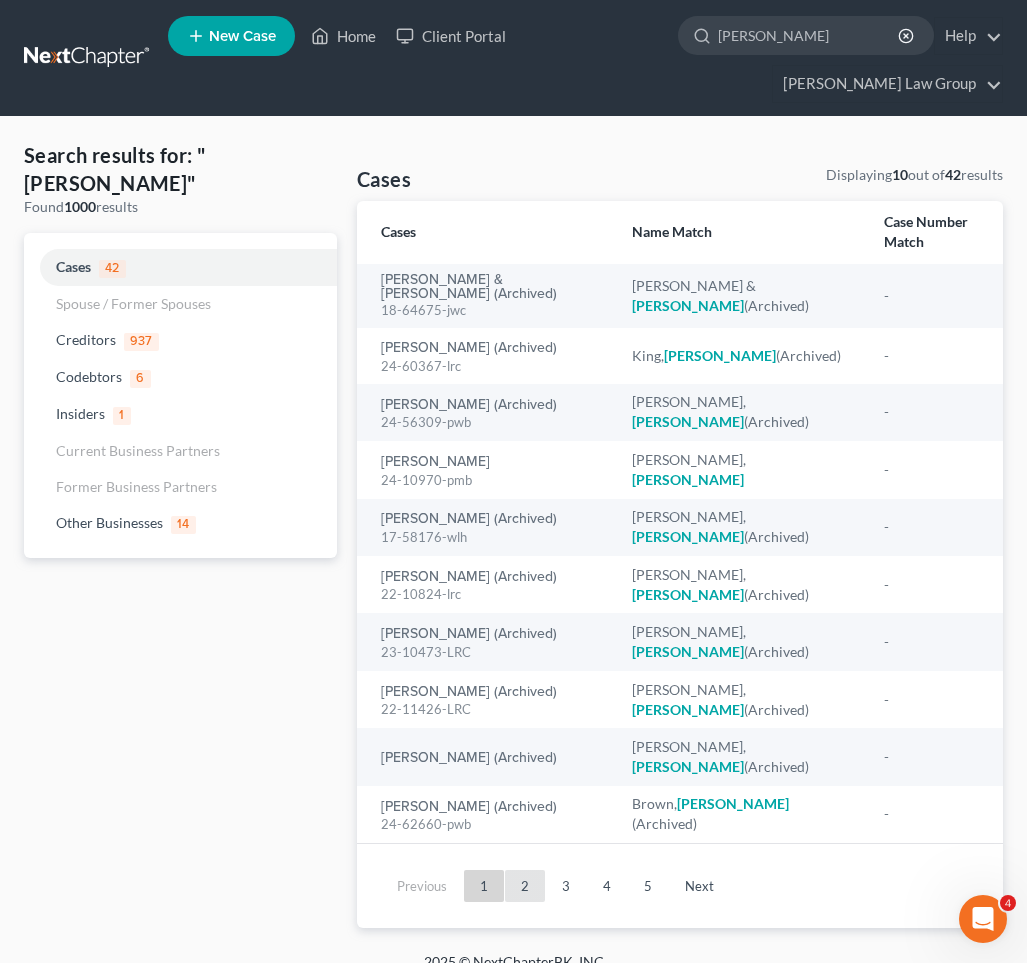 drag, startPoint x: 704, startPoint y: 47, endPoint x: 523, endPoint y: 814, distance: 788.06726 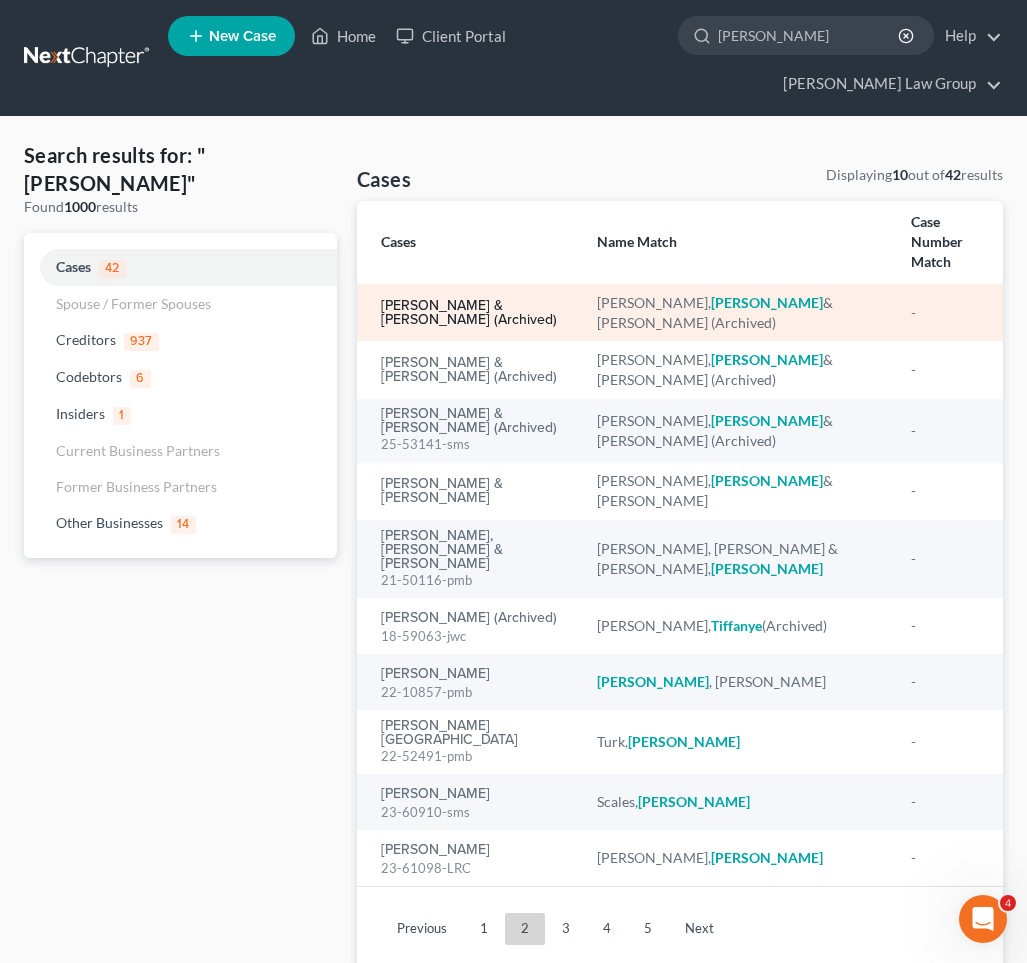 click on "Reid, Tiffany & Clifton  (Archived)" at bounding box center [473, 313] 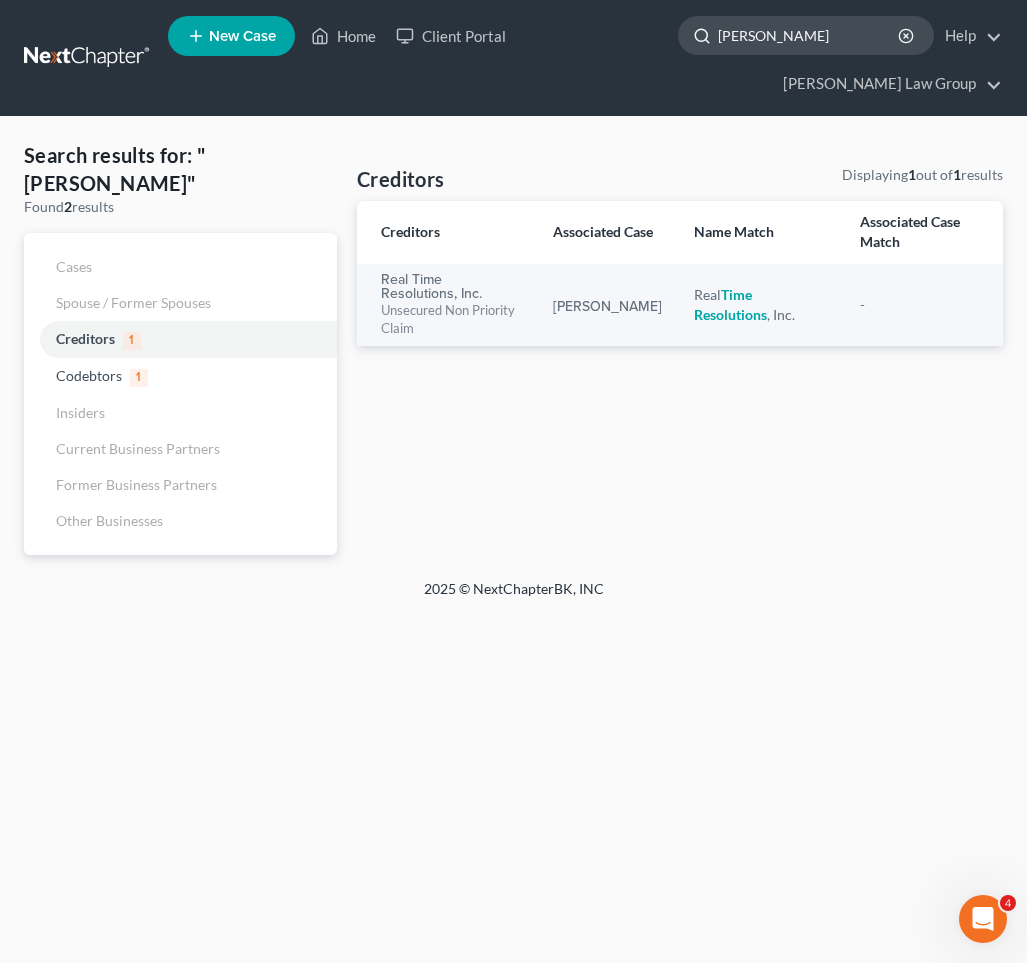 click on "Tiffany reid" 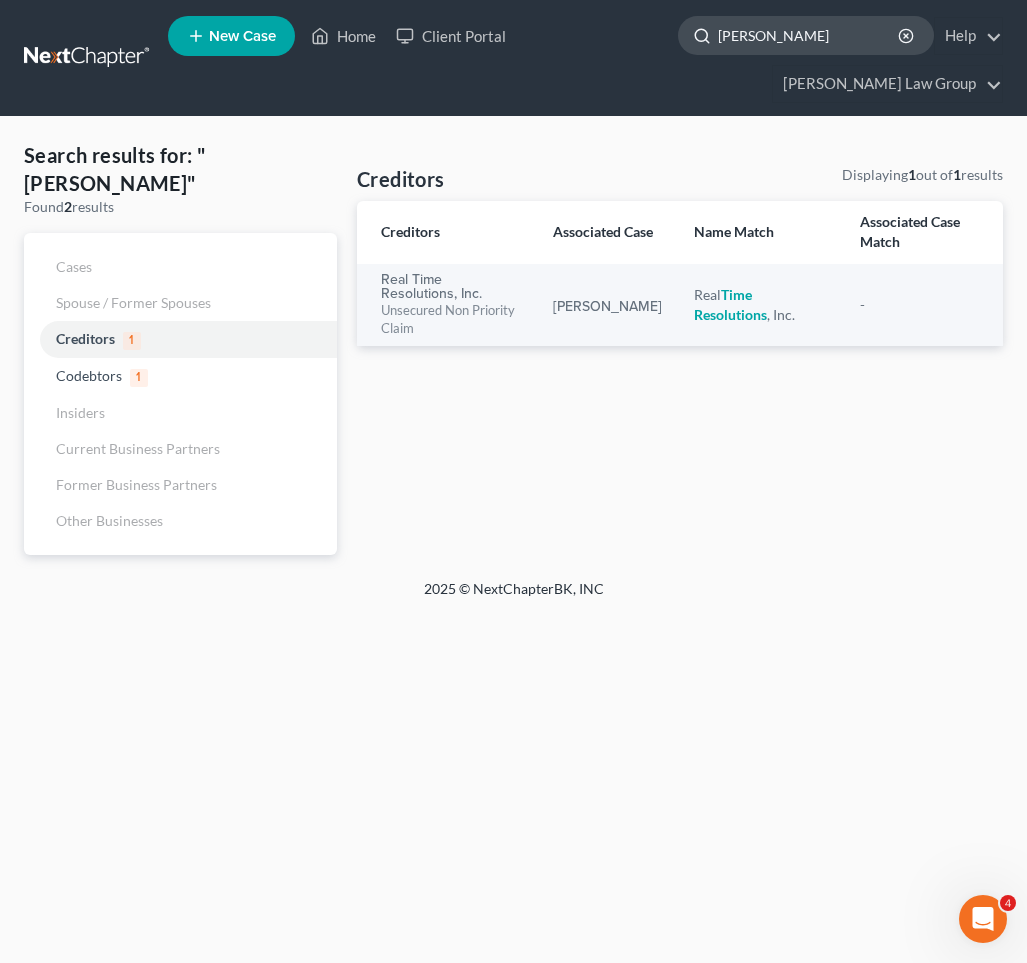 click on "Tiffany reid" 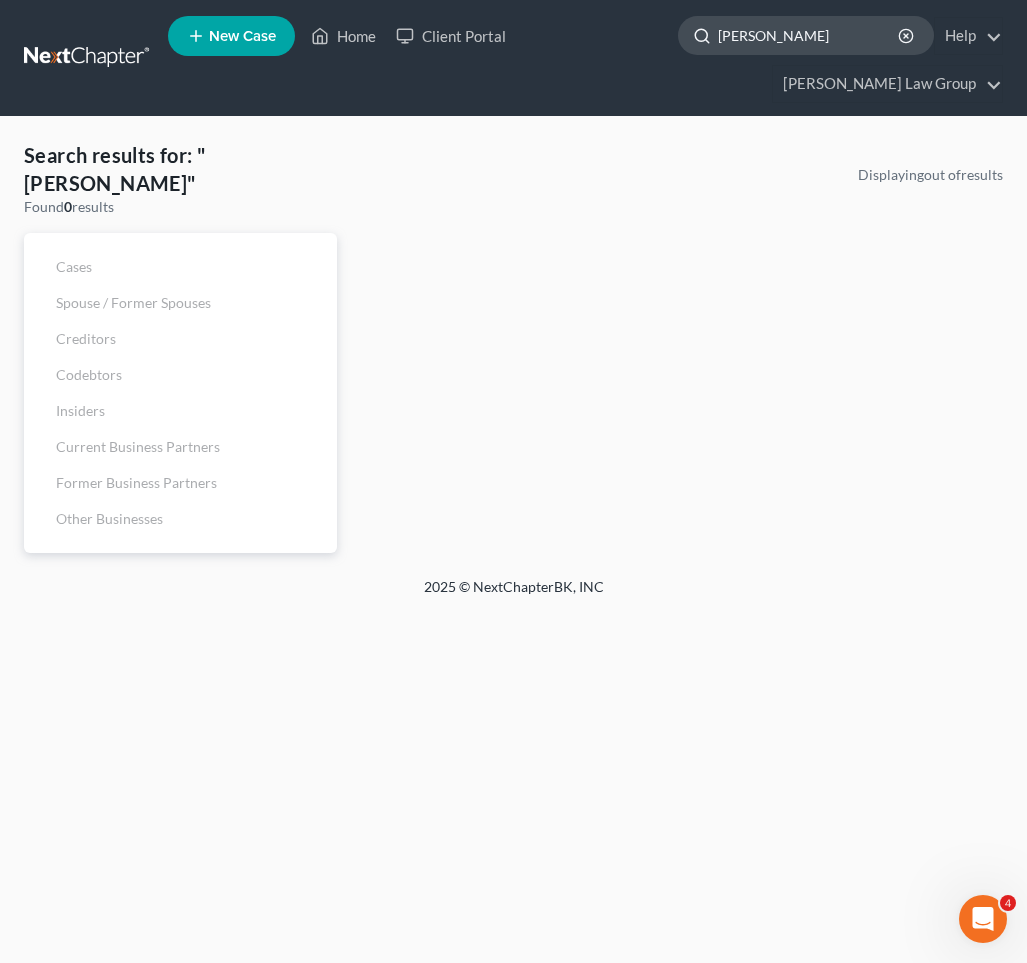 type on "Tiffany reid" 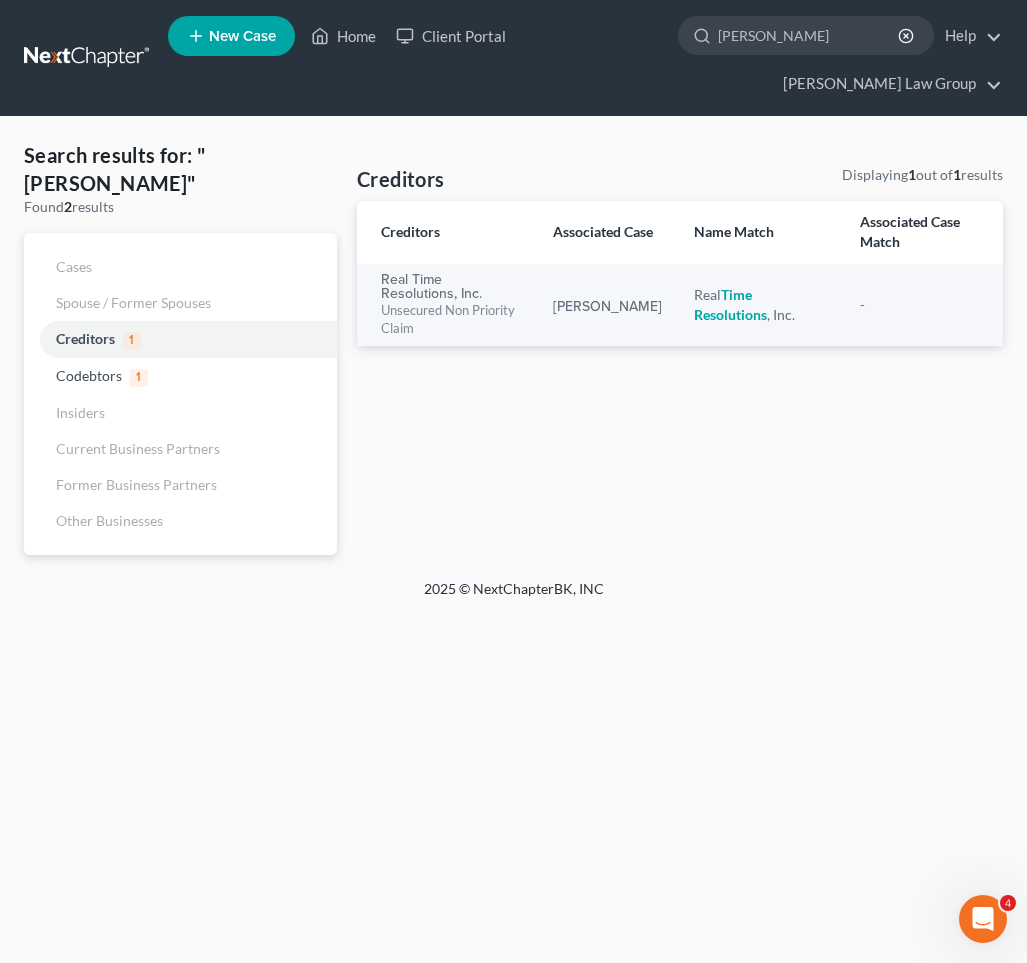 click on "Displaying  1  out of  1  results" at bounding box center (922, 175) 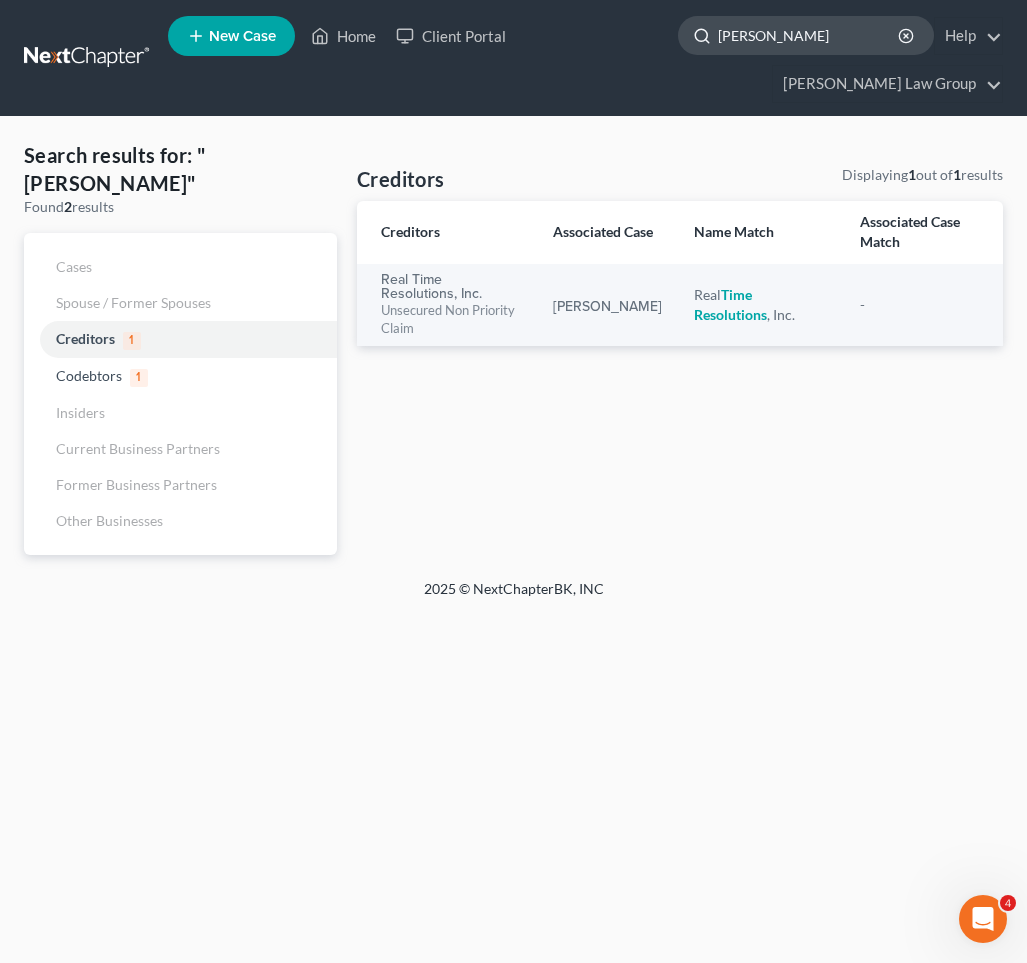 click on "Tiffany reid" 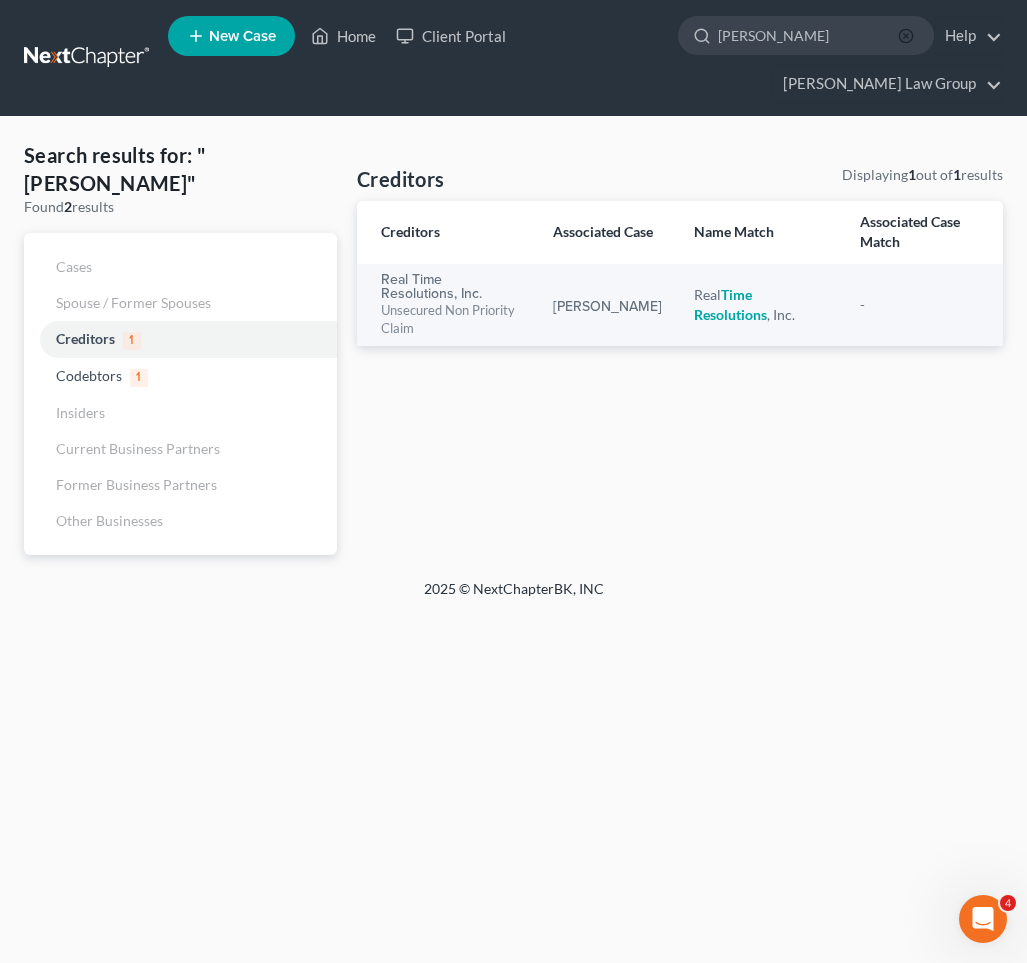 click 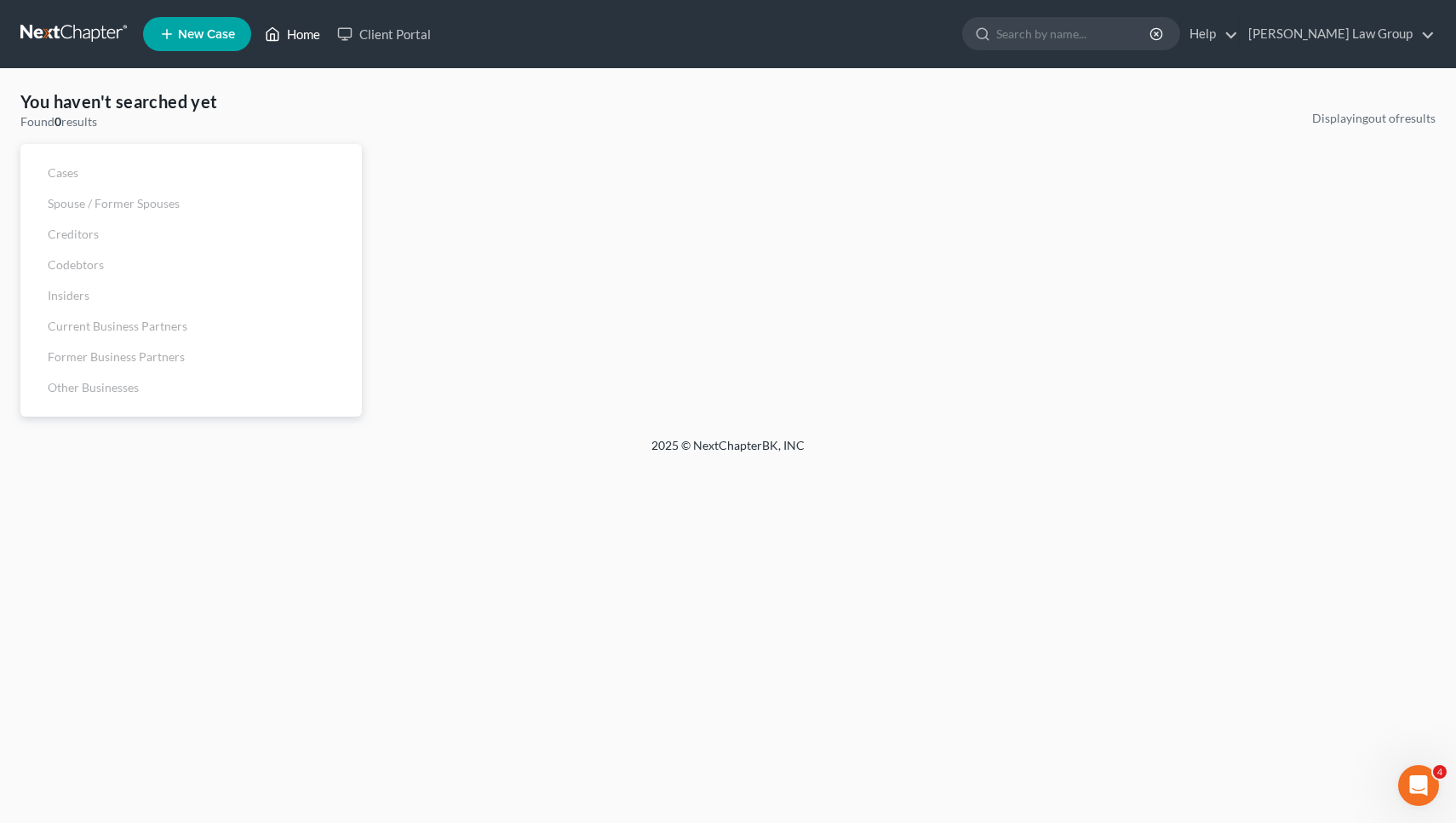 click on "Home" at bounding box center (292, 34) 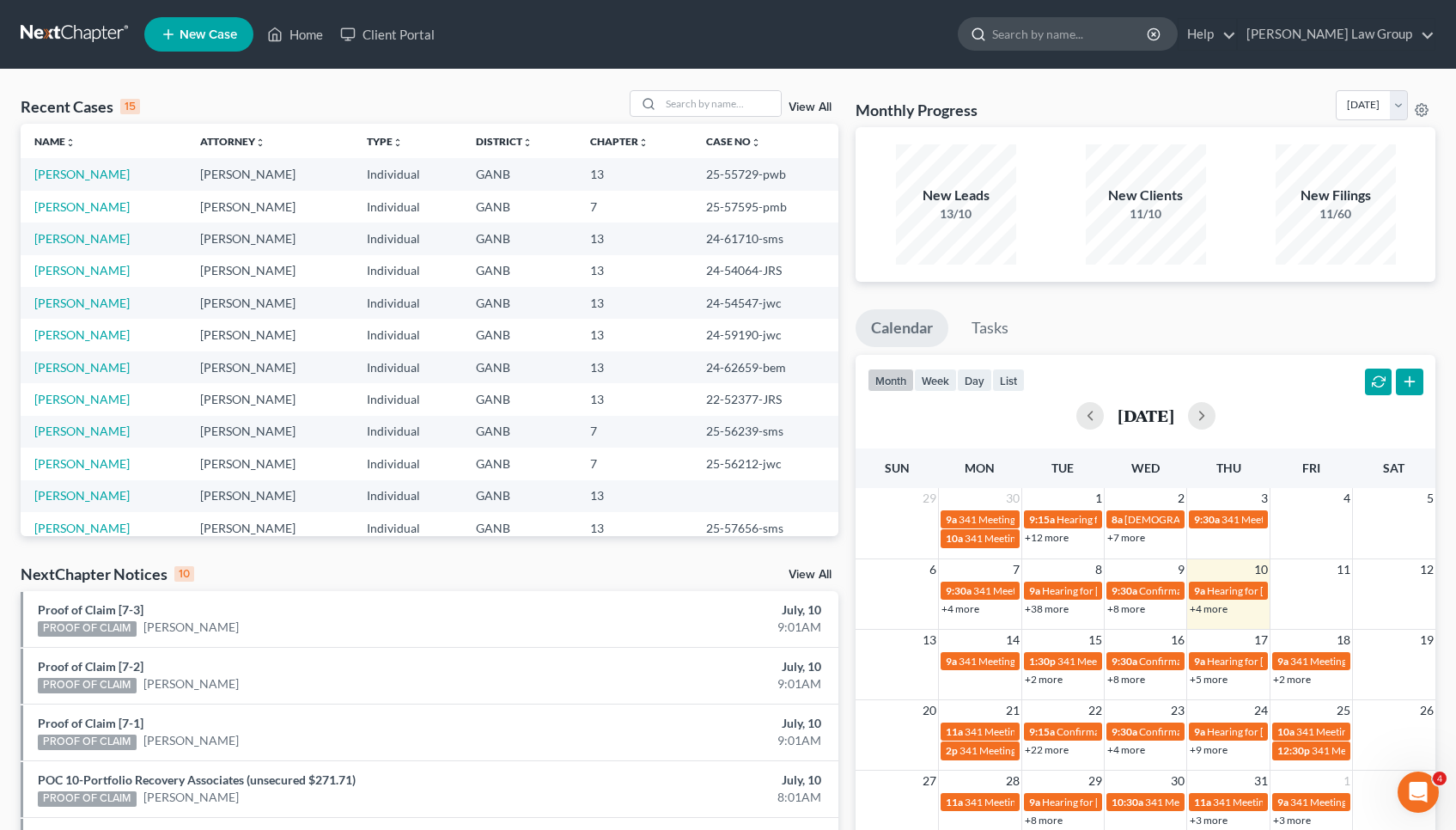 click at bounding box center [1070, 34] 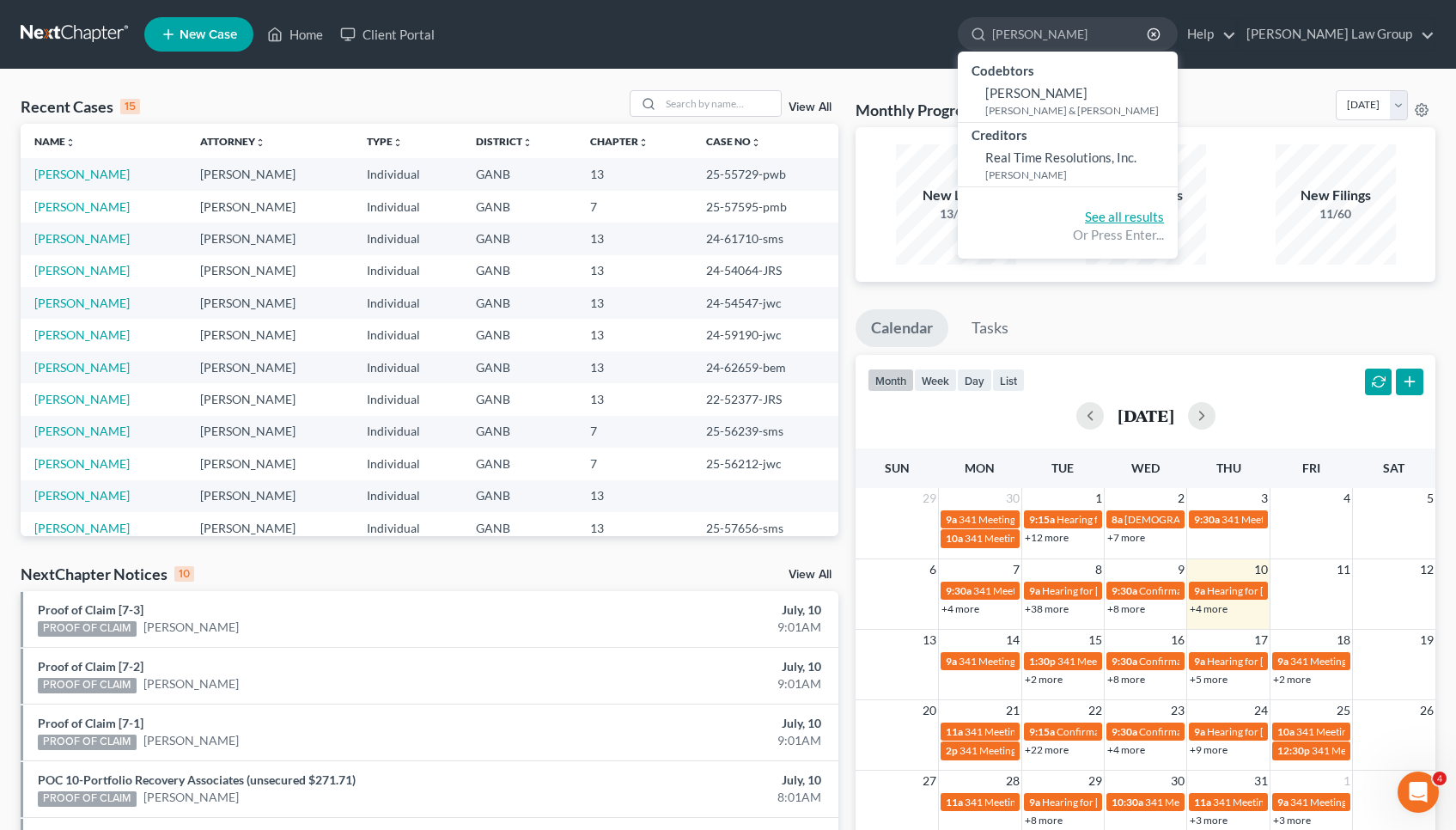 type on "Tiffany reid" 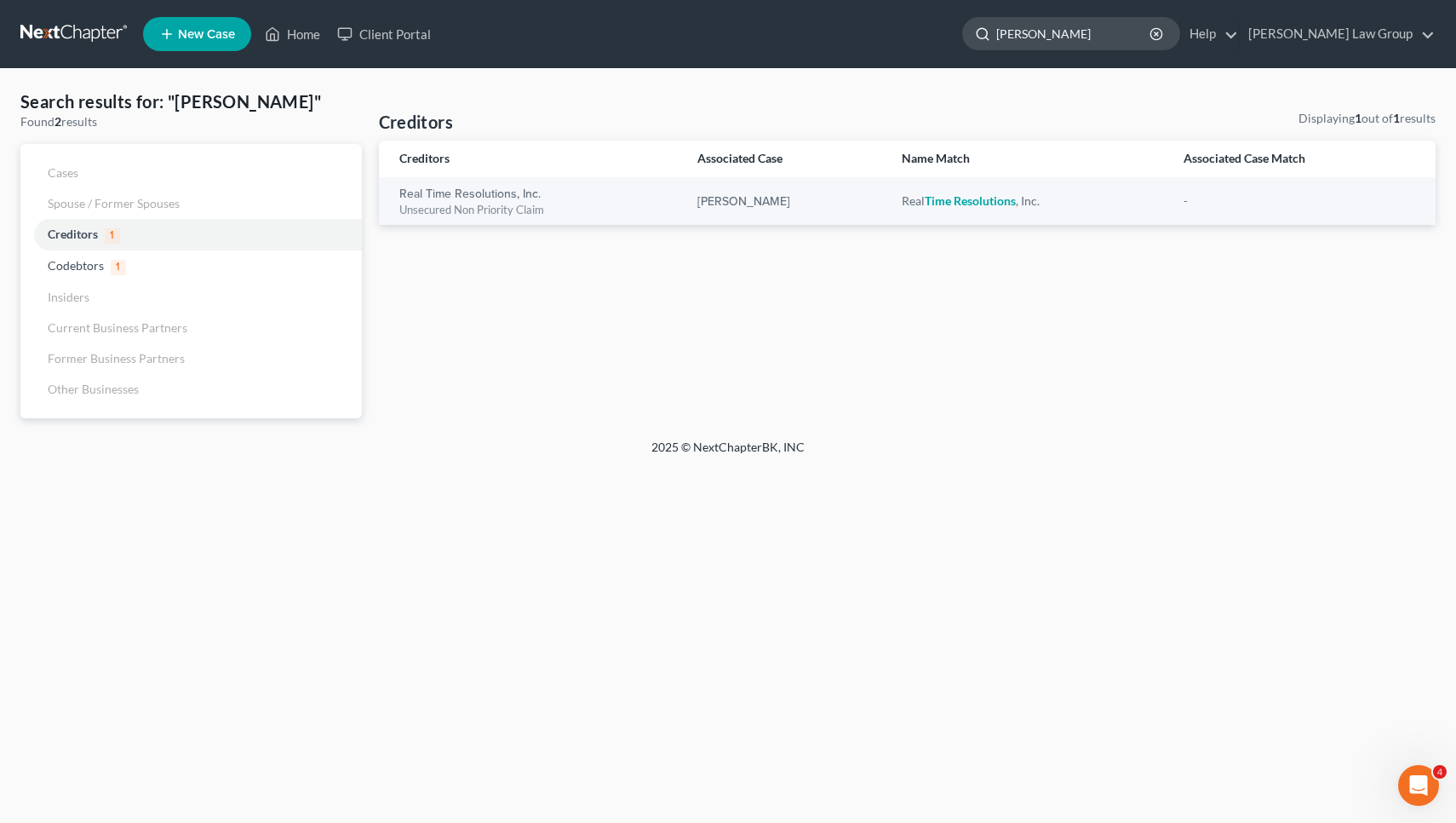 click on "Tiffany reid" 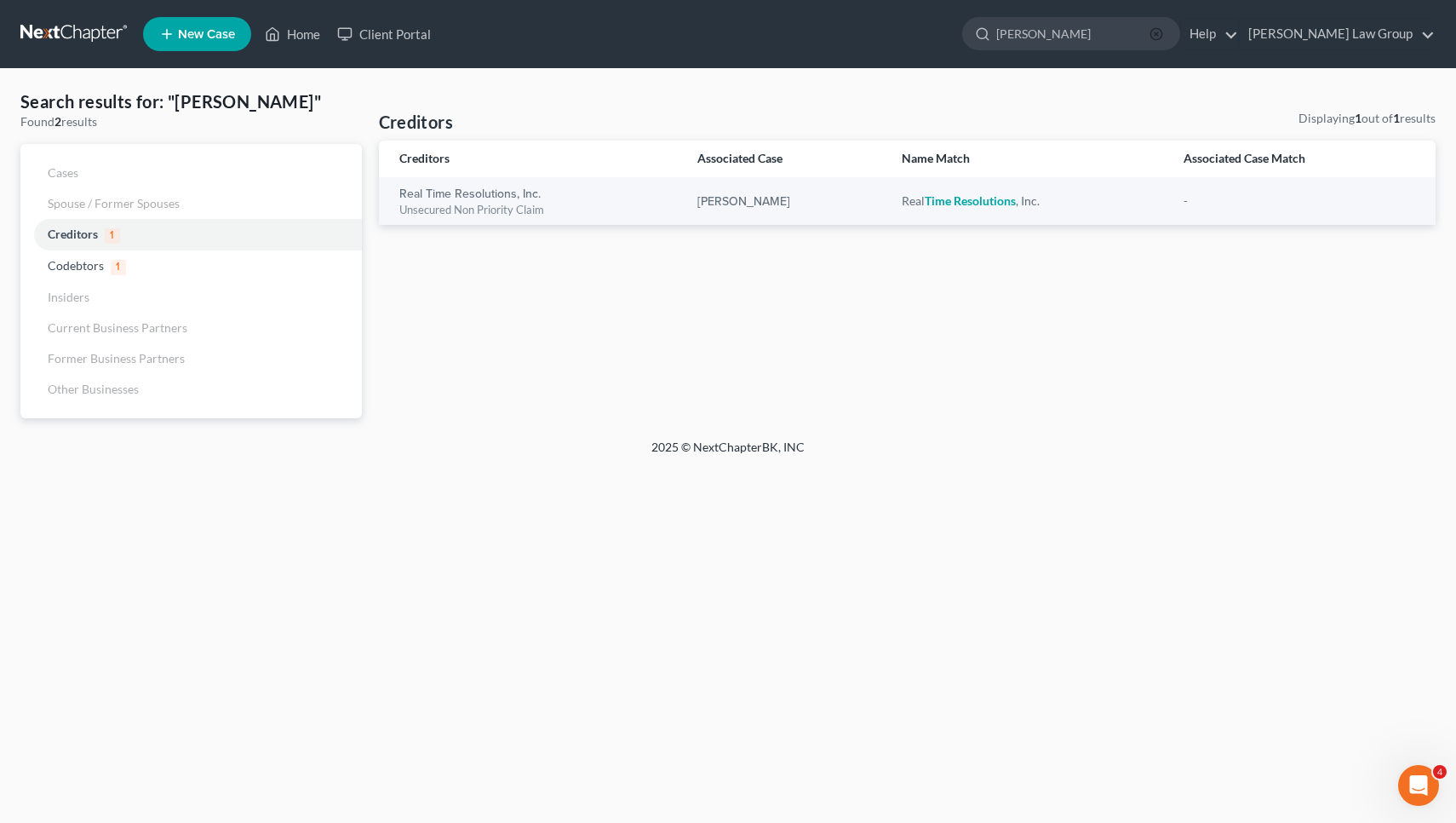 click 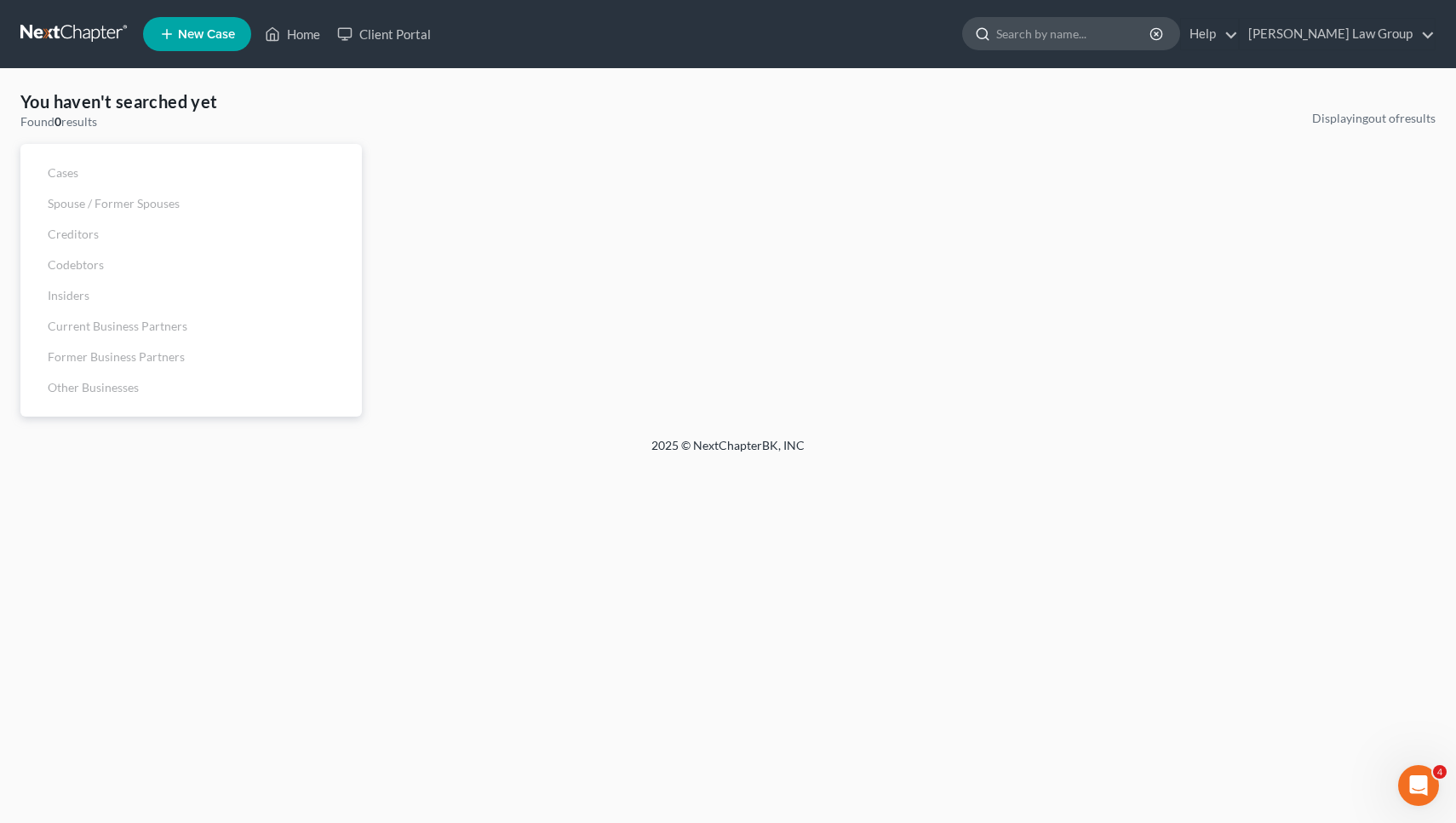 click 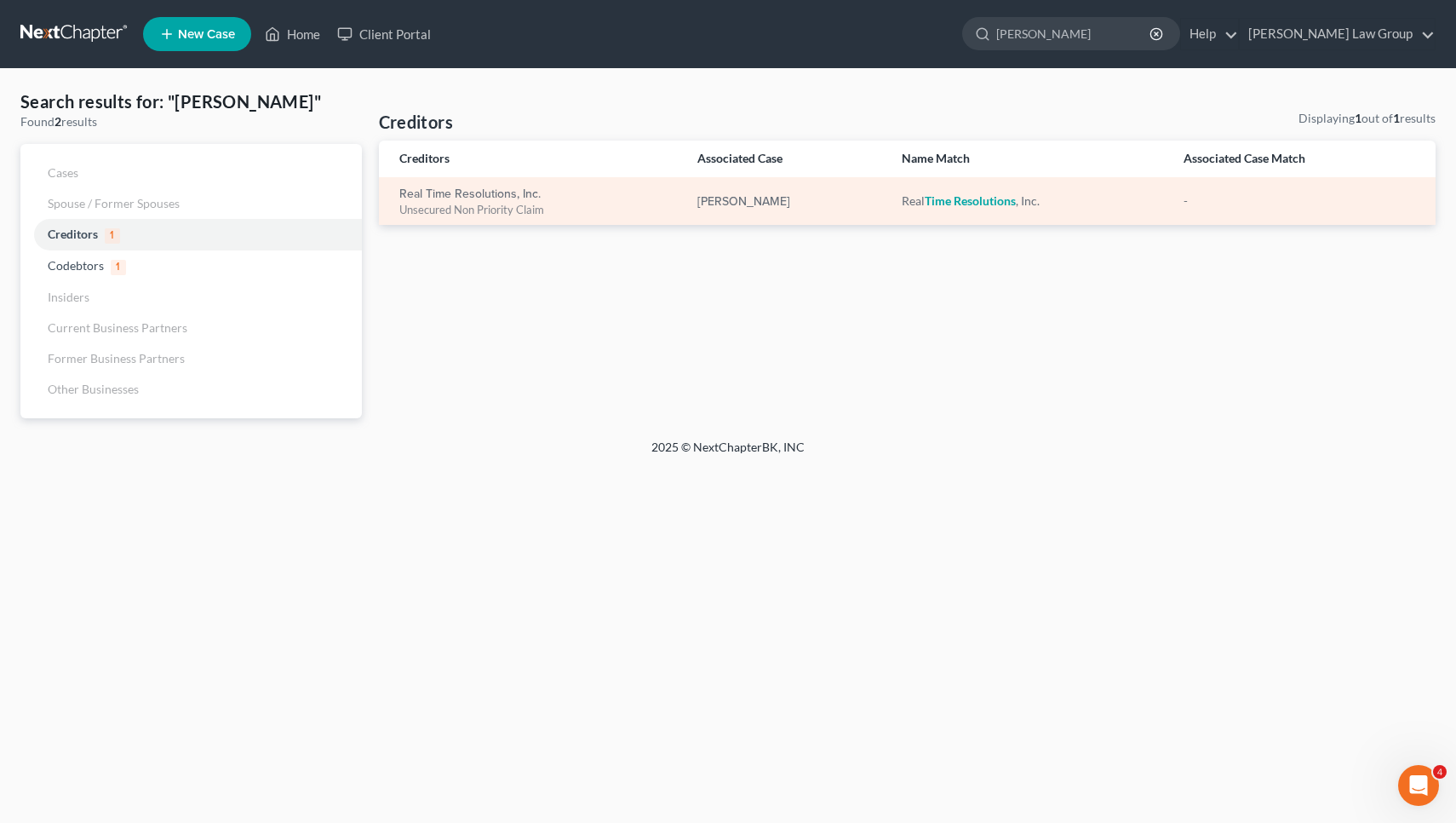 type on "Tiffany reid" 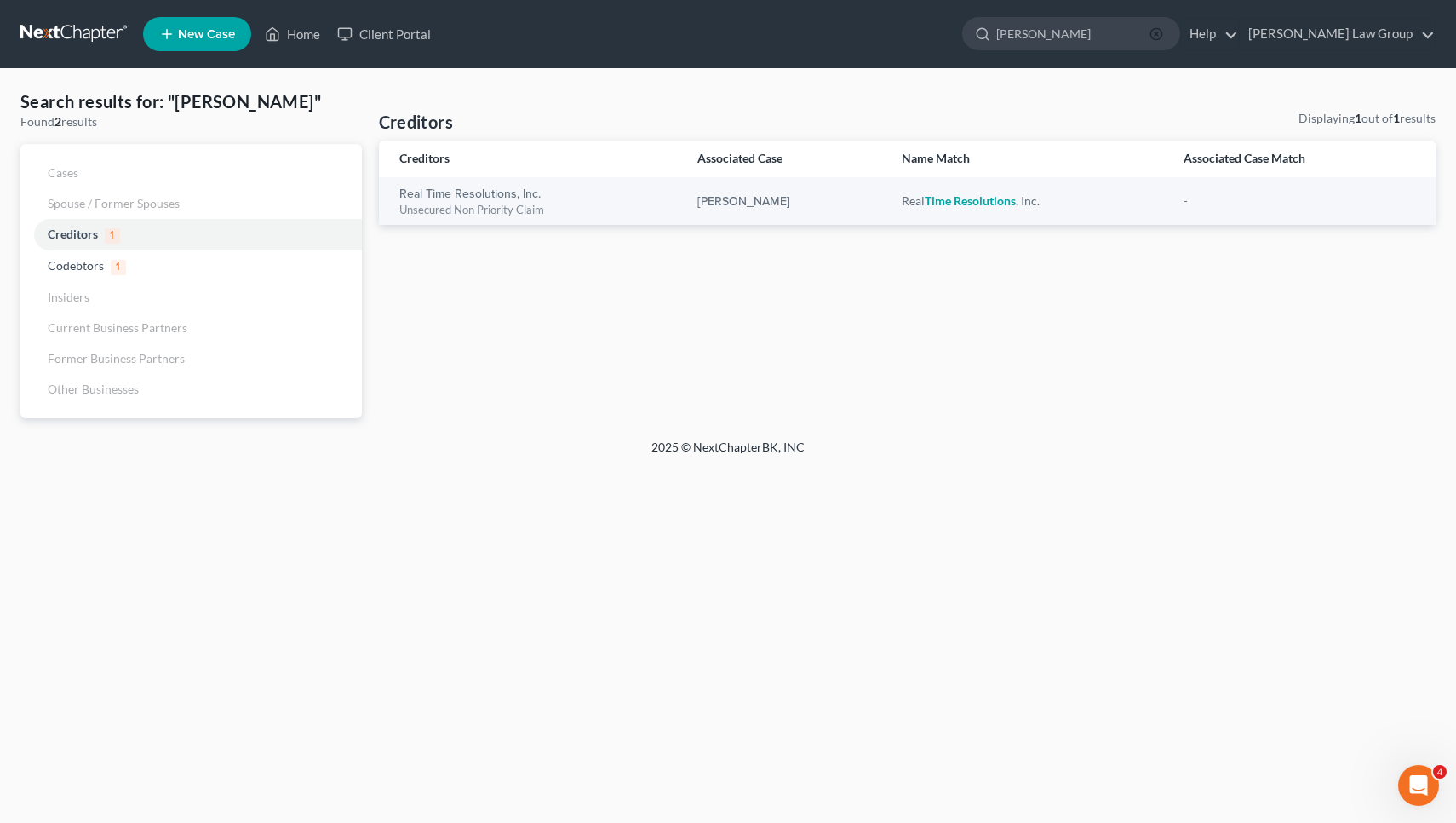 click 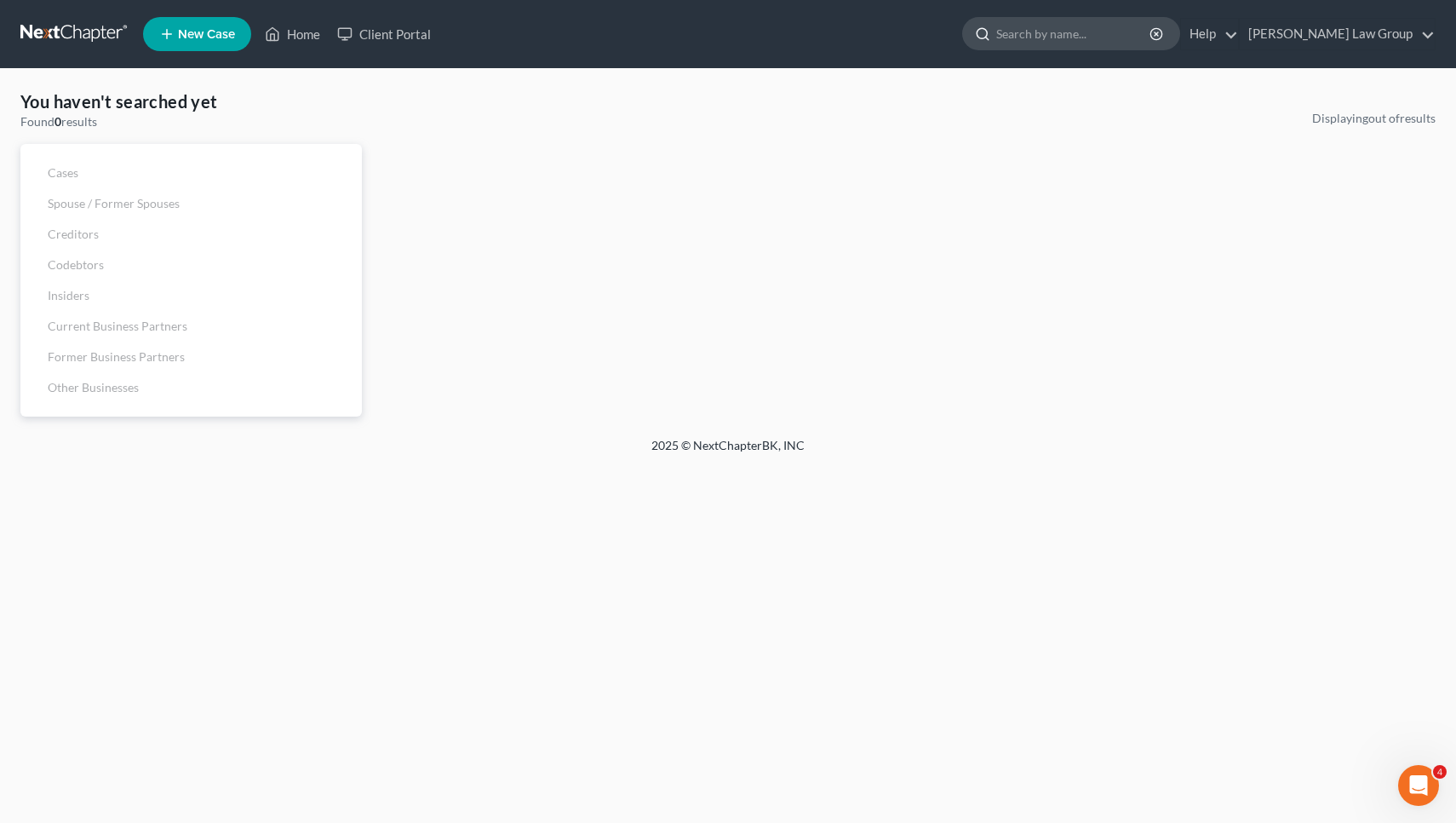 click 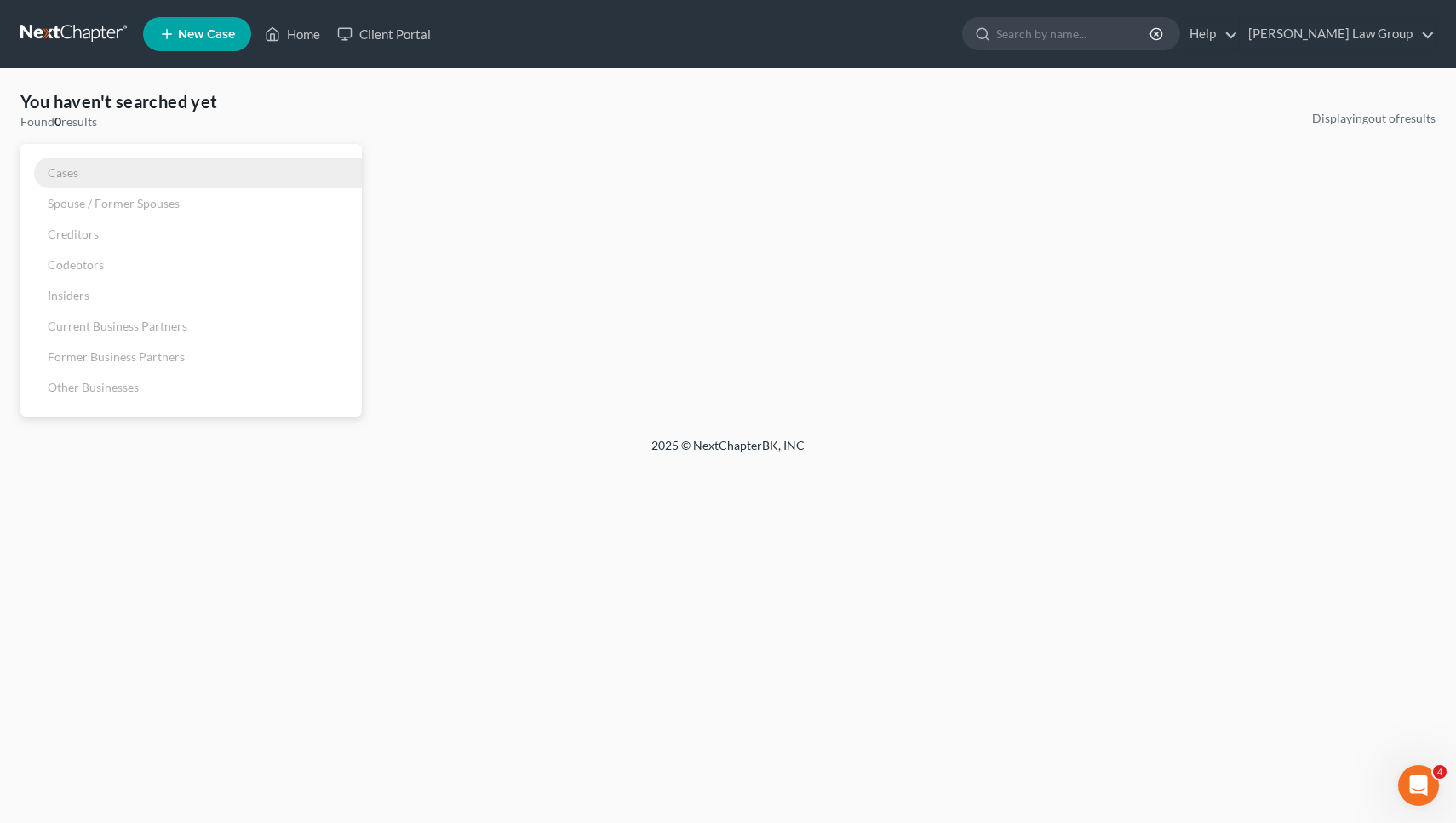 click on "Cases" at bounding box center [191, 173] 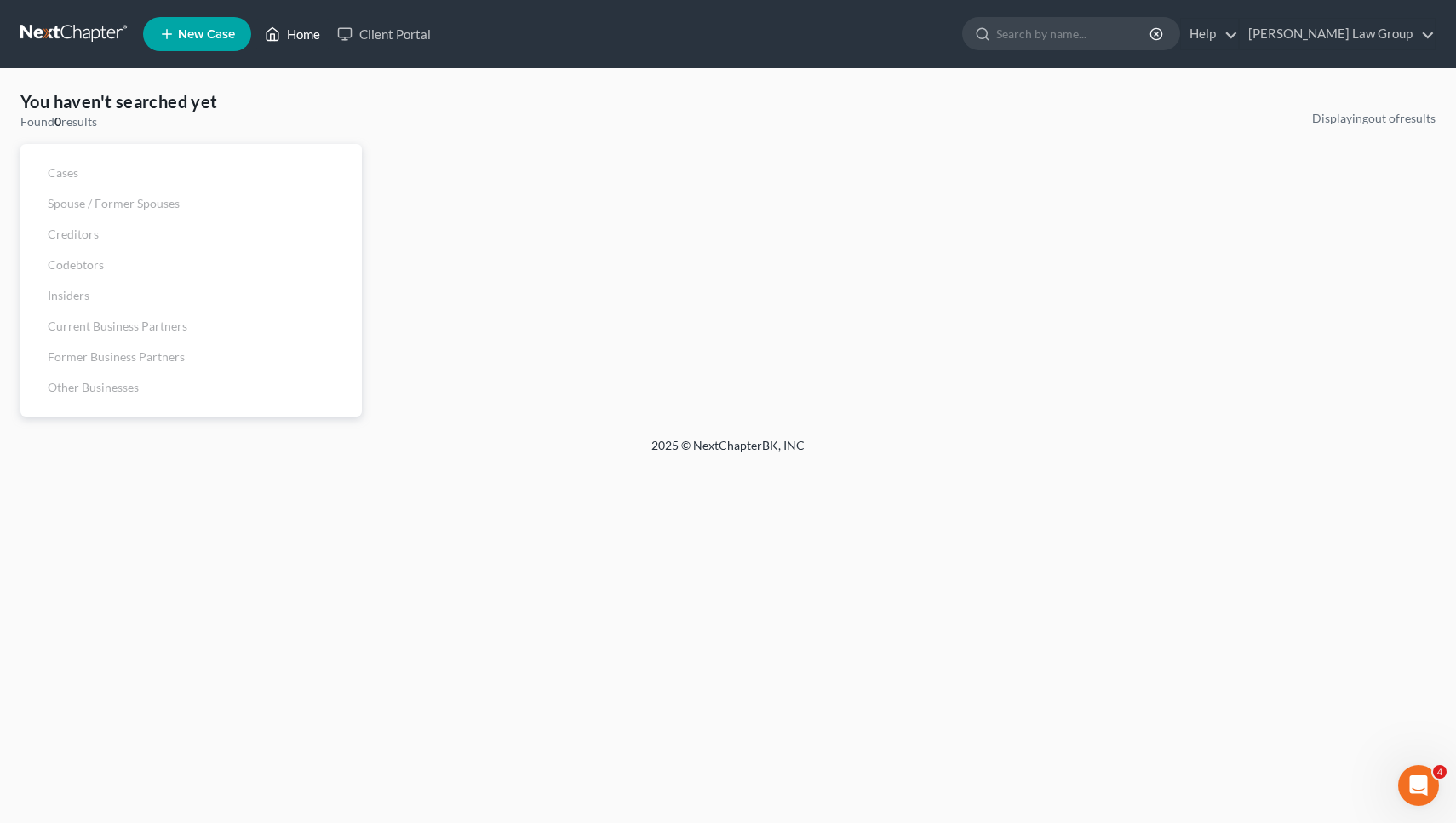 click on "Home" at bounding box center [292, 34] 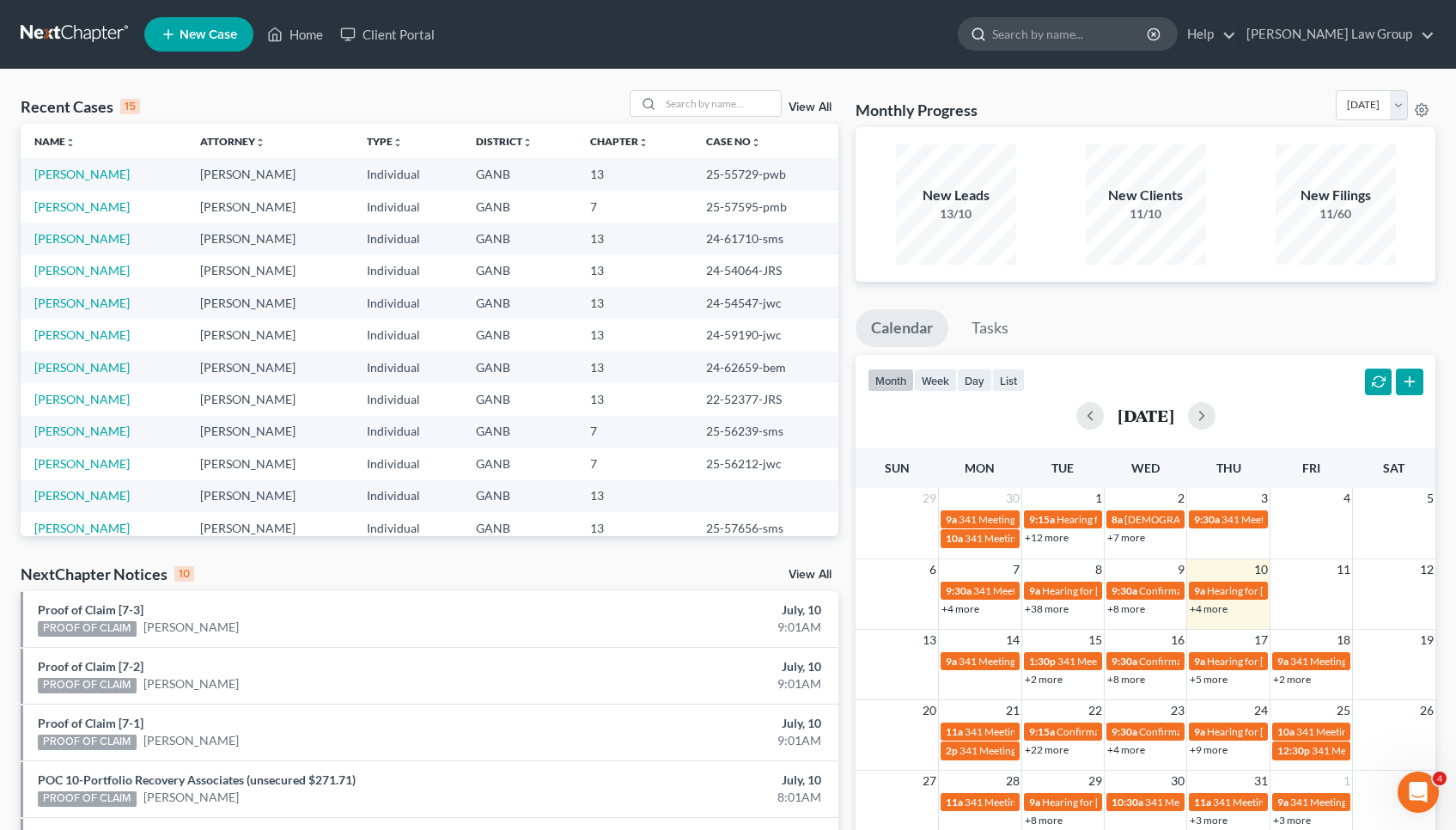 click at bounding box center (1070, 34) 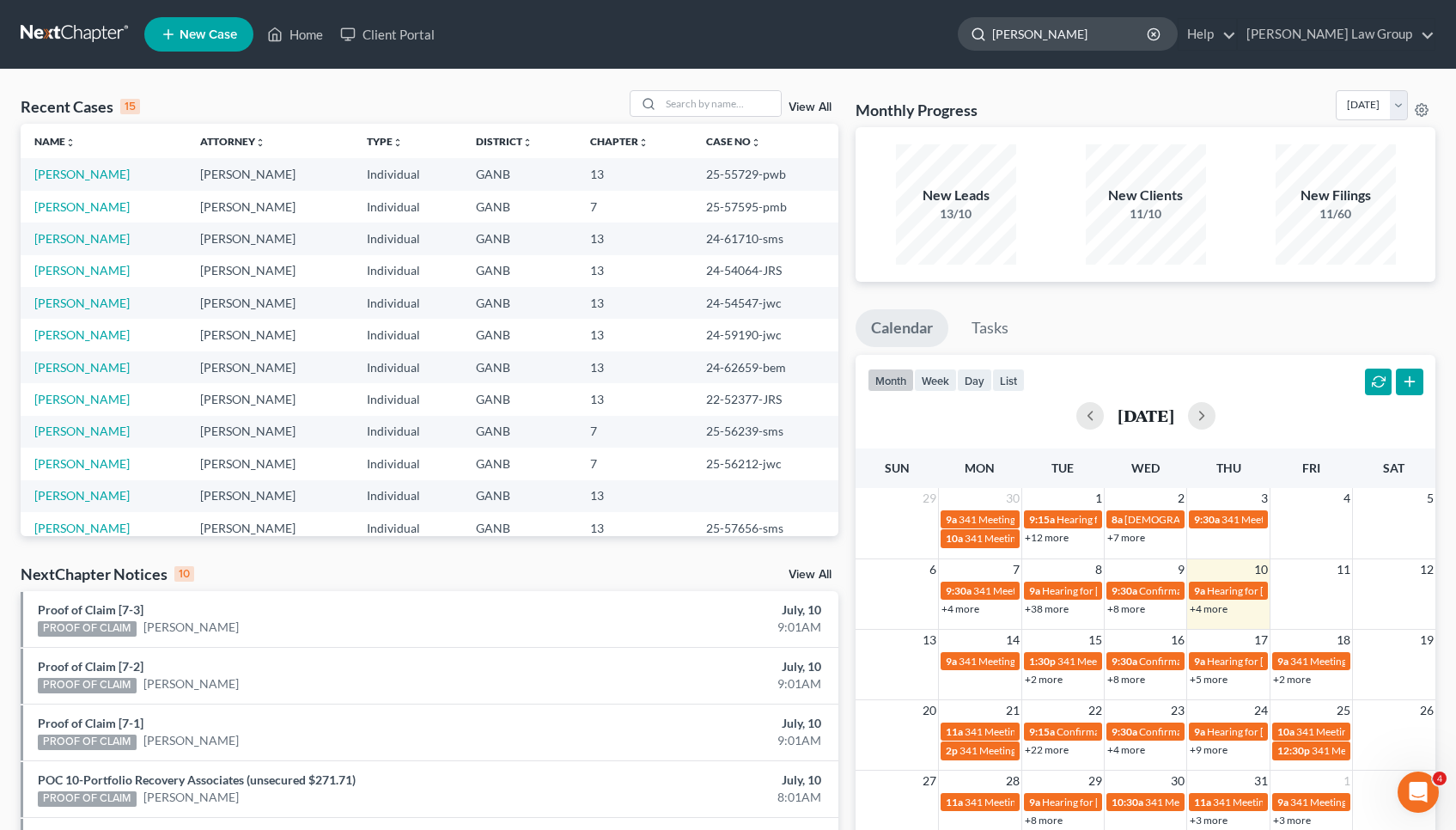 type on "Tiffany reid" 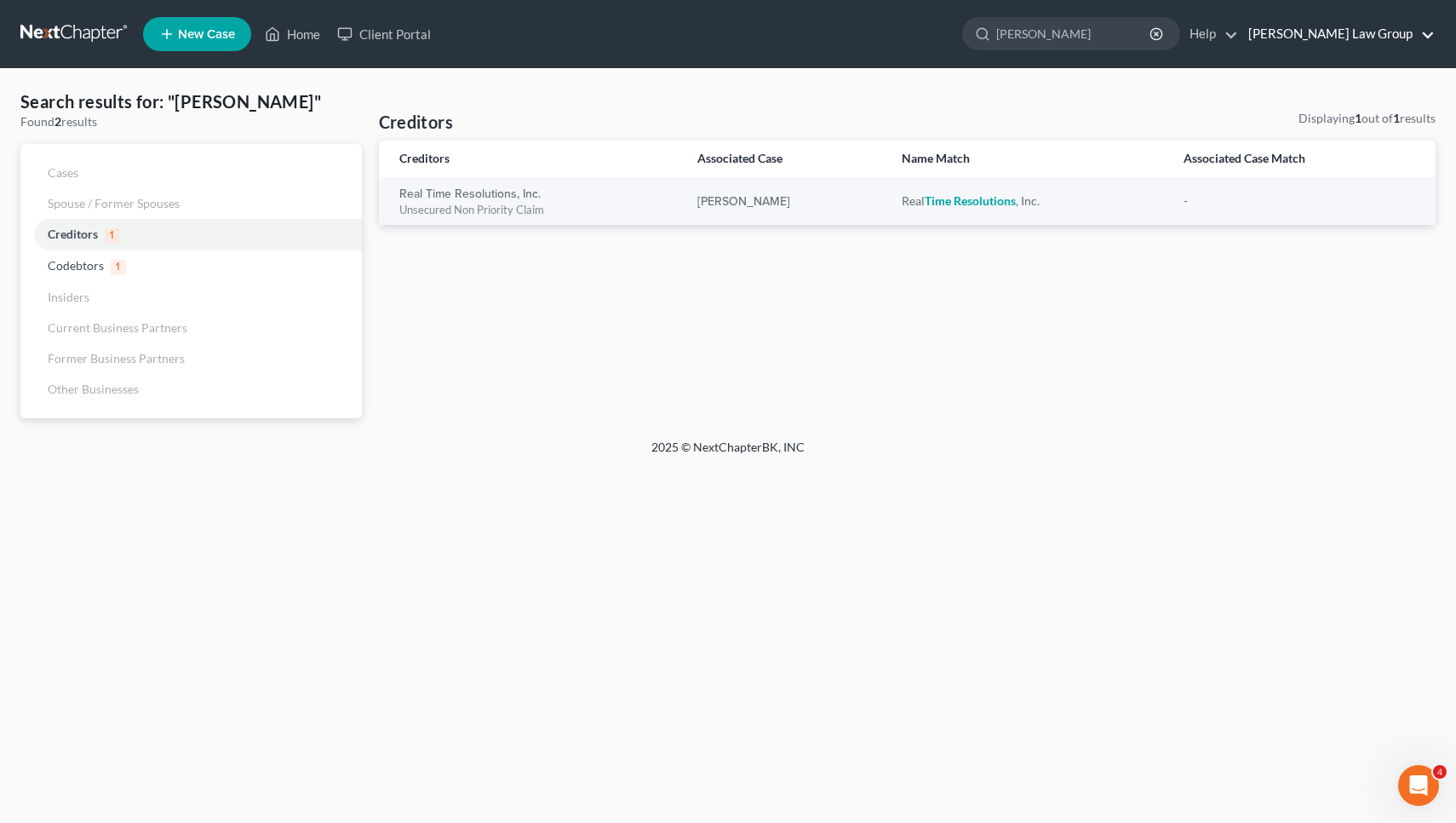 click on "[PERSON_NAME] Law Group" at bounding box center (1337, 34) 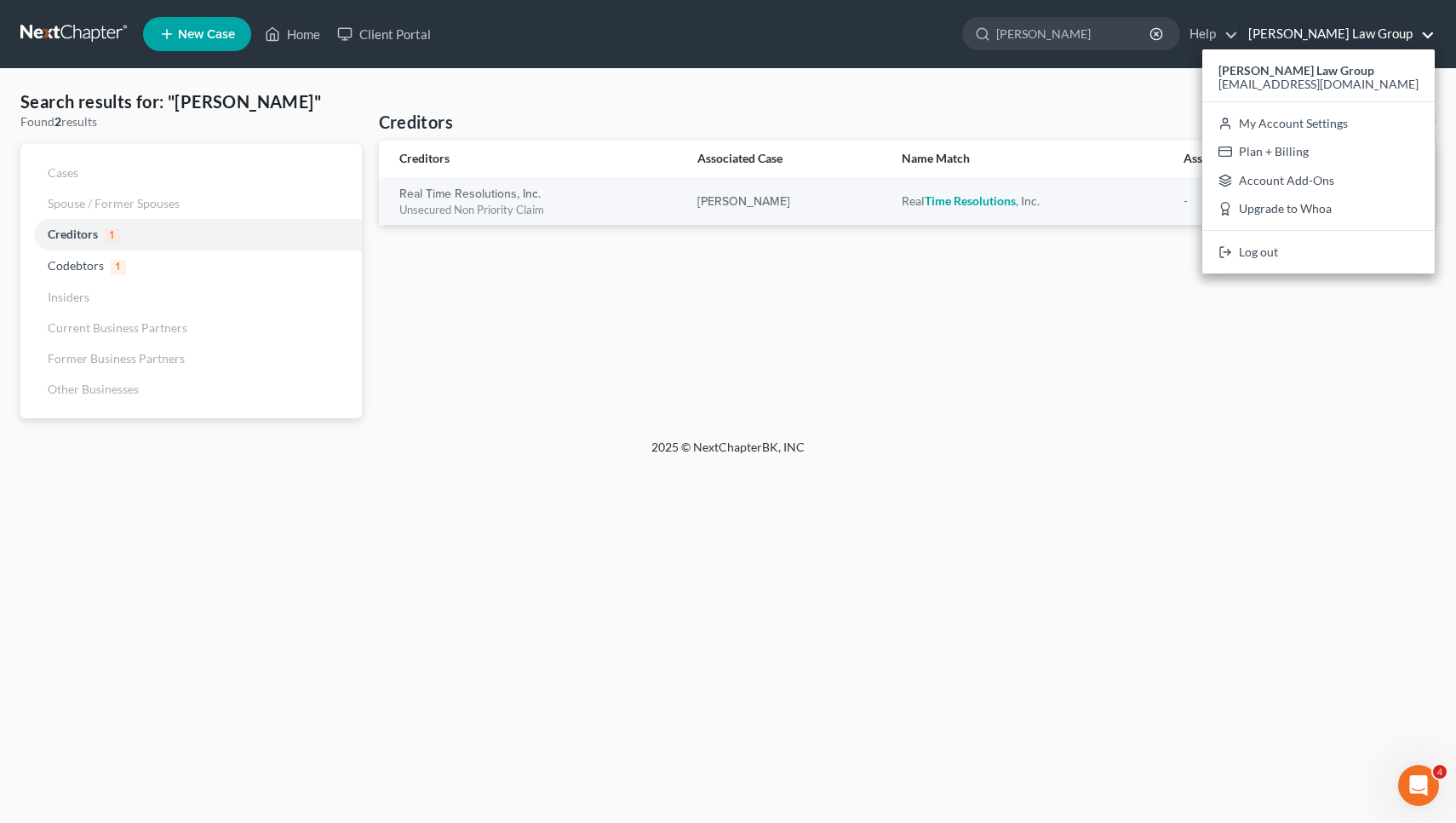 click on "Search results for: "Tiffany reid" Found  2  results Cases Spouse / Former Spouses Creditors 1 Codebtors 1 Insiders Current Business Partners Former Business Partners Other Businesses Creditors Displaying  1  out of  1  results Creditors Associated Case Name Match Associated Case Match Real Time Resolutions, Inc. Unsecured Non Priority Claim Avadanian, Gregg Real  Time   Resolutions , Inc. -
Previous
1
Next" at bounding box center (728, 254) 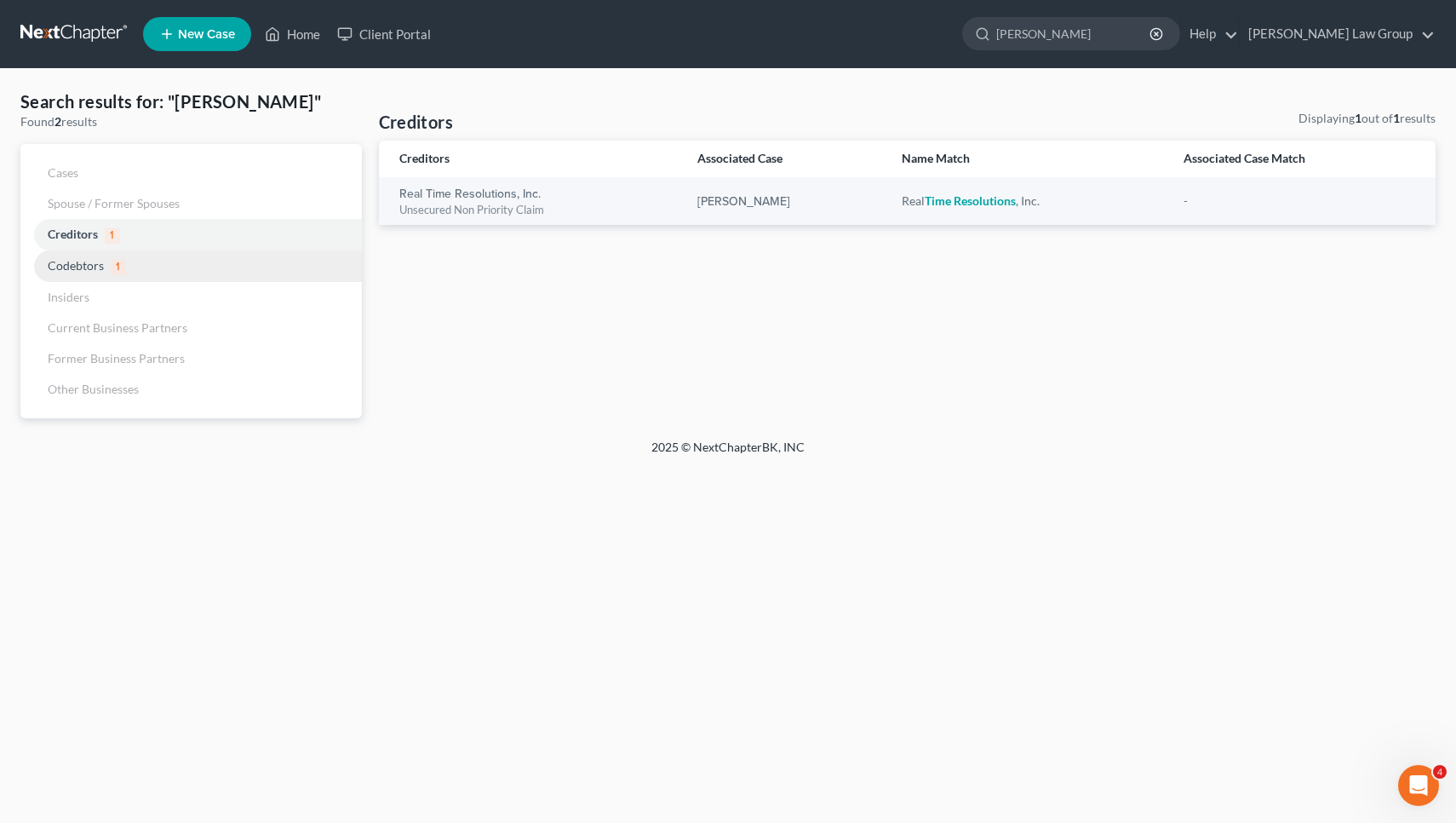 click on "Codebtors 1" at bounding box center (191, 266) 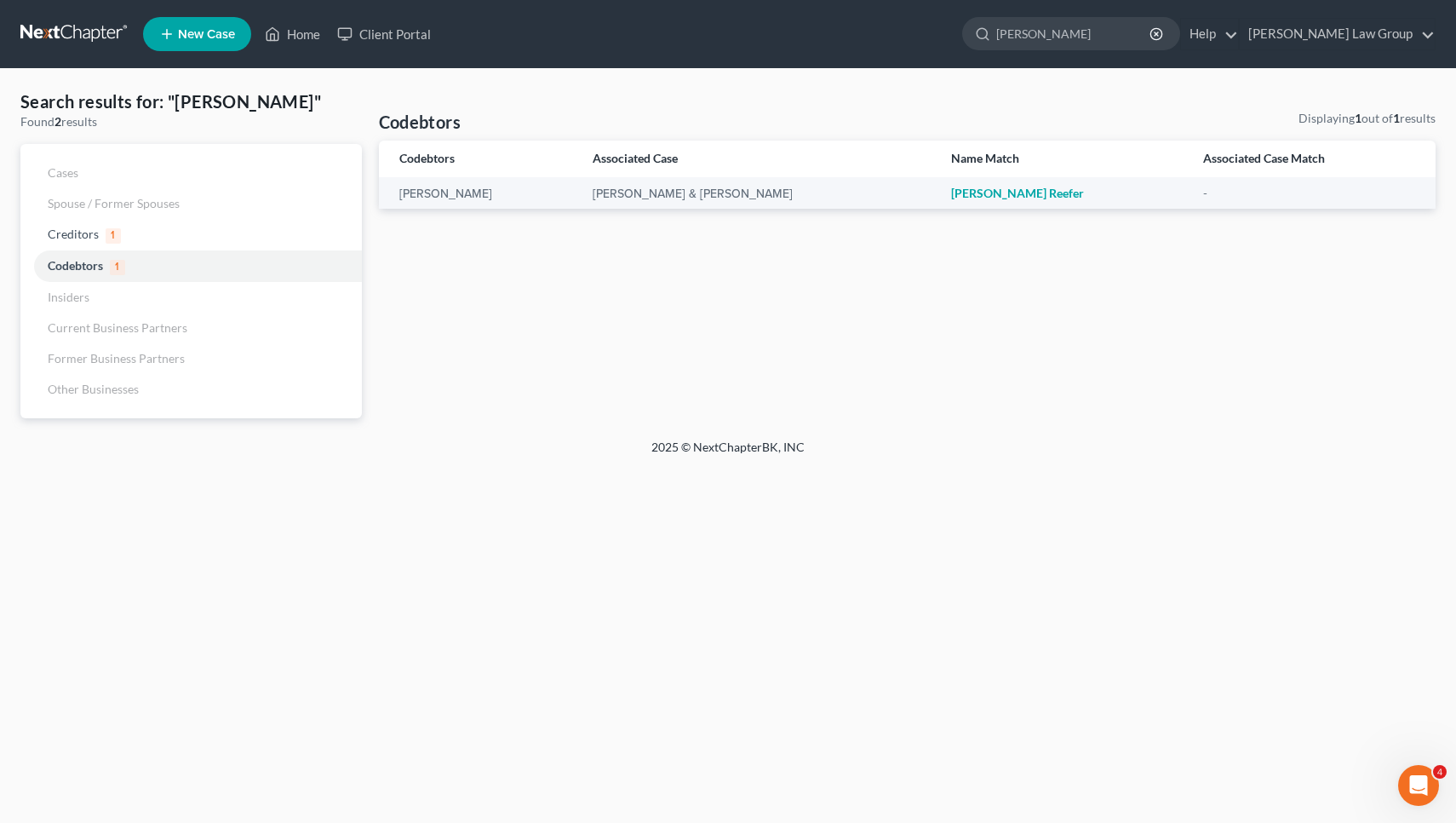 drag, startPoint x: 1161, startPoint y: 35, endPoint x: 951, endPoint y: 25, distance: 210.23796 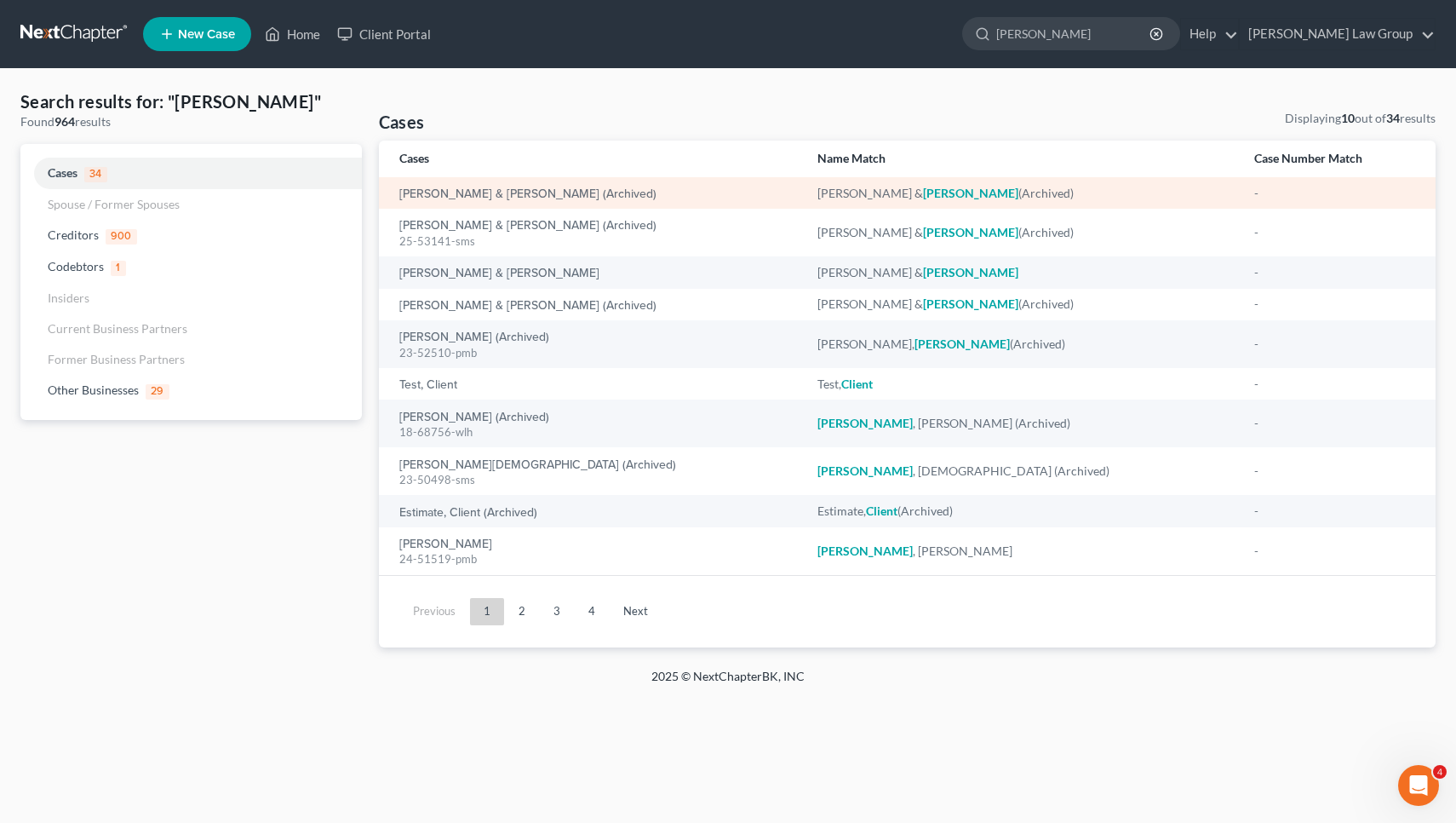 type on "[PERSON_NAME]" 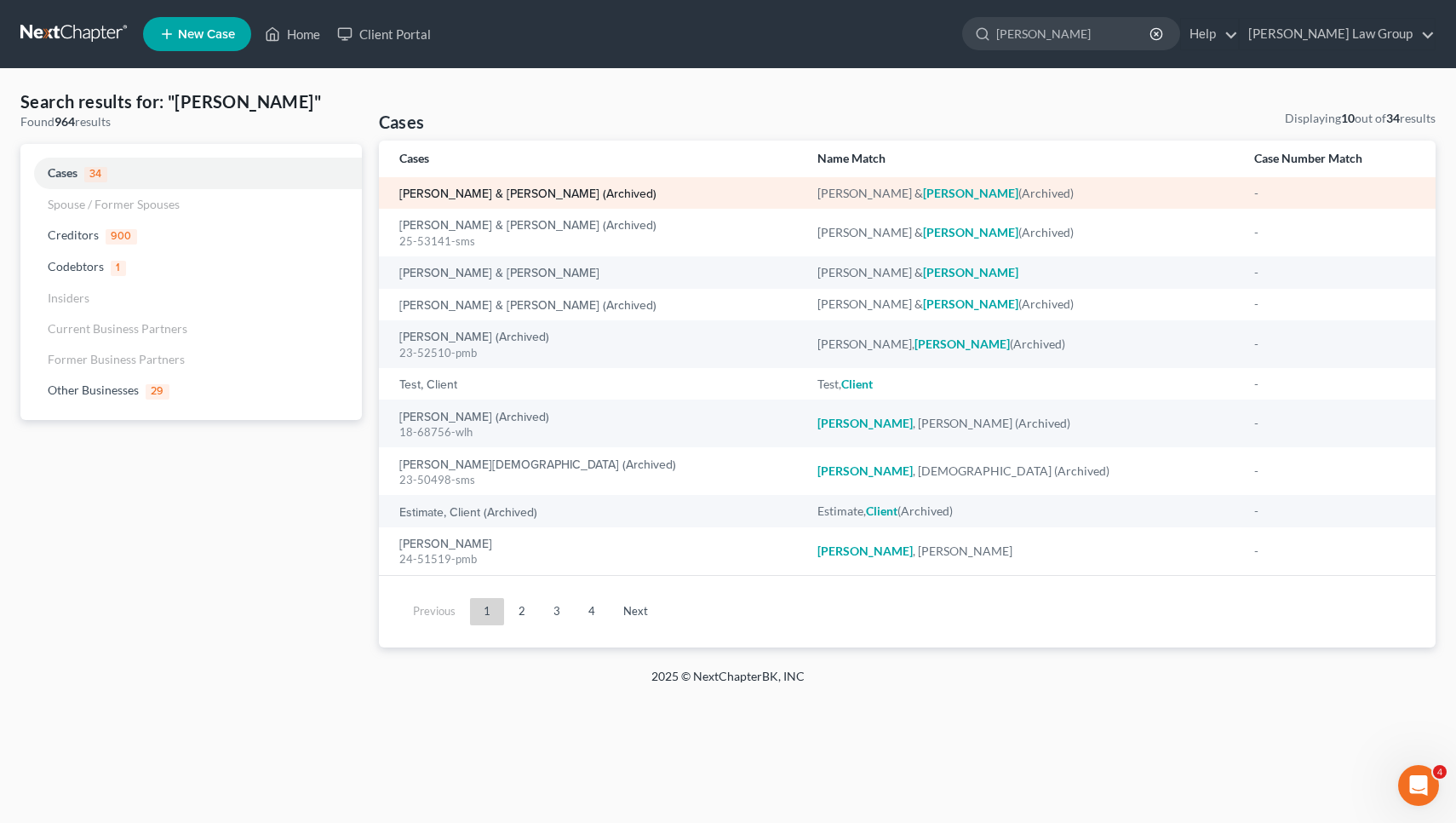 click on "Reid, Tiffany & Clifton  (Archived)" at bounding box center [528, 194] 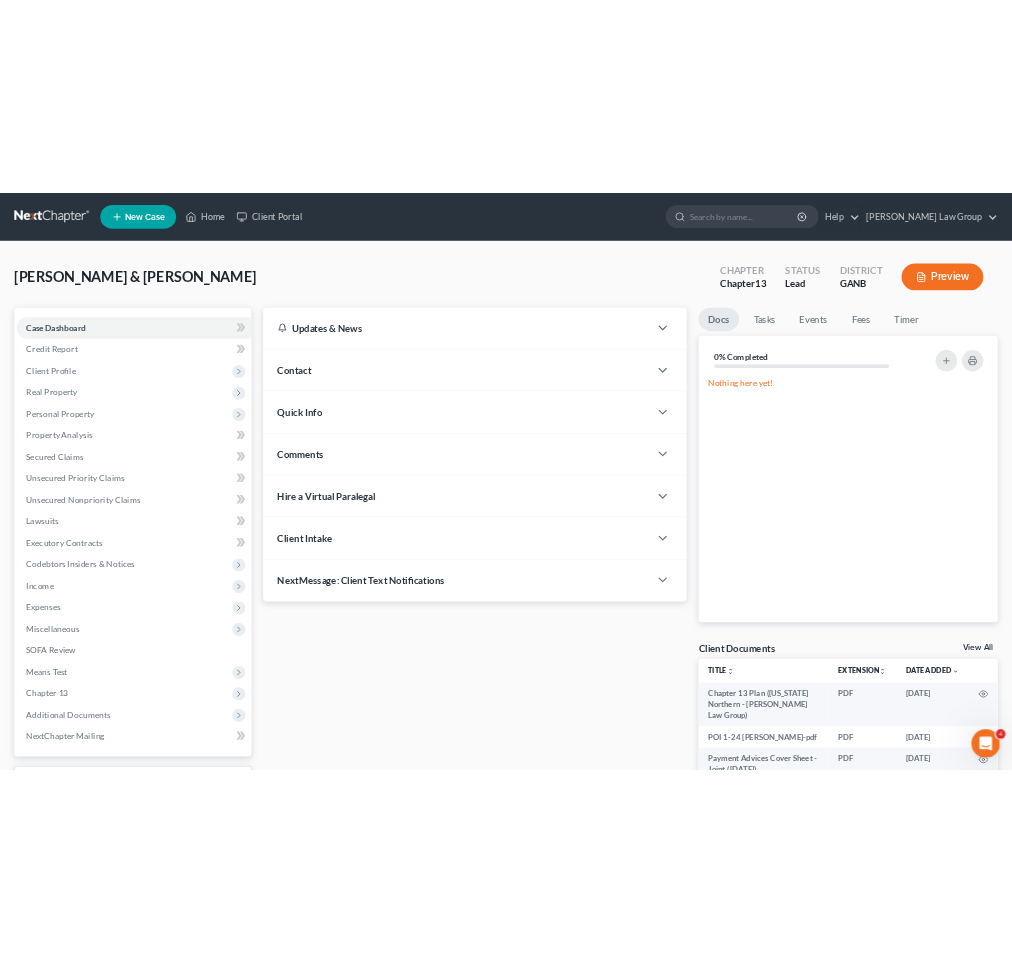 scroll, scrollTop: 0, scrollLeft: 0, axis: both 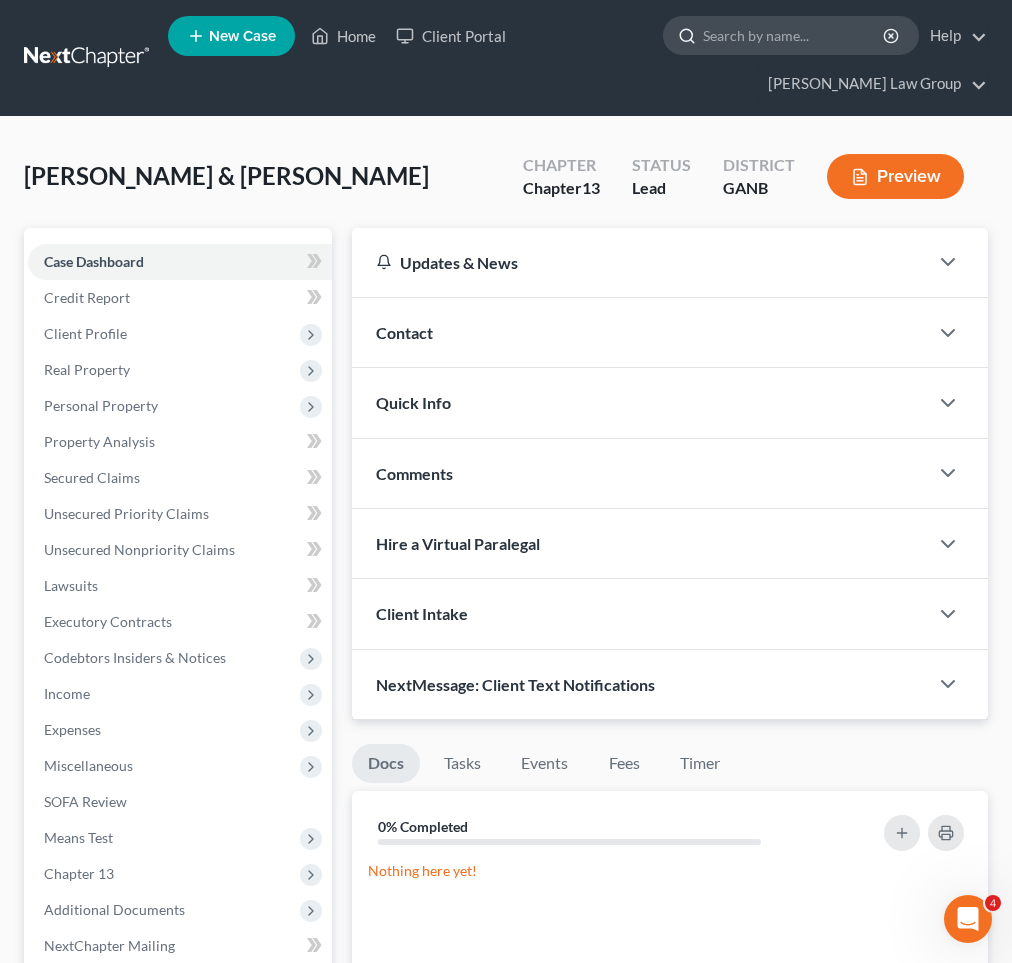 click at bounding box center (794, 35) 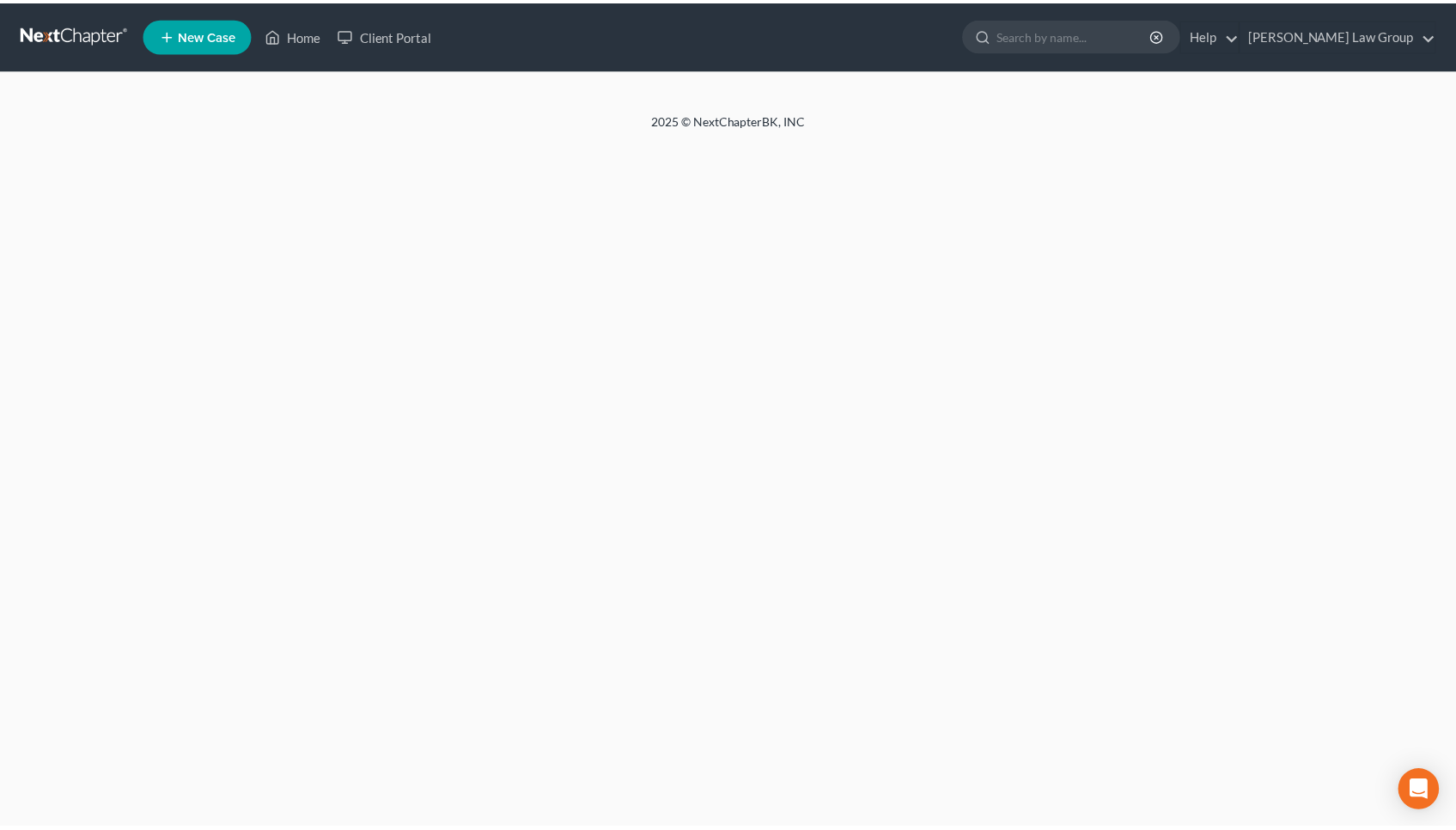 scroll, scrollTop: 0, scrollLeft: 0, axis: both 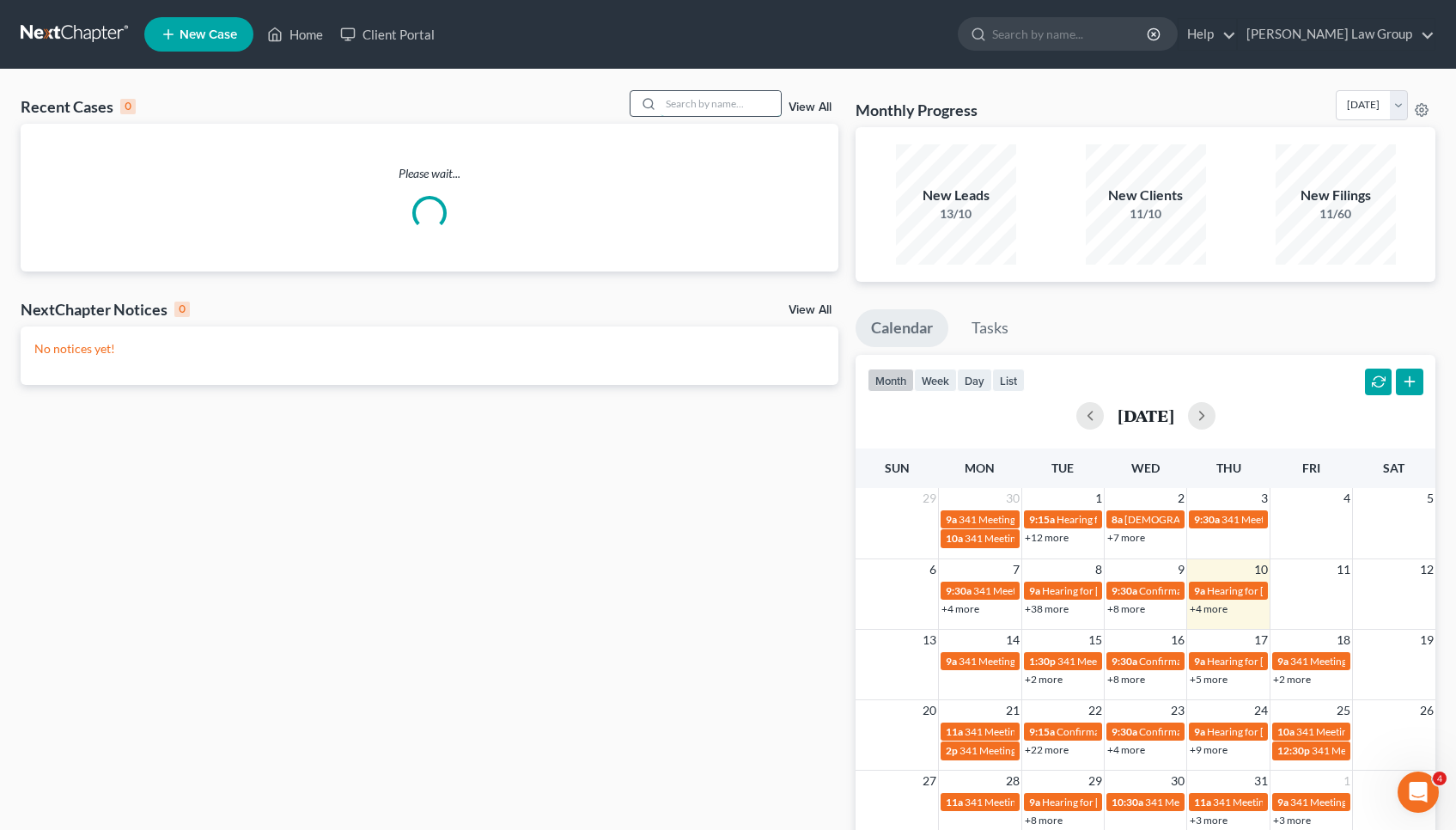 click at bounding box center [721, 103] 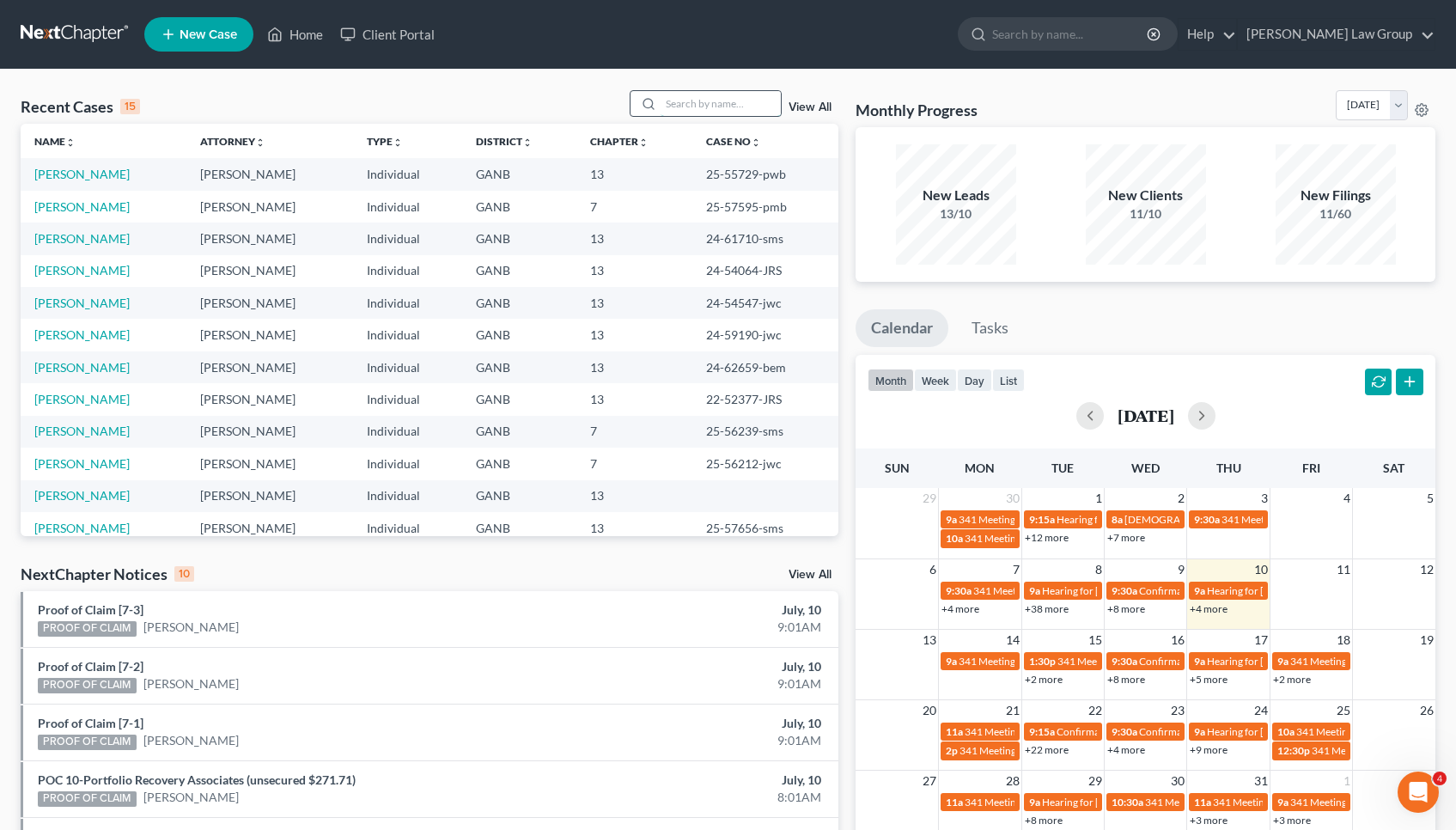 paste on "23-58362" 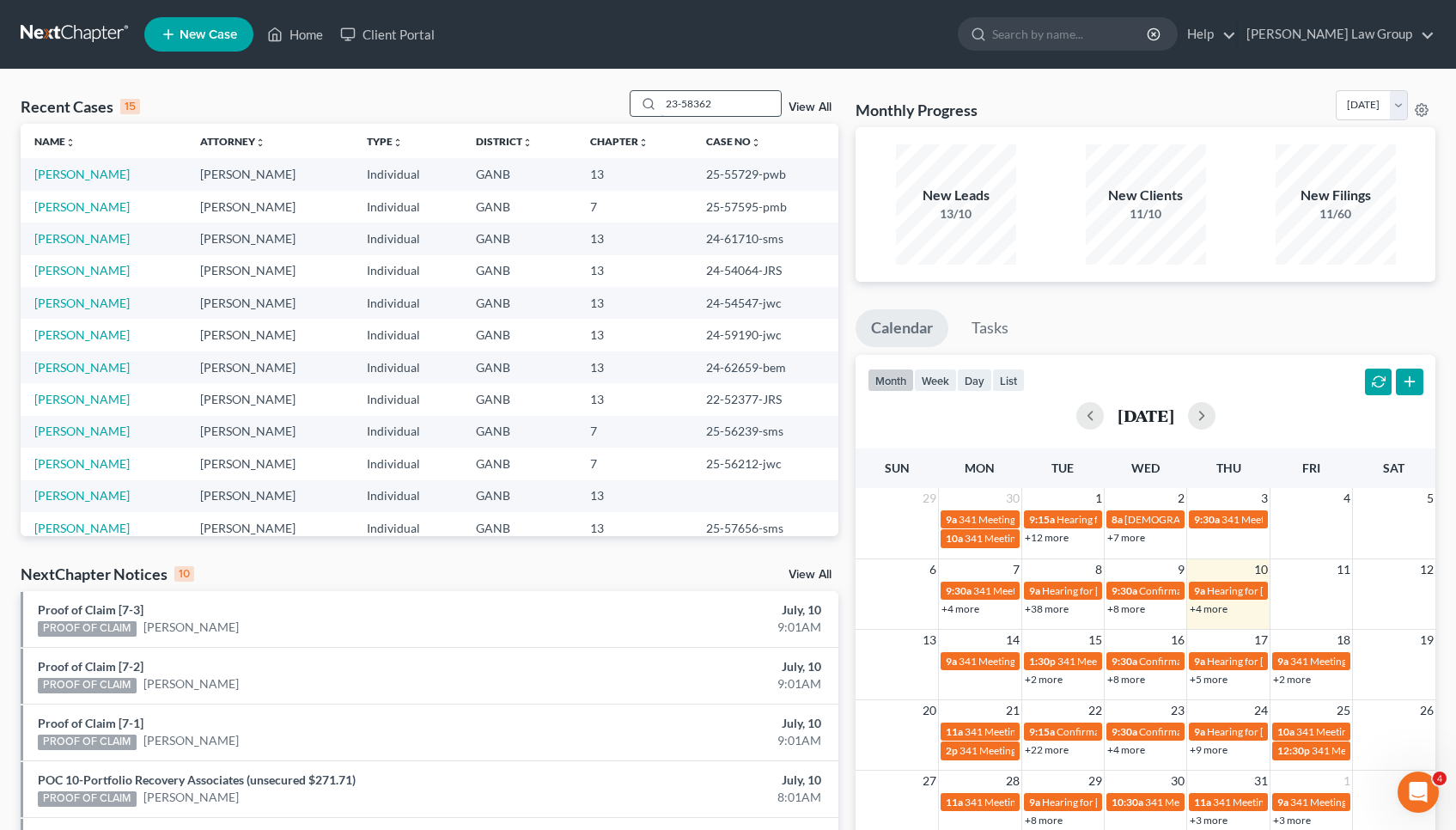 type on "23-58362" 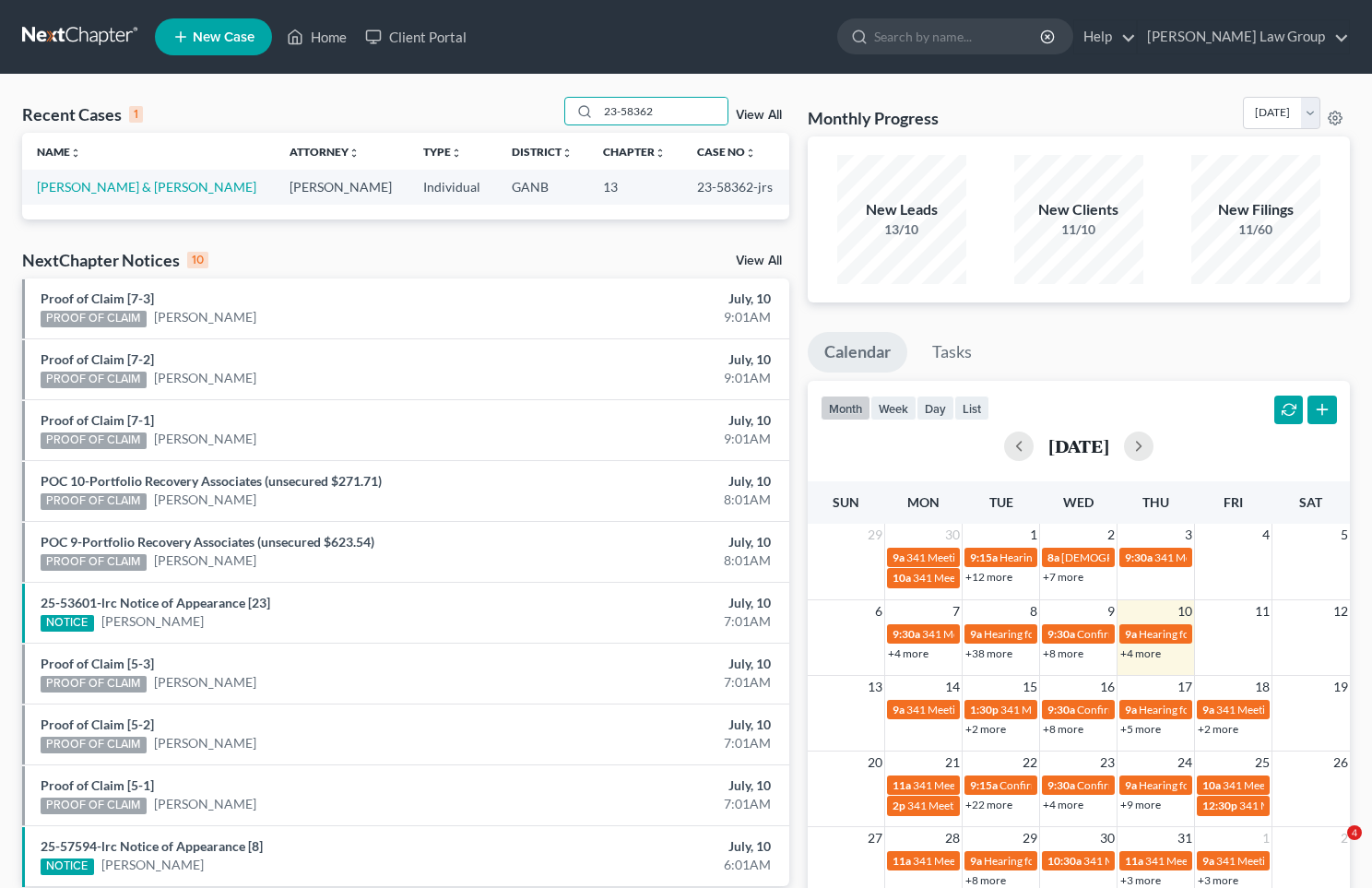 scroll, scrollTop: 0, scrollLeft: 0, axis: both 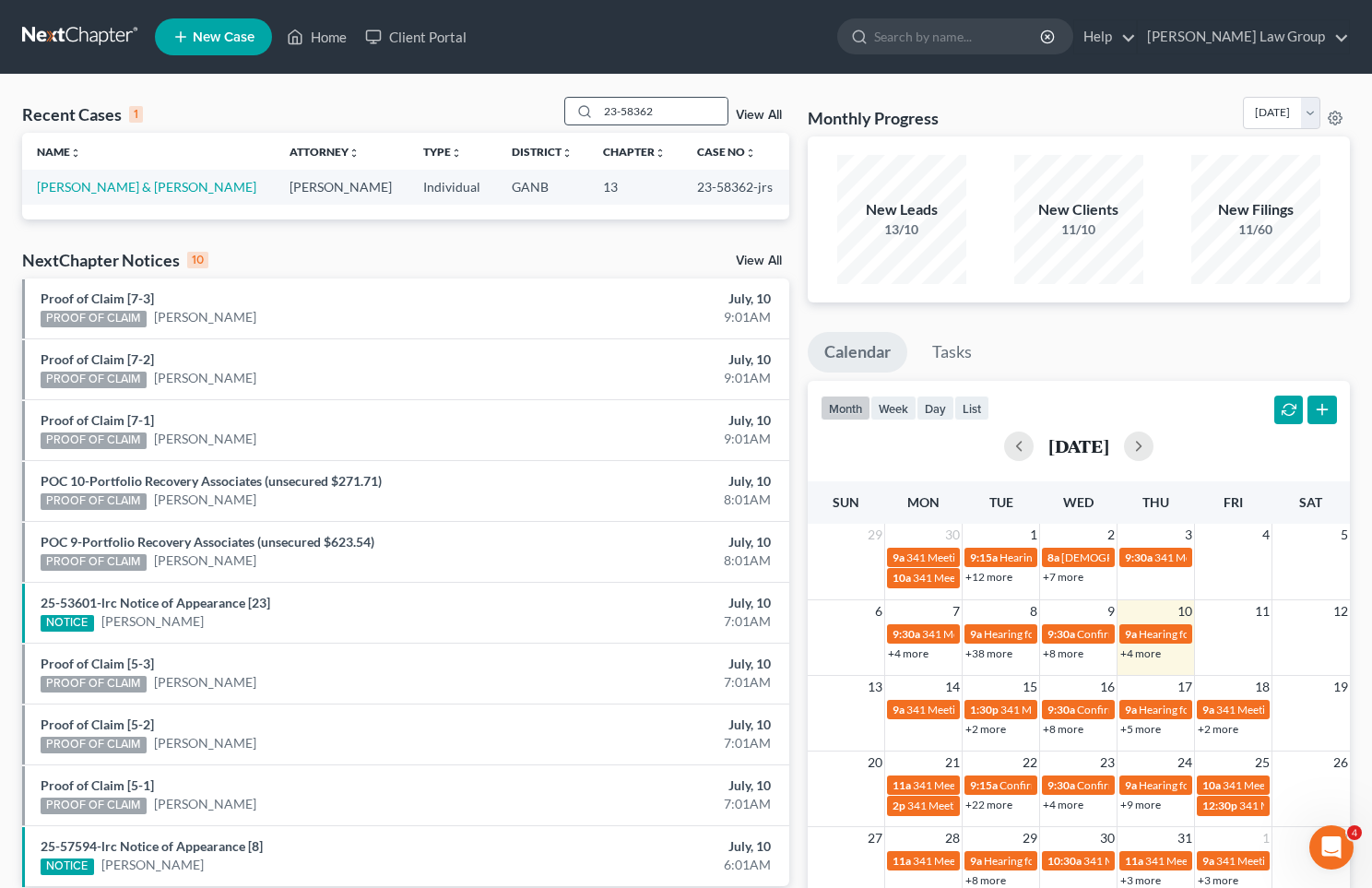click on "23-58362" at bounding box center [646, 111] 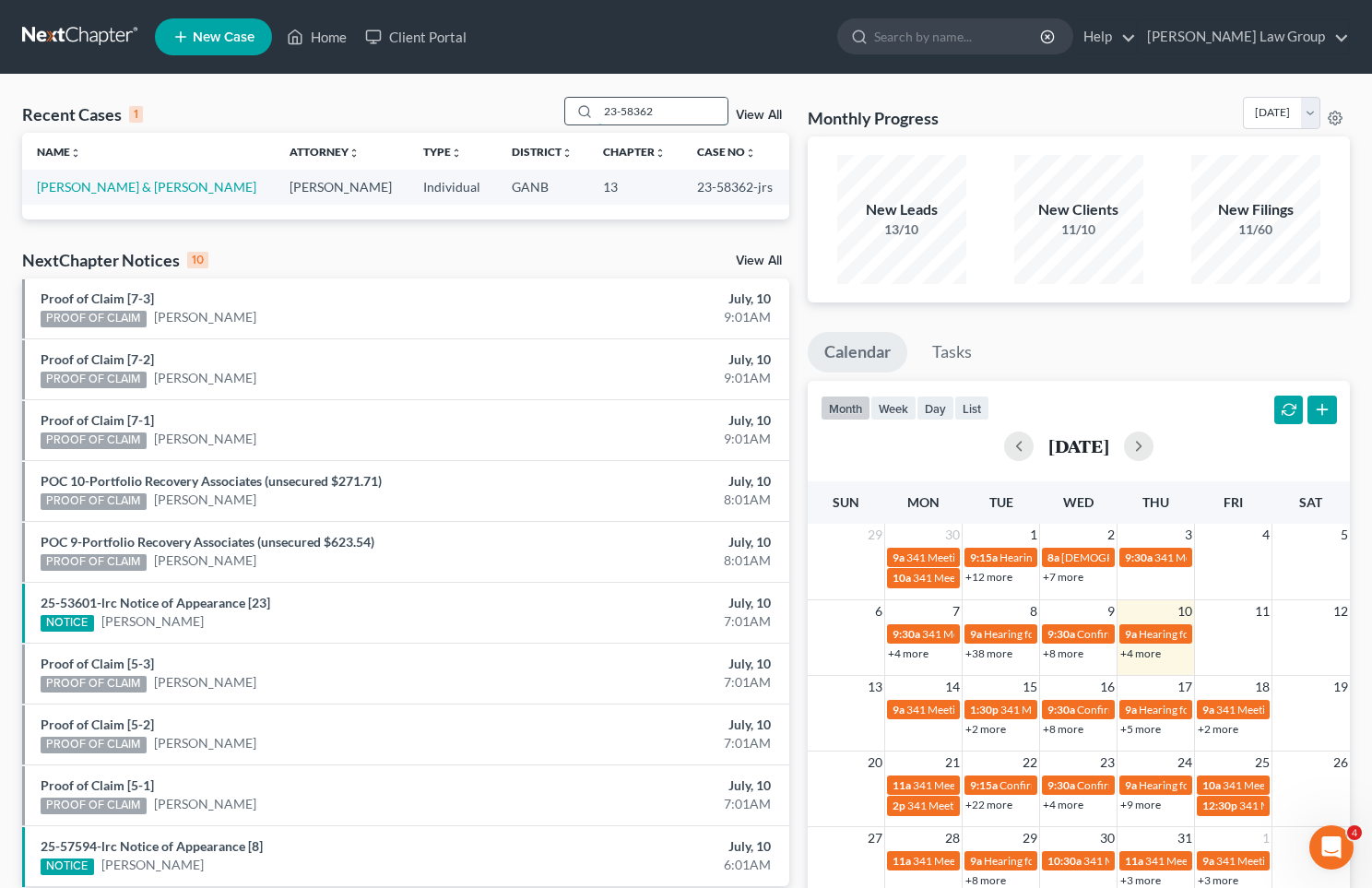 click on "23-58362" at bounding box center [663, 111] 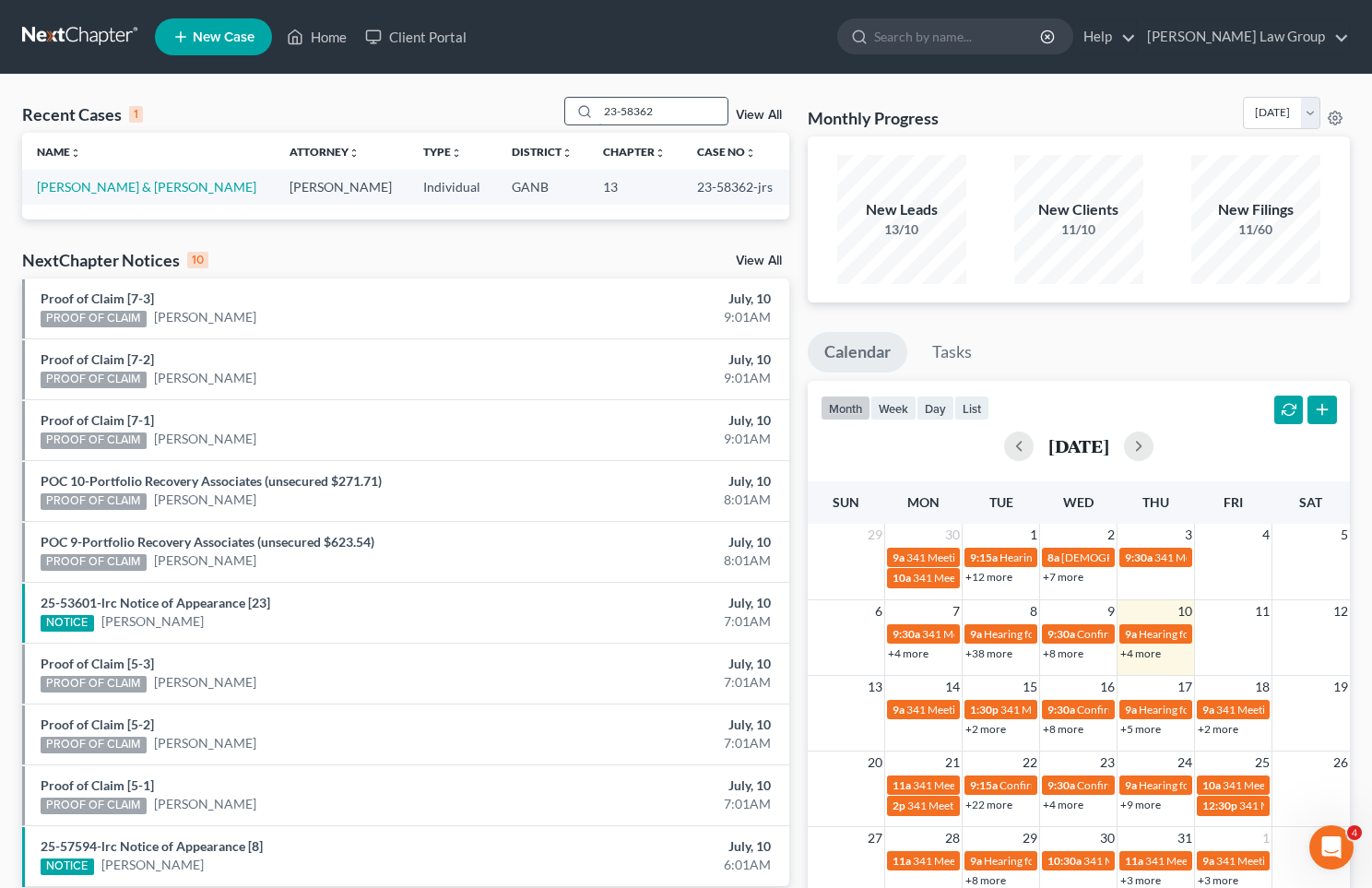 click on "23-58362" at bounding box center (663, 111) 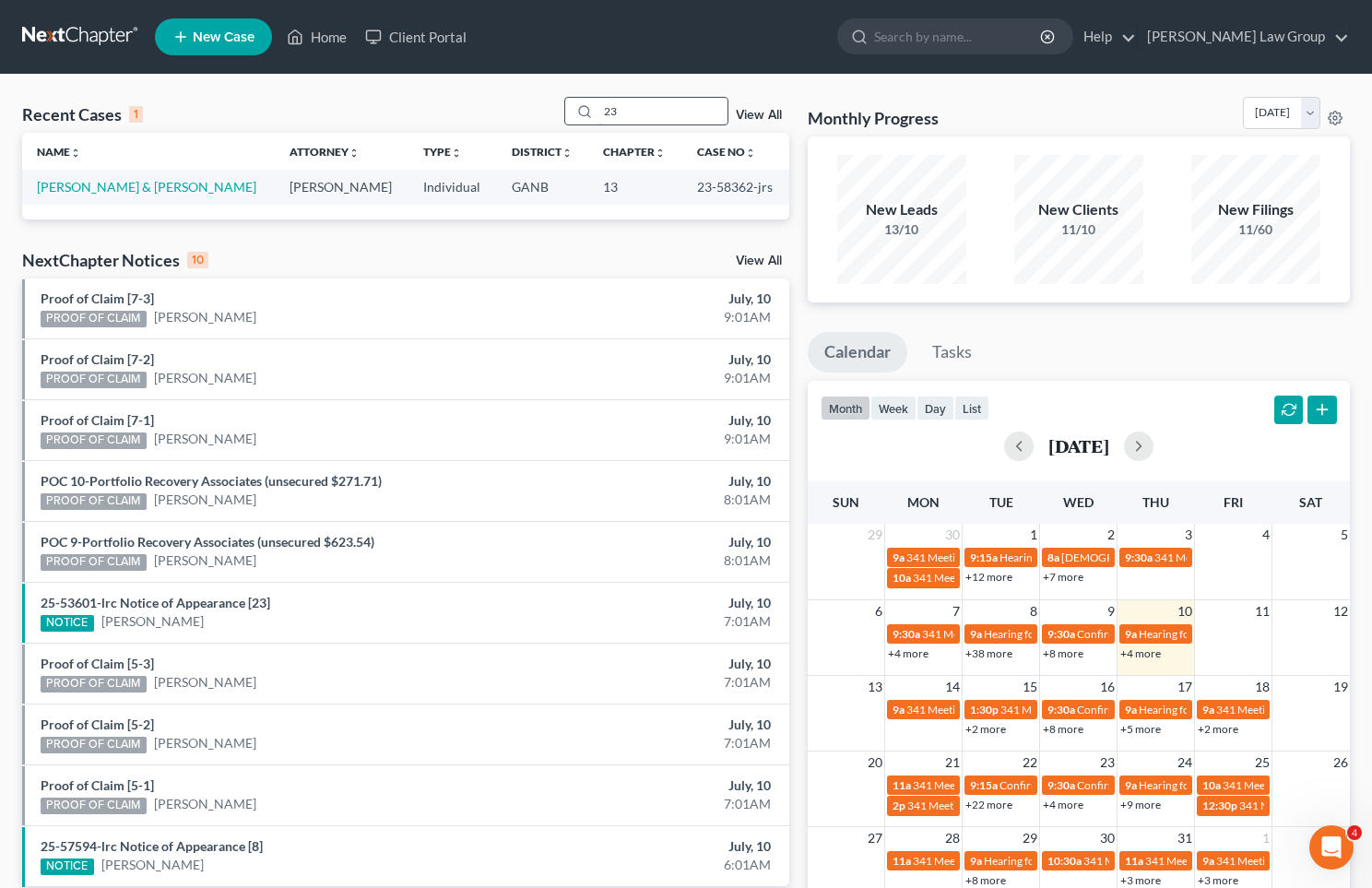 type on "2" 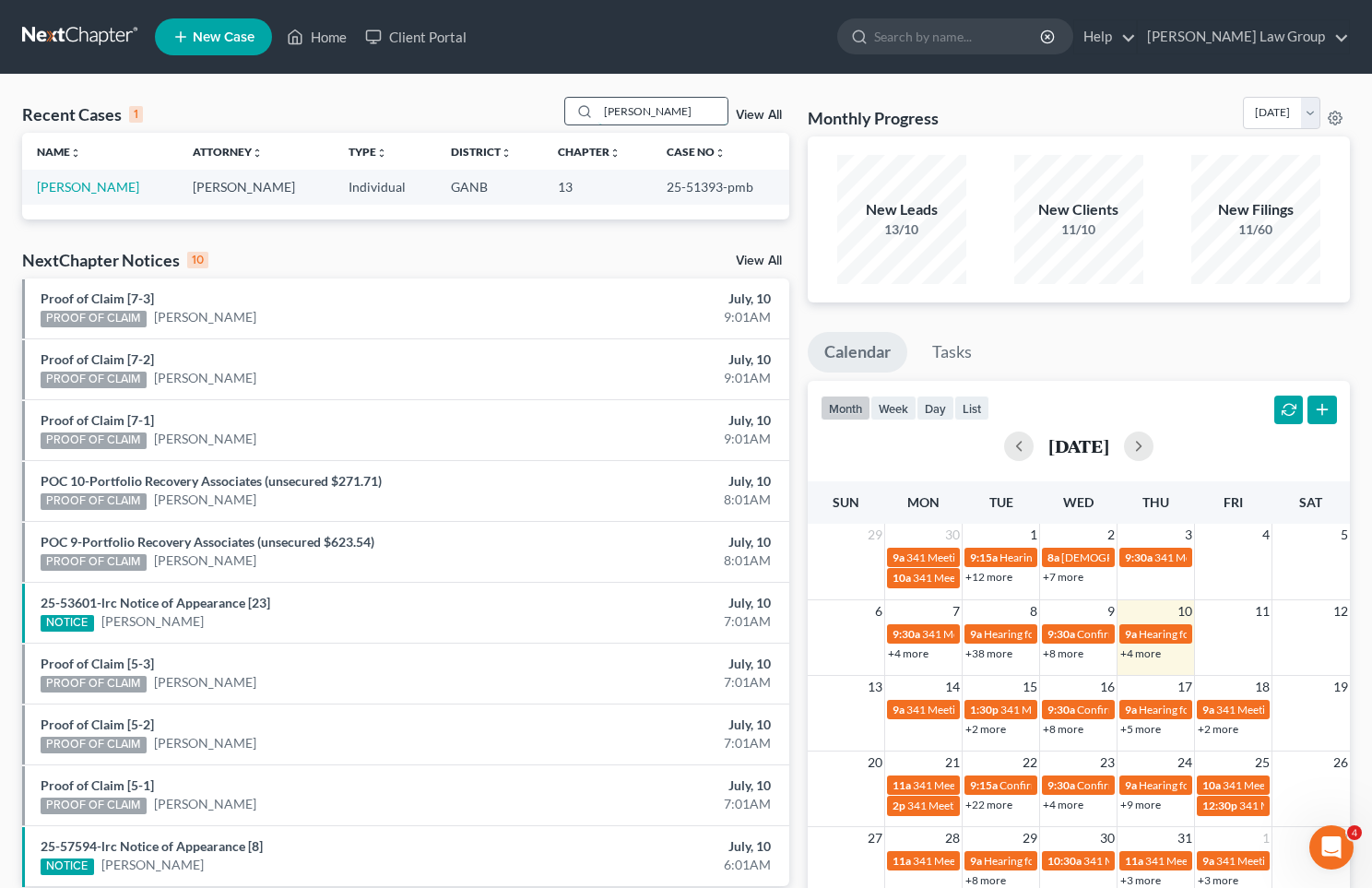 type on "McWilliams" 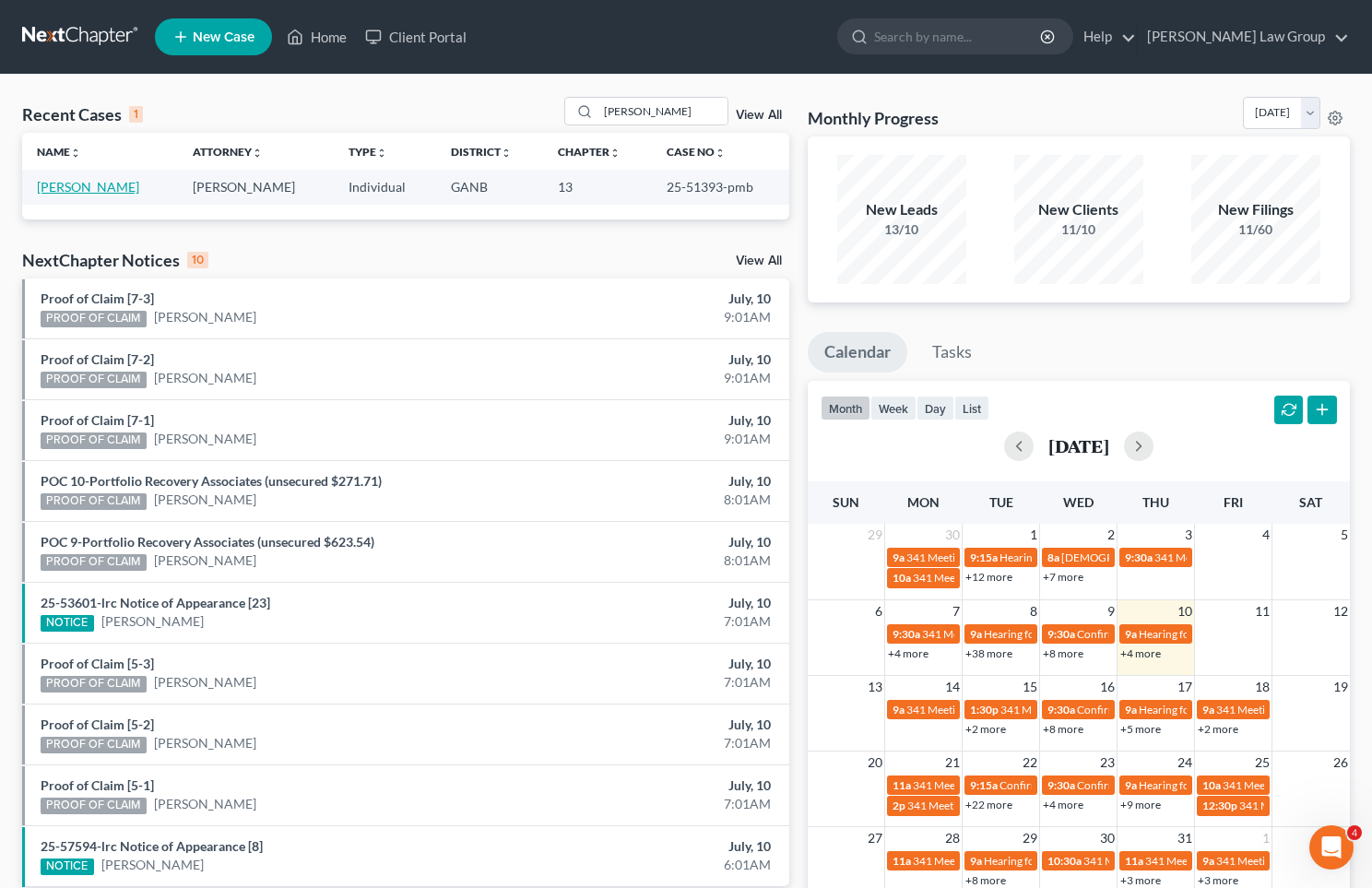 drag, startPoint x: 691, startPoint y: 112, endPoint x: 56, endPoint y: 179, distance: 638.5249 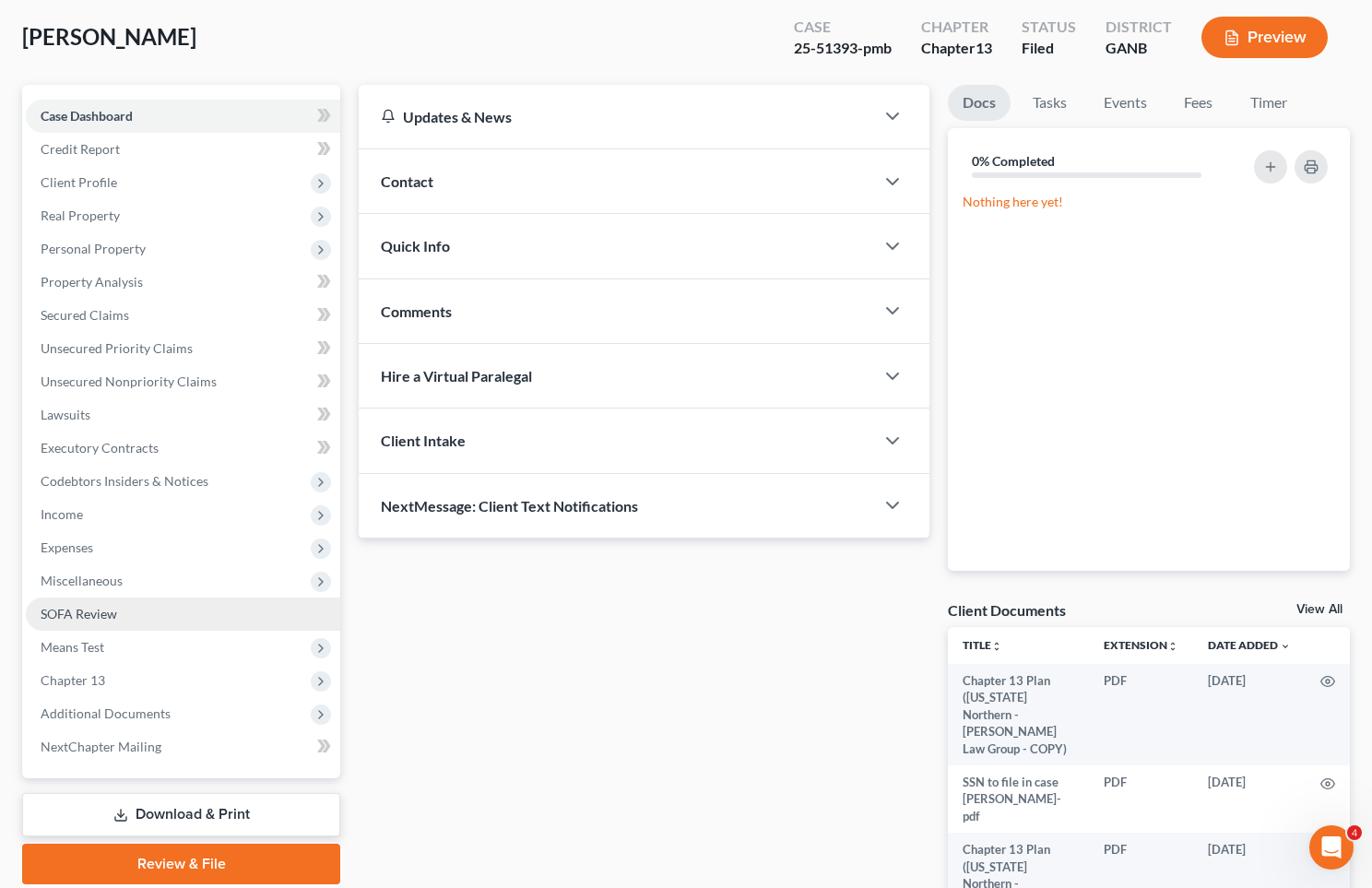 scroll, scrollTop: 92, scrollLeft: 0, axis: vertical 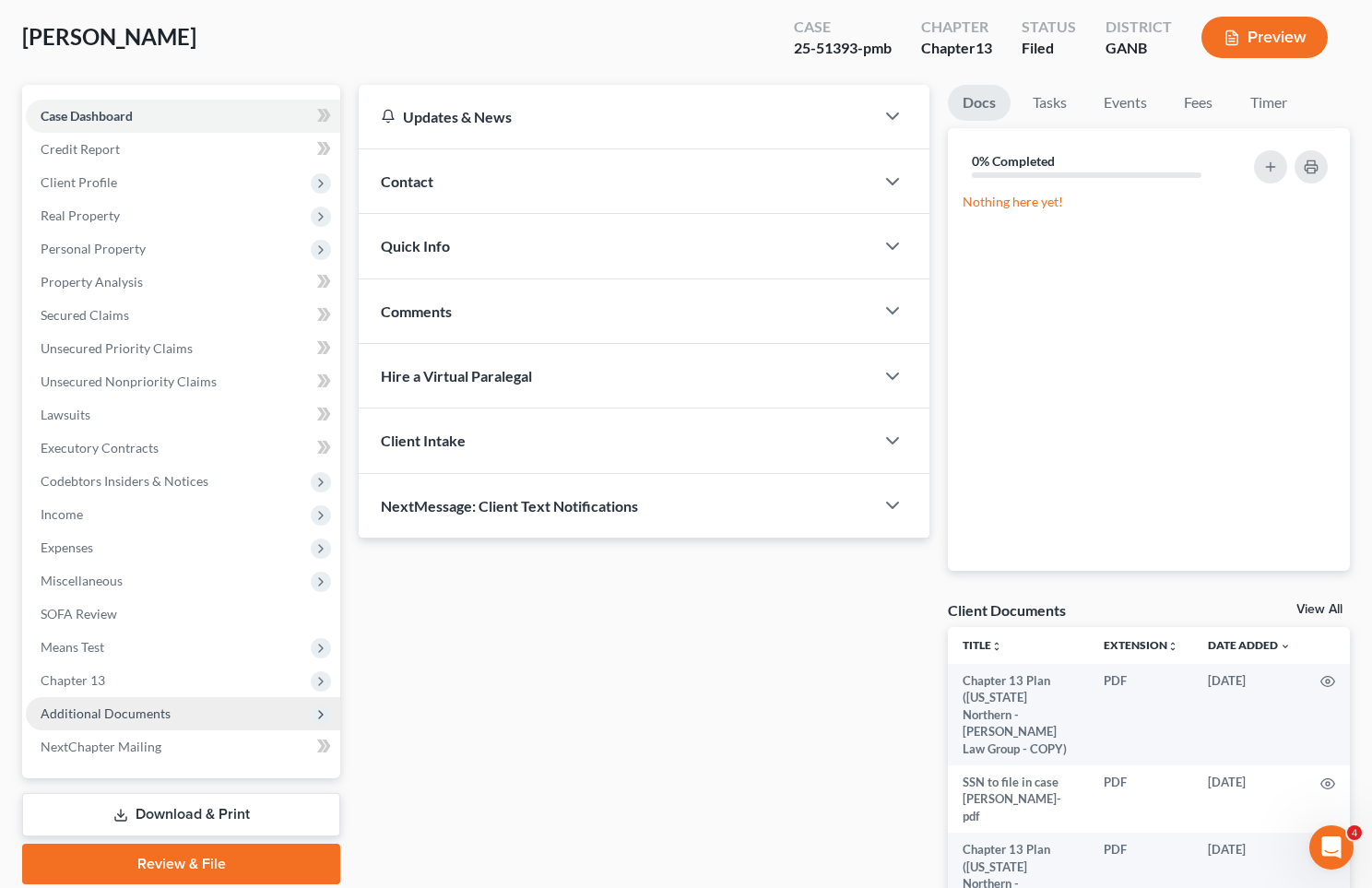 click on "Additional Documents" at bounding box center [183, 714] 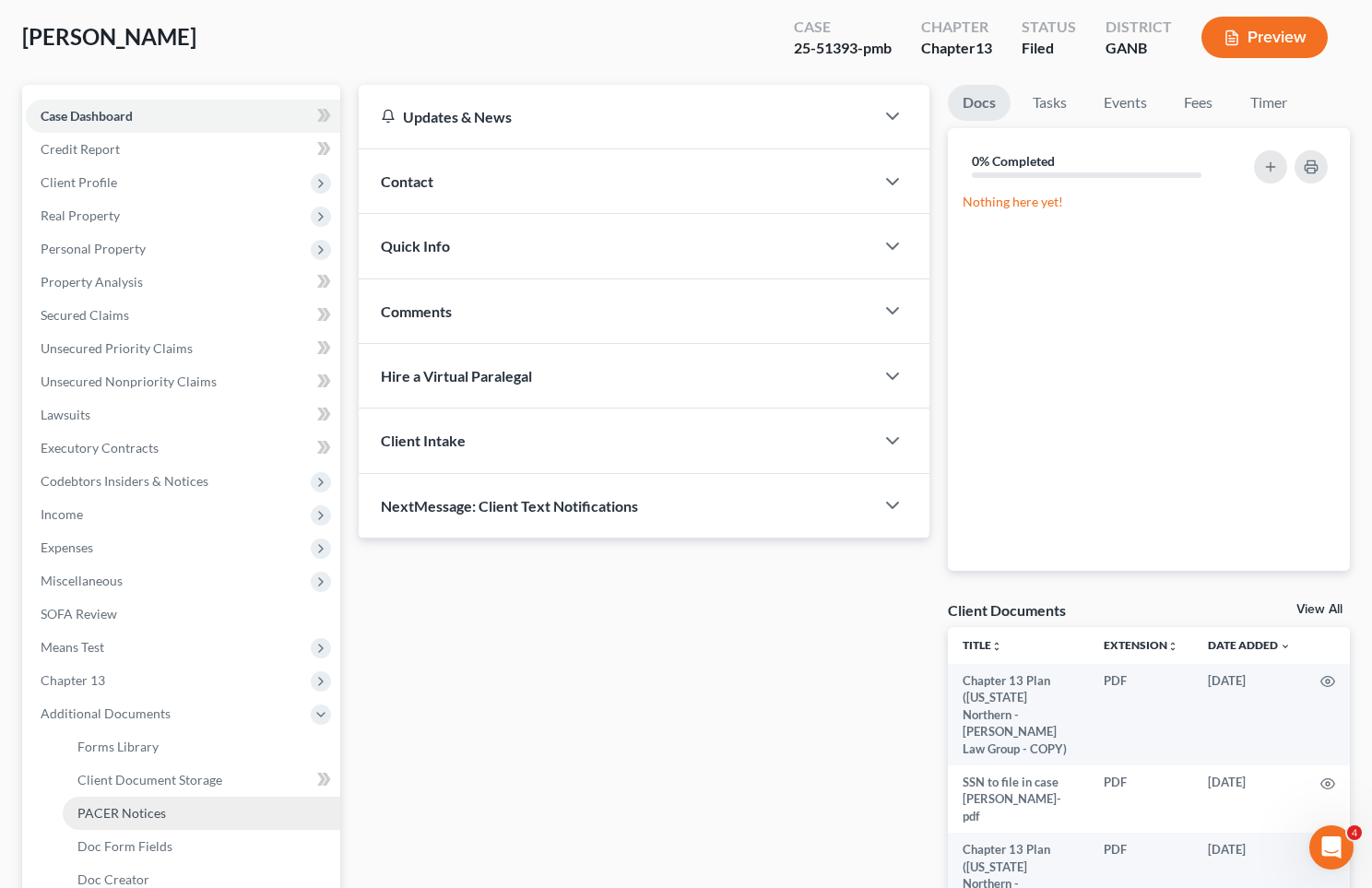 click on "PACER Notices" at bounding box center (122, 812) 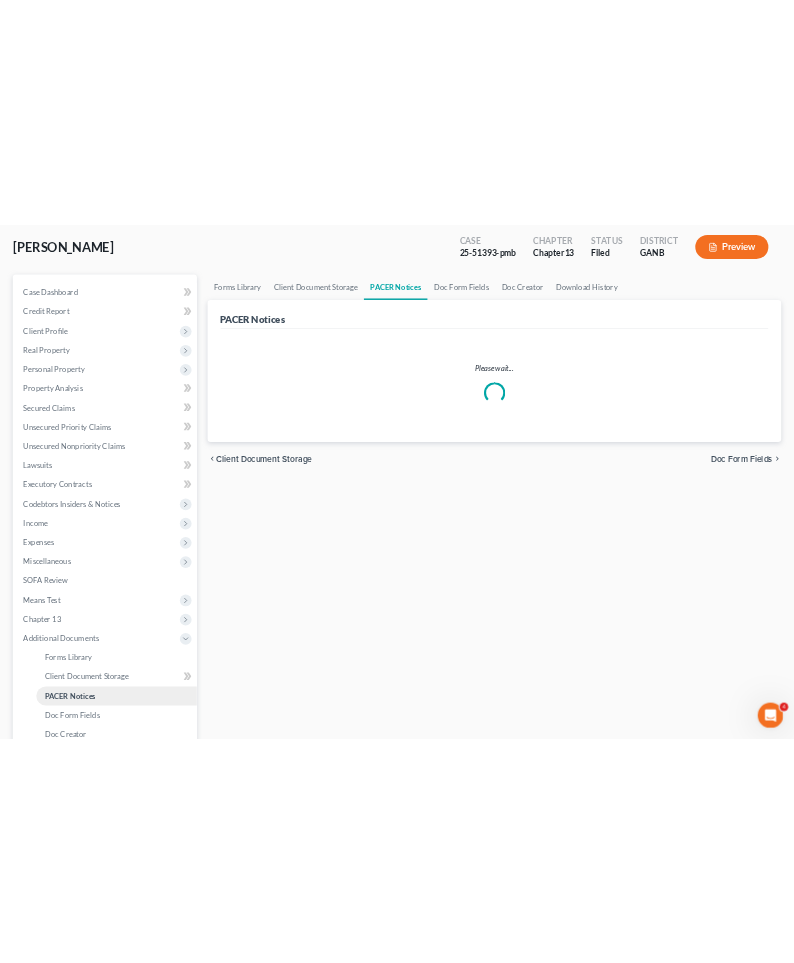 scroll, scrollTop: 0, scrollLeft: 0, axis: both 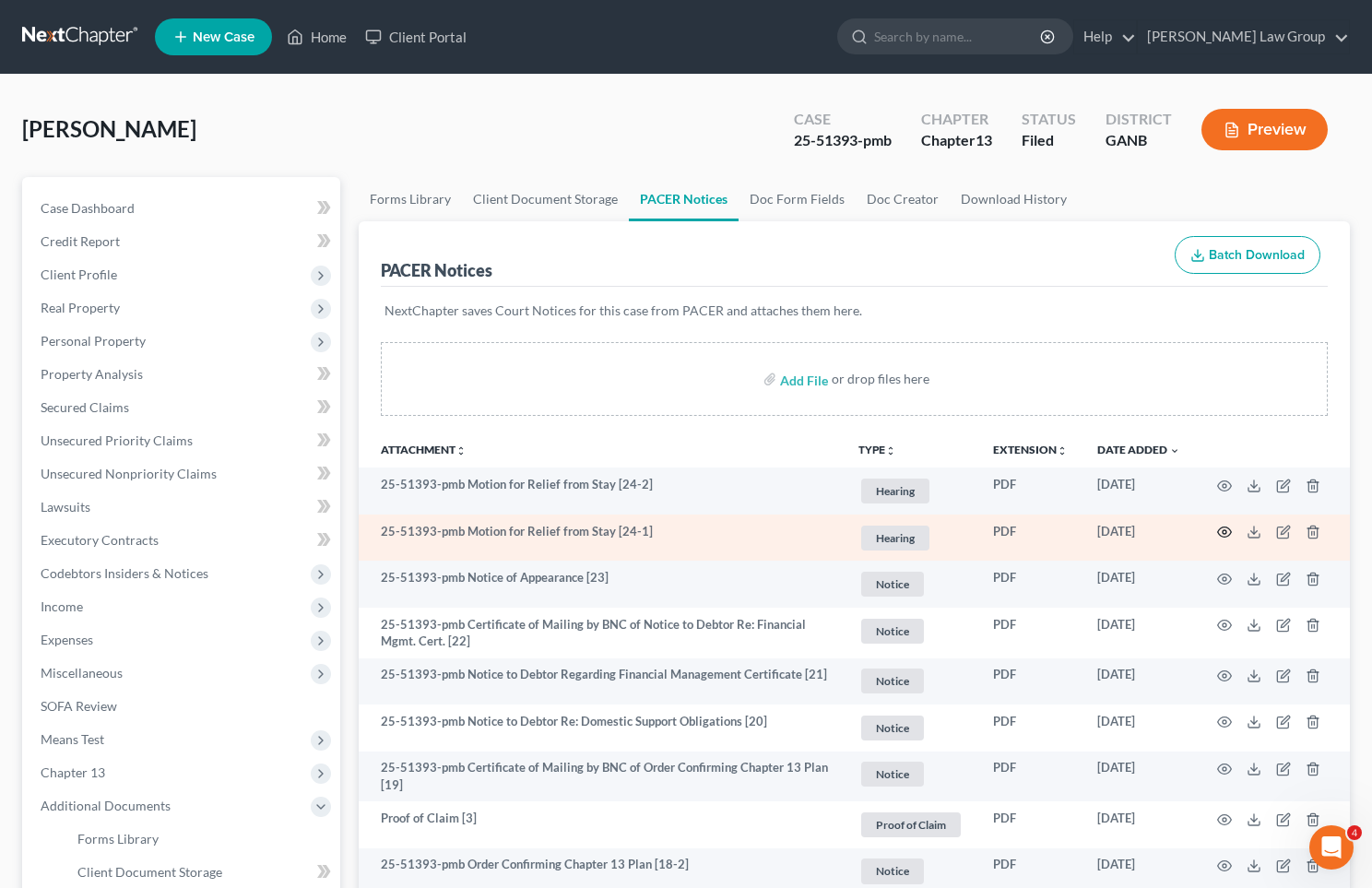 click 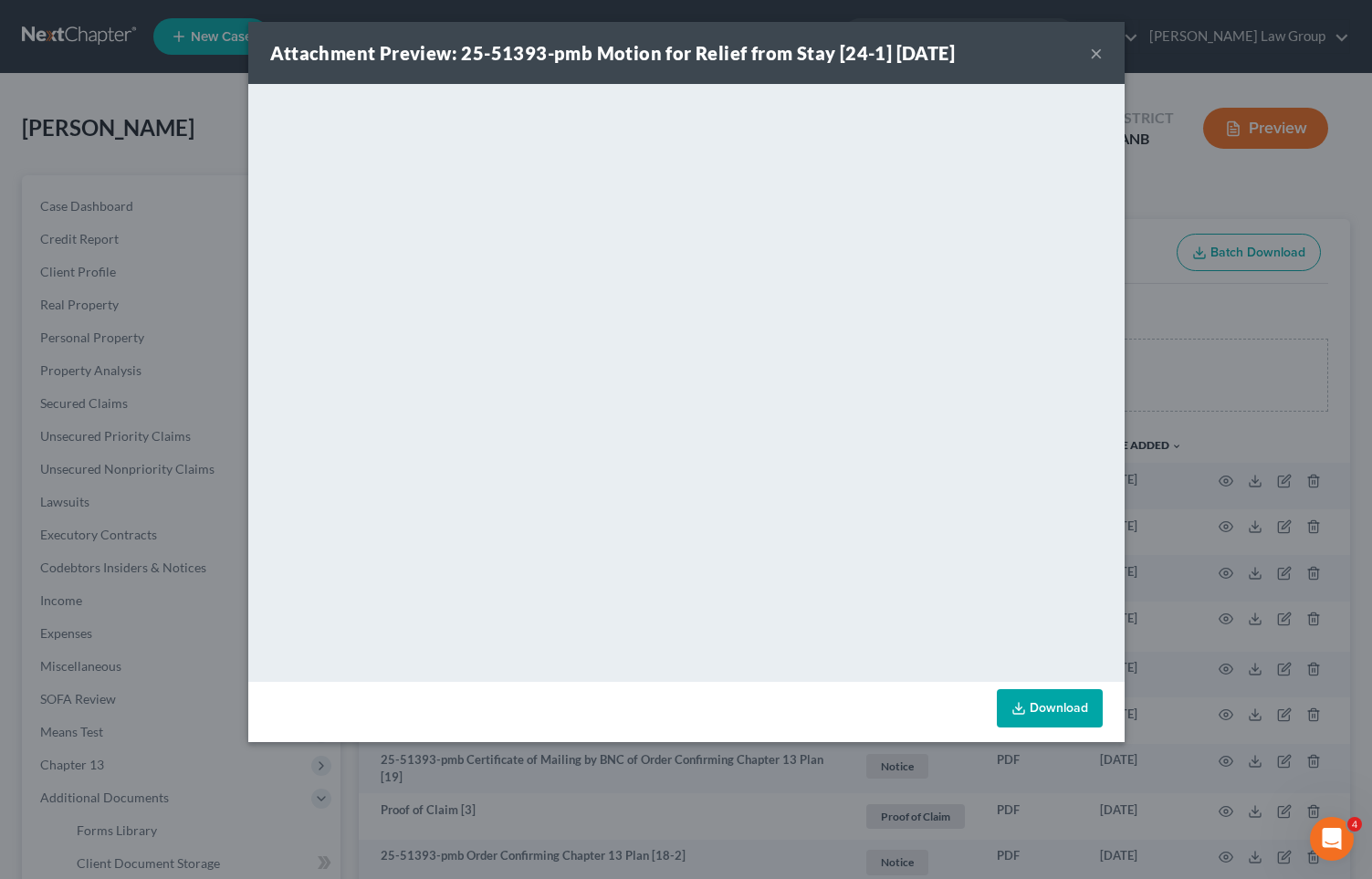click on "×" at bounding box center (1096, 53) 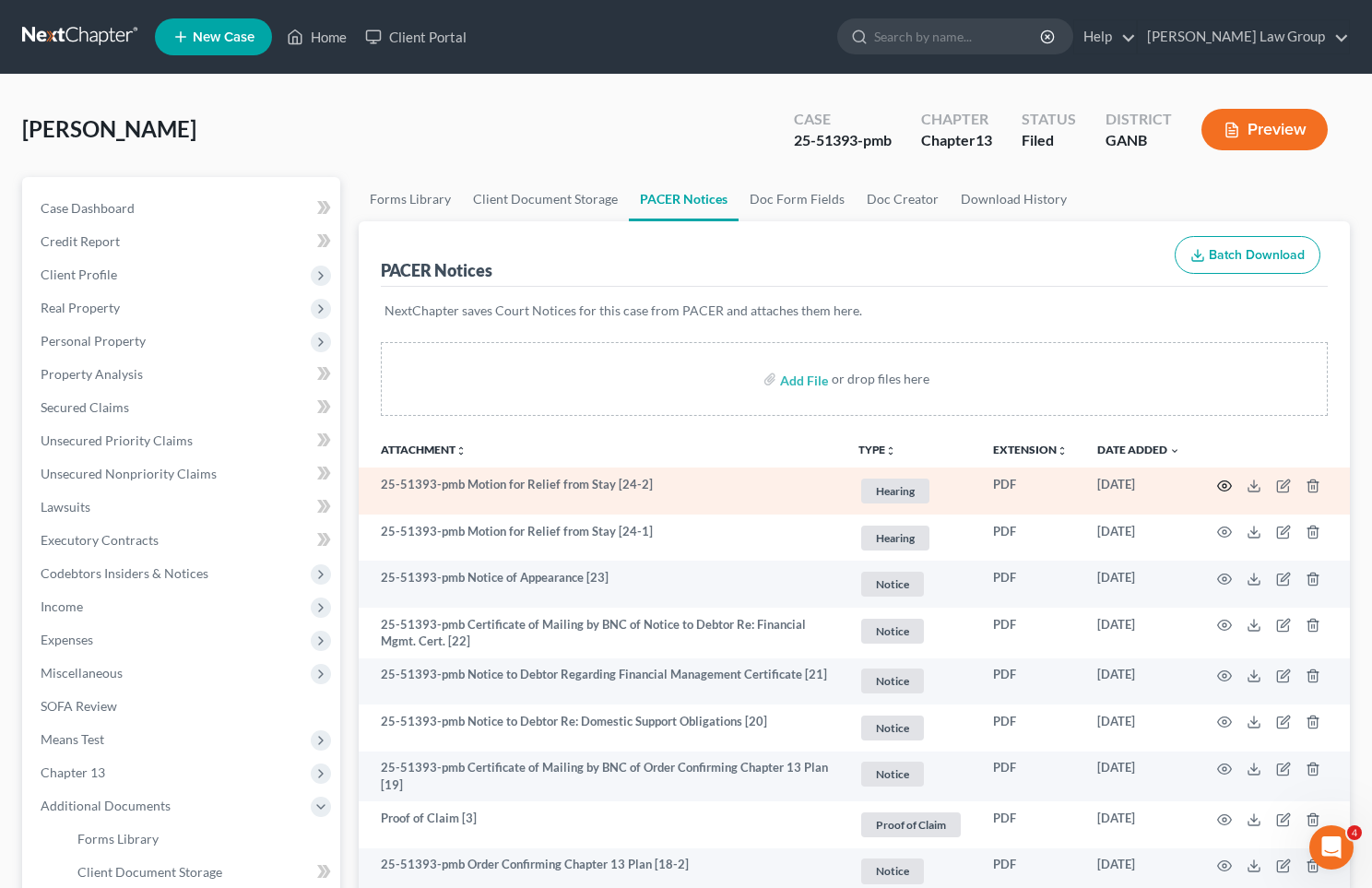click 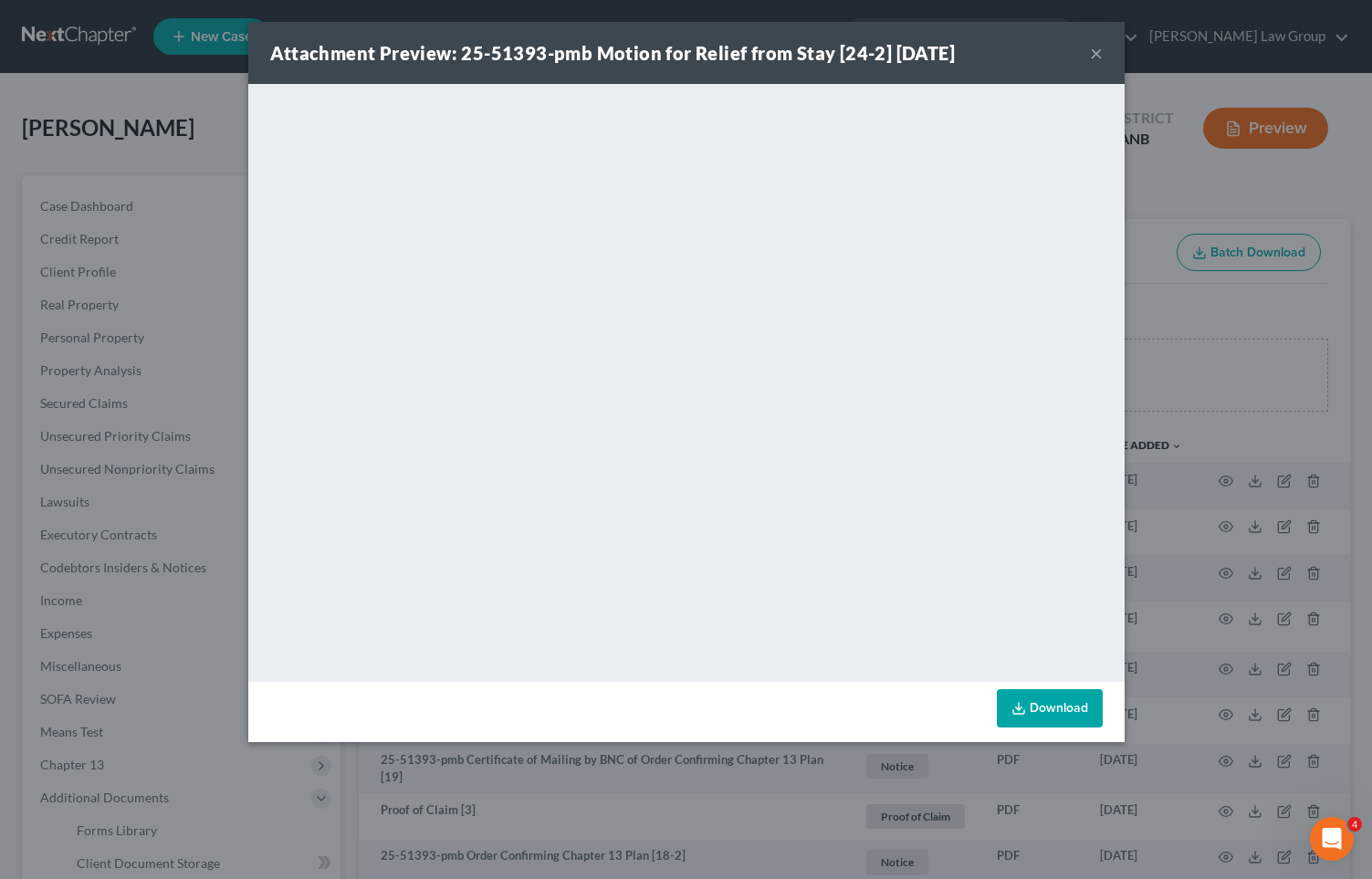 click on "×" at bounding box center [1096, 53] 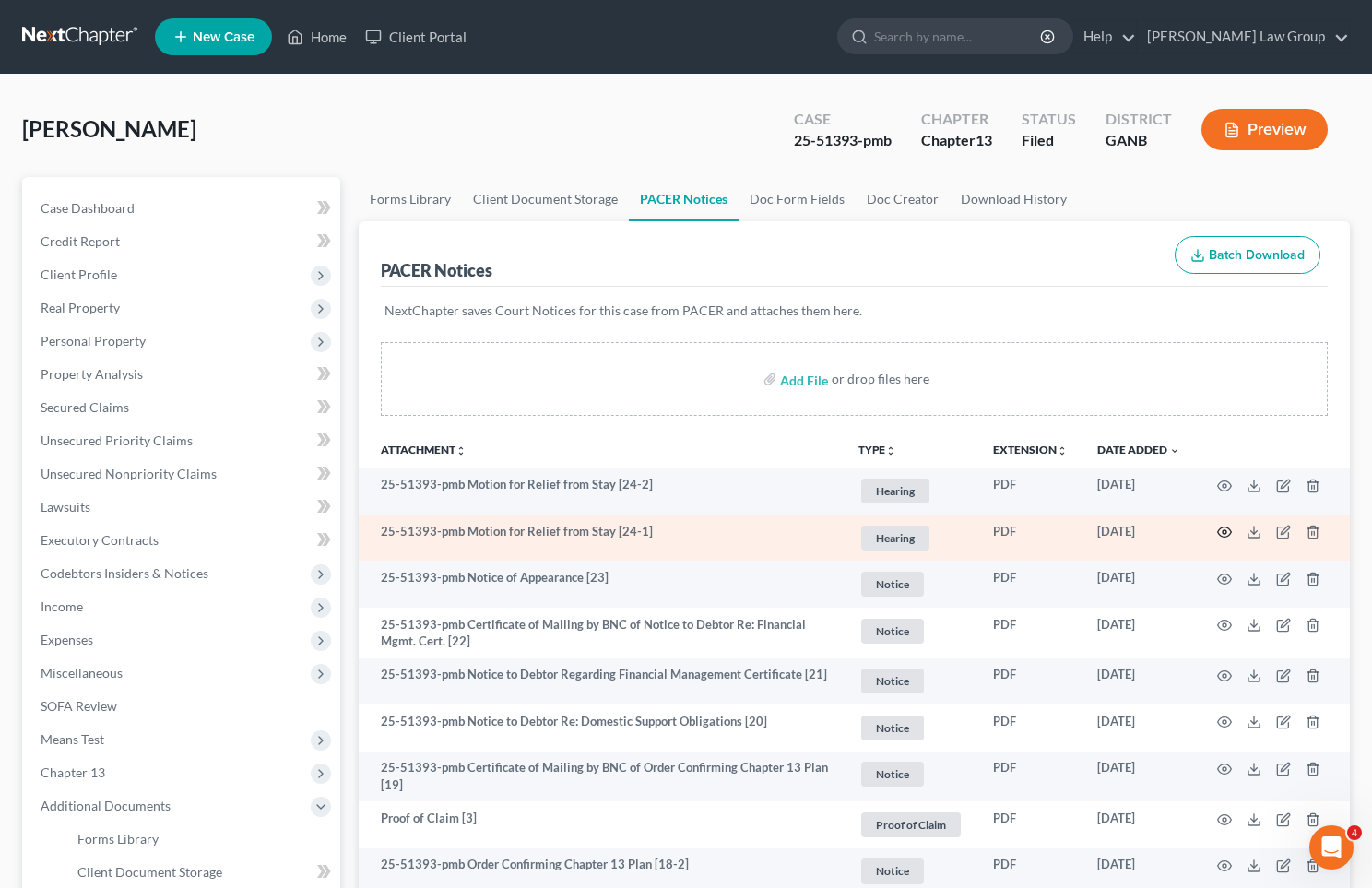 click 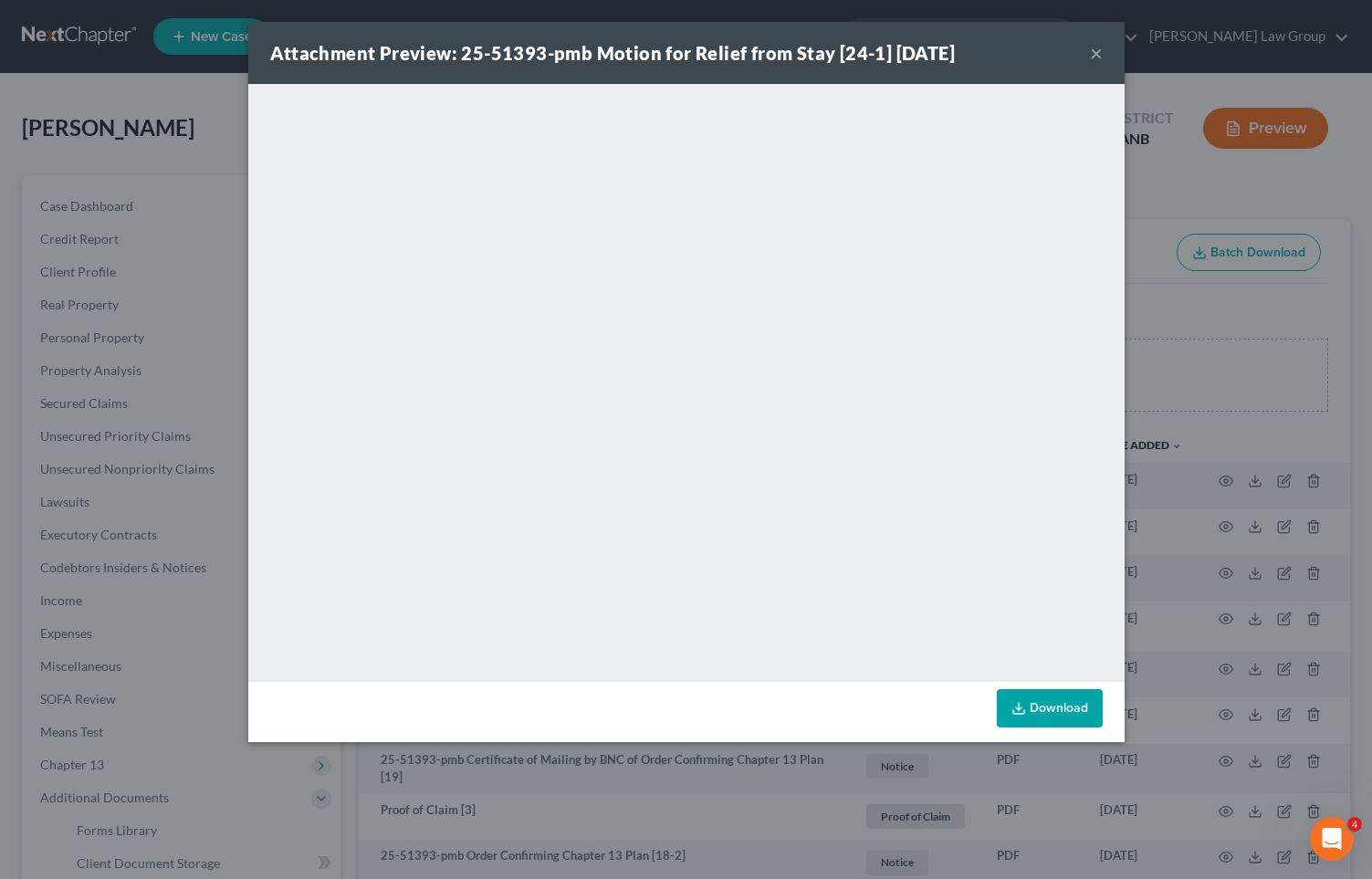 click on "×" at bounding box center [1096, 53] 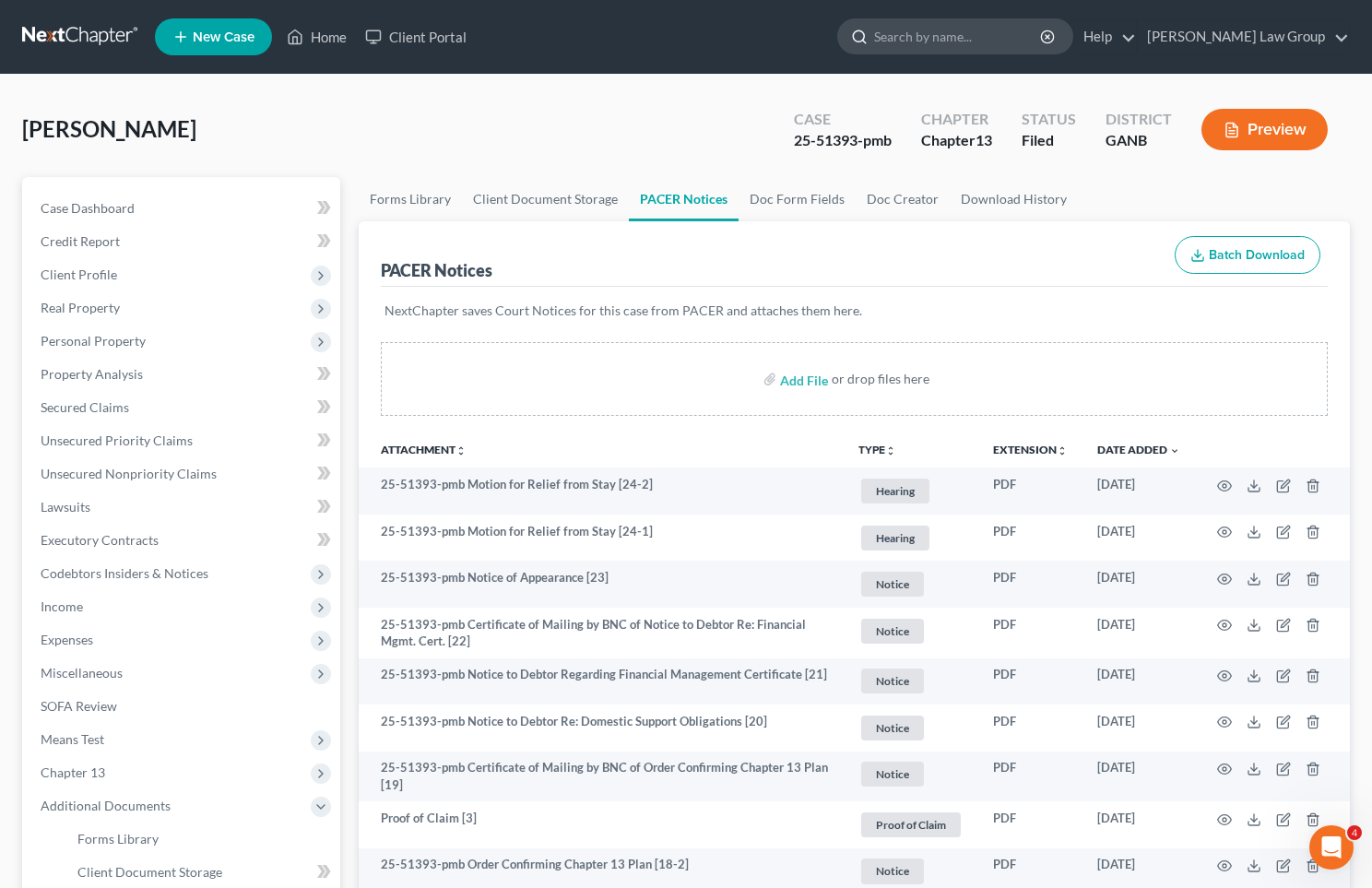 click at bounding box center [958, 36] 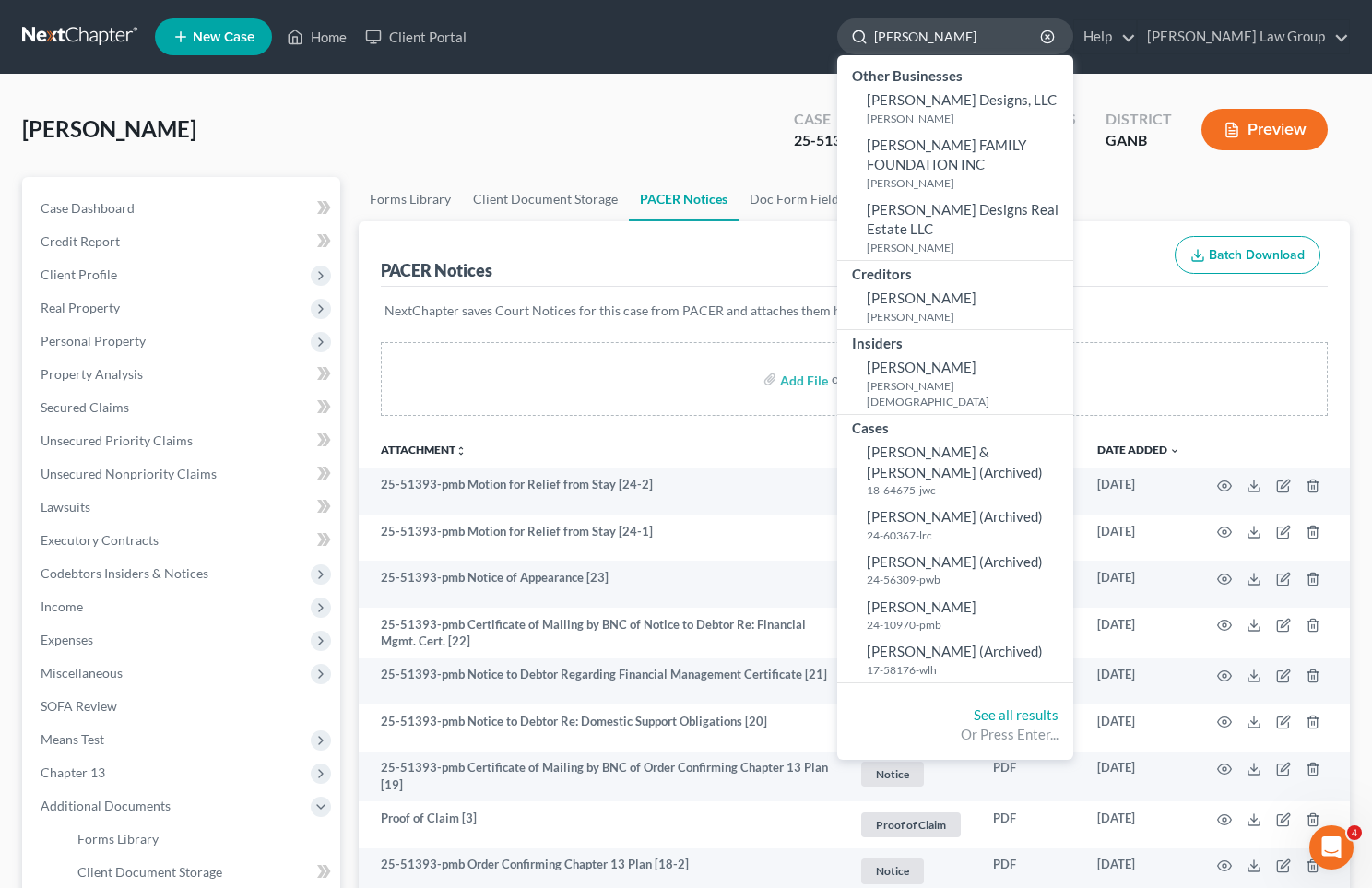type on "Tiffany reid" 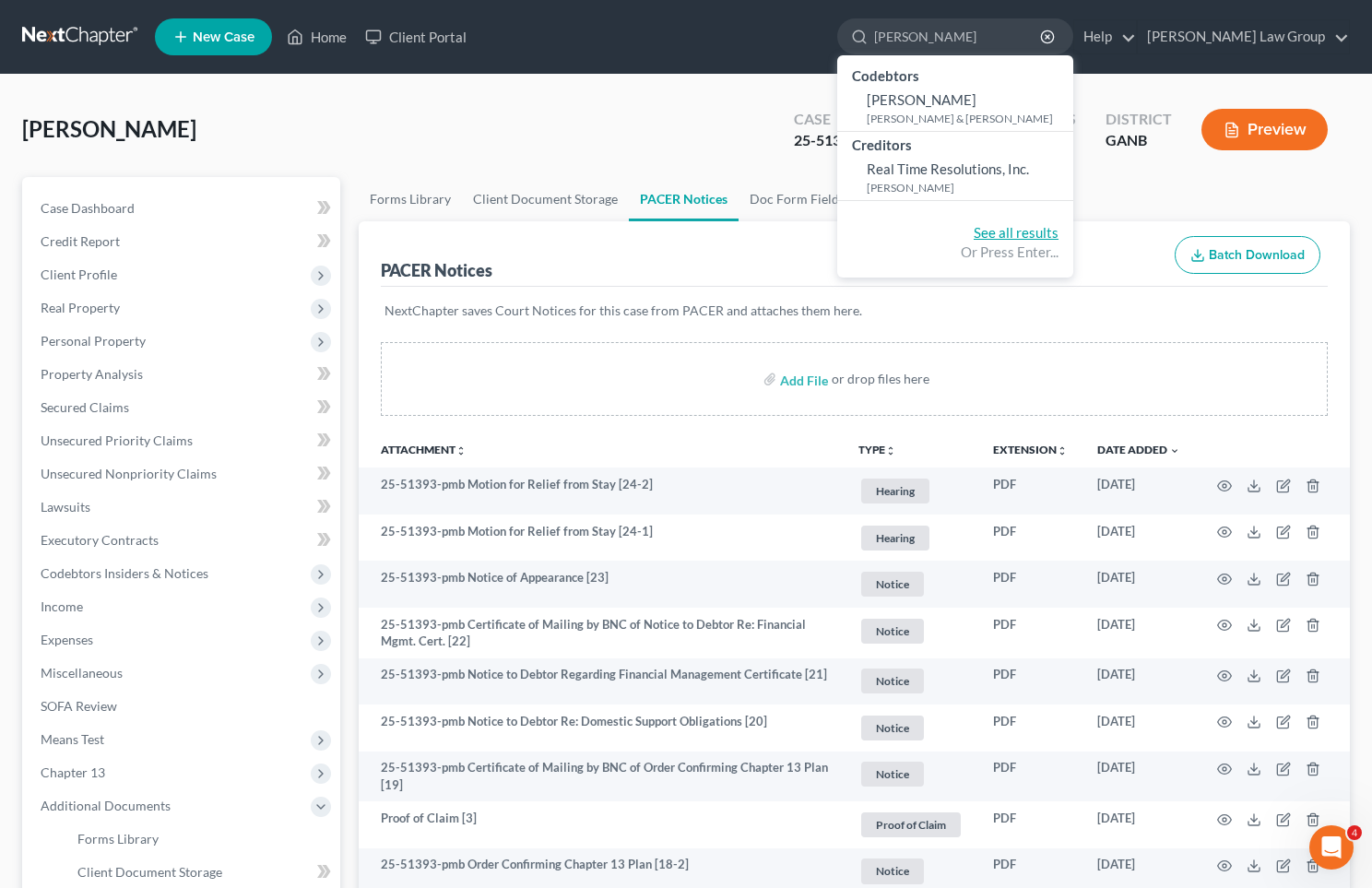 click on "See all results" 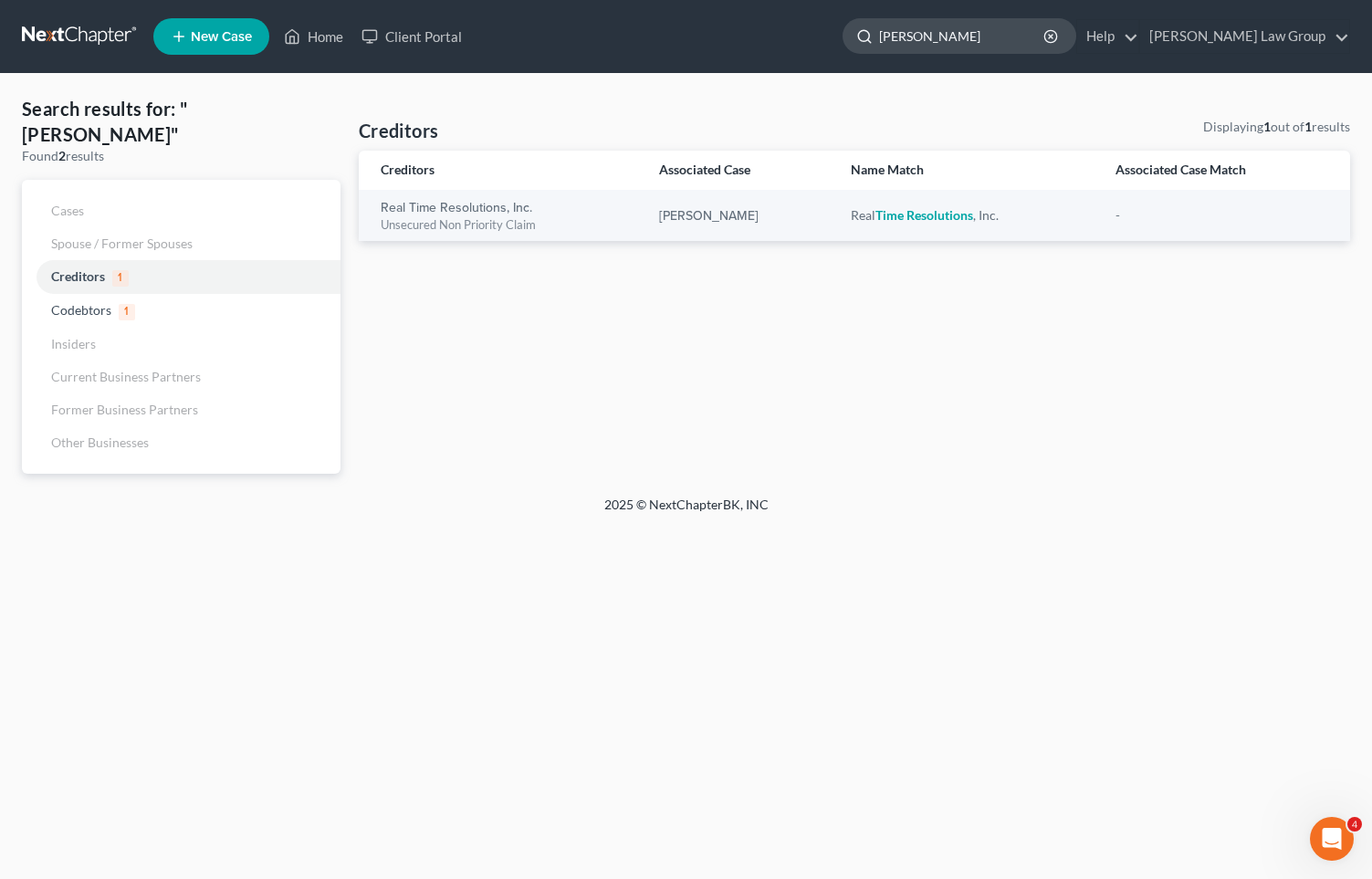 click on "Tiffany reid" 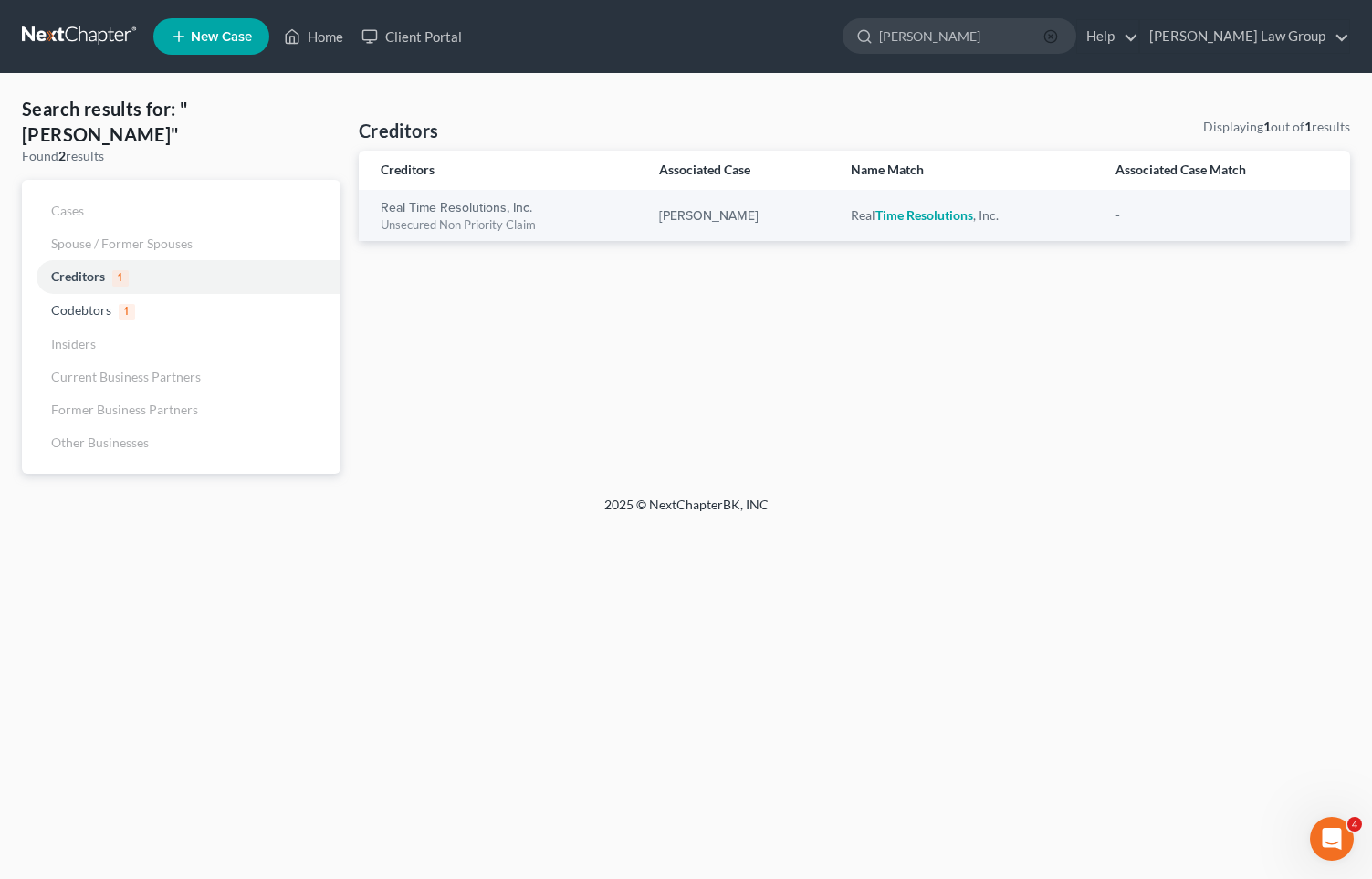 click 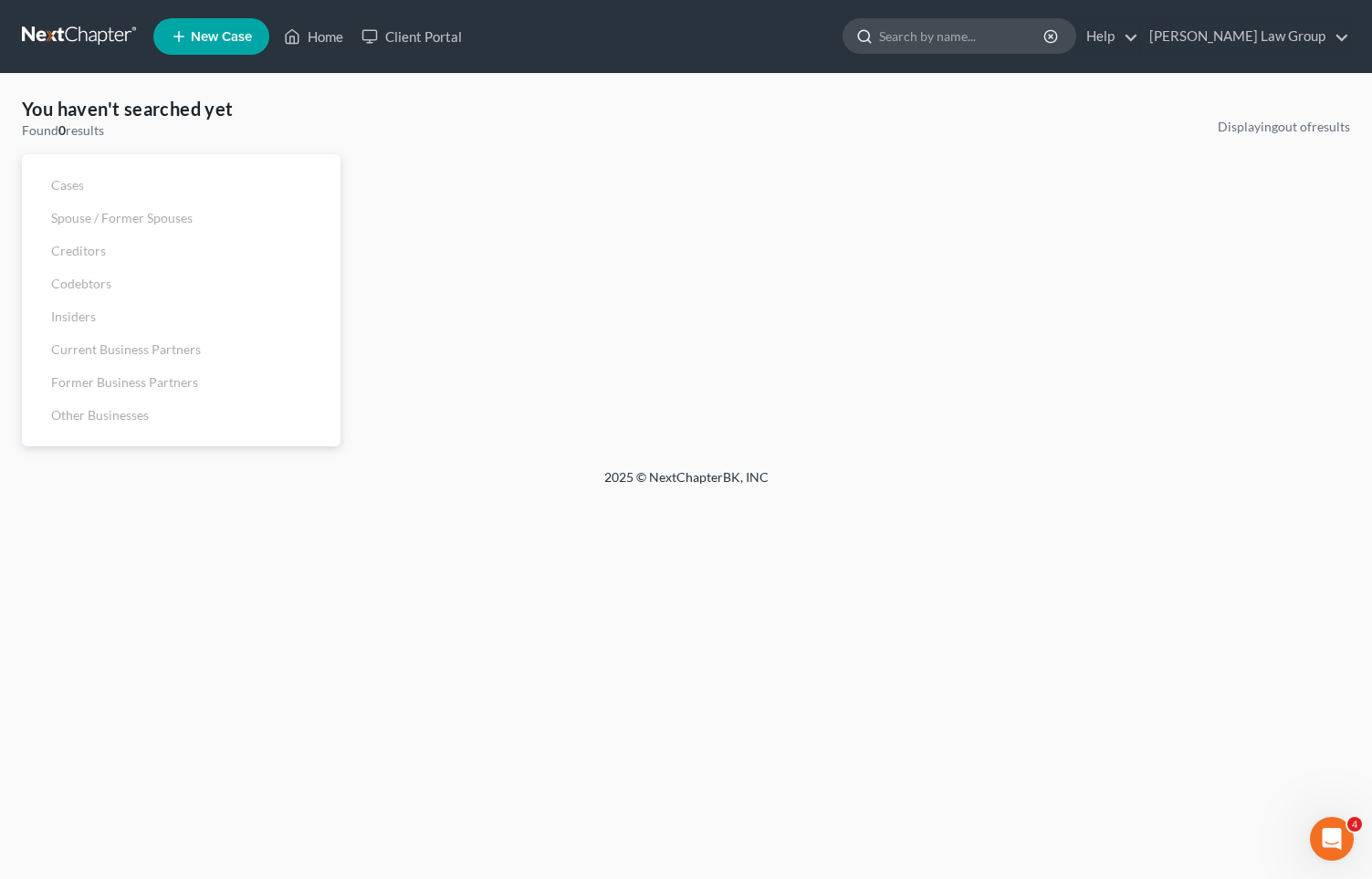click 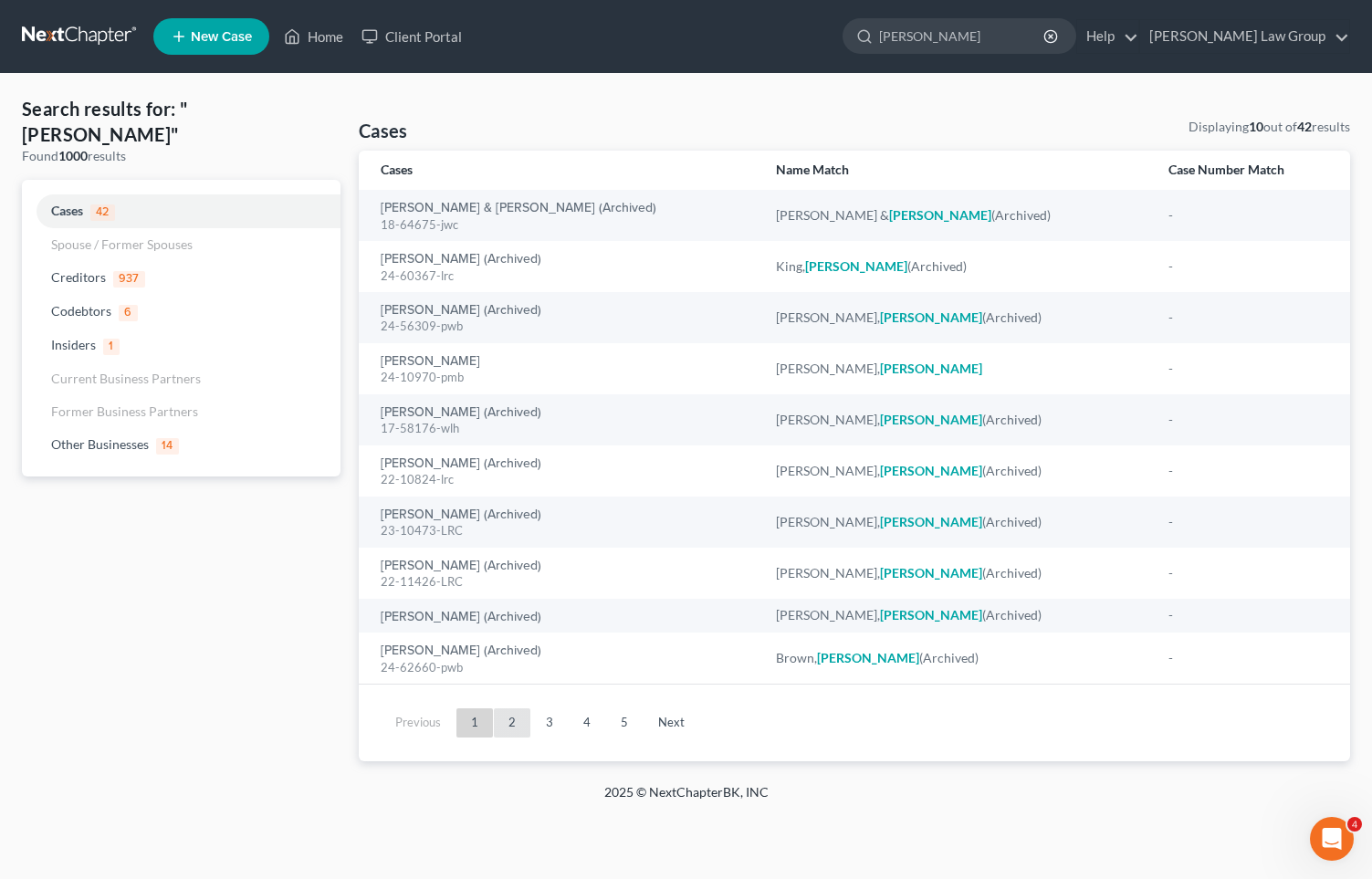 type on "[PERSON_NAME]" 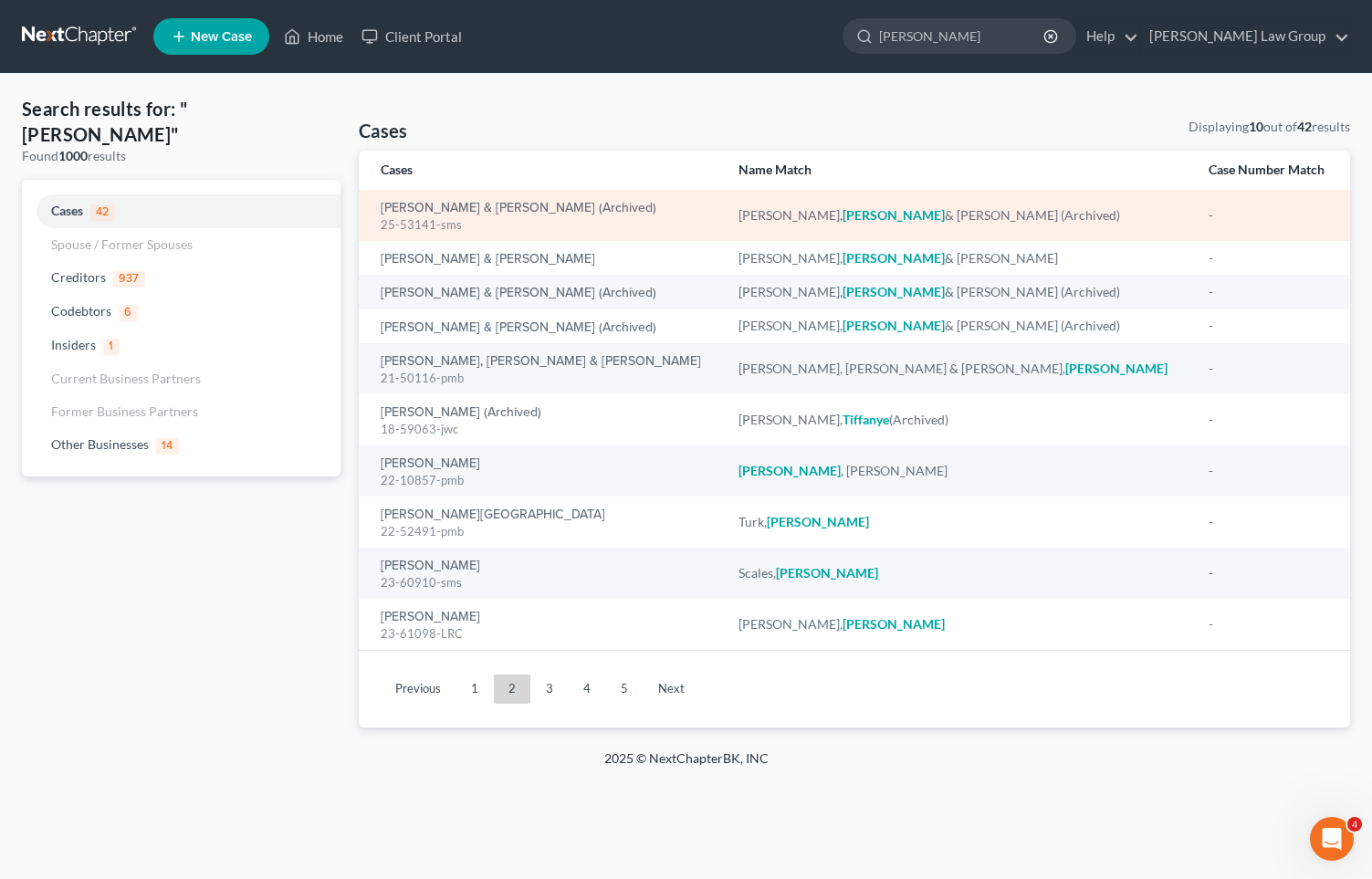 click on "Reid,  Tiffany  & Clifton  (Archived)" at bounding box center [958, 215] 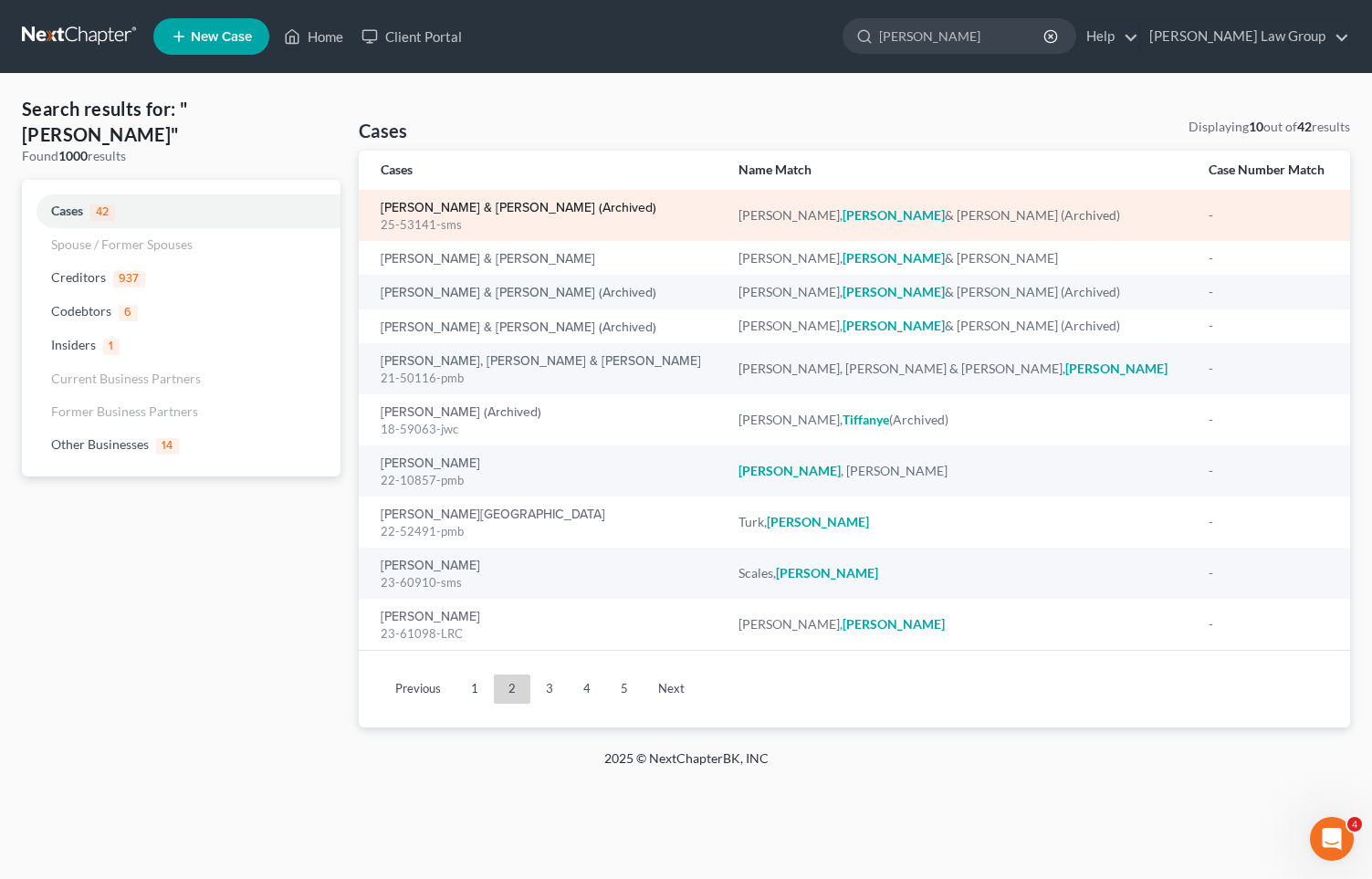 click on "Reid, Tiffany & Clifton  (Archived)" at bounding box center (518, 208) 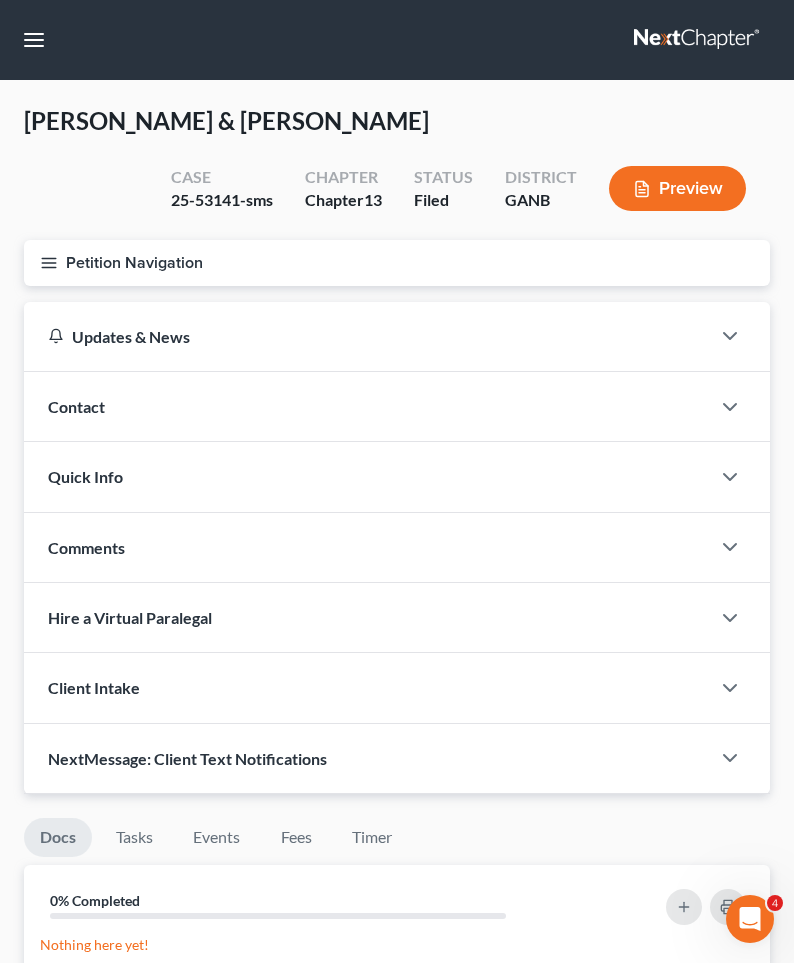 click 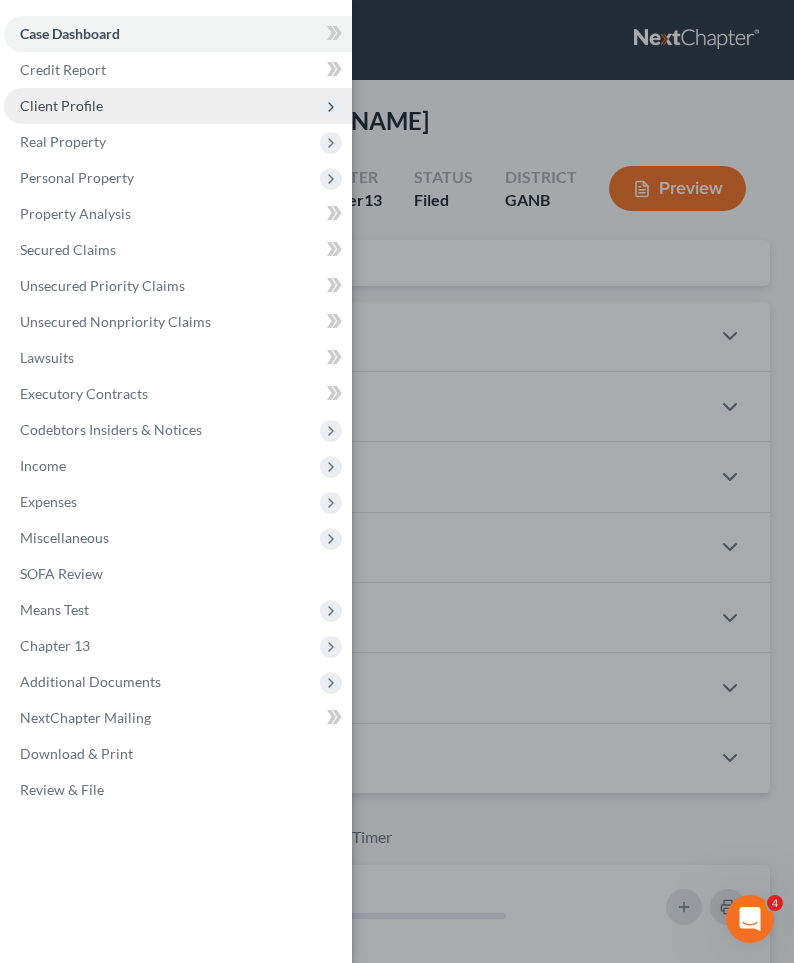 click on "Client Profile" at bounding box center (61, 105) 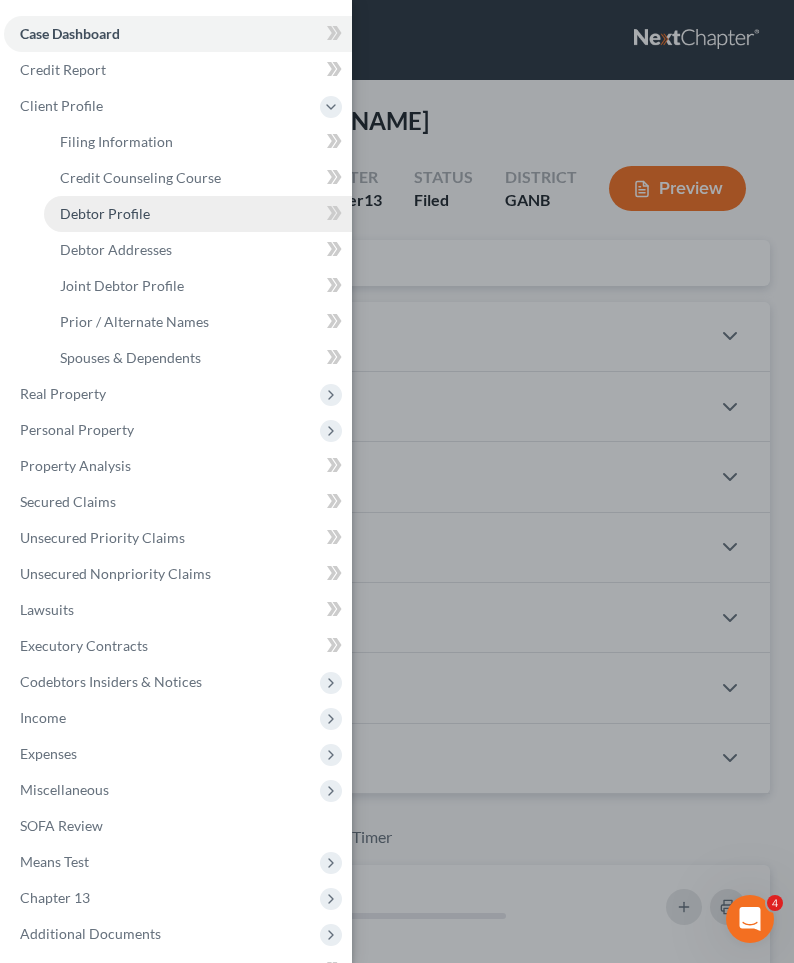 click on "Debtor Profile" at bounding box center [105, 213] 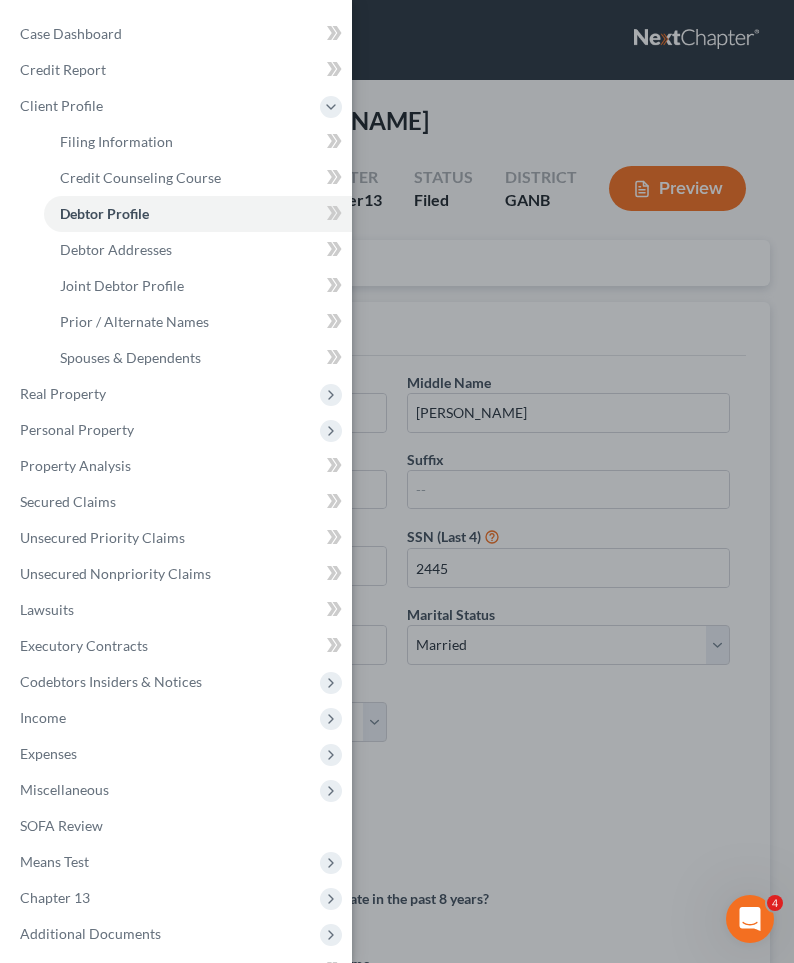 click on "Case Dashboard
Payments
Invoices
Payments
Payments
Credit Report
Client Profile" at bounding box center [397, 481] 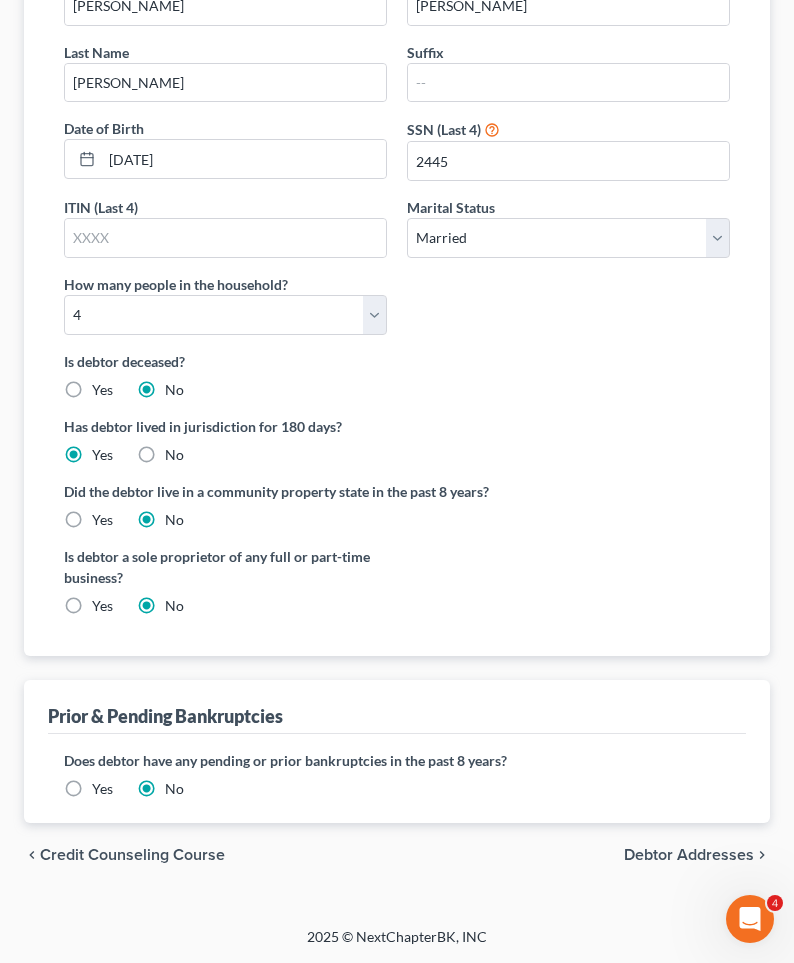 scroll, scrollTop: 406, scrollLeft: 0, axis: vertical 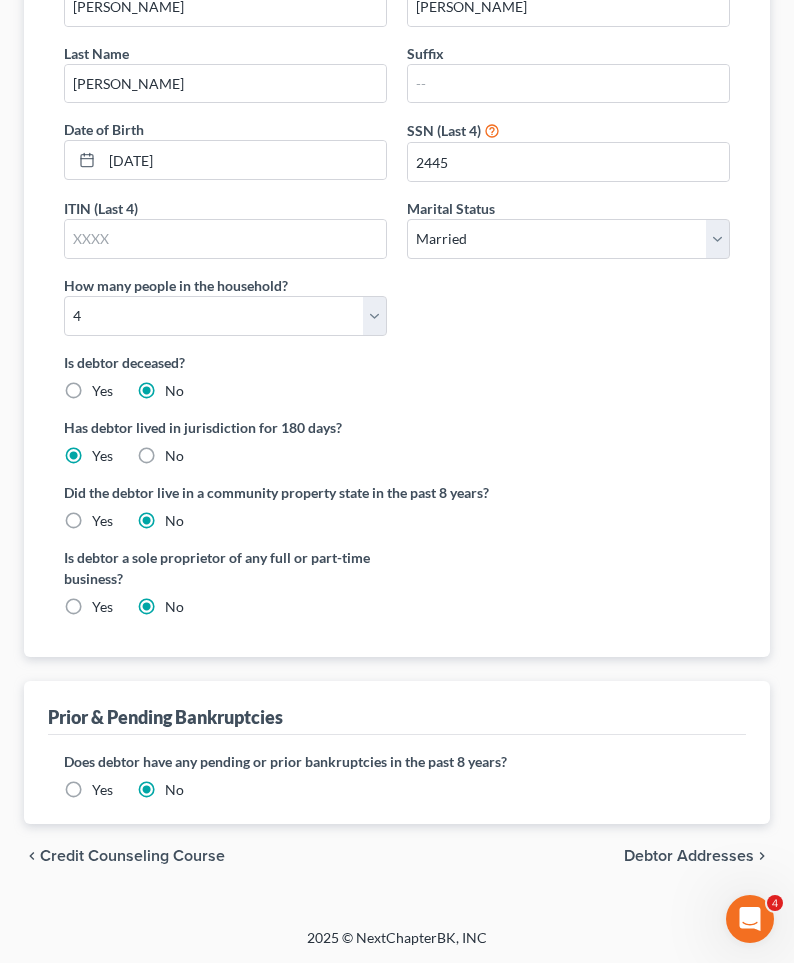 click on "Credit Counseling Course" at bounding box center [132, 856] 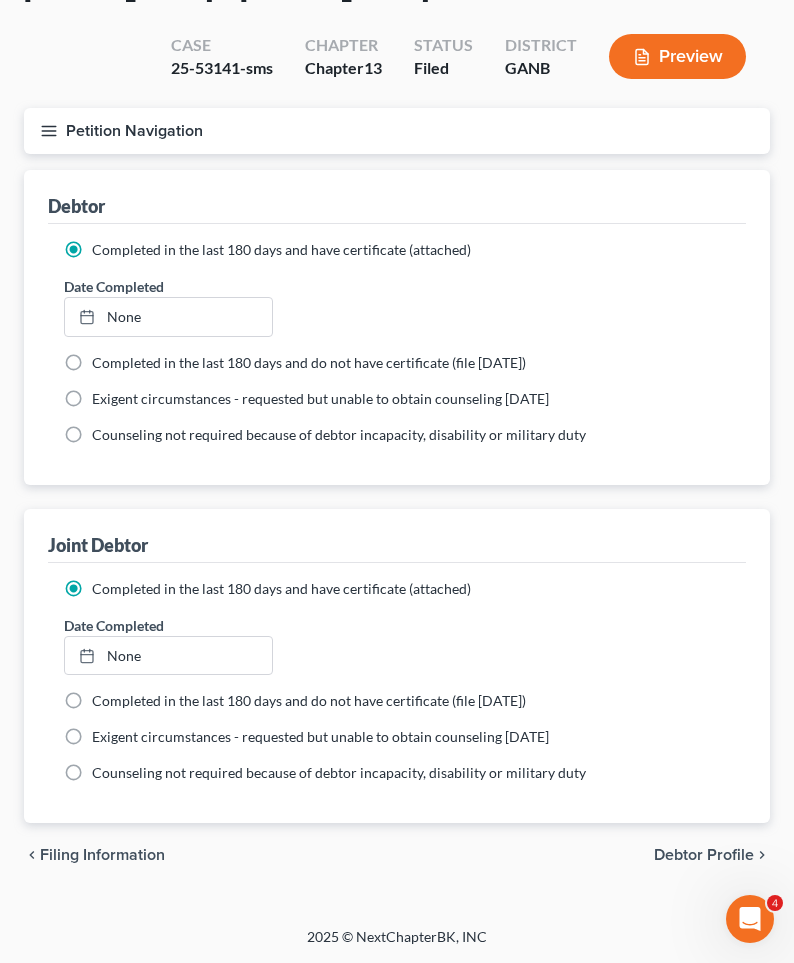 scroll, scrollTop: 133, scrollLeft: 0, axis: vertical 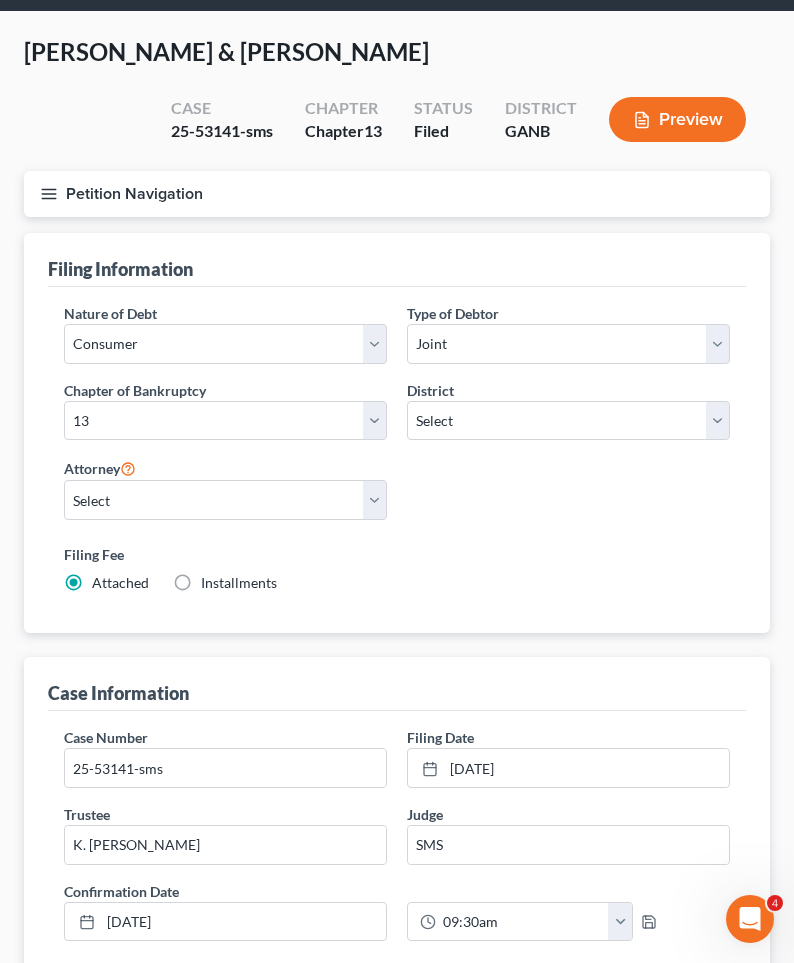 click on "Petition Navigation" at bounding box center (397, 194) 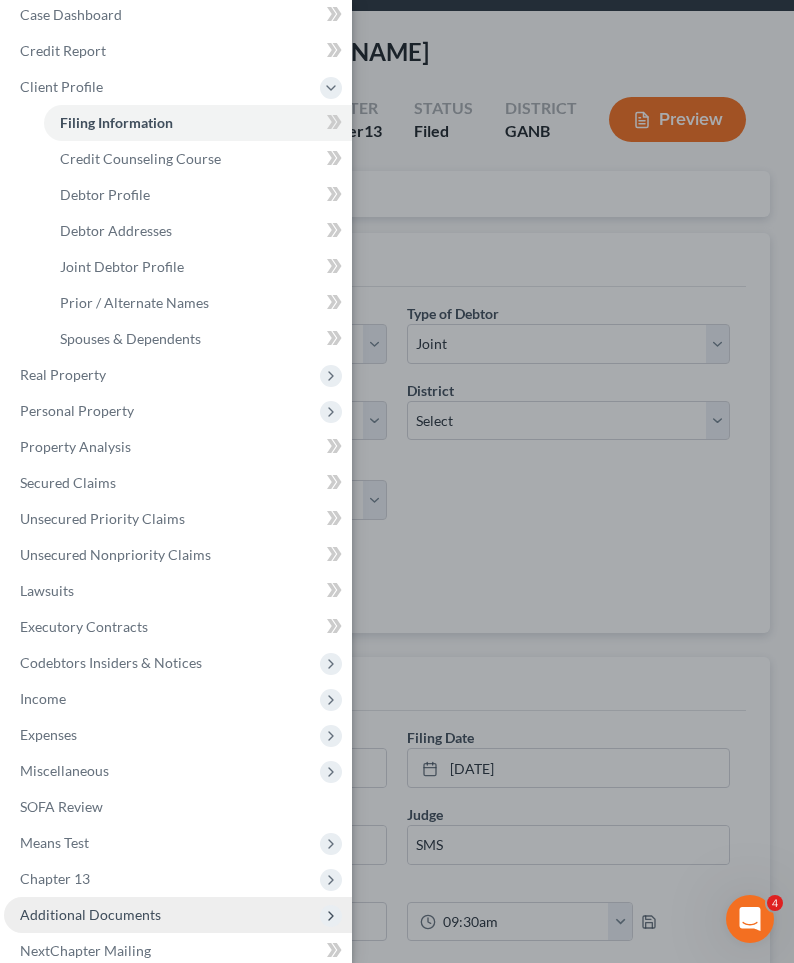 scroll, scrollTop: 20, scrollLeft: 0, axis: vertical 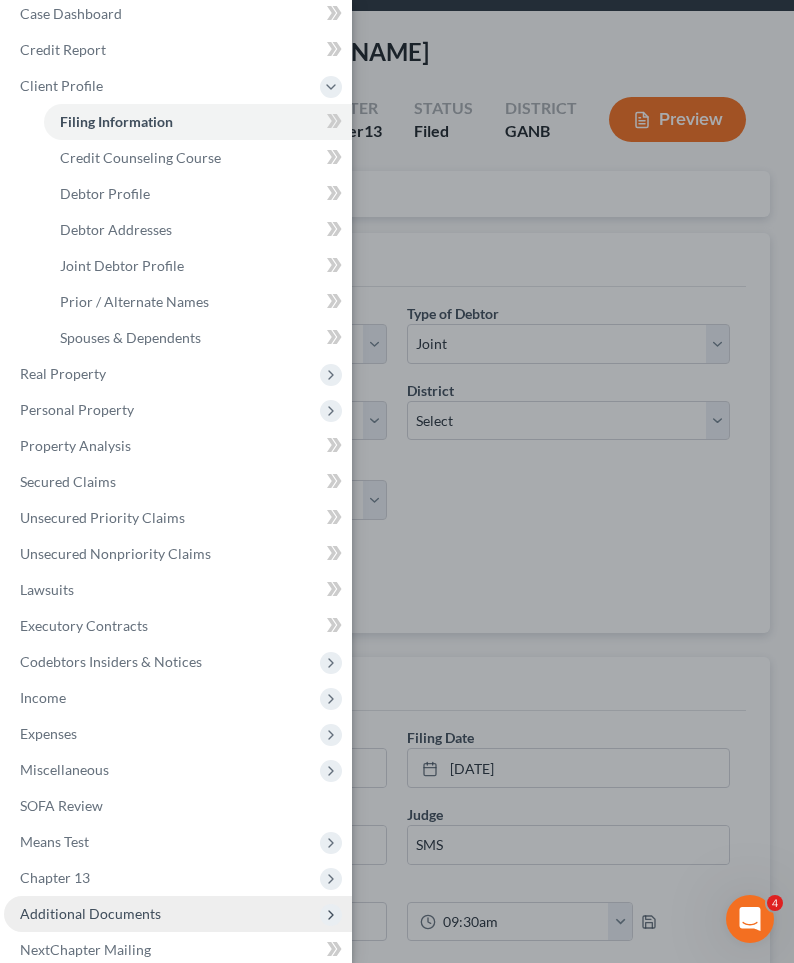 click on "Additional Documents" at bounding box center (90, 913) 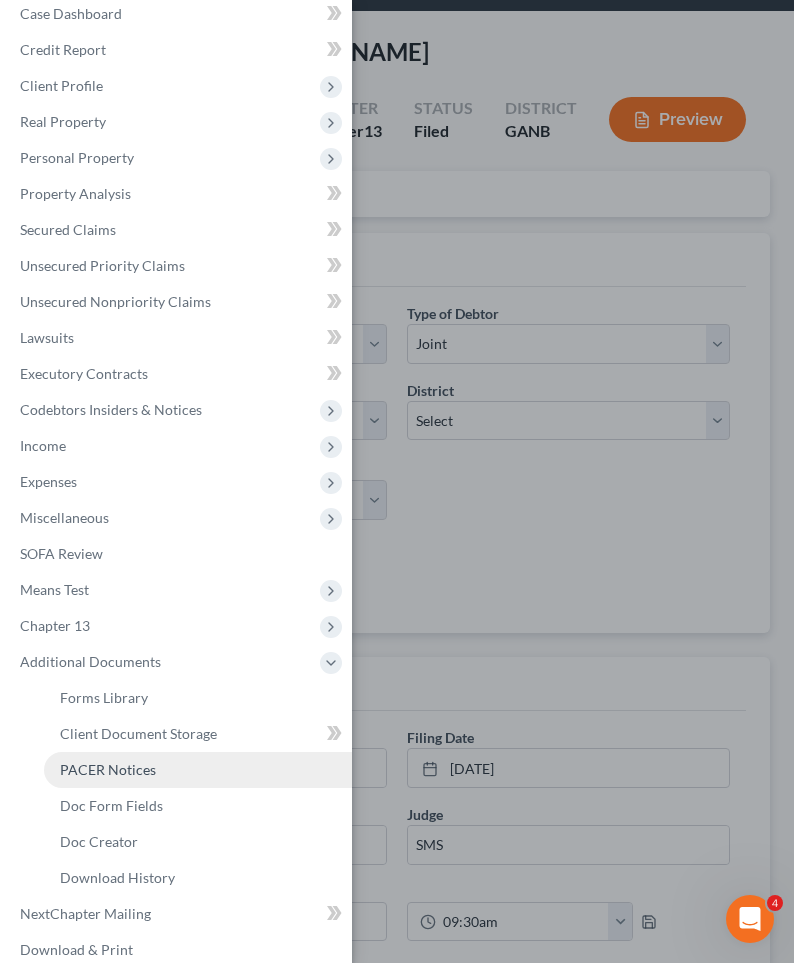 click on "PACER Notices" at bounding box center [108, 769] 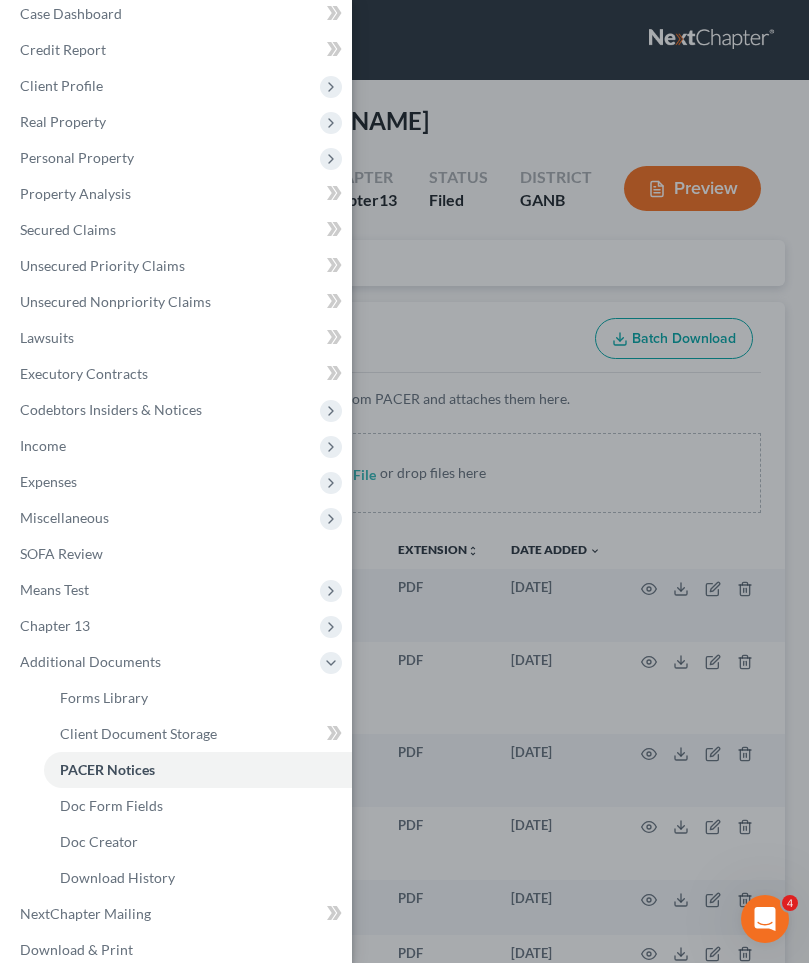 click on "Case Dashboard
Payments
Invoices
Payments
Payments
Credit Report
Client Profile" at bounding box center [404, 481] 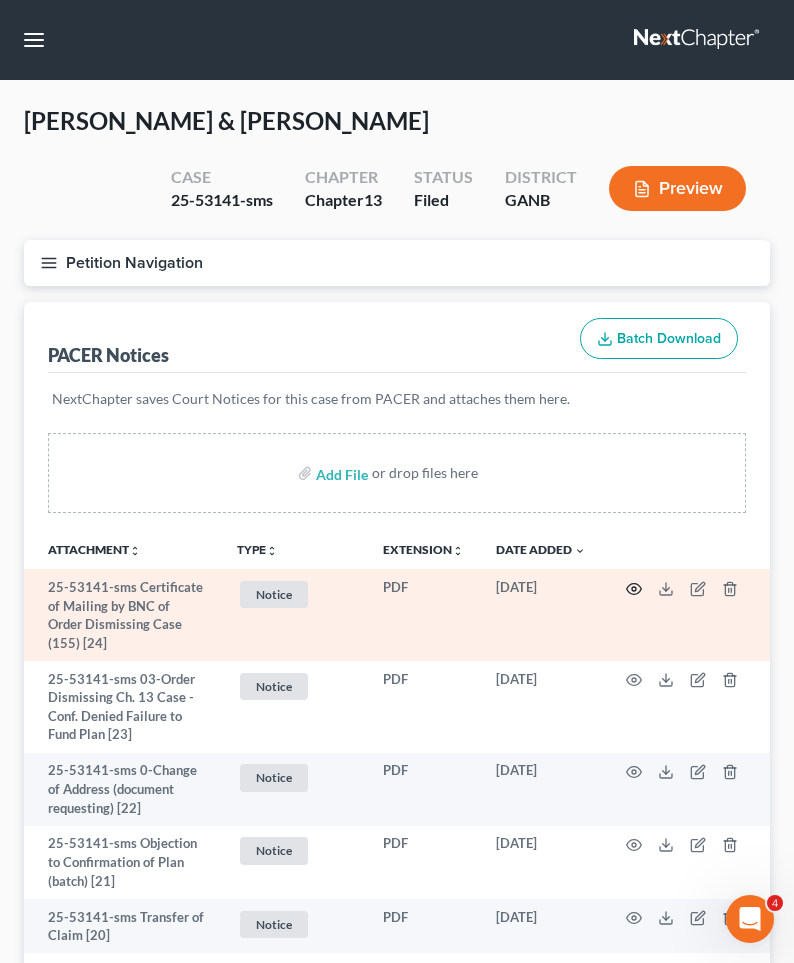 click 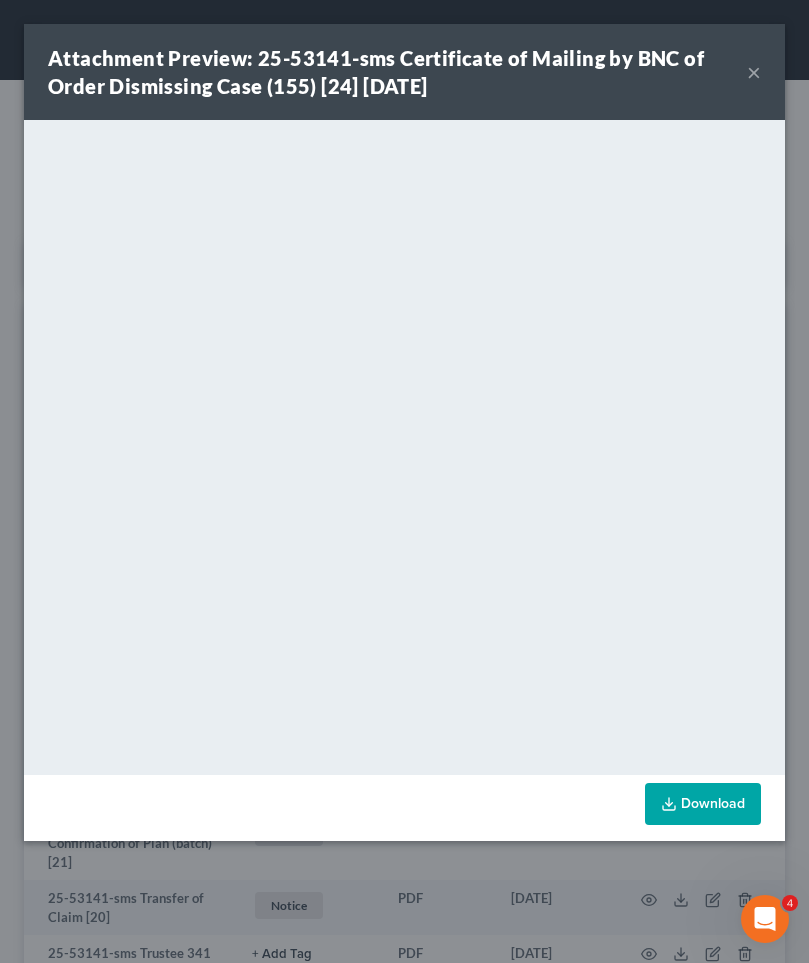 click on "×" at bounding box center [754, 72] 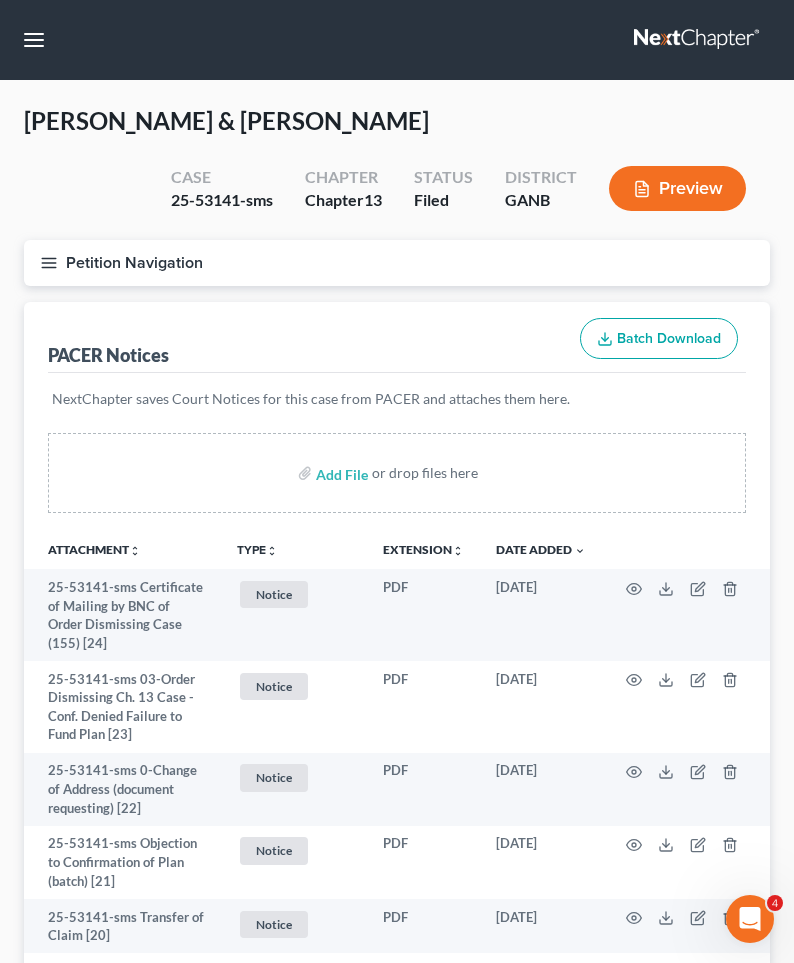 click on "Petition Navigation" at bounding box center [397, 263] 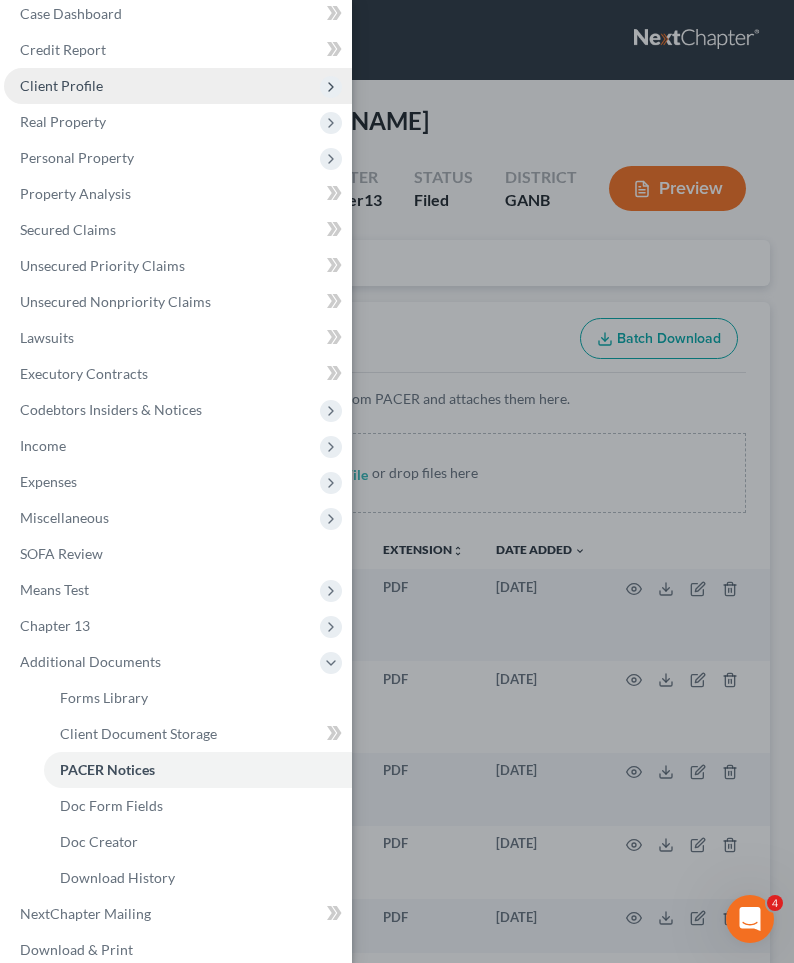 click on "Client Profile" at bounding box center (61, 85) 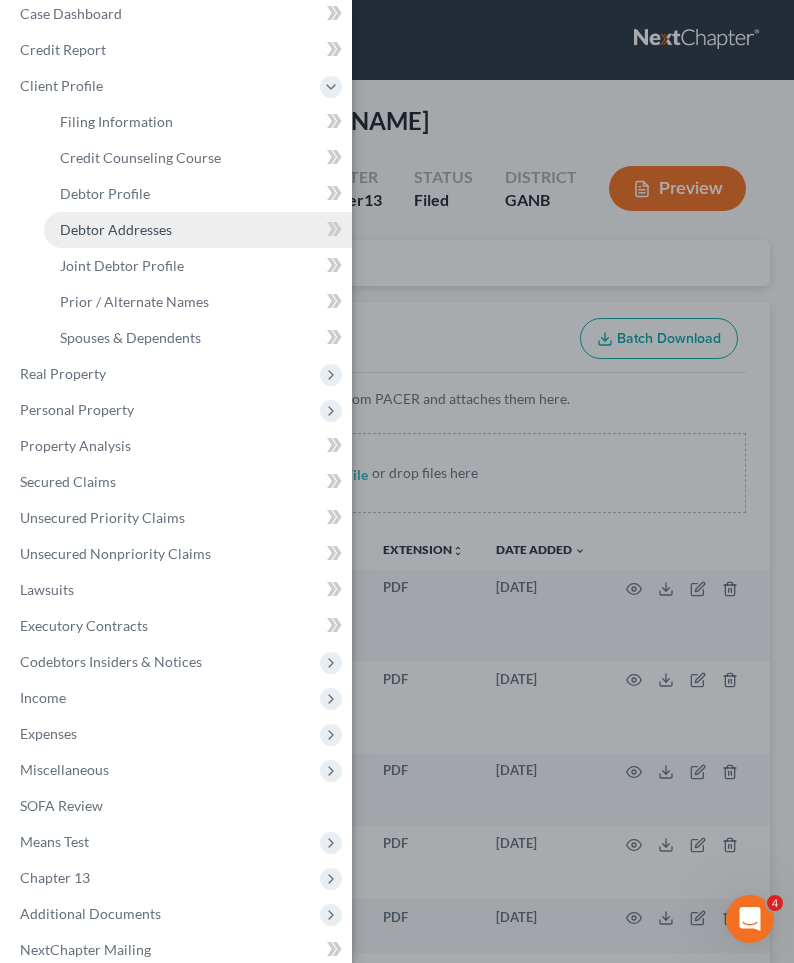 click on "Debtor Addresses" at bounding box center [116, 229] 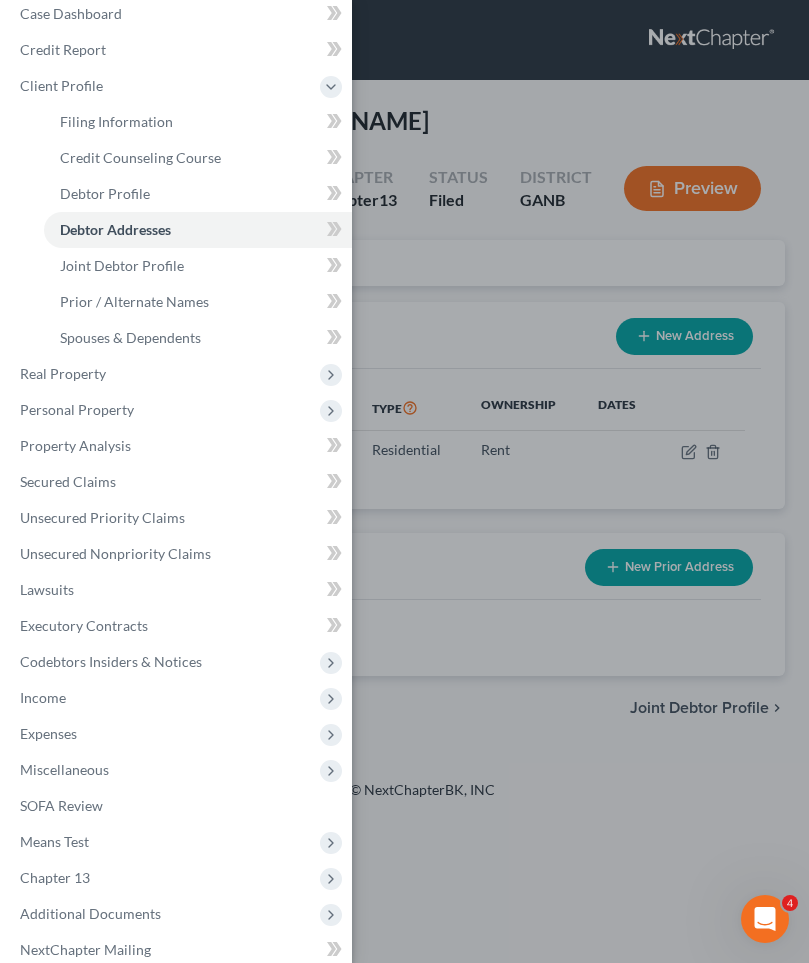 click on "Case Dashboard
Payments
Invoices
Payments
Payments
Credit Report
Client Profile" at bounding box center [404, 481] 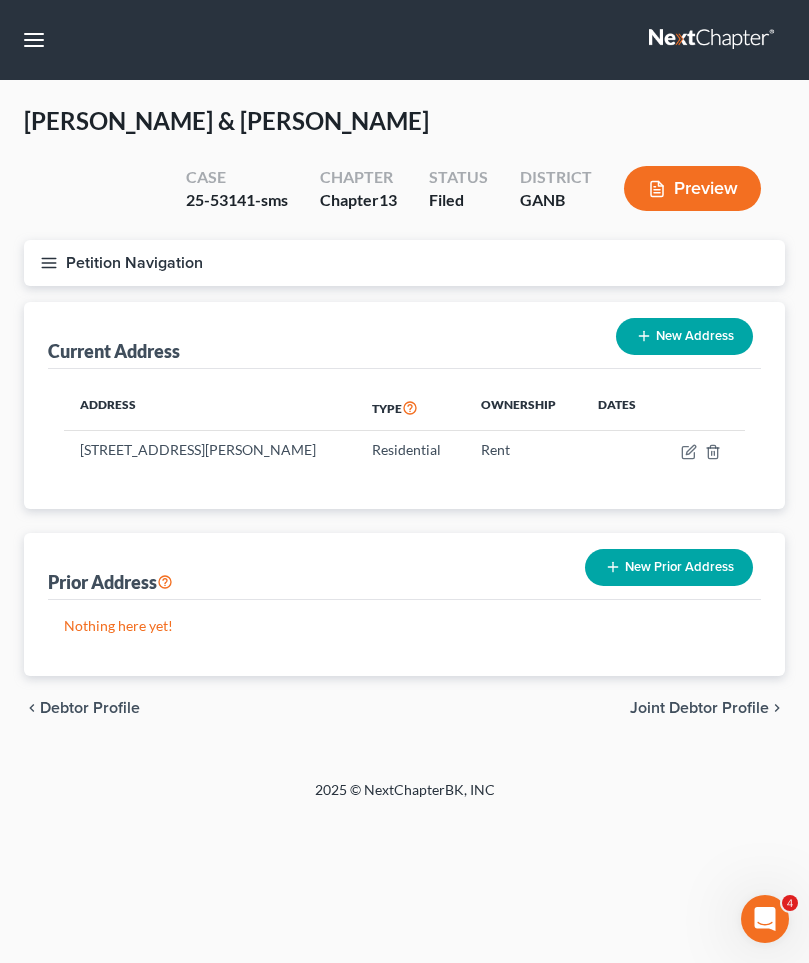 click on "Joint Debtor Profile" at bounding box center (699, 708) 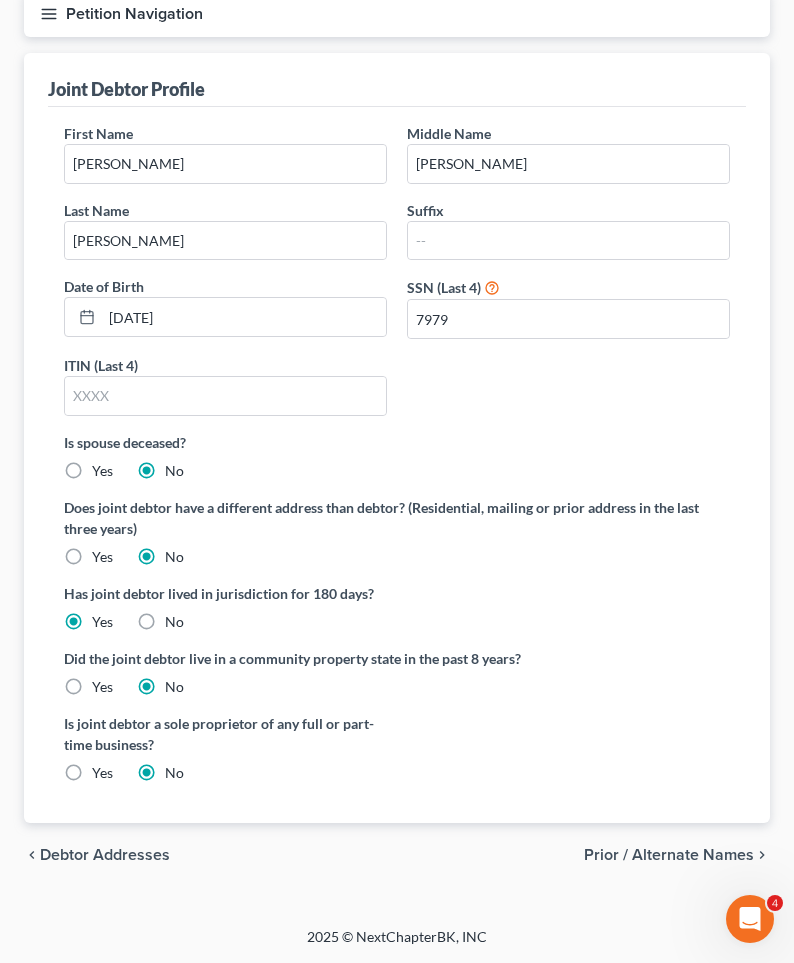 scroll, scrollTop: 248, scrollLeft: 0, axis: vertical 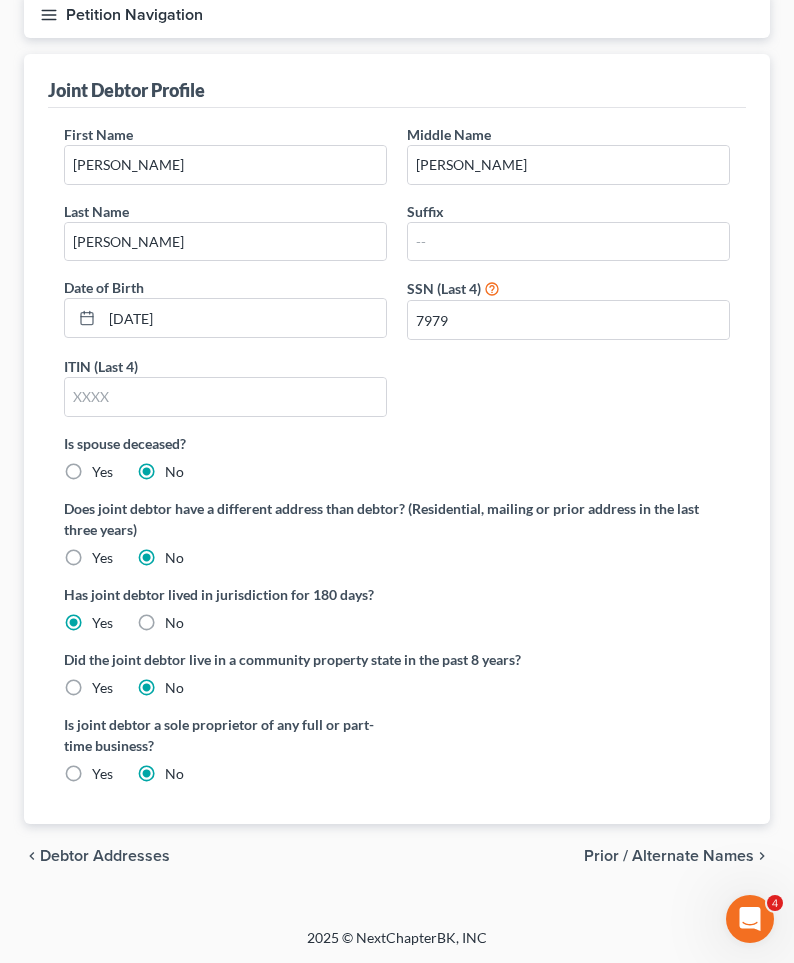 click on "Prior / Alternate Names" at bounding box center (669, 856) 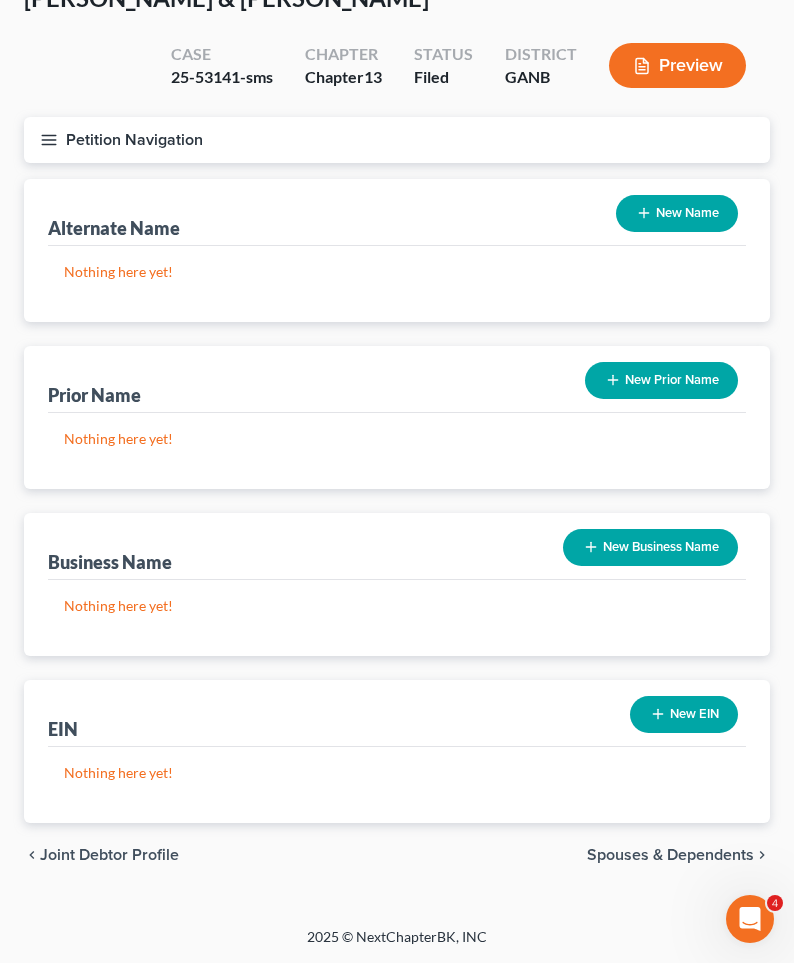 scroll, scrollTop: 123, scrollLeft: 0, axis: vertical 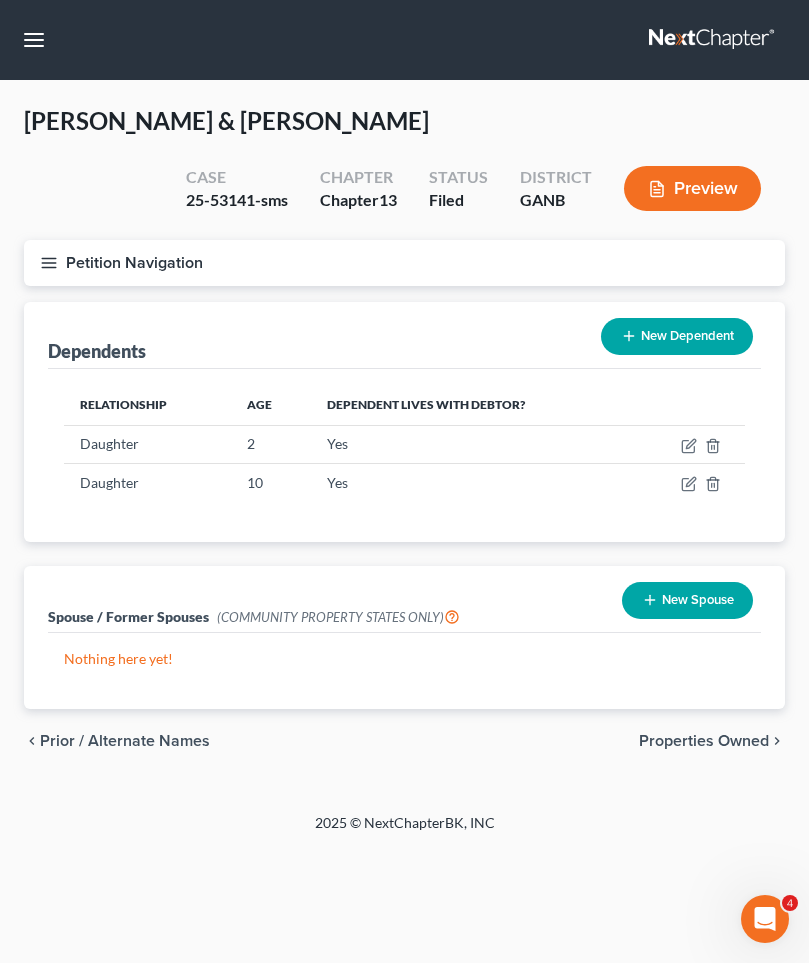 click on "Properties Owned" at bounding box center [704, 741] 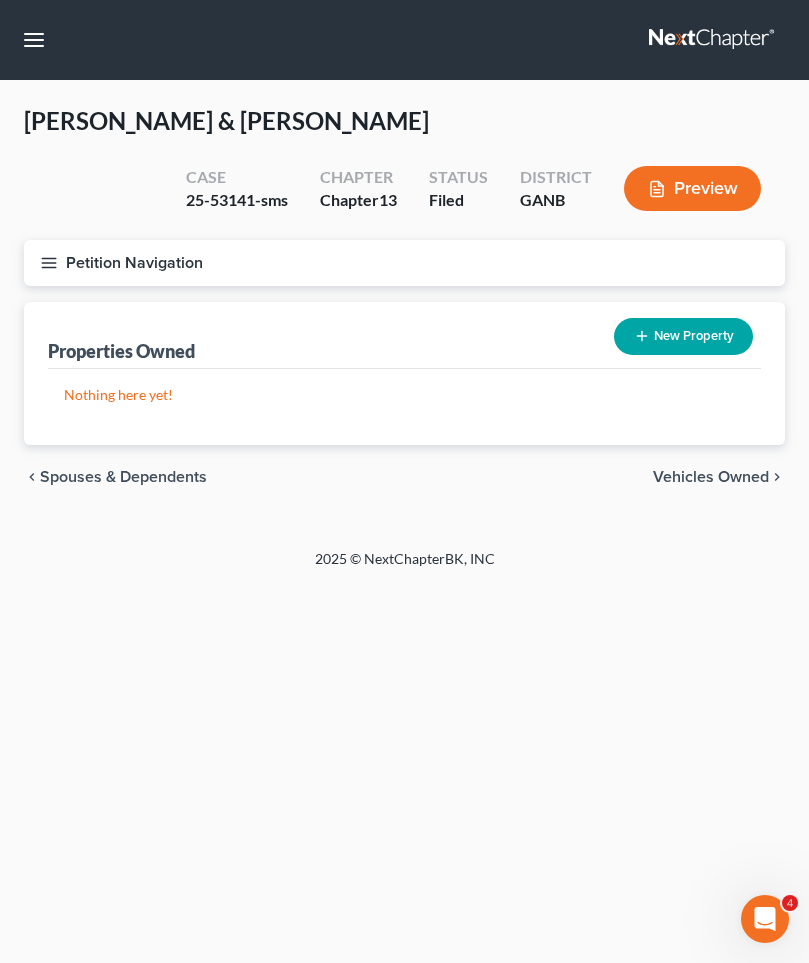 click on "Vehicles Owned" at bounding box center [711, 477] 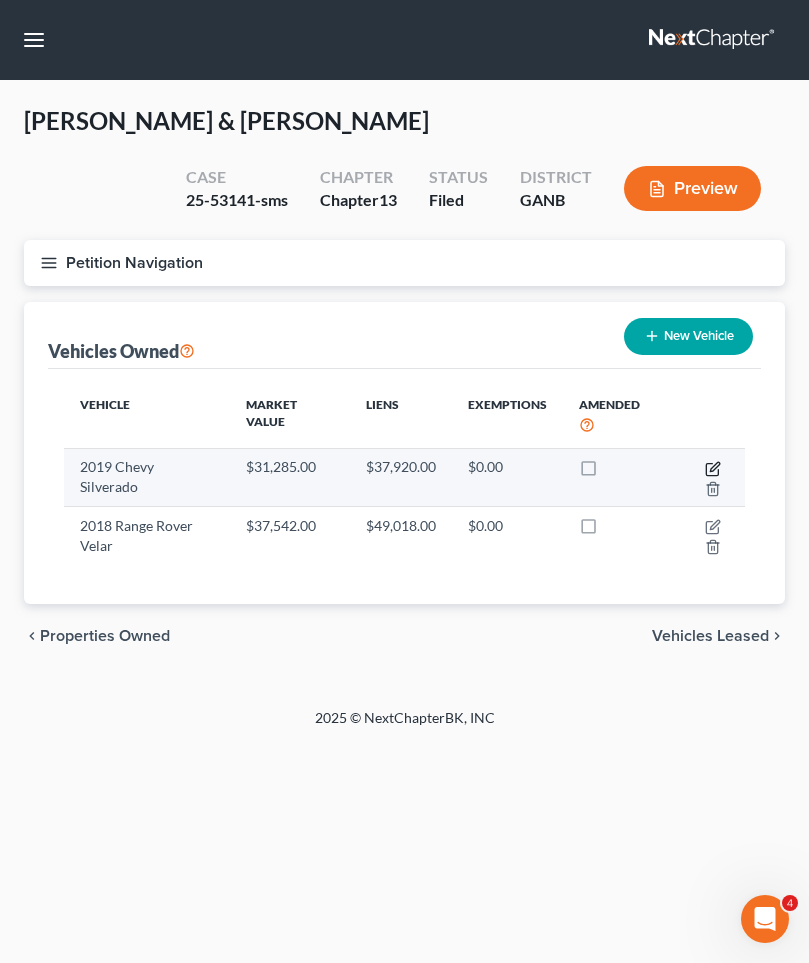 click 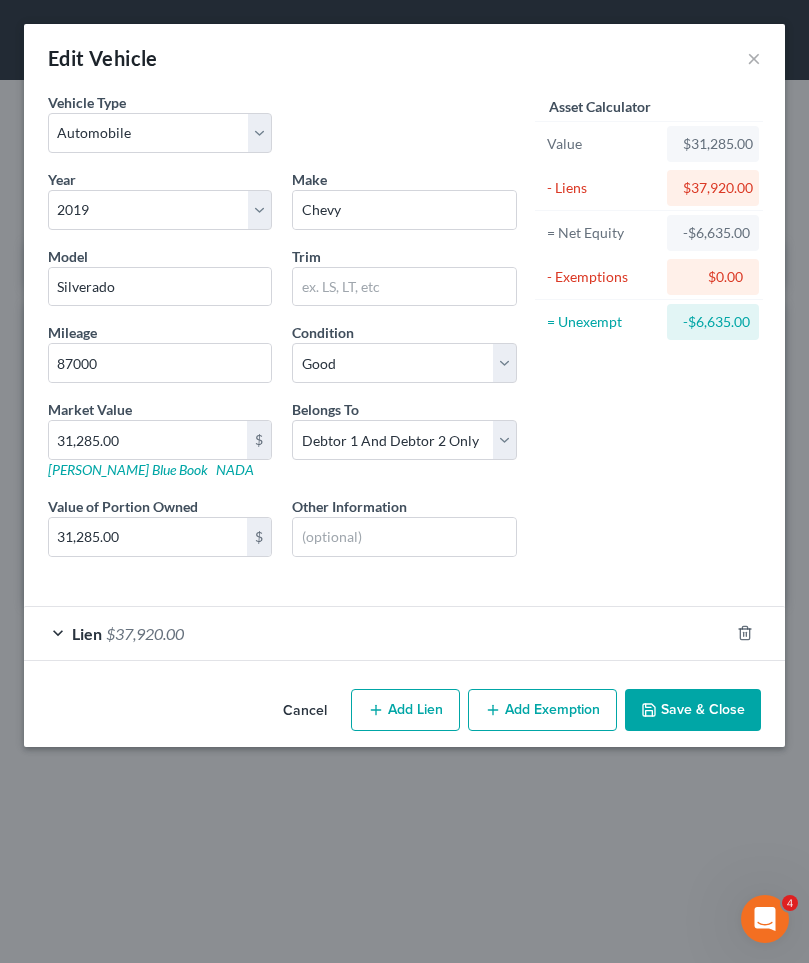click on "Lien $37,920.00" at bounding box center (376, 633) 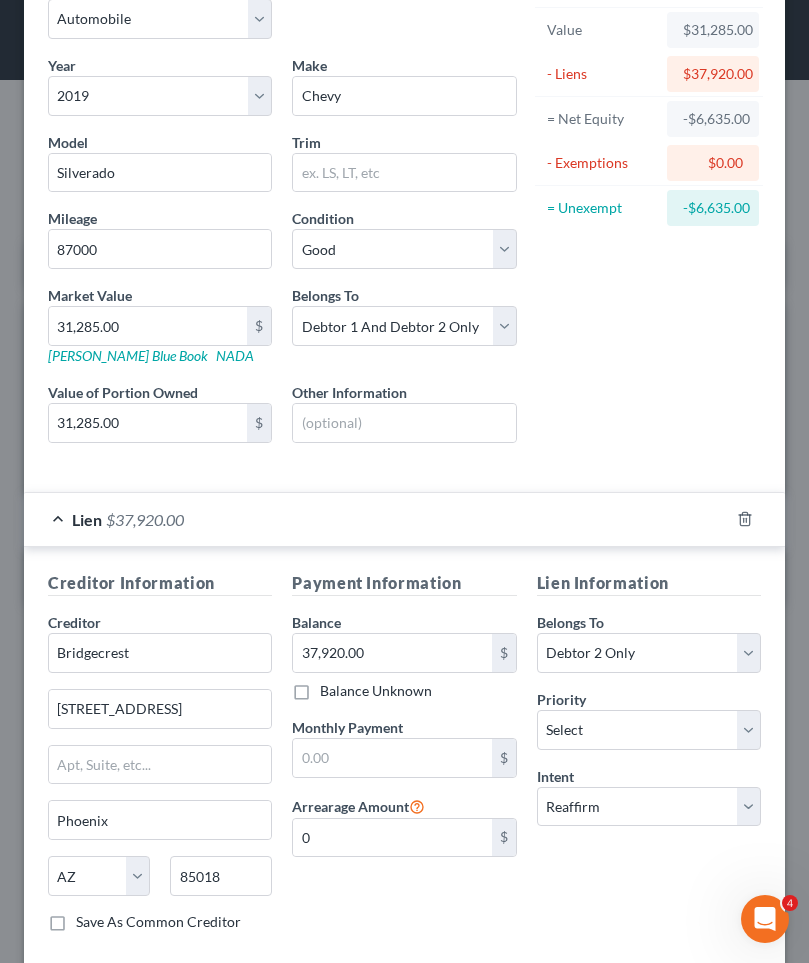scroll, scrollTop: 123, scrollLeft: 0, axis: vertical 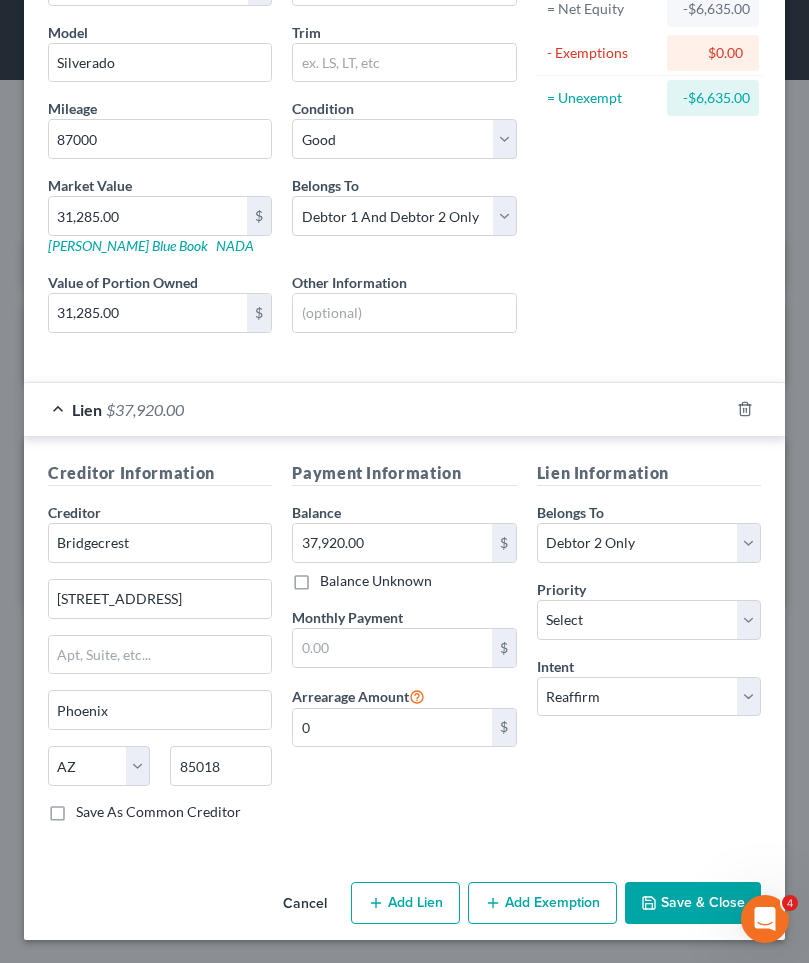 click on "Save & Close" at bounding box center (693, 903) 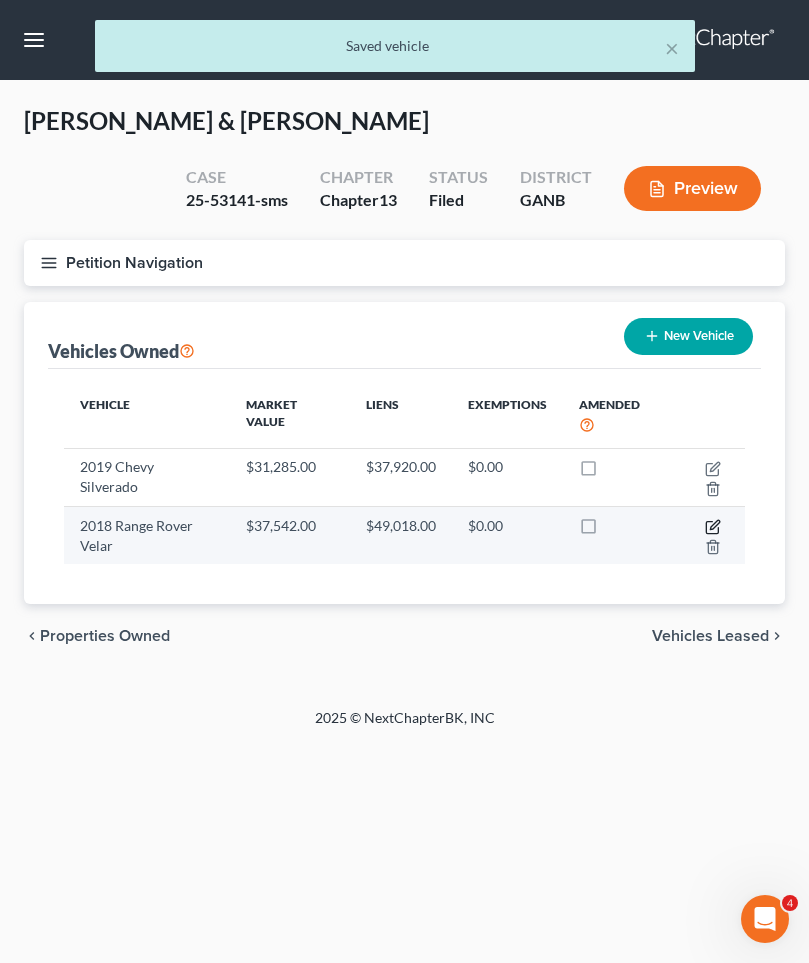 click 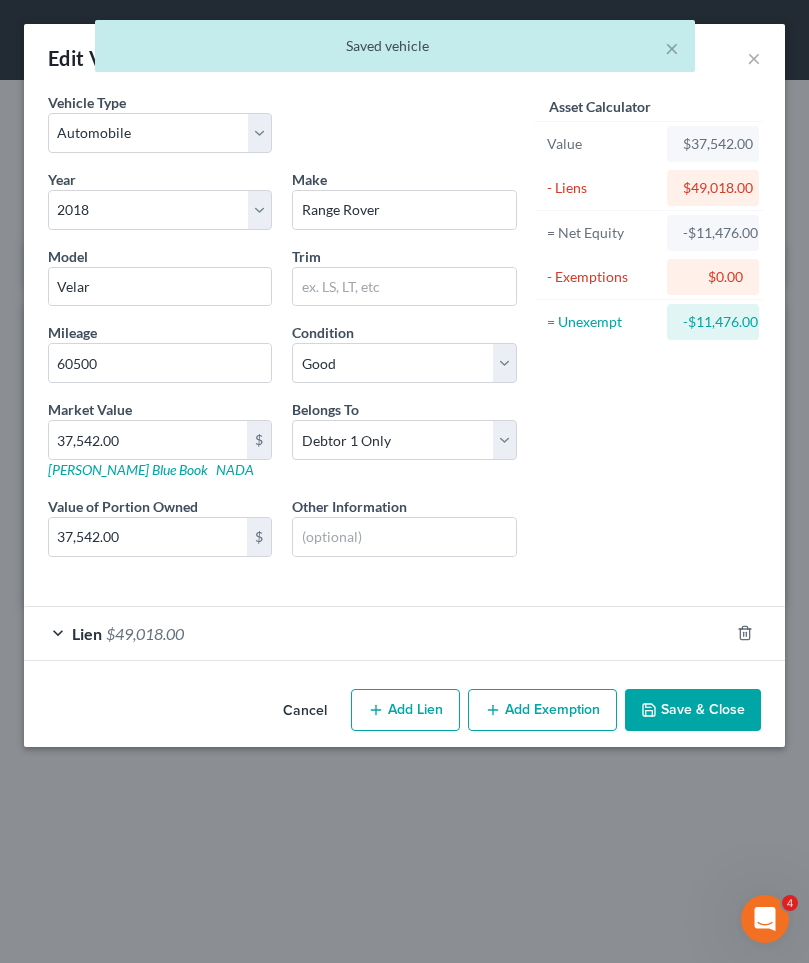 click on "Lien $49,018.00" at bounding box center (376, 633) 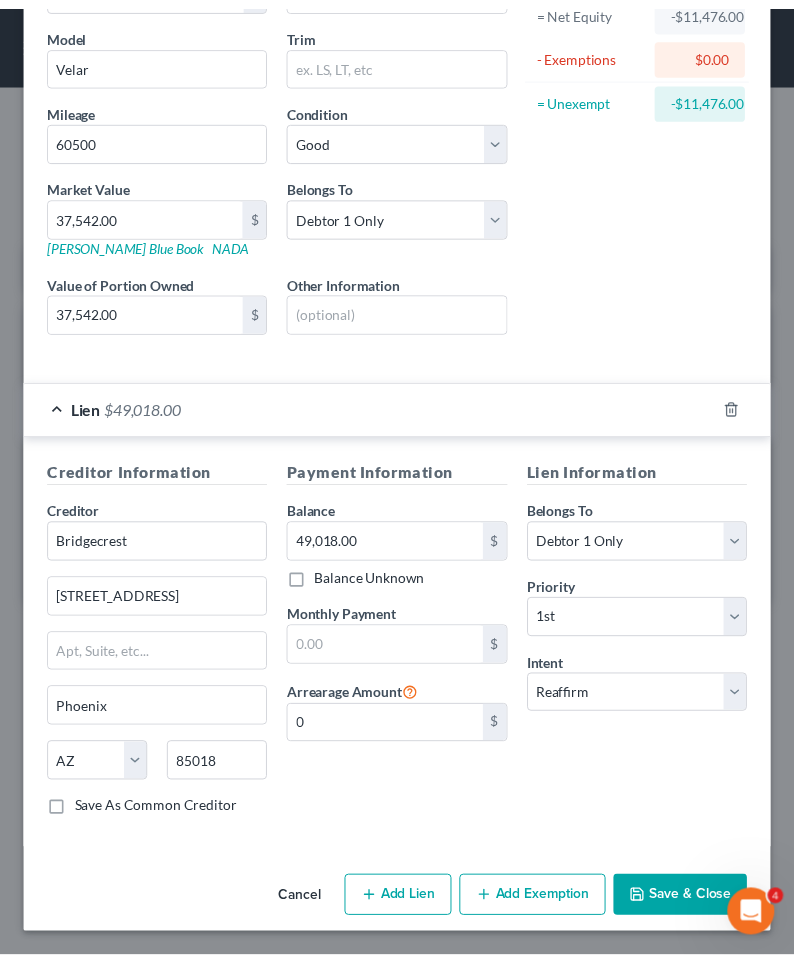 scroll, scrollTop: 224, scrollLeft: 0, axis: vertical 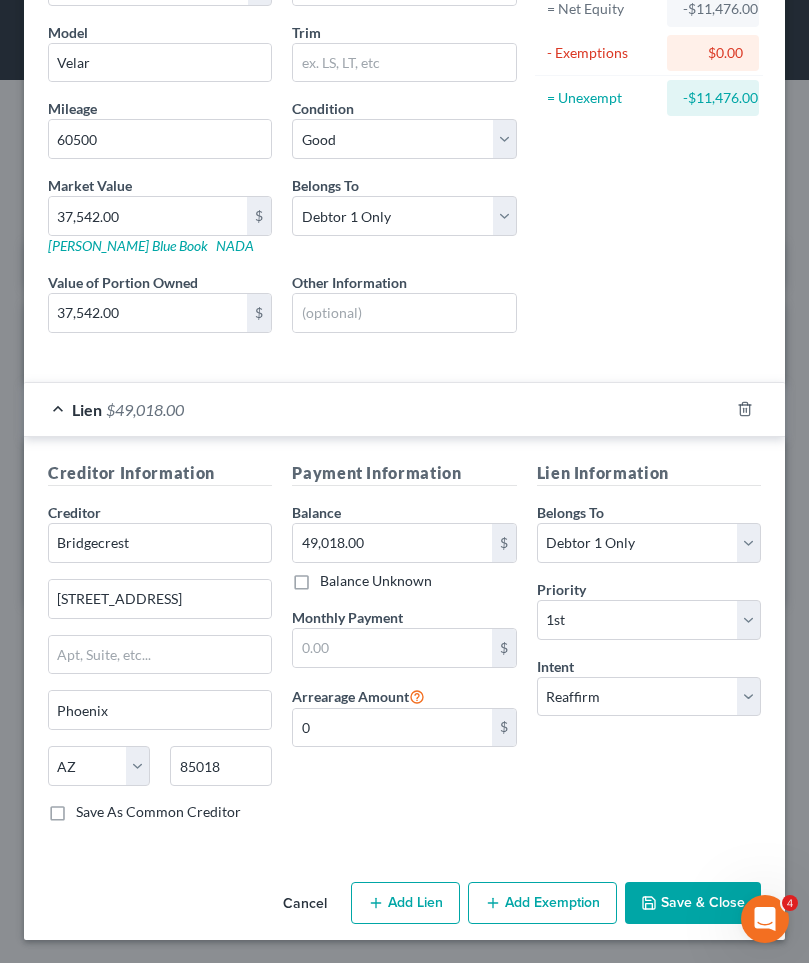 click 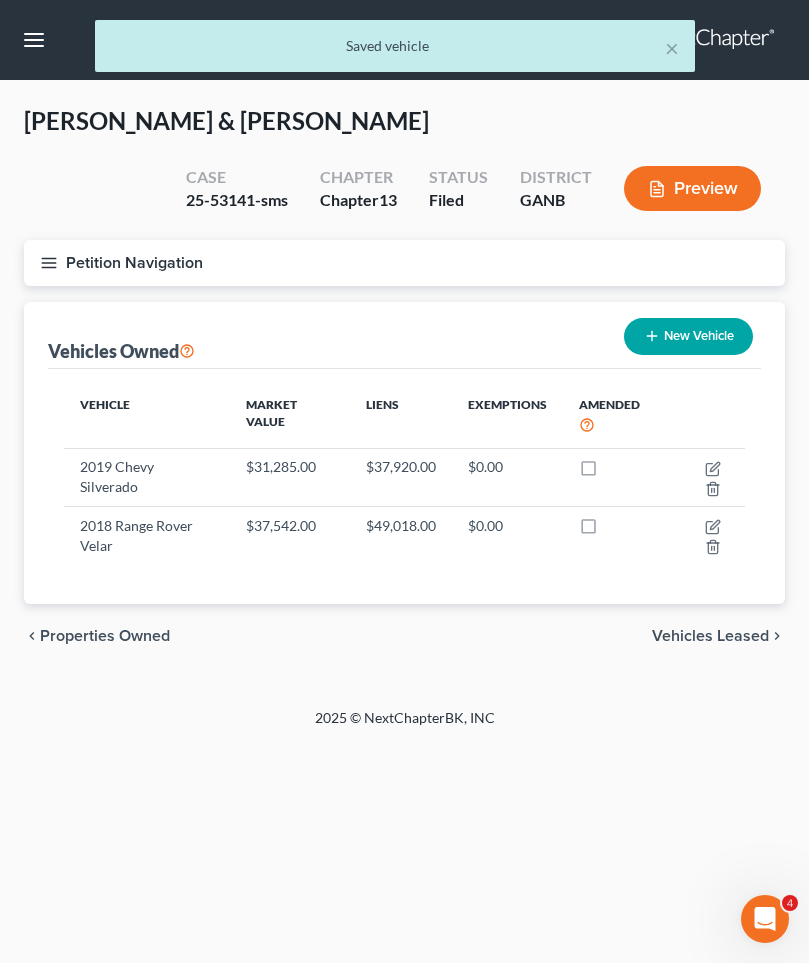 click on "Vehicles Leased" at bounding box center [710, 636] 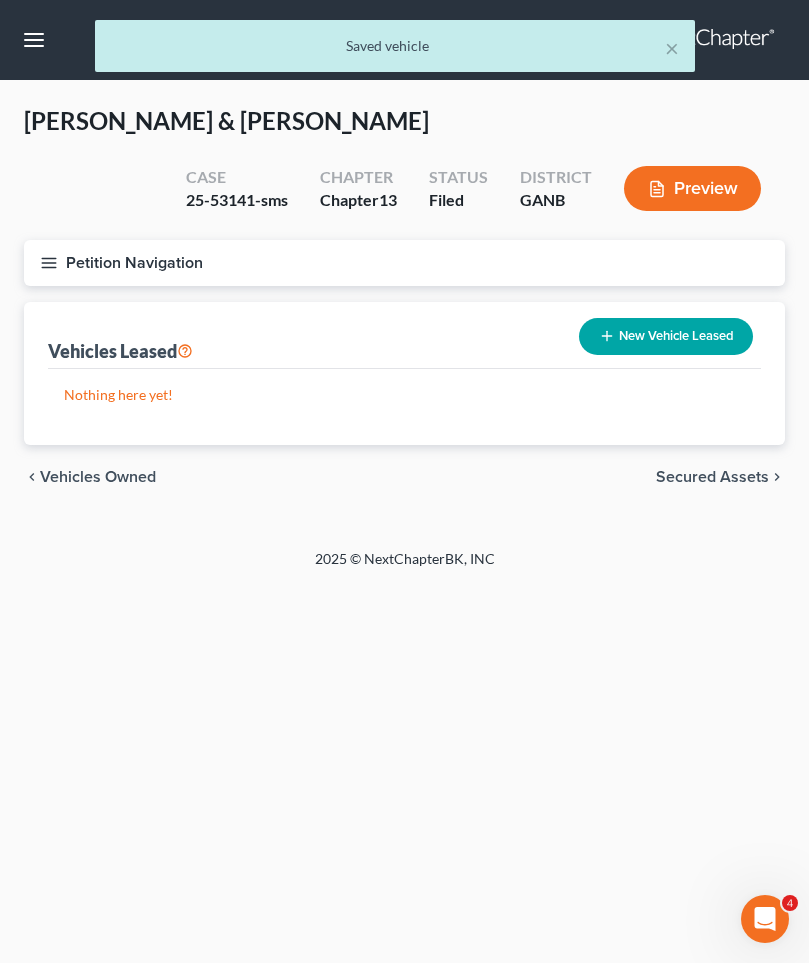 click on "Secured Assets" at bounding box center (712, 477) 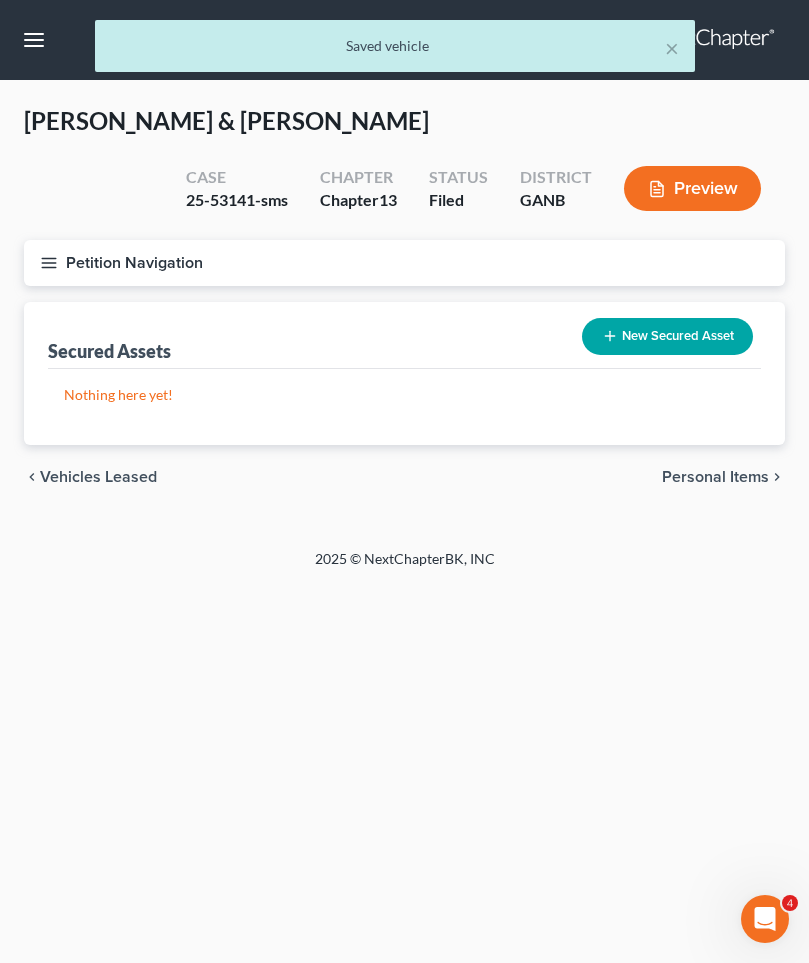 click on "Personal Items" at bounding box center (715, 477) 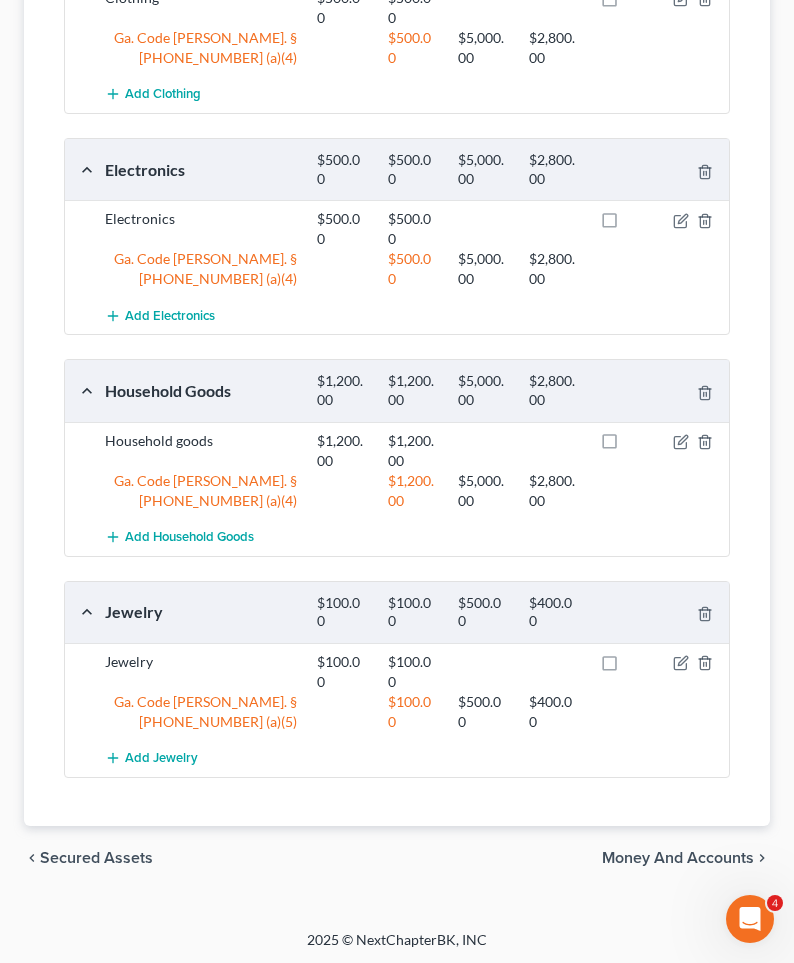 scroll, scrollTop: 513, scrollLeft: 0, axis: vertical 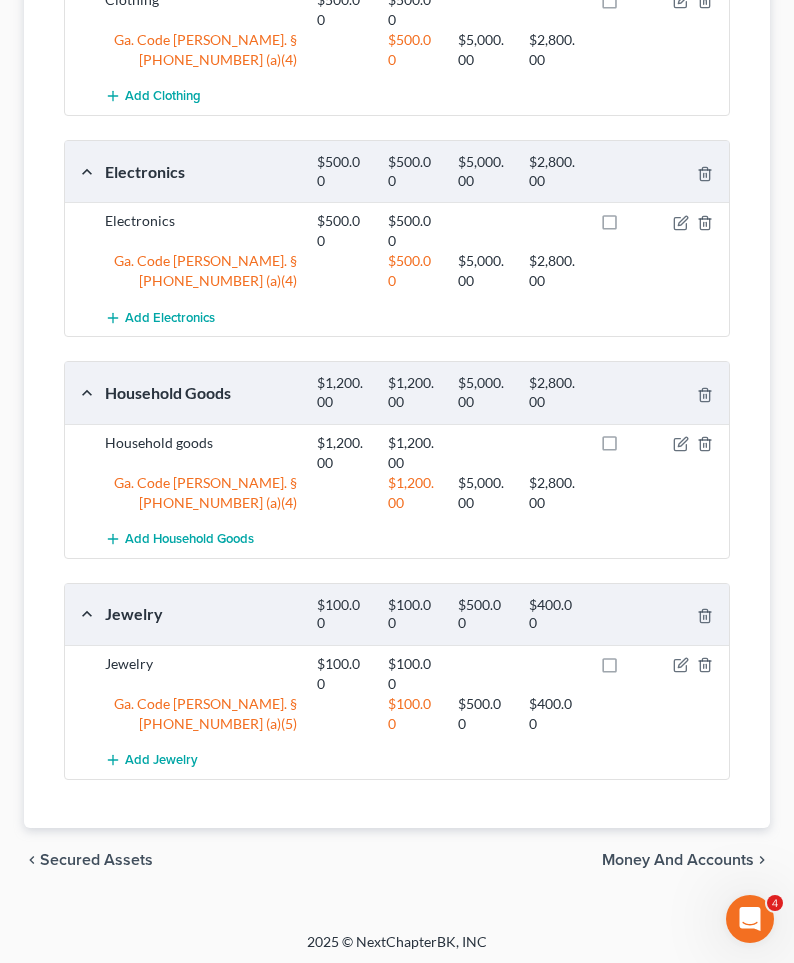 click on "Money and Accounts" at bounding box center (678, 860) 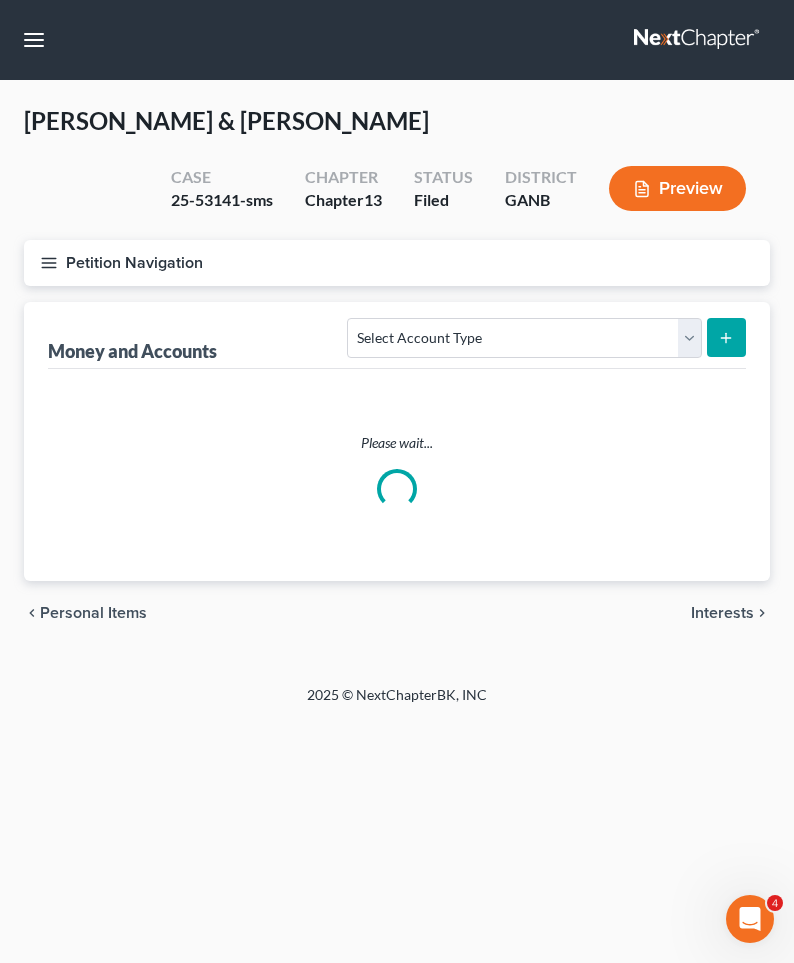 scroll, scrollTop: 0, scrollLeft: 0, axis: both 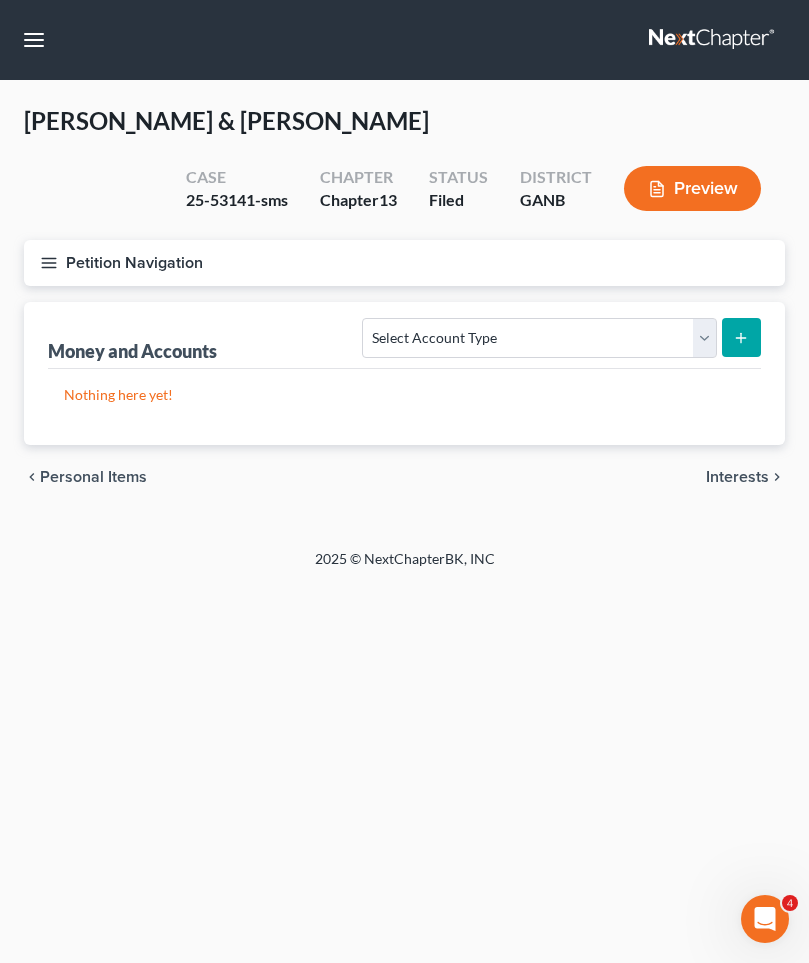 click on "Interests" at bounding box center (737, 477) 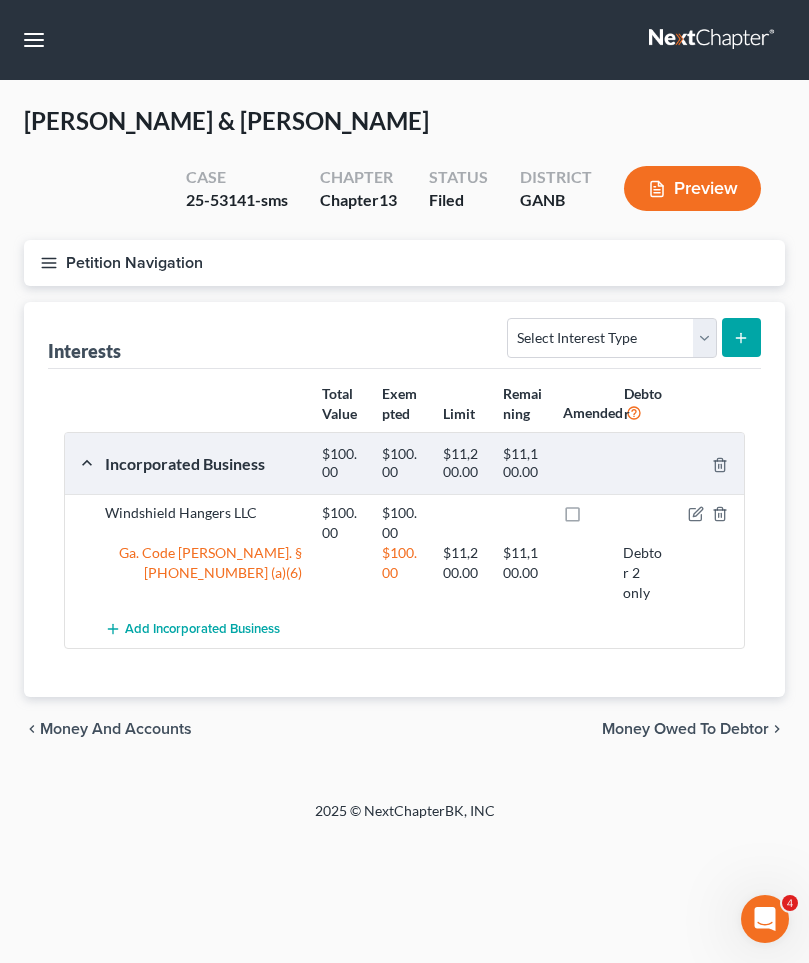 click on "Money Owed to Debtor" at bounding box center [685, 729] 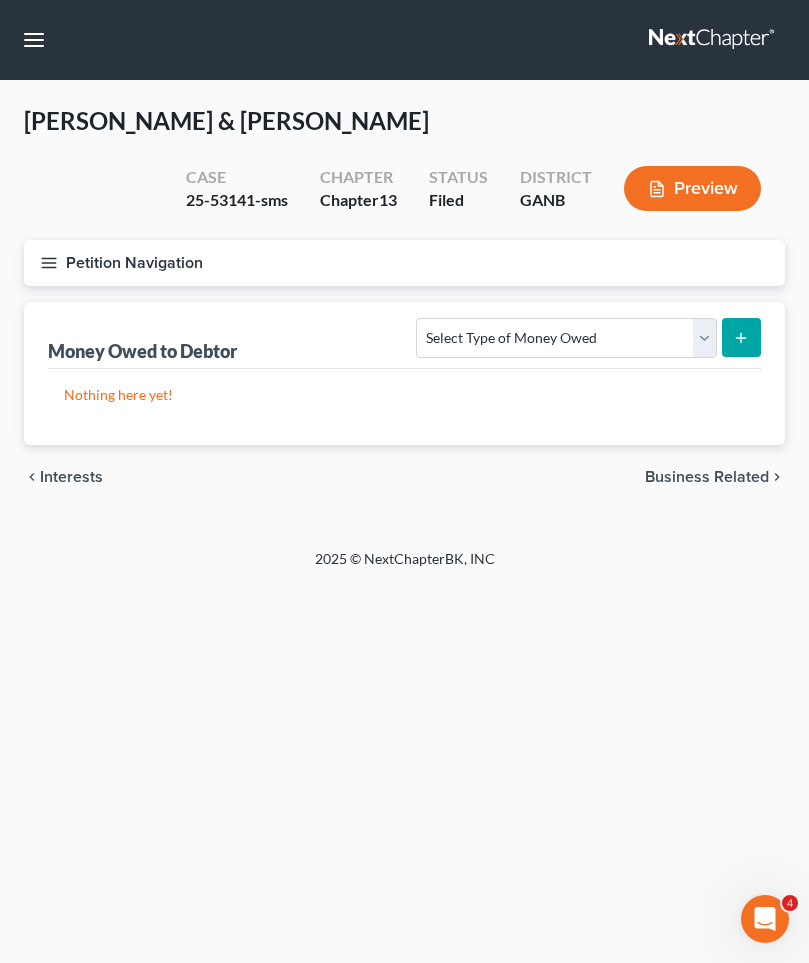 click on "Business Related" at bounding box center [707, 477] 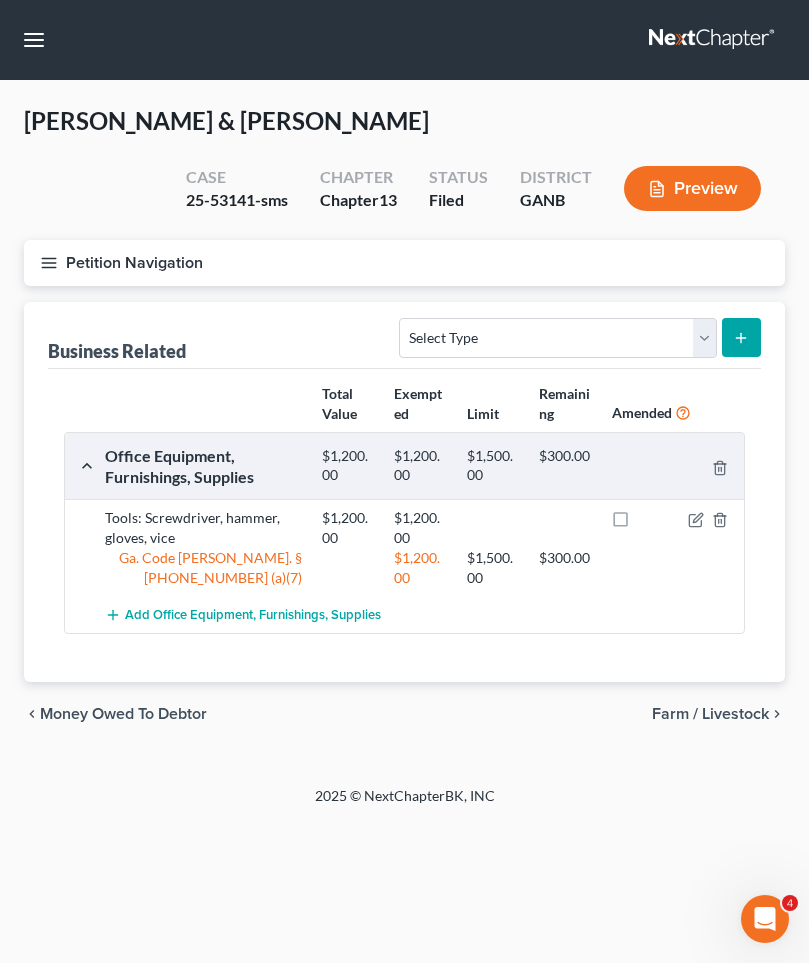 click on "chevron_left
Money Owed to Debtor
Farm / Livestock
chevron_right" at bounding box center [404, 714] 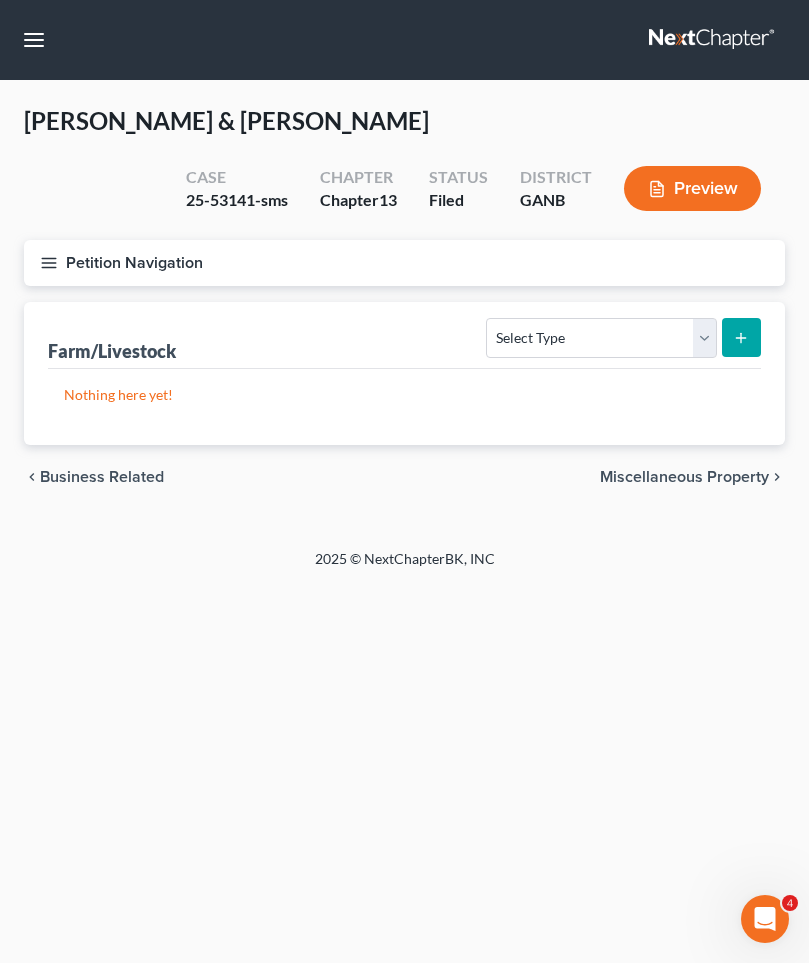 click on "Miscellaneous Property" at bounding box center [684, 477] 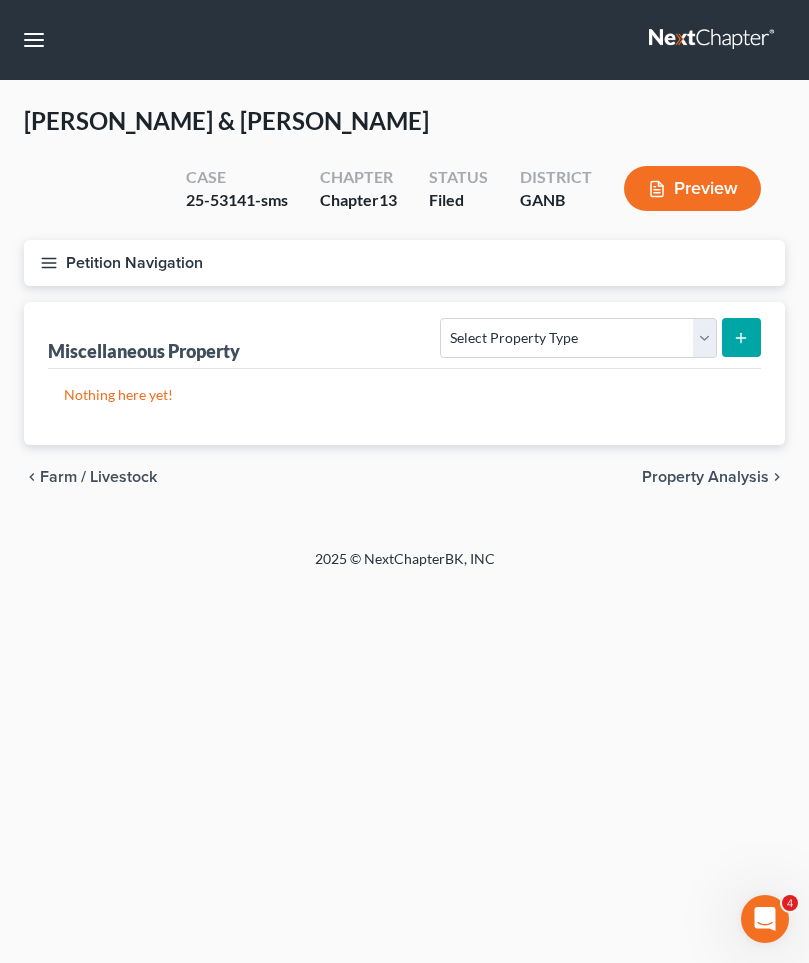 click on "Property Analysis" at bounding box center [705, 477] 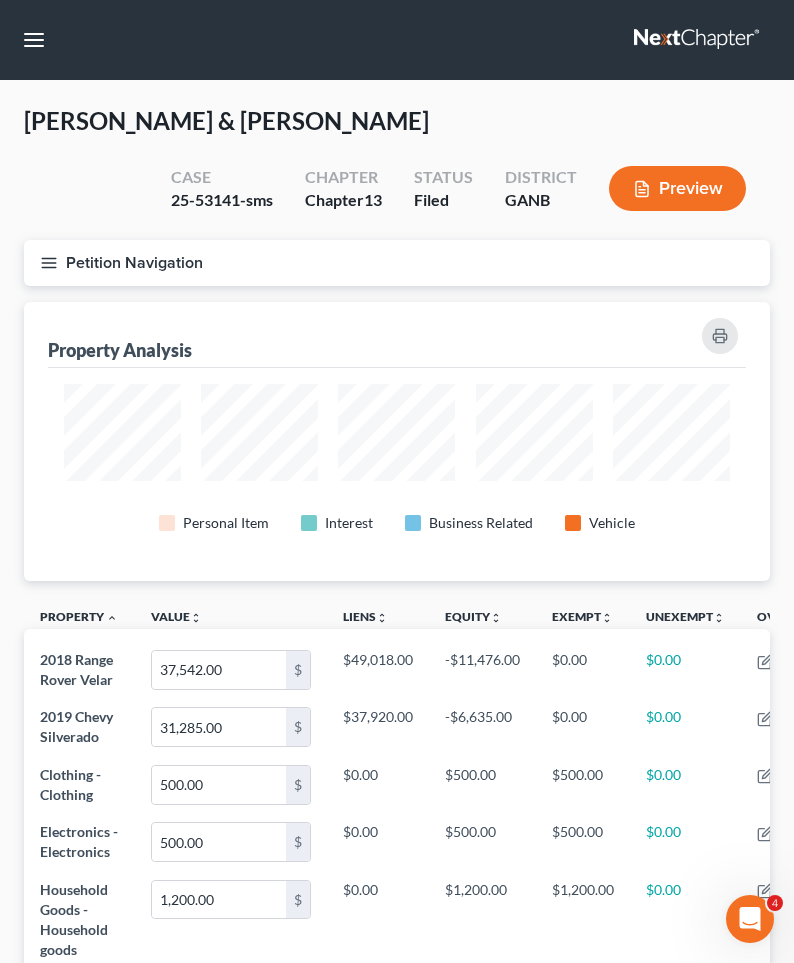 scroll, scrollTop: 999721, scrollLeft: 999254, axis: both 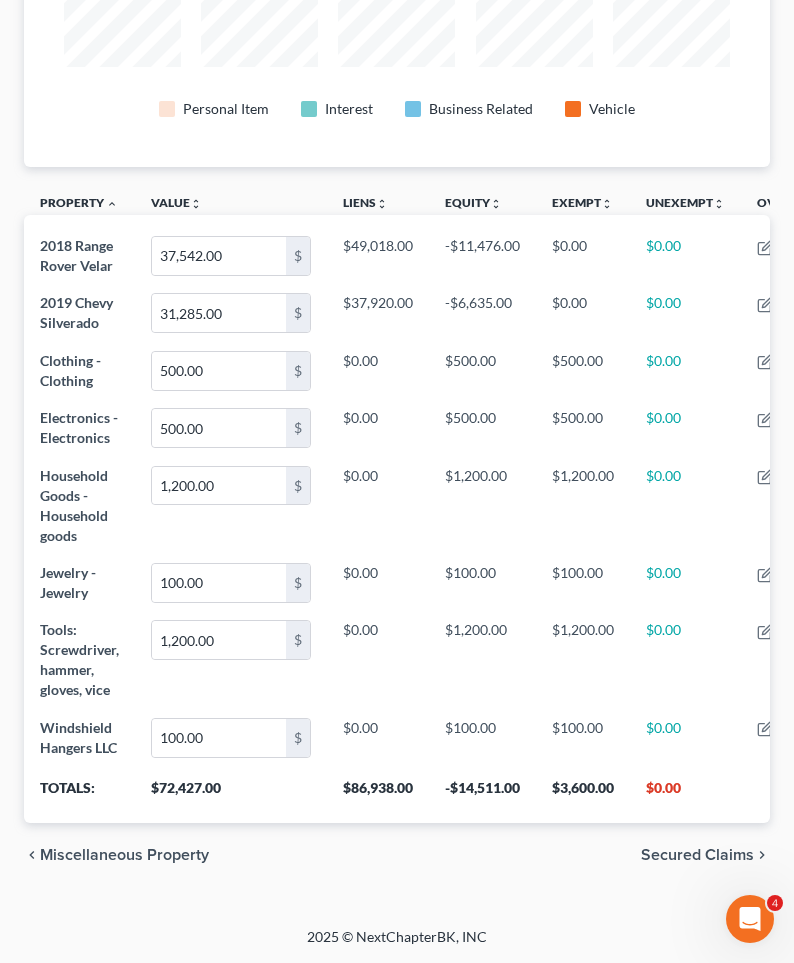 click on "Secured Claims" at bounding box center [697, 855] 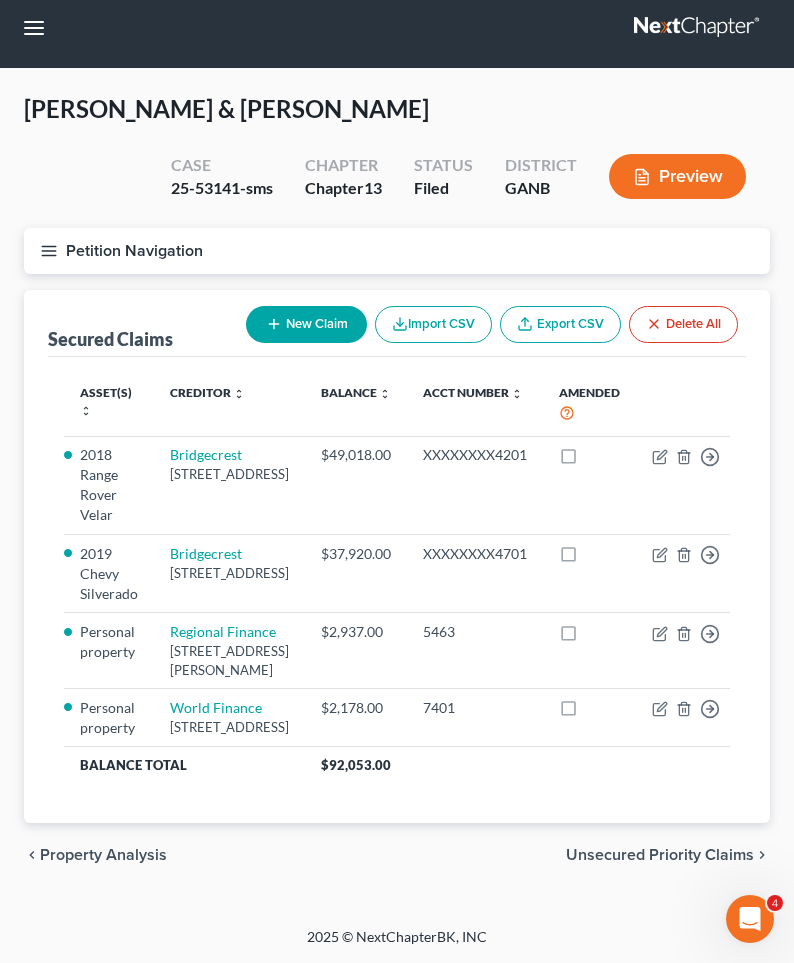 scroll, scrollTop: 126, scrollLeft: 0, axis: vertical 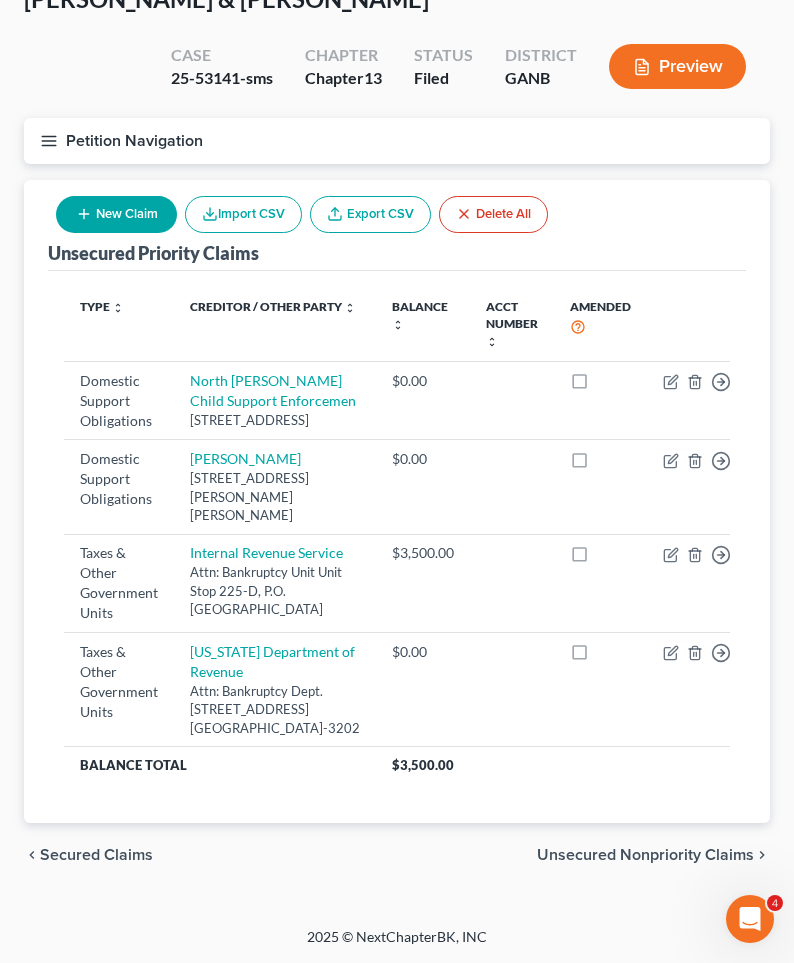 click on "Unsecured Nonpriority Claims" at bounding box center (645, 855) 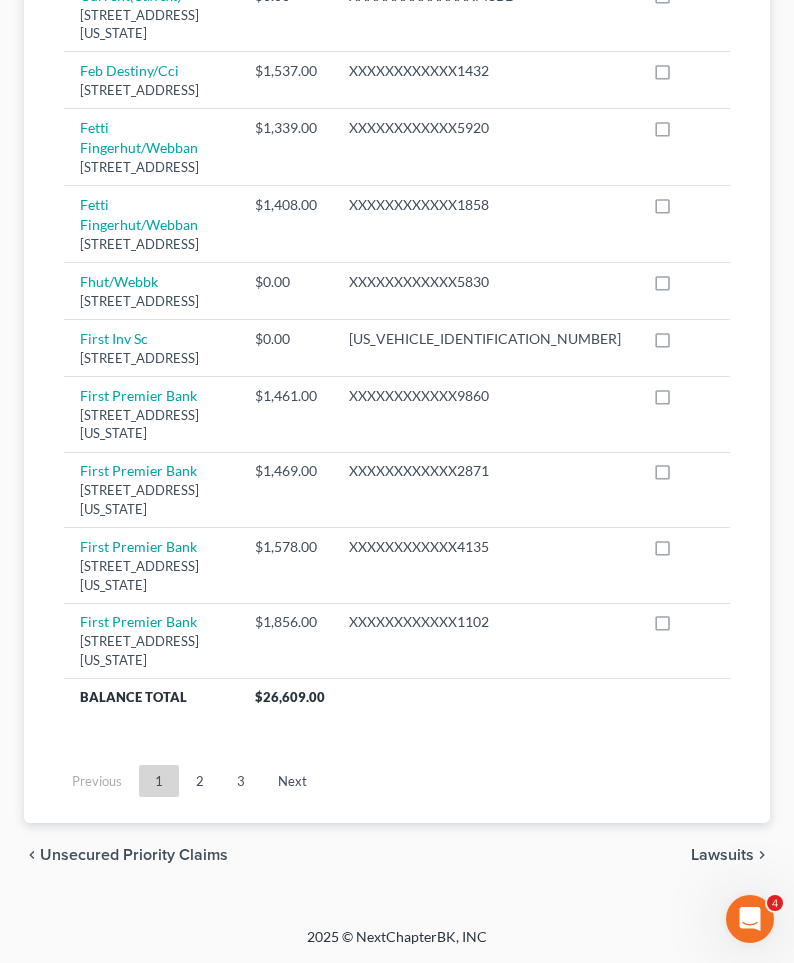scroll, scrollTop: 2281, scrollLeft: 0, axis: vertical 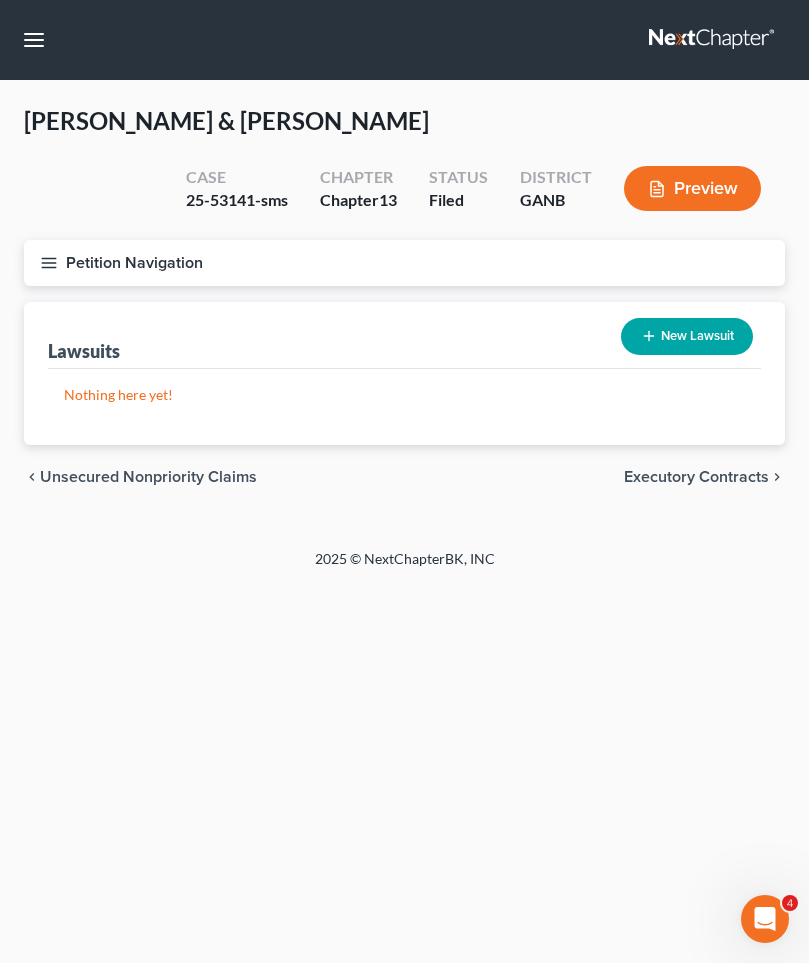 click on "Executory Contracts" at bounding box center [696, 477] 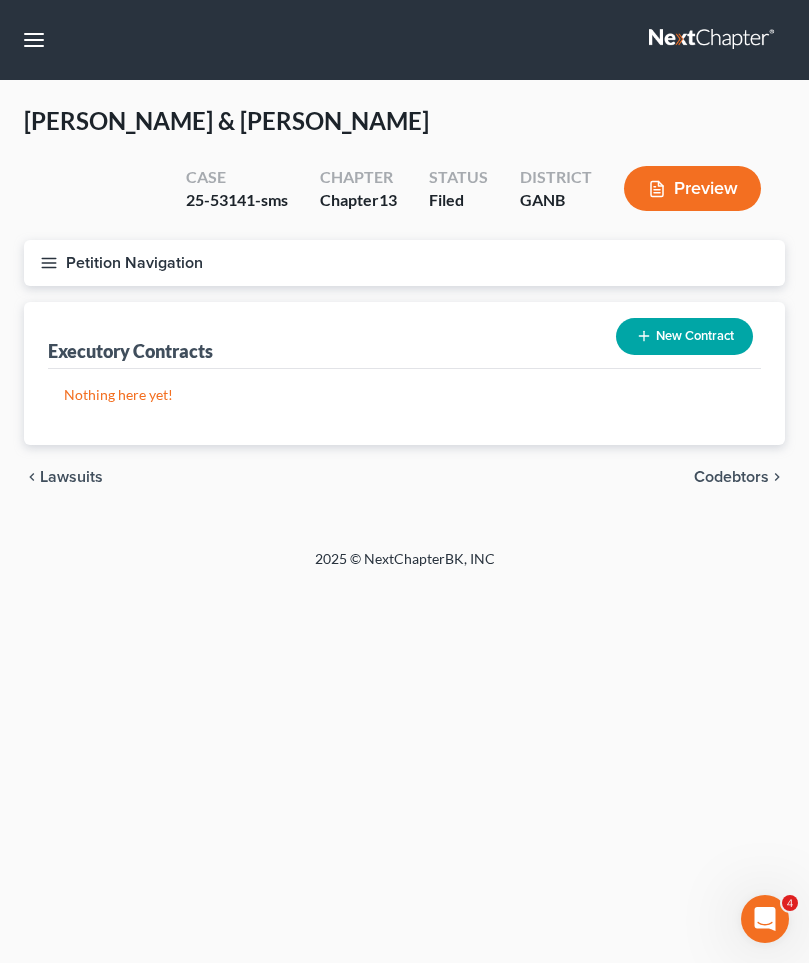 click on "Codebtors" at bounding box center (731, 477) 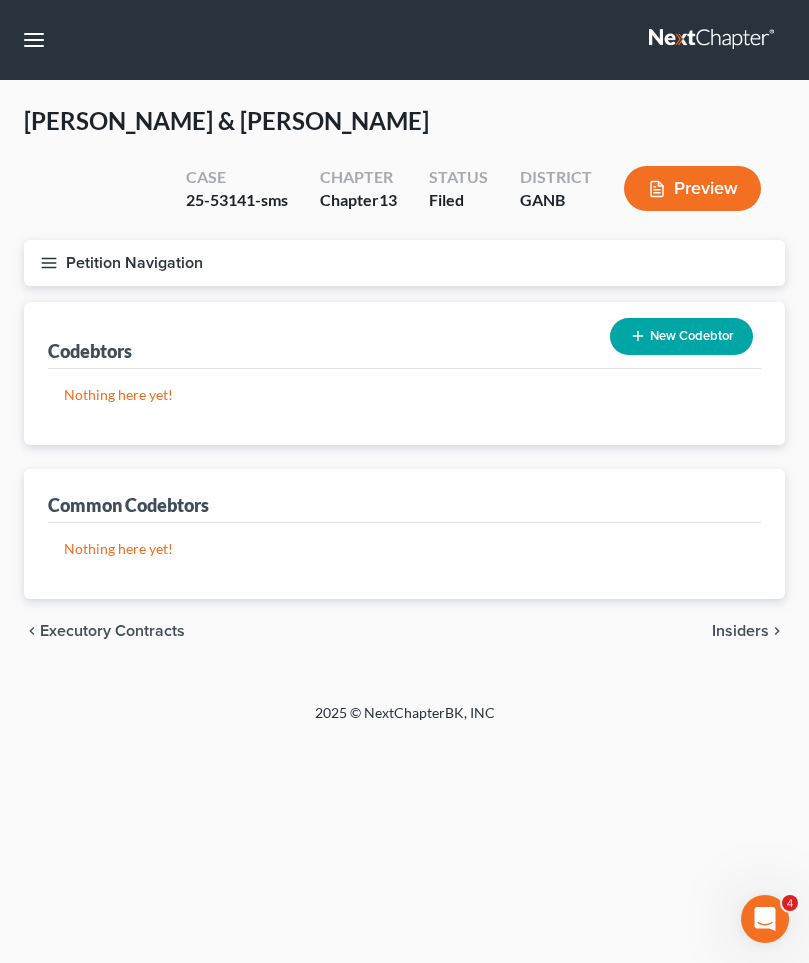 click on "Insiders" at bounding box center [740, 631] 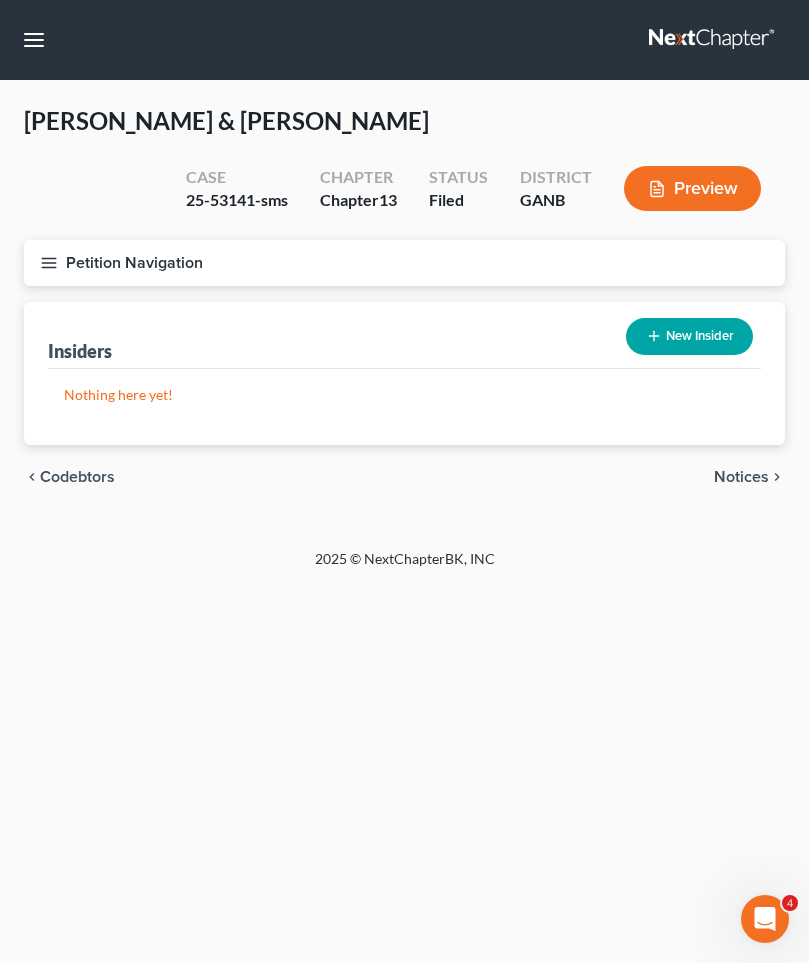 click on "Notices" at bounding box center [741, 477] 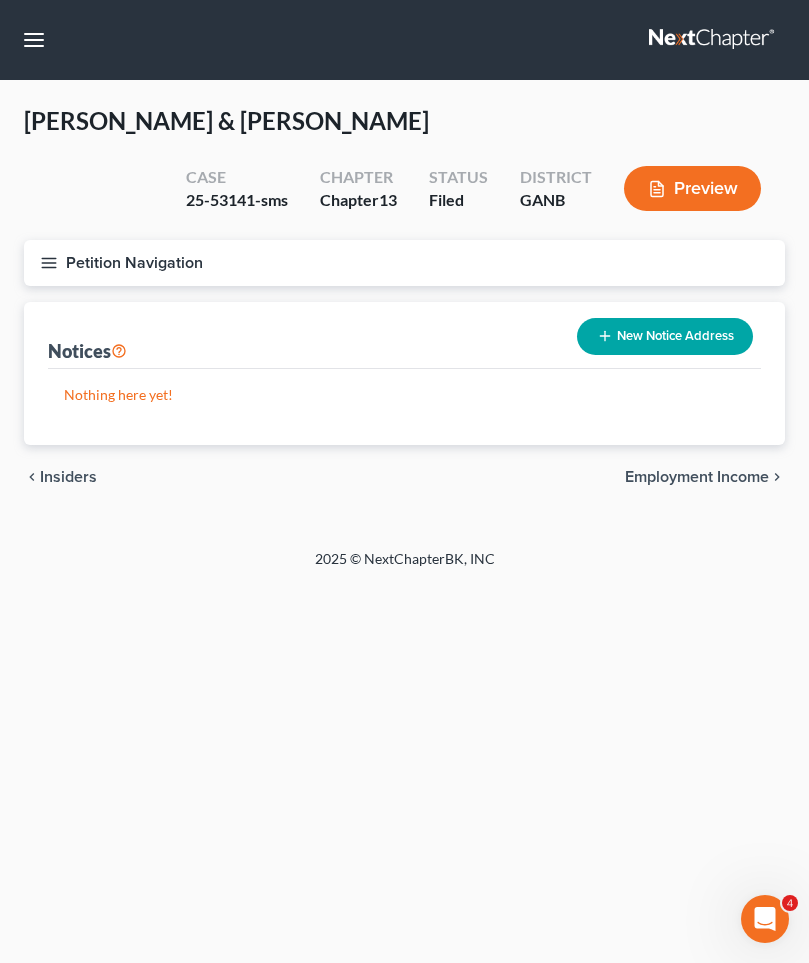 click on "Employment Income" at bounding box center [697, 477] 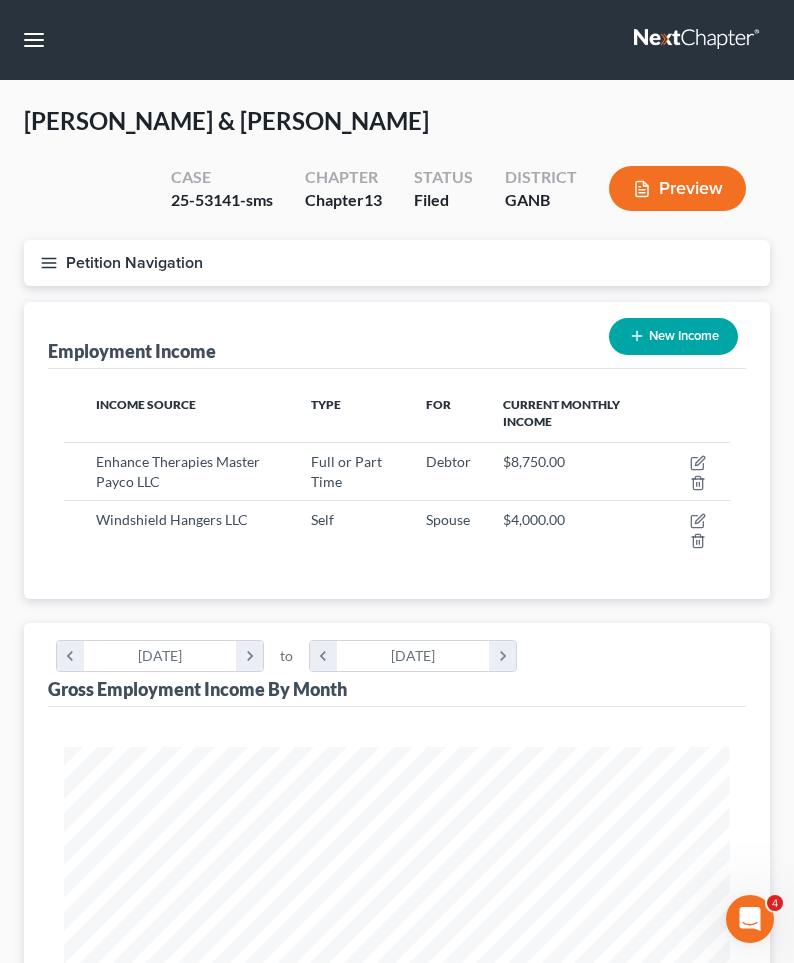scroll, scrollTop: 999667, scrollLeft: 999294, axis: both 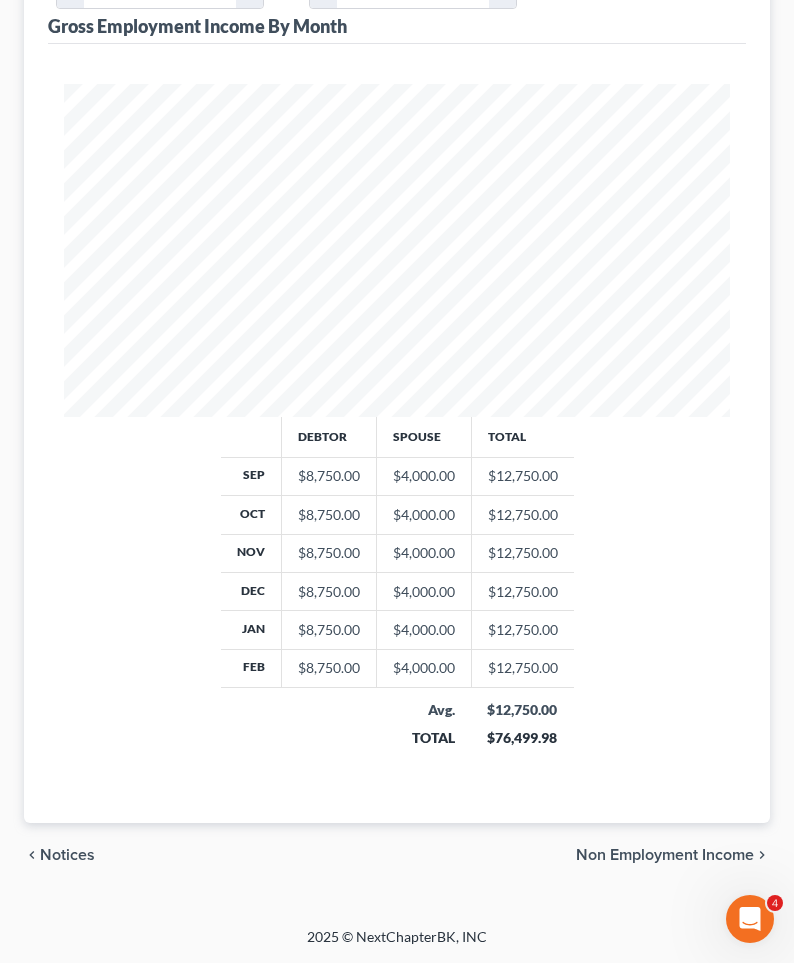 click on "Non Employment Income" at bounding box center (665, 855) 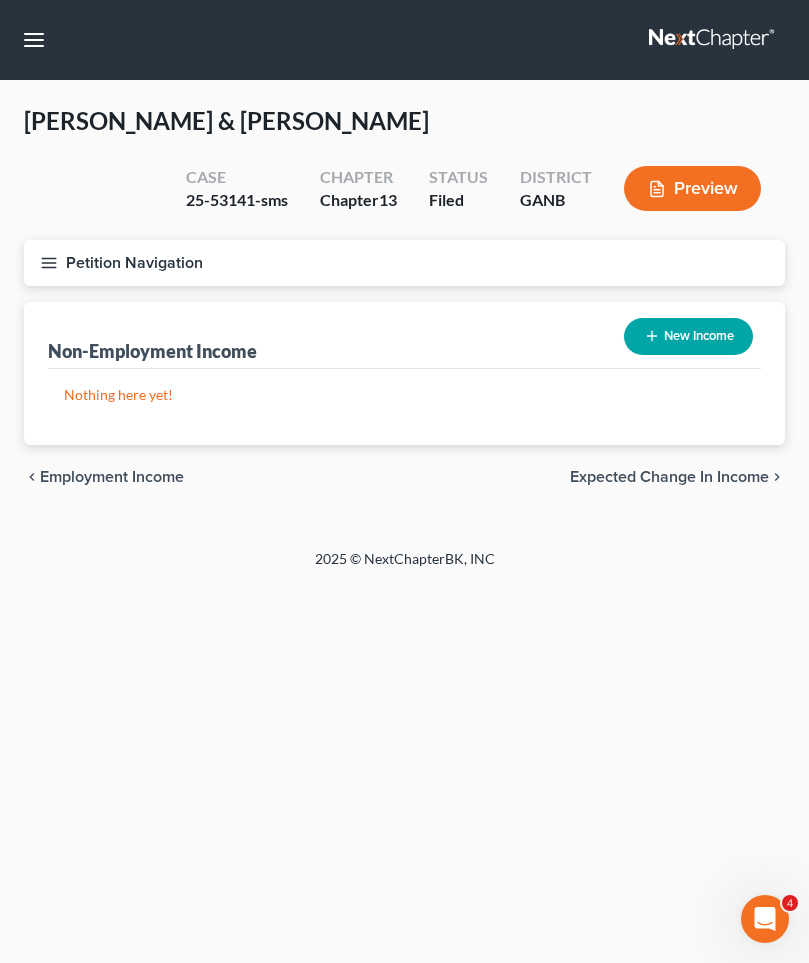 click on "Expected Change in Income" at bounding box center [669, 477] 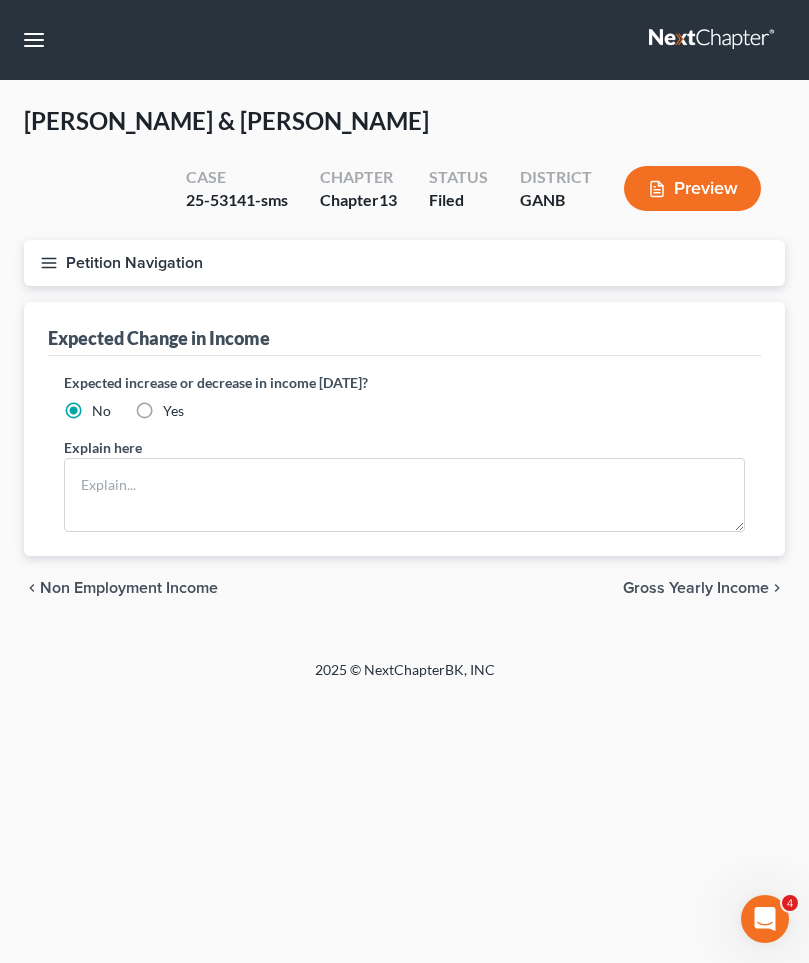 click on "Gross Yearly Income" at bounding box center [696, 588] 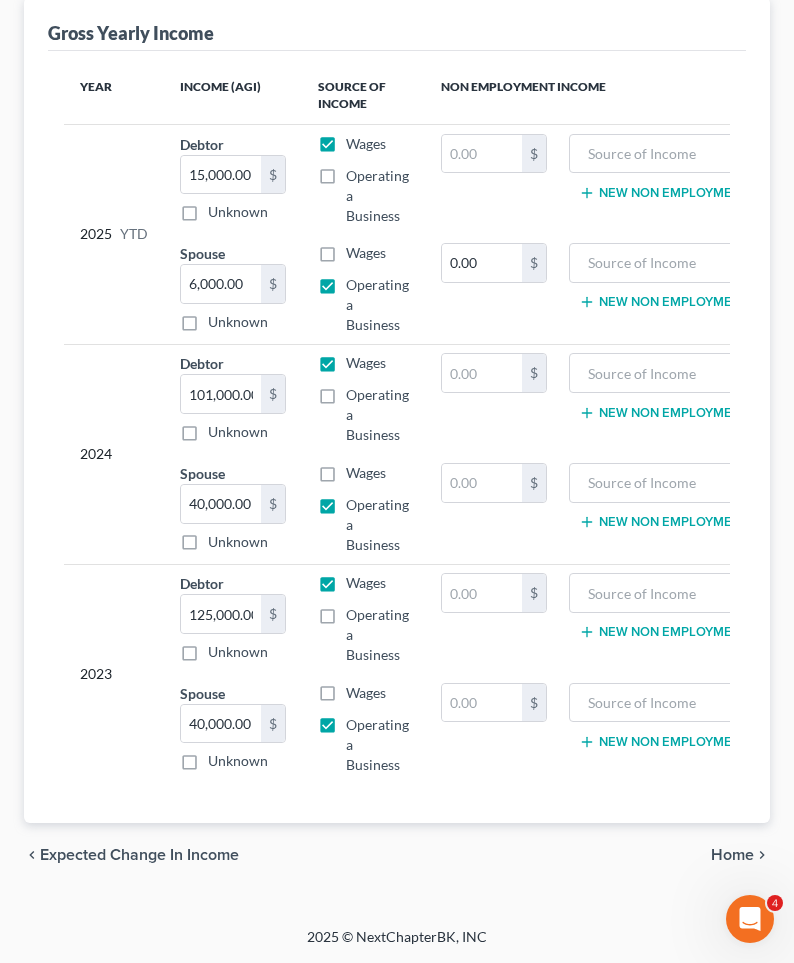 scroll, scrollTop: 319, scrollLeft: 0, axis: vertical 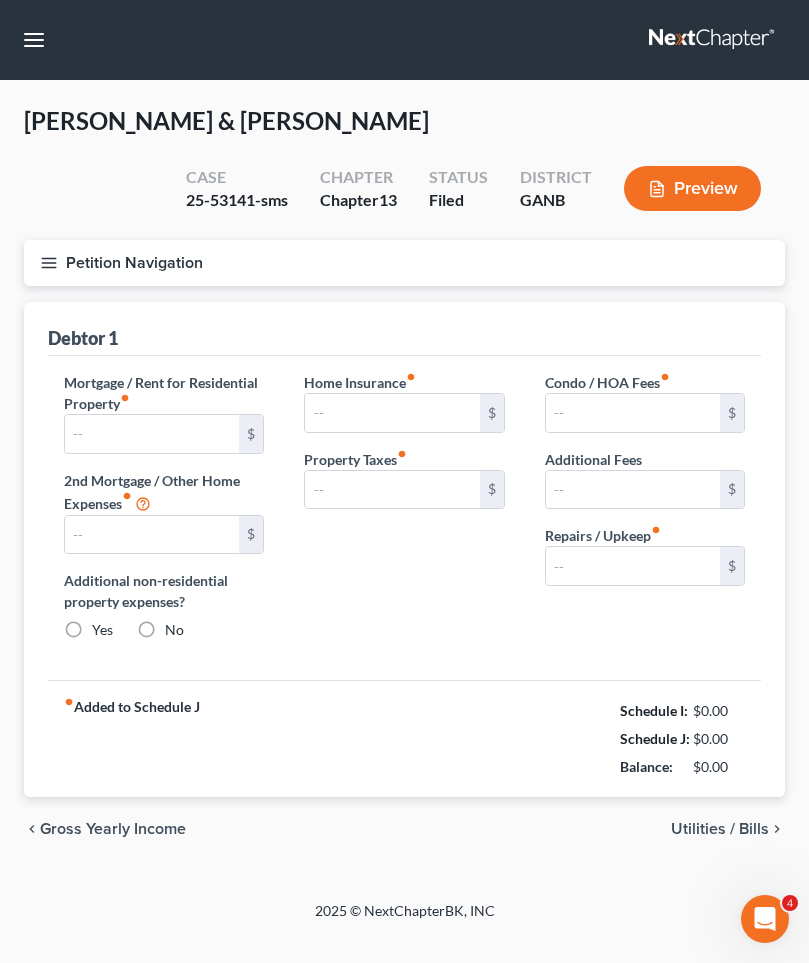 type on "2,509.00" 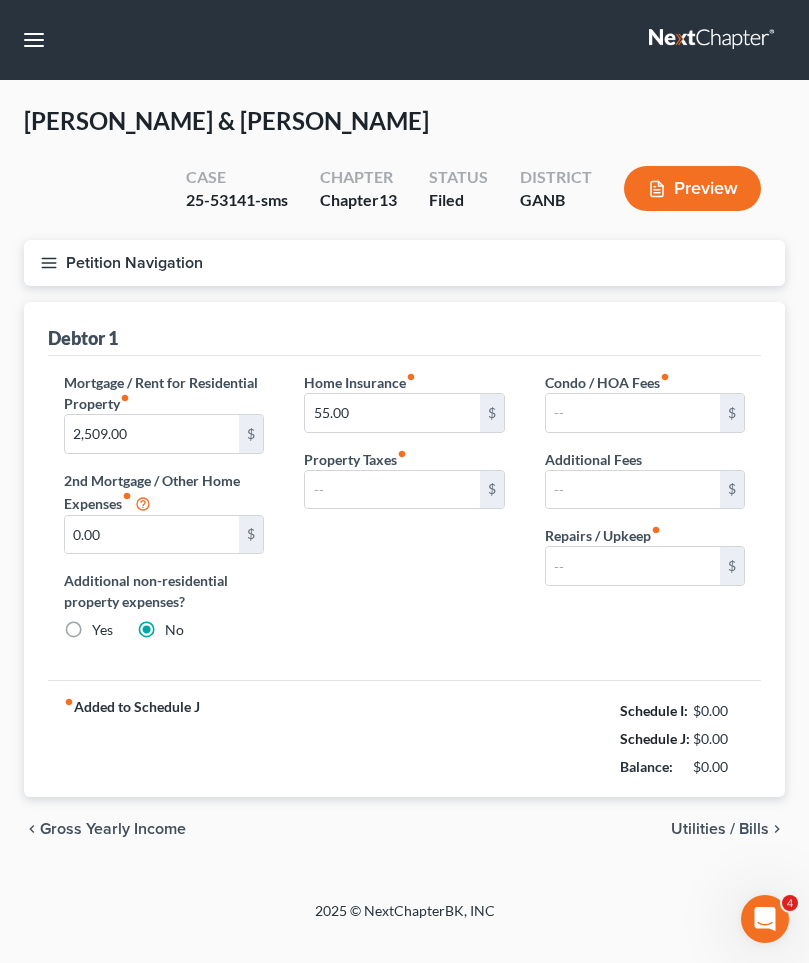 type on "0.00" 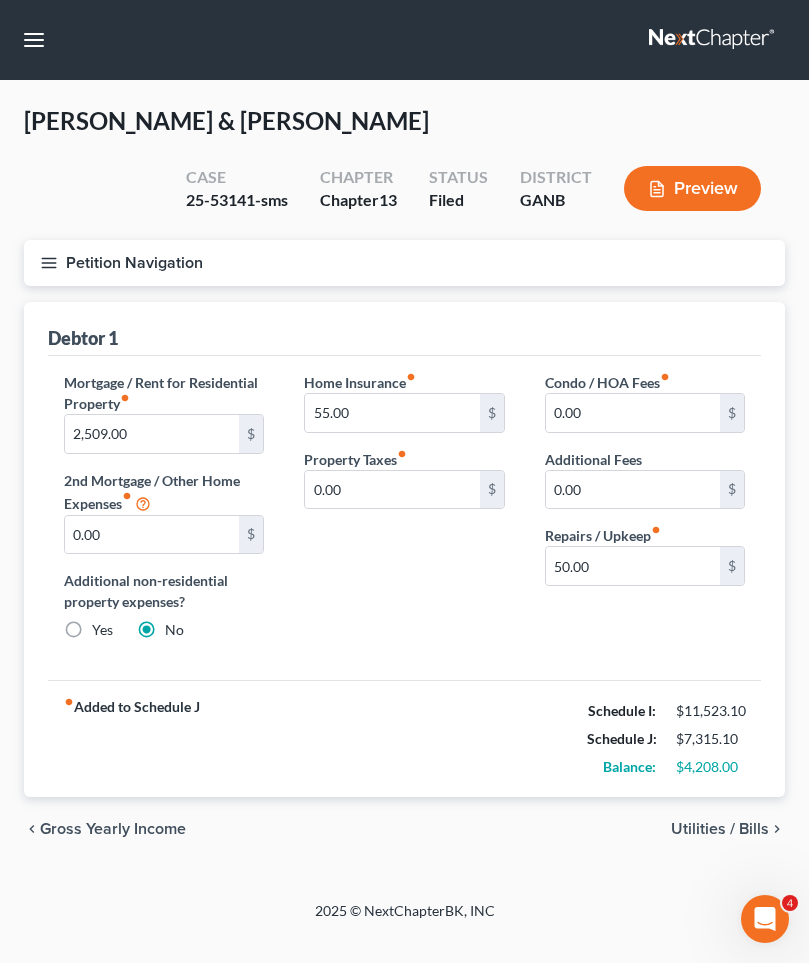 click on "Utilities / Bills" at bounding box center [720, 829] 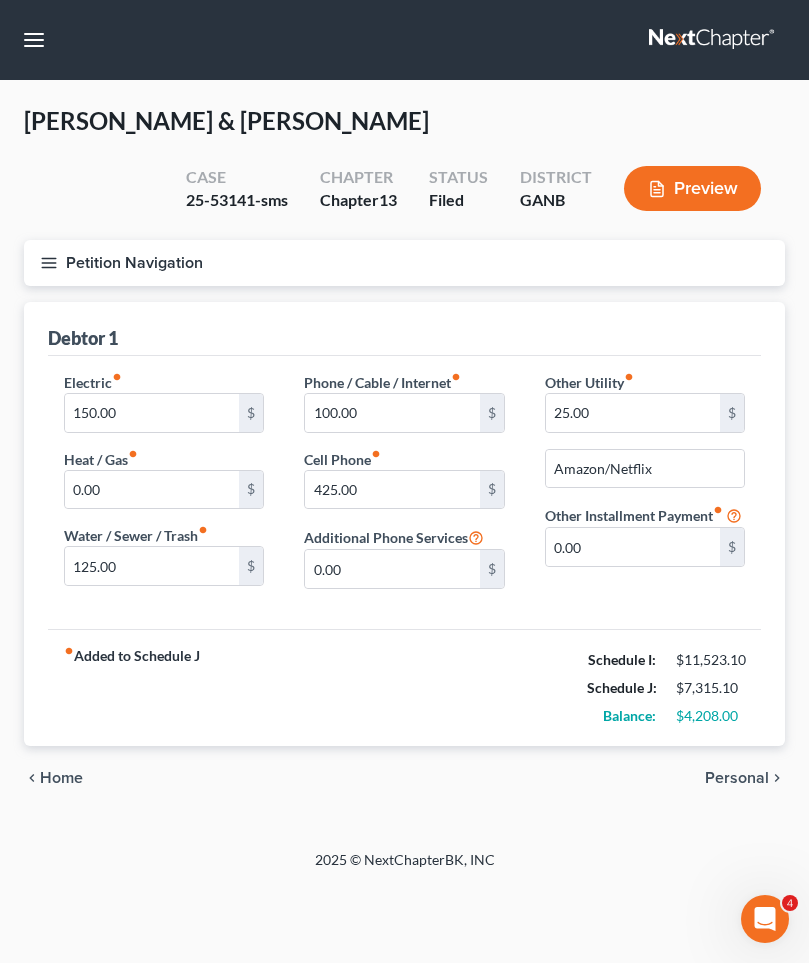 click on "Personal" at bounding box center [737, 778] 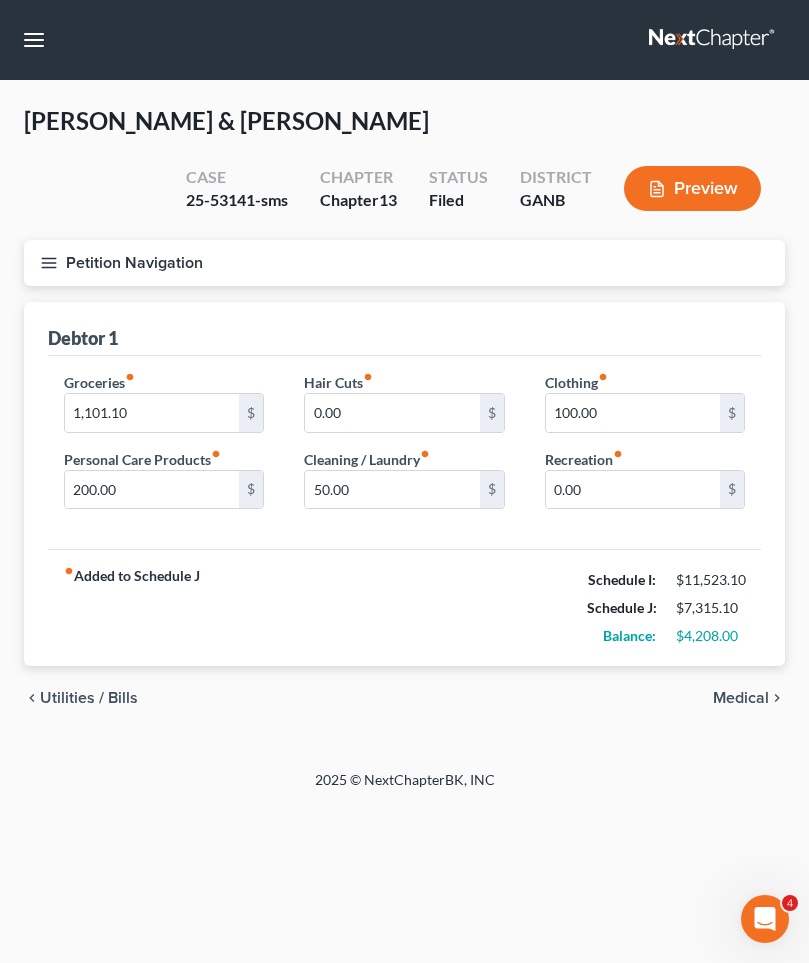 click on "Medical" at bounding box center [741, 698] 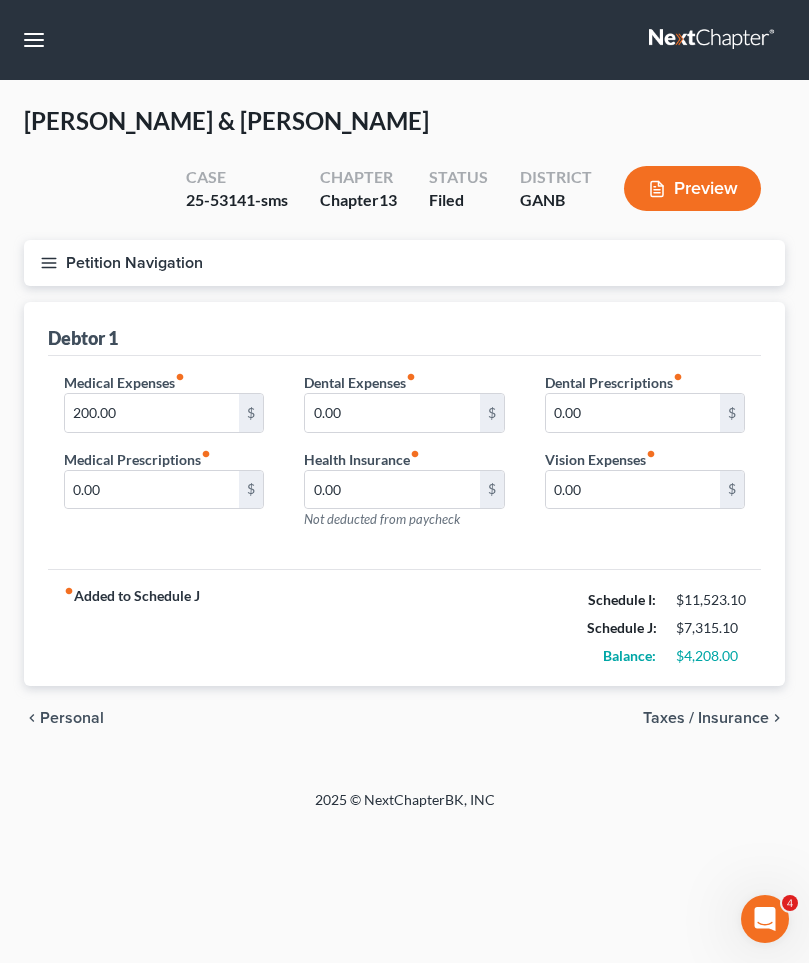 click on "Taxes / Insurance" at bounding box center (706, 718) 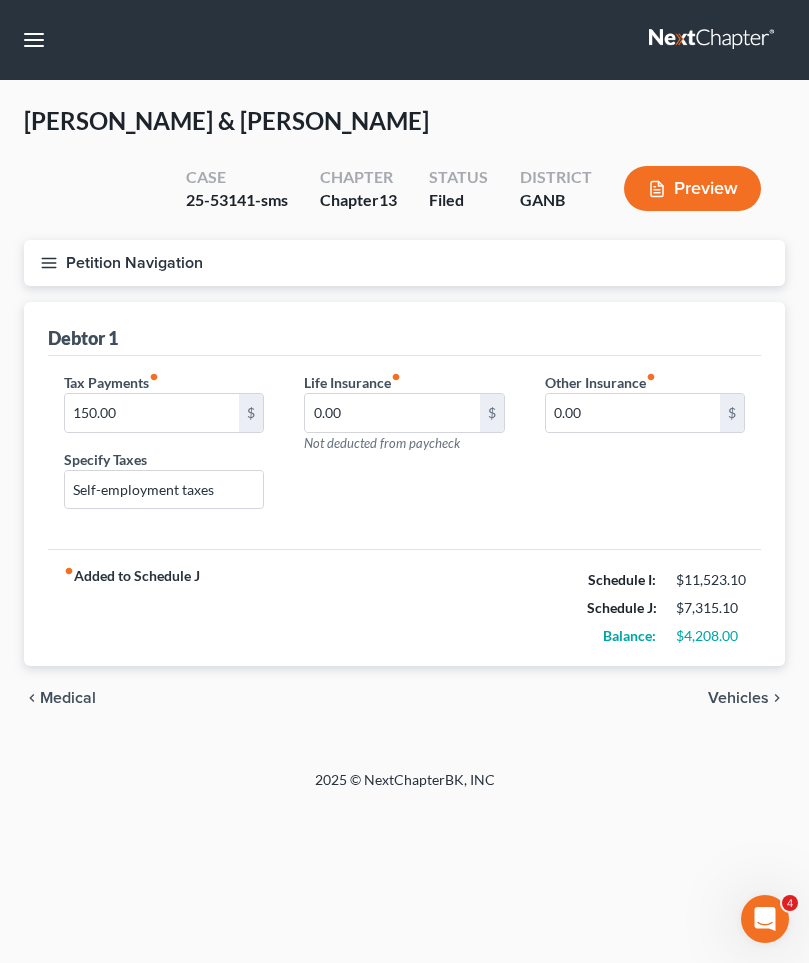 click on "Vehicles" at bounding box center [738, 698] 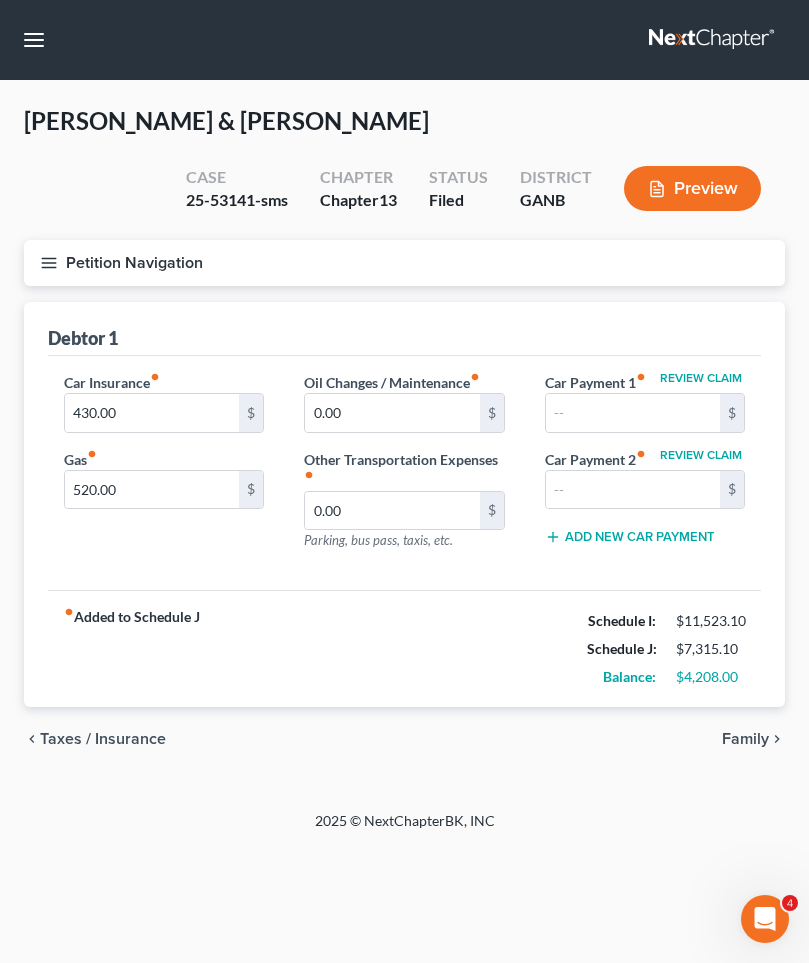 click on "Family" at bounding box center (745, 739) 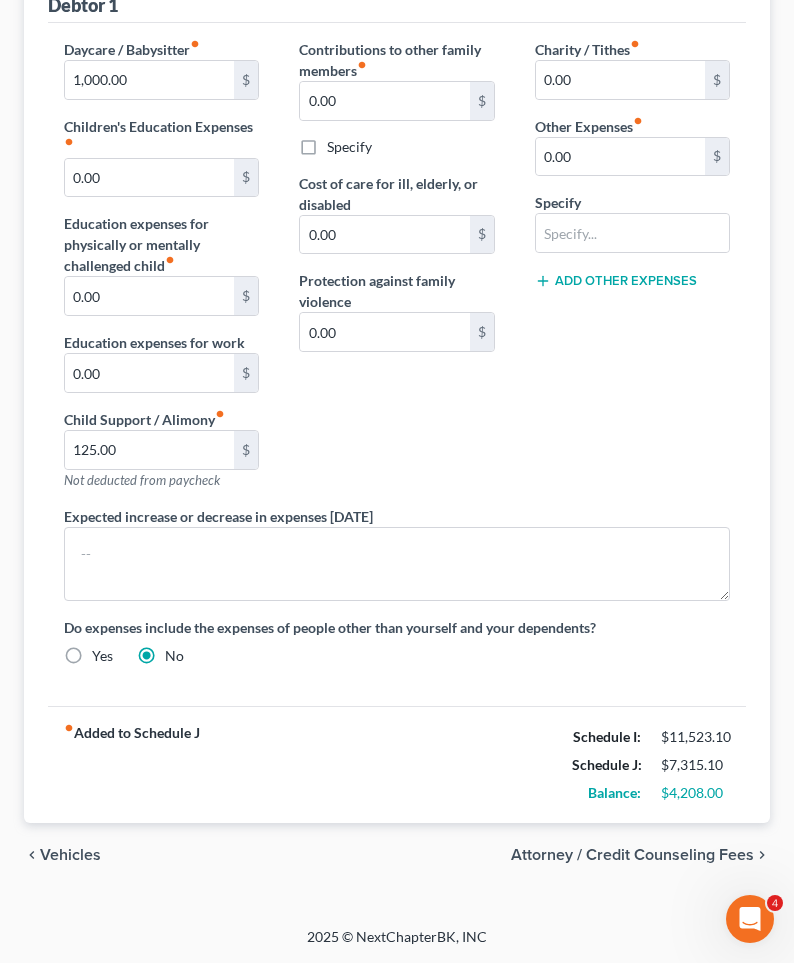 scroll, scrollTop: 333, scrollLeft: 0, axis: vertical 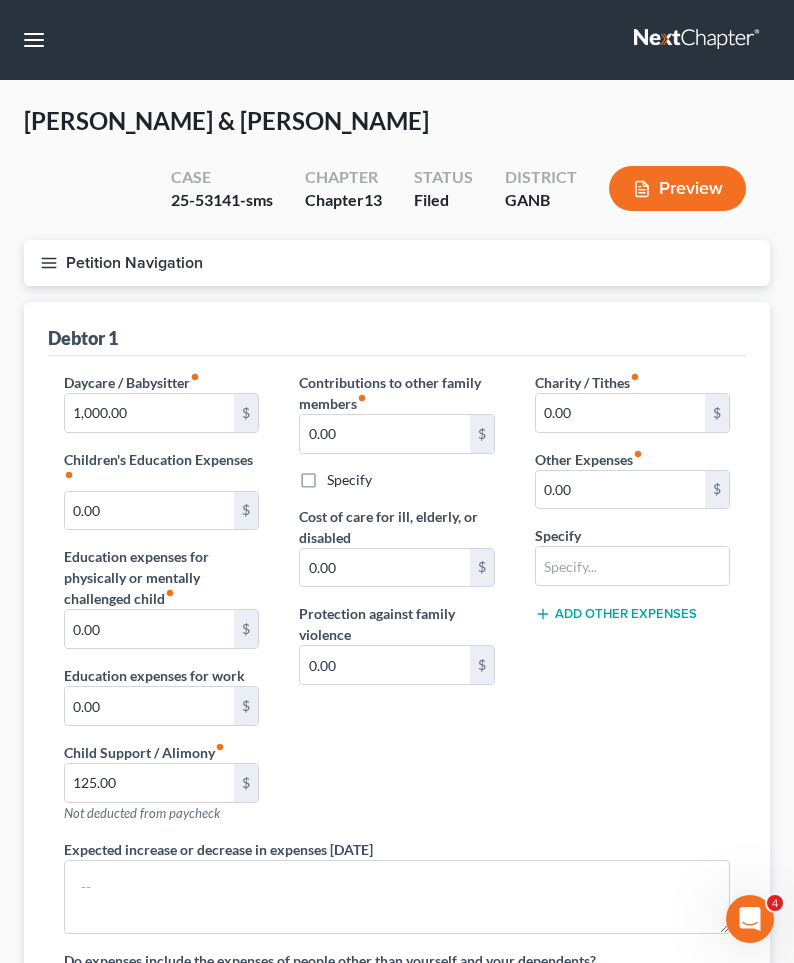 select on "1" 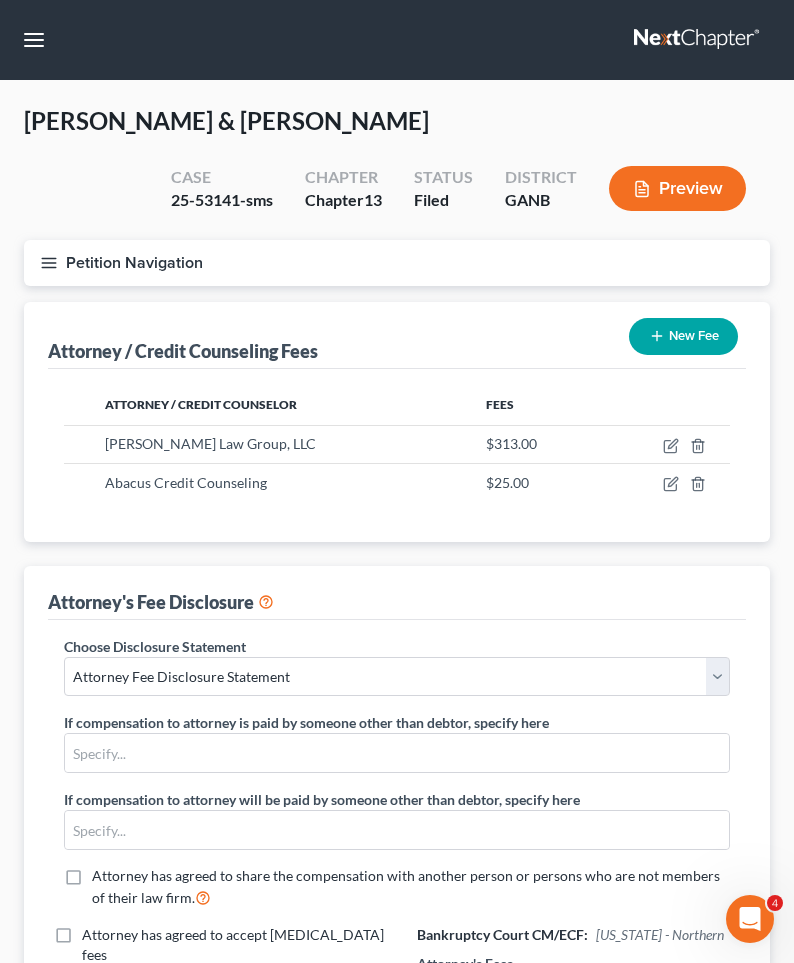 scroll, scrollTop: 0, scrollLeft: 0, axis: both 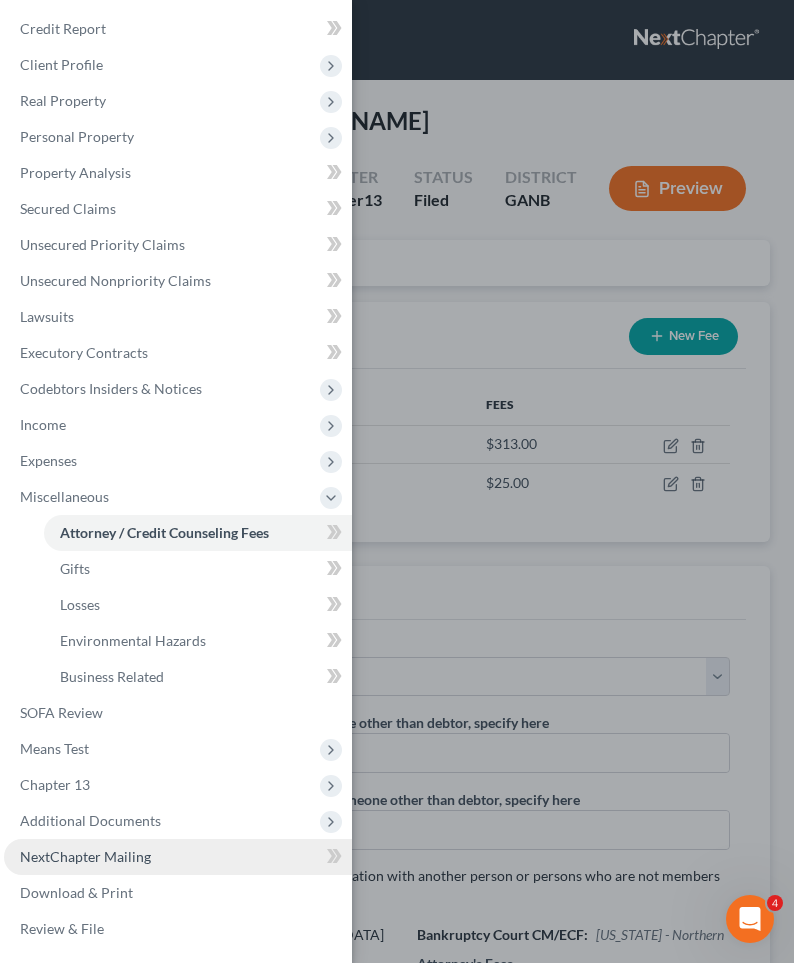 click on "NextChapter Mailing" at bounding box center (178, 857) 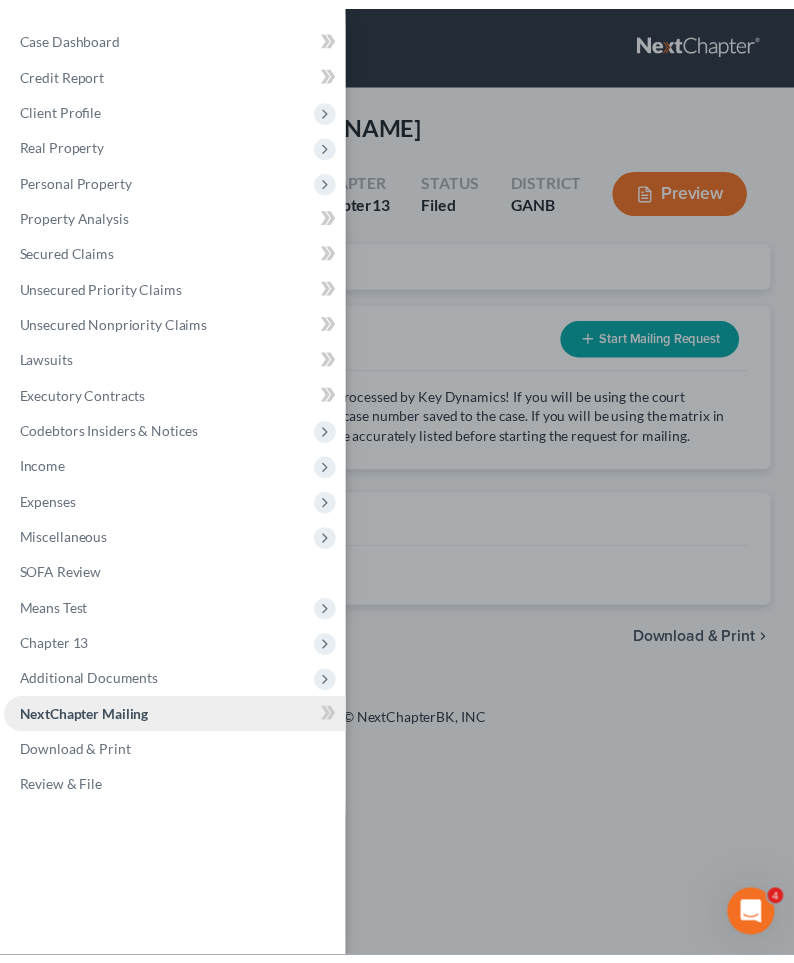 scroll, scrollTop: 0, scrollLeft: 0, axis: both 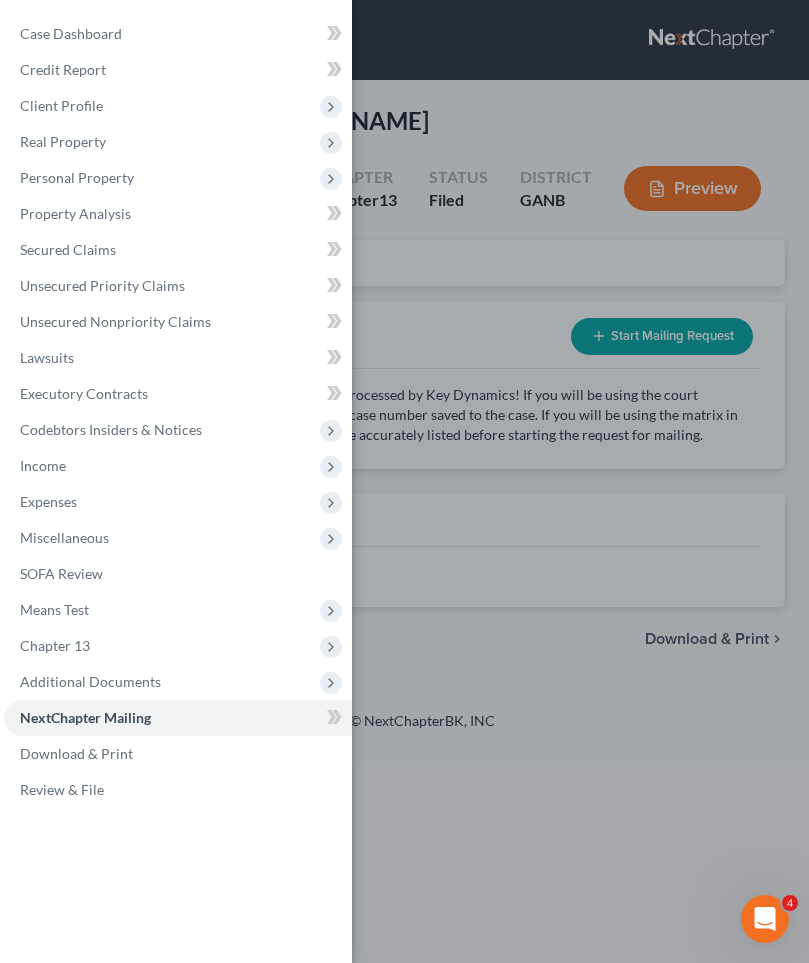 click on "Case Dashboard
Payments
Invoices
Payments
Payments
Credit Report
Client Profile" at bounding box center [404, 481] 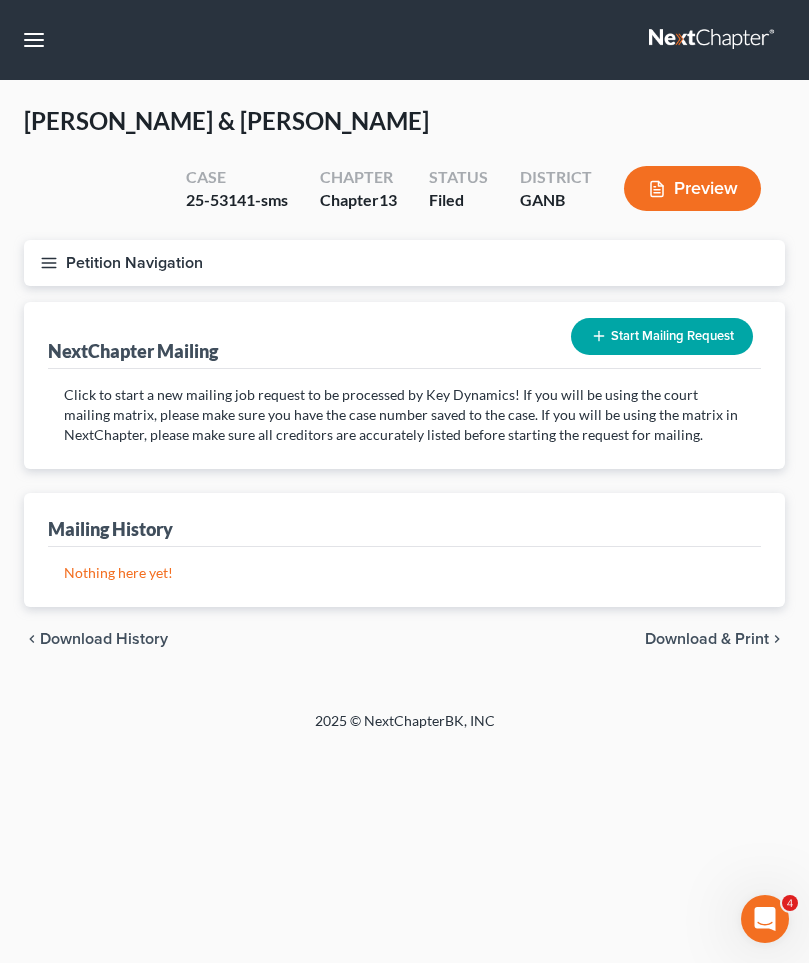 click on "Petition Navigation" at bounding box center [404, 263] 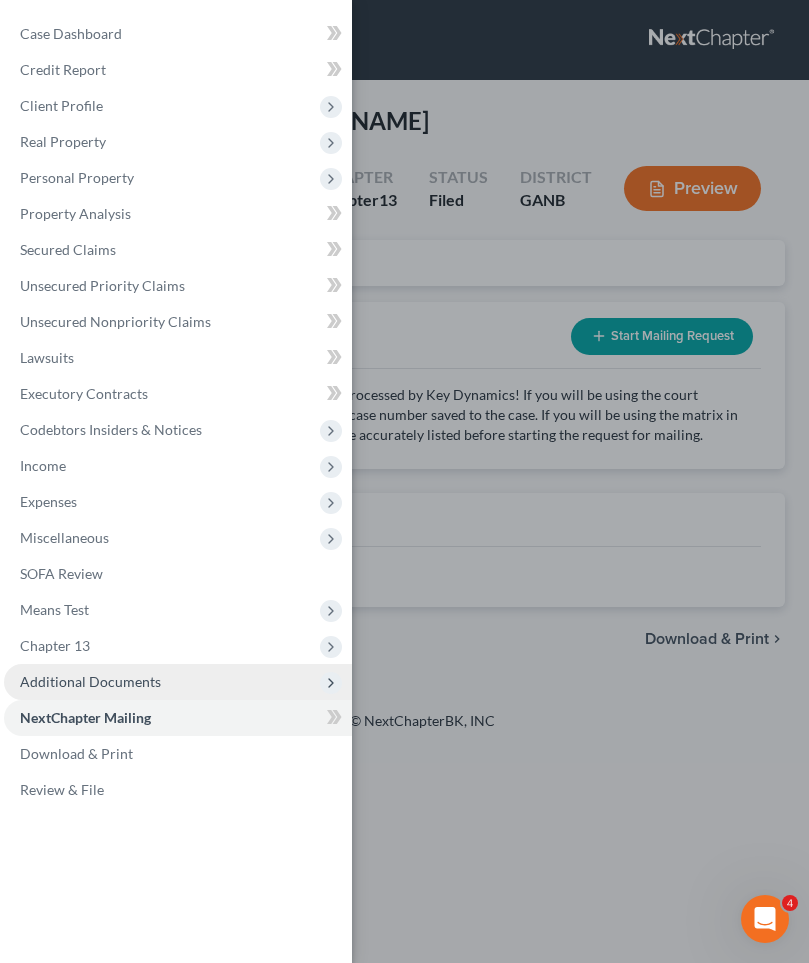 click on "Additional Documents" at bounding box center [90, 681] 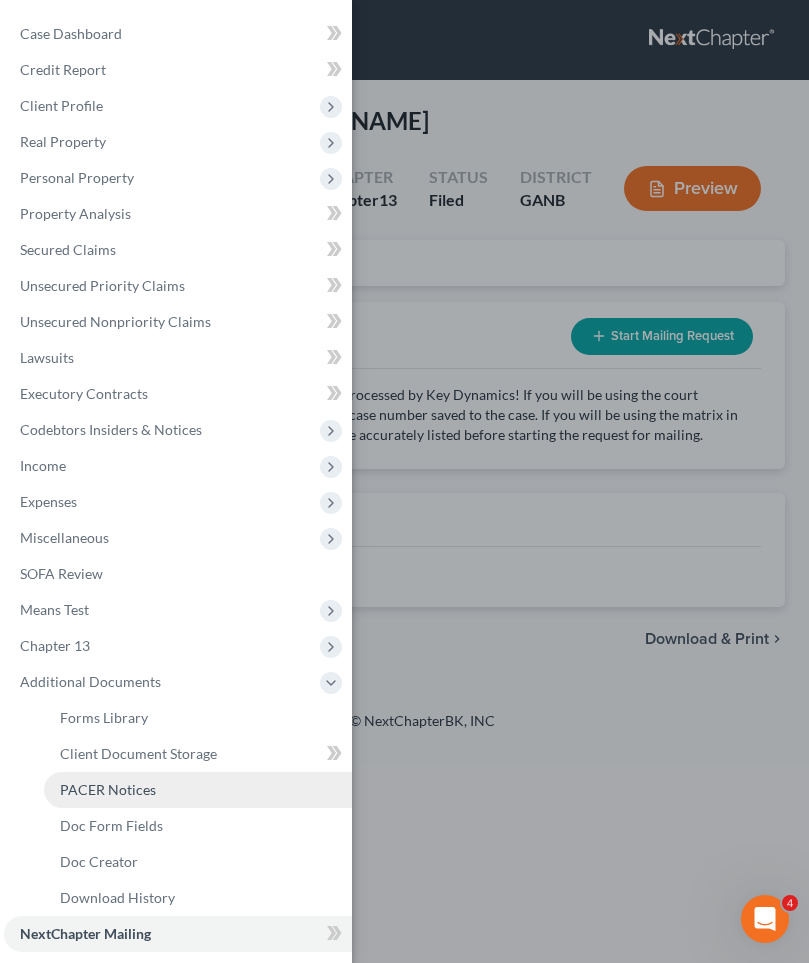 click on "PACER Notices" at bounding box center (108, 789) 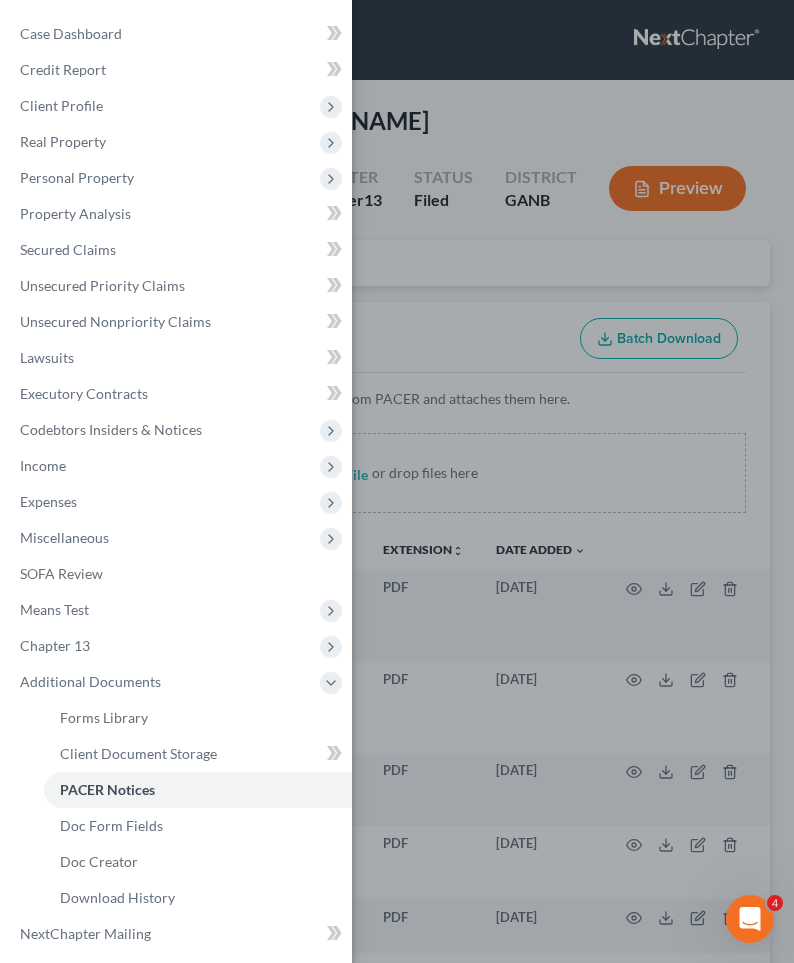 click on "Case Dashboard
Payments
Invoices
Payments
Payments
Credit Report
Client Profile" at bounding box center [397, 481] 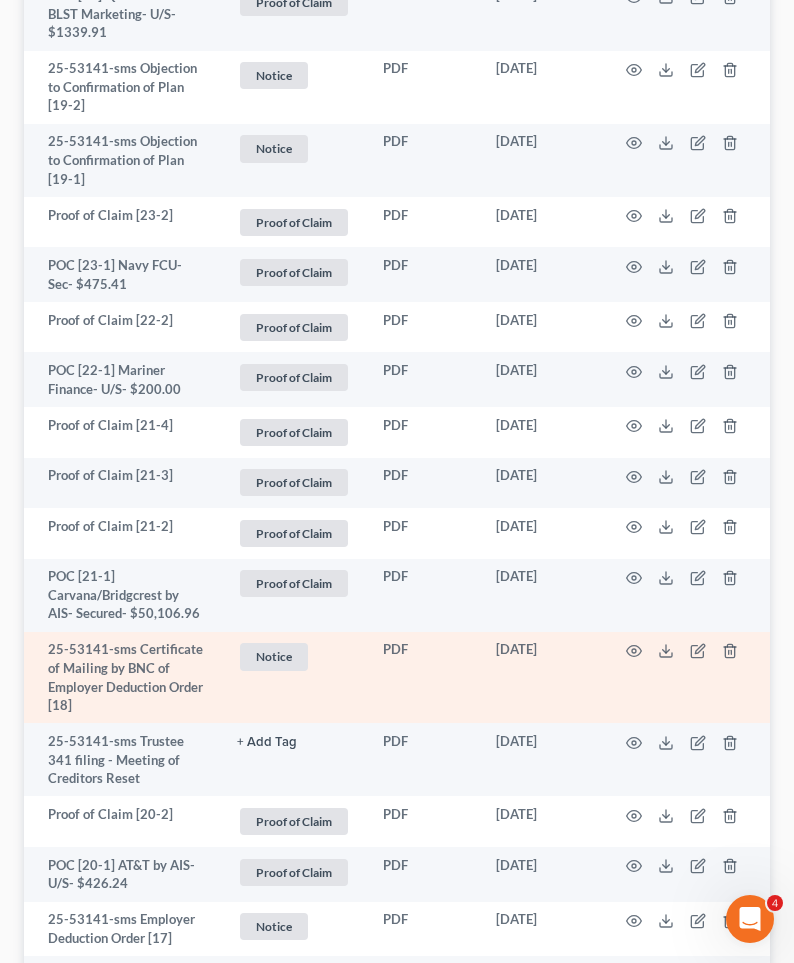 scroll, scrollTop: 2002, scrollLeft: 0, axis: vertical 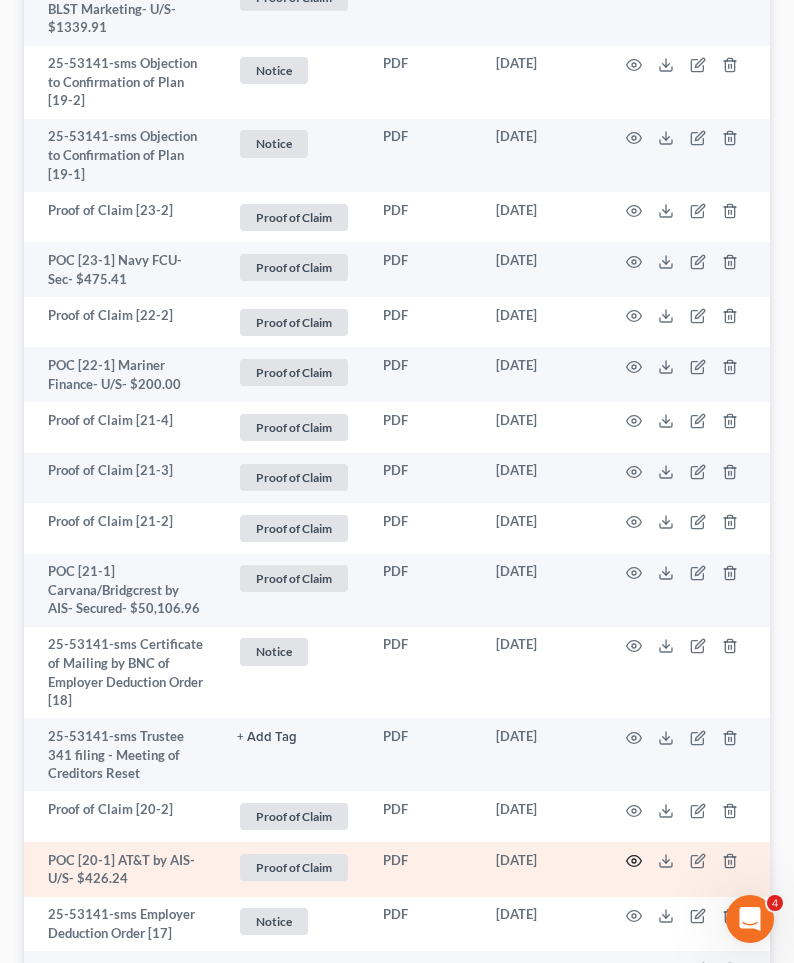 click 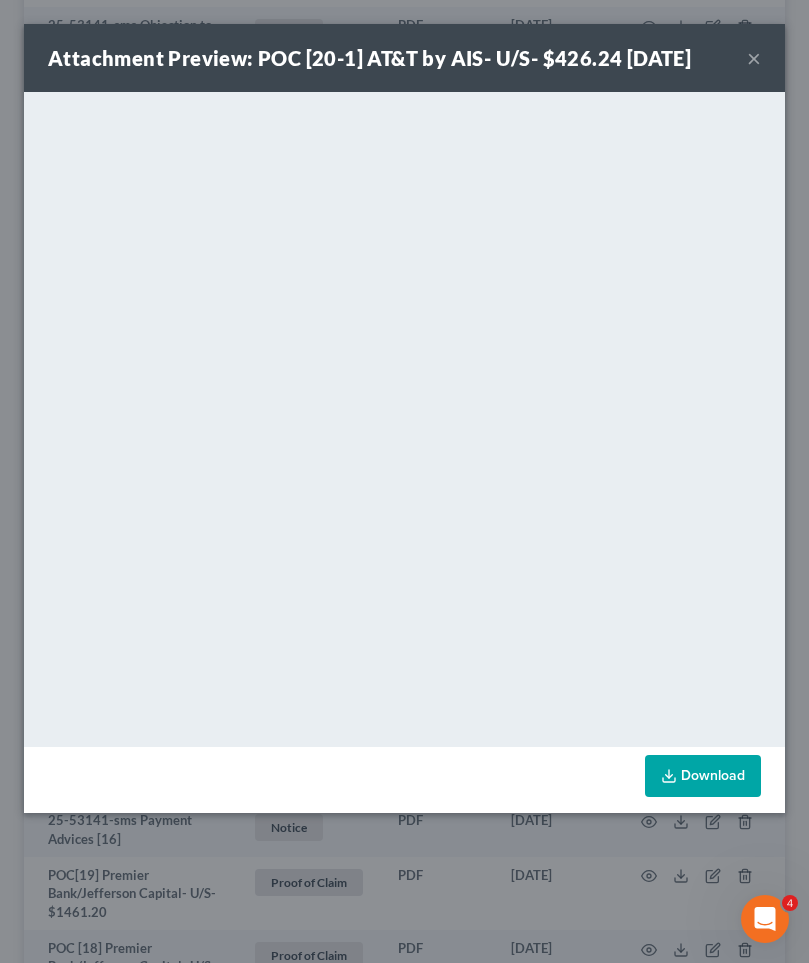 click on "×" at bounding box center [754, 58] 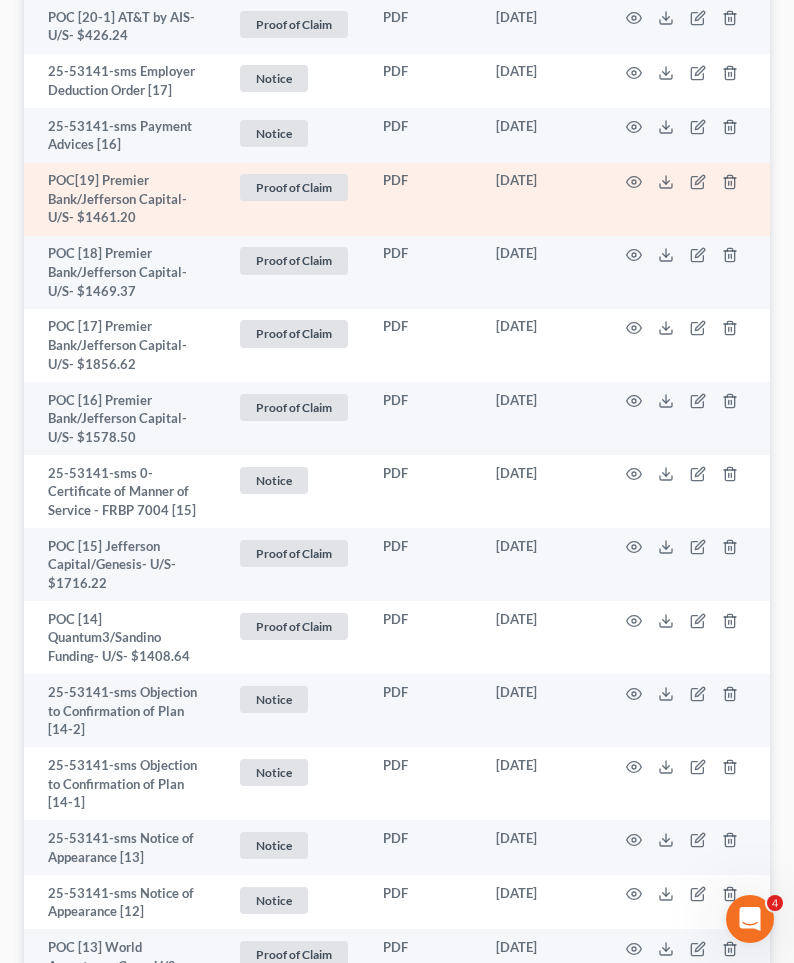 scroll, scrollTop: 2881, scrollLeft: 0, axis: vertical 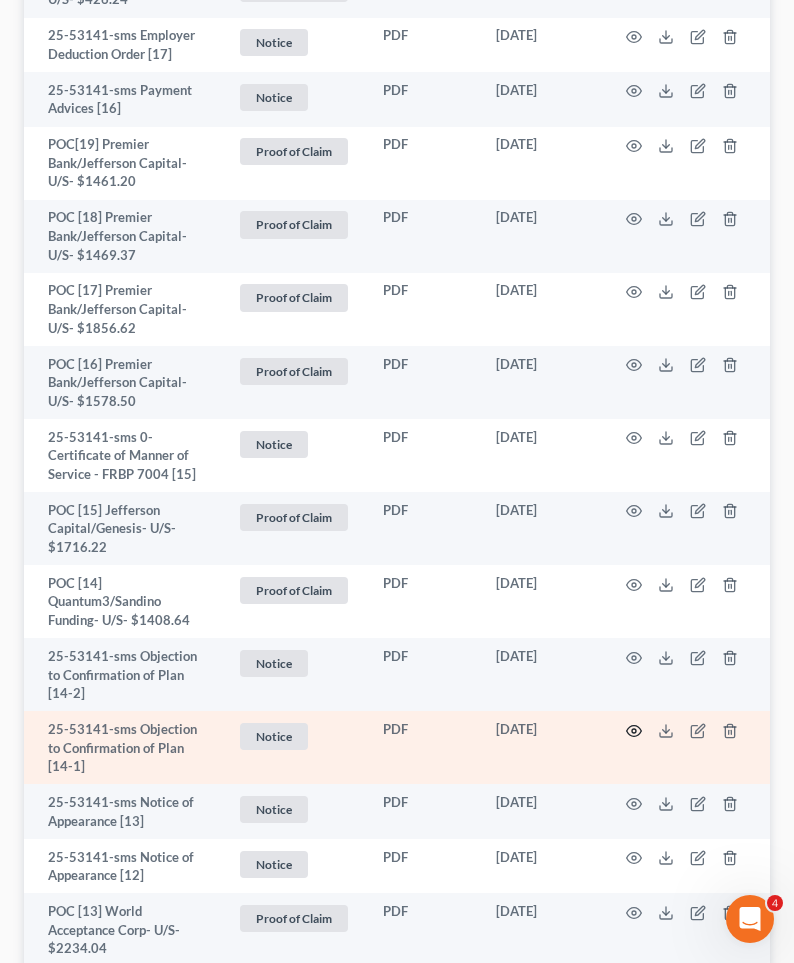 click 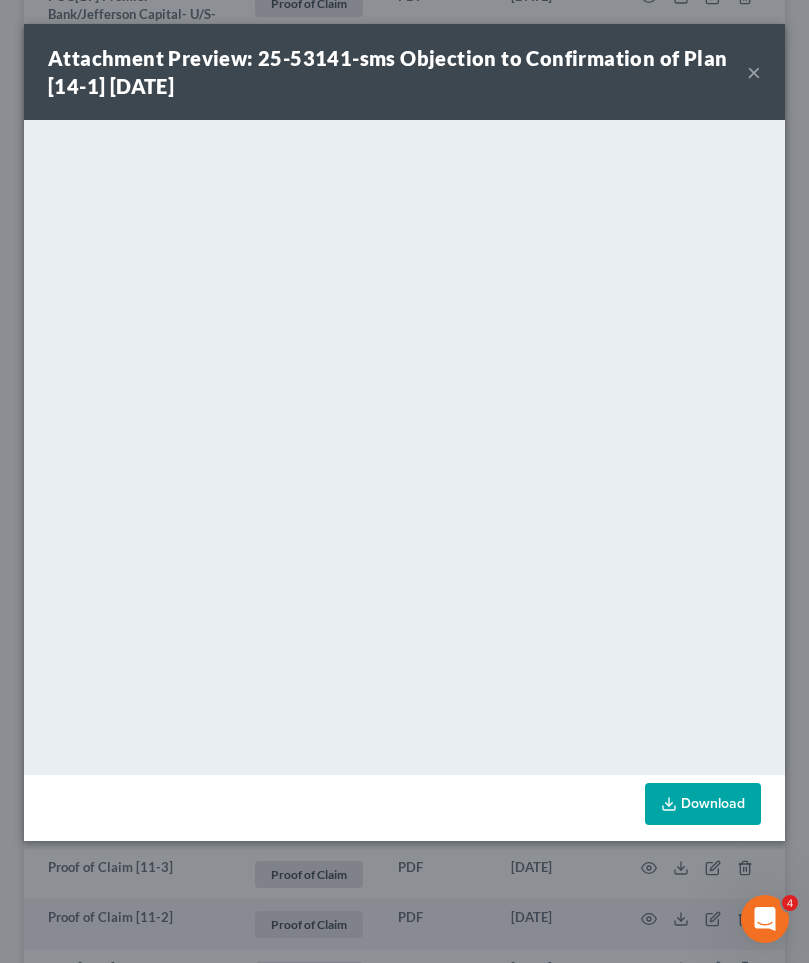 click on "×" at bounding box center [754, 72] 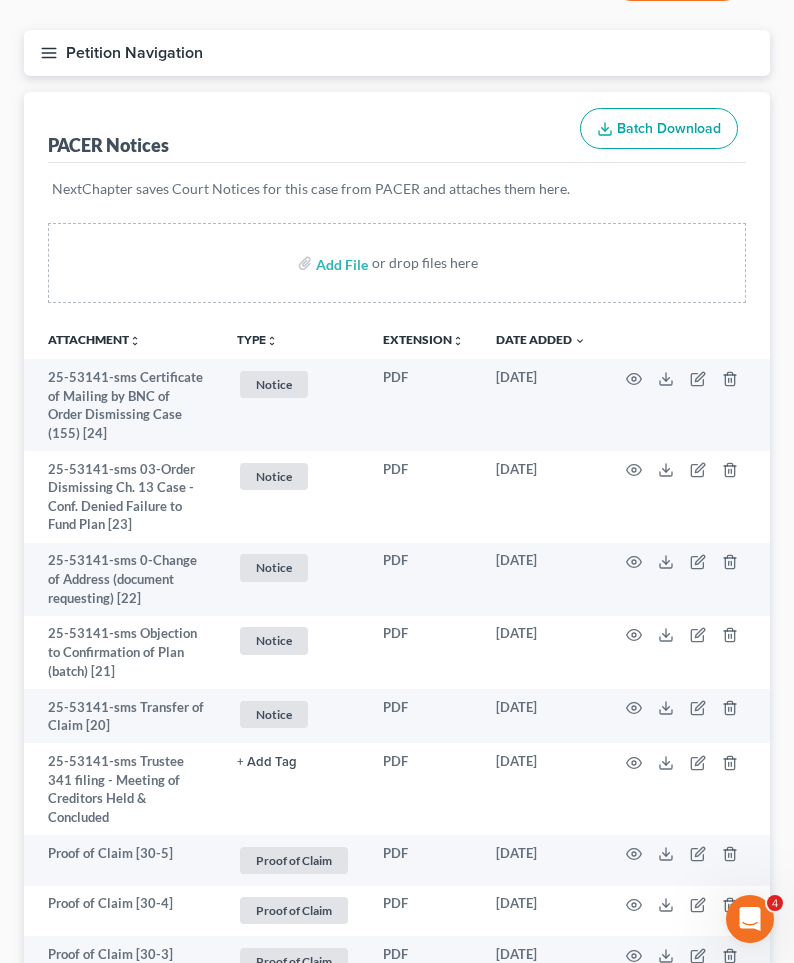 scroll, scrollTop: 212, scrollLeft: 0, axis: vertical 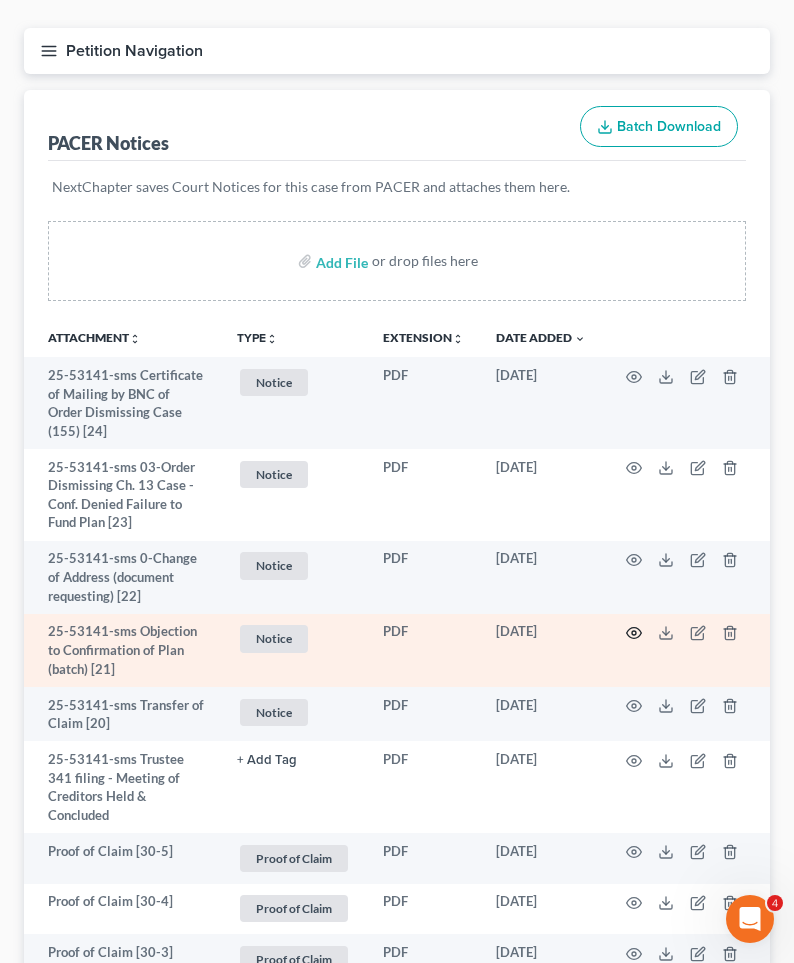 click 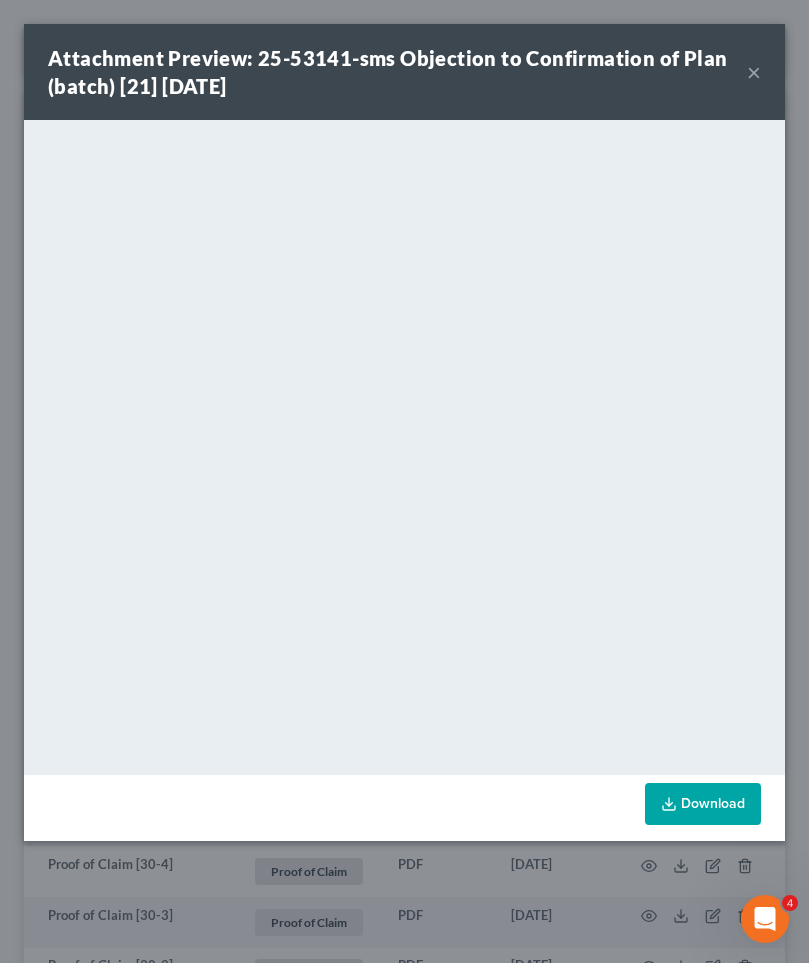 click on "×" at bounding box center [754, 72] 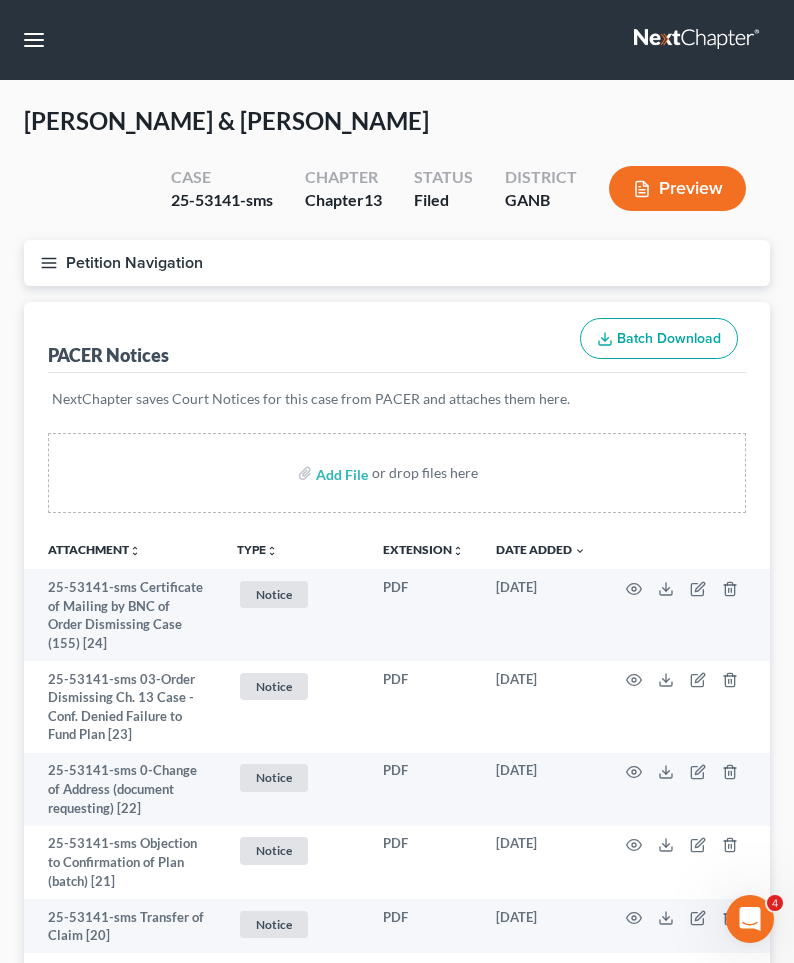 scroll, scrollTop: 0, scrollLeft: 0, axis: both 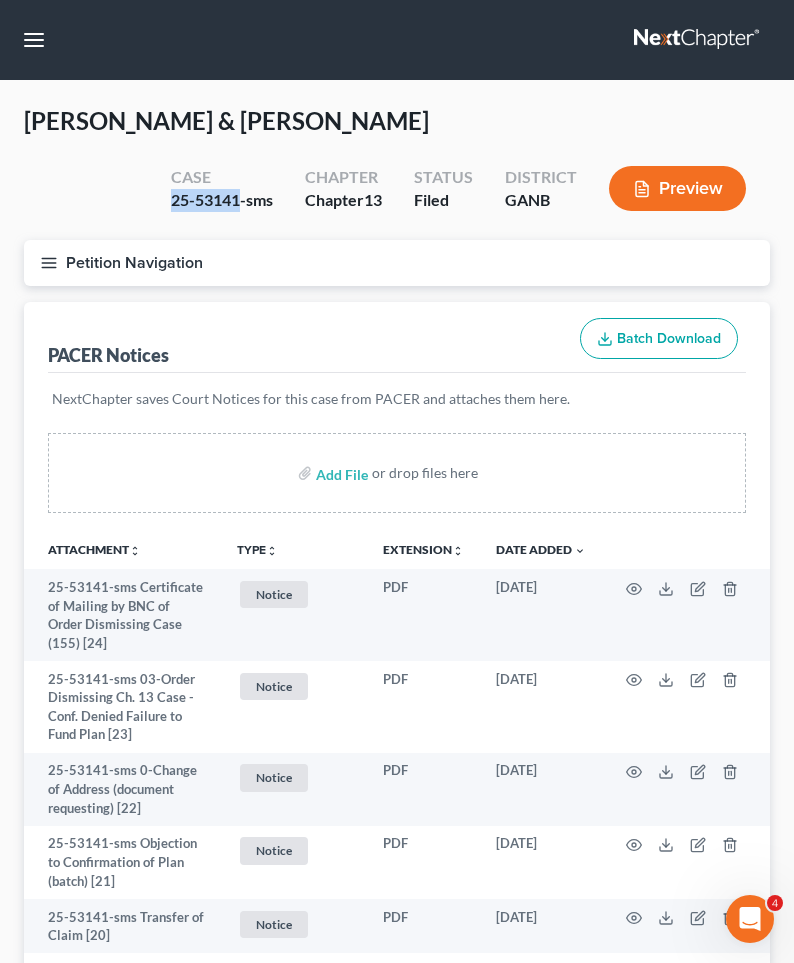 drag, startPoint x: 171, startPoint y: 202, endPoint x: 239, endPoint y: 201, distance: 68.007355 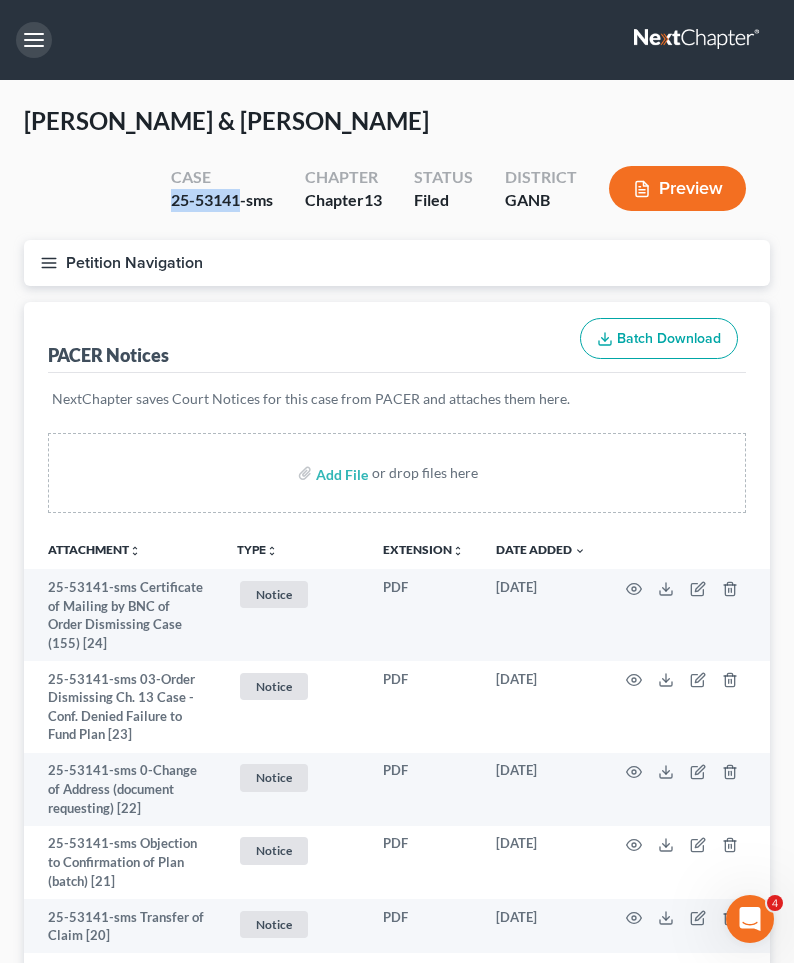 click at bounding box center (34, 40) 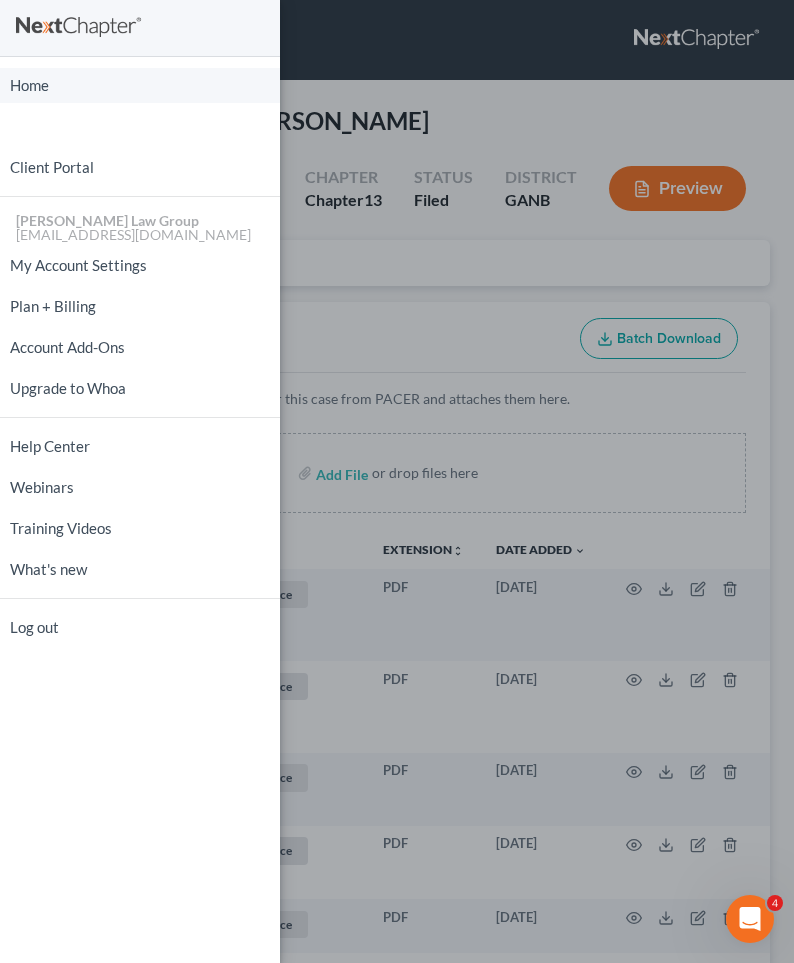 click on "Home" at bounding box center [140, 85] 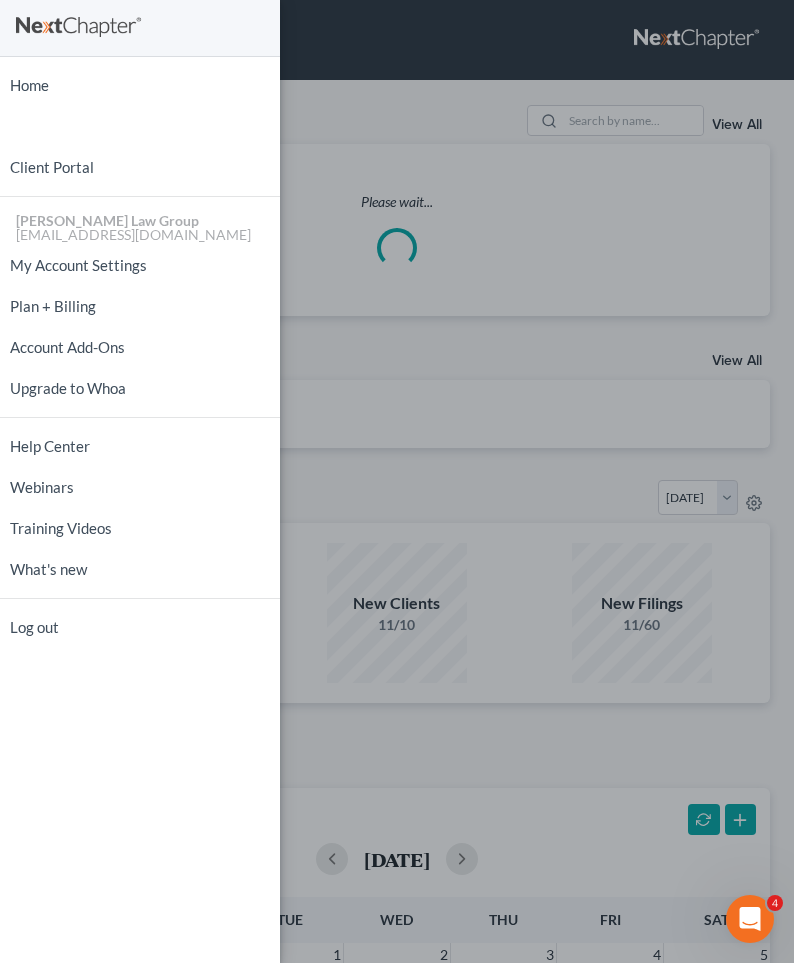 click on "Home New Case Client Portal Saedi Law Group mmays@saedilawgroup.com My Account Settings Plan + Billing Account Add-Ons Upgrade to Whoa Help Center Webinars Training Videos What's new Log out" at bounding box center [397, 481] 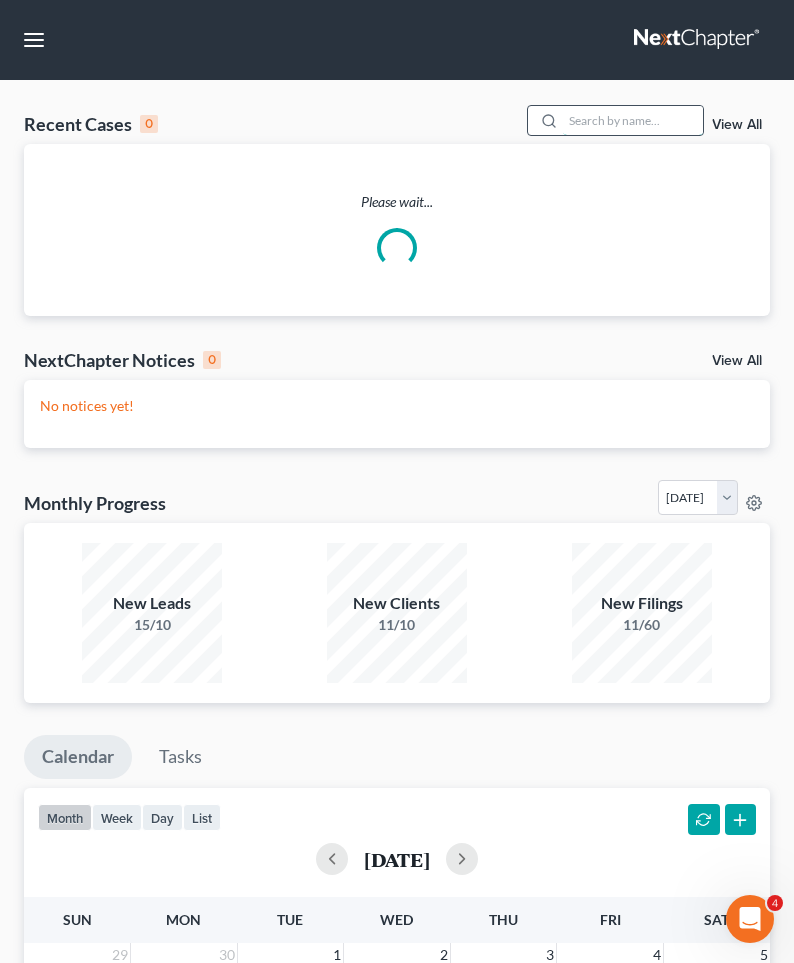 click at bounding box center (633, 120) 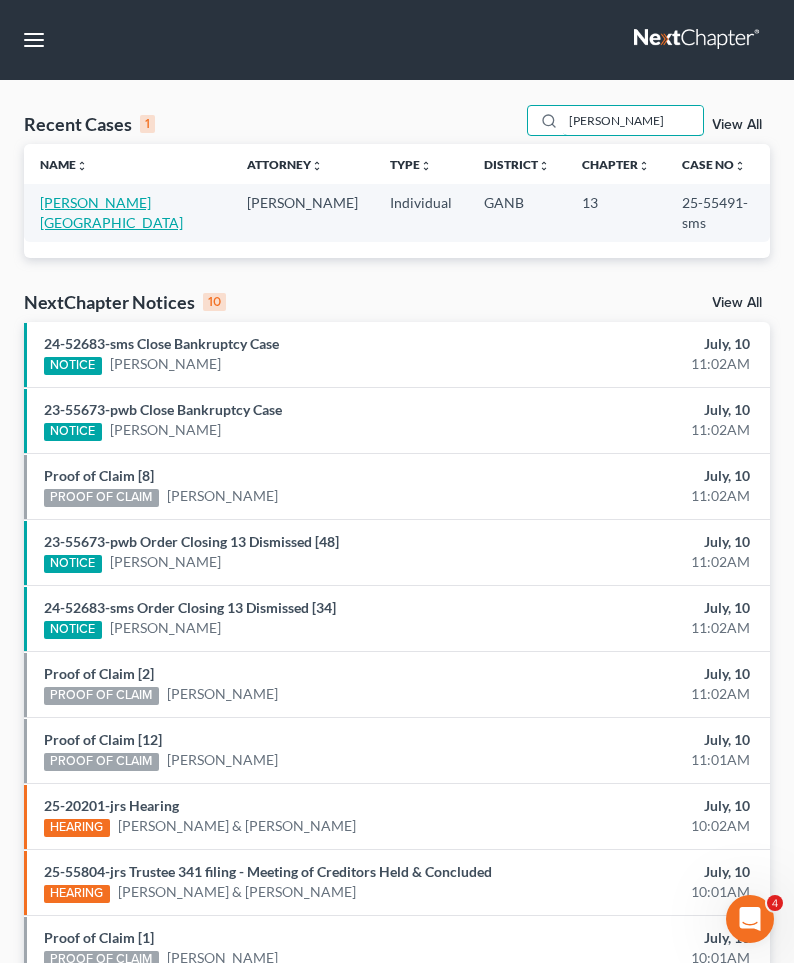 type on "boland" 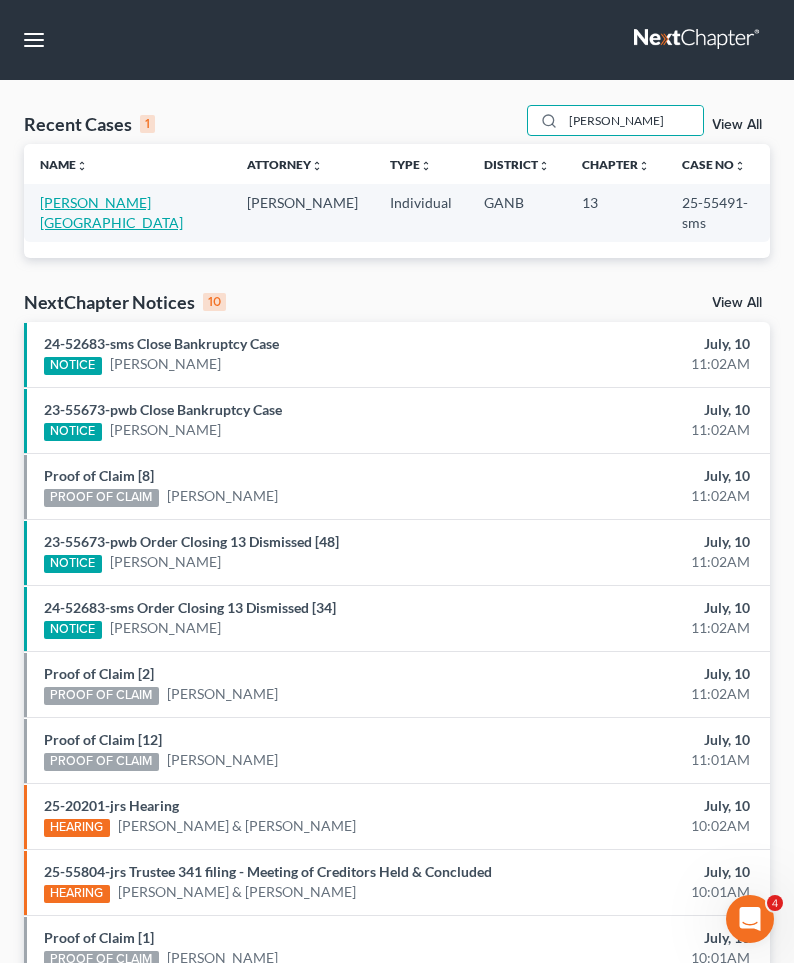 click on "Boland, Bradford" at bounding box center [111, 212] 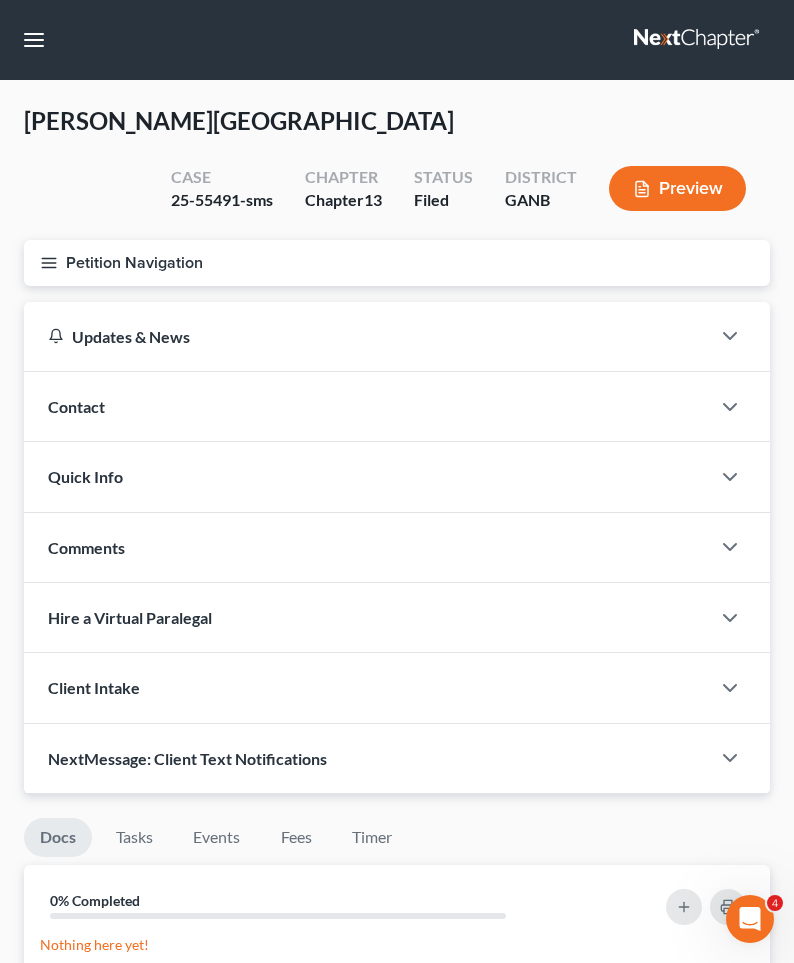 click 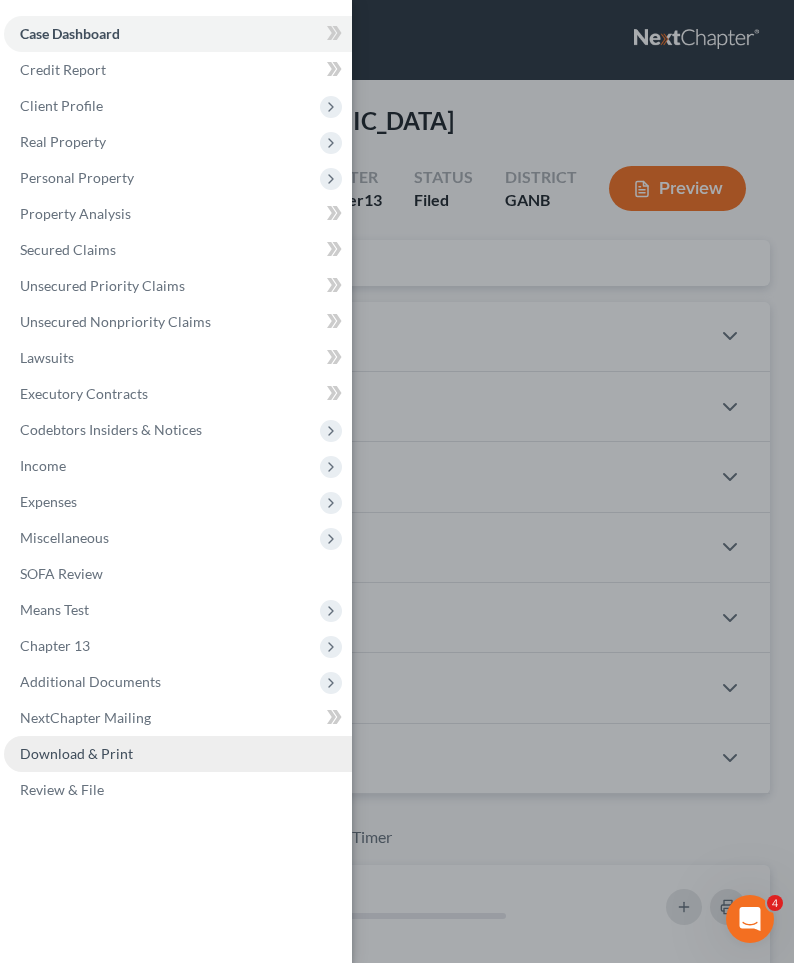 click on "Download & Print" at bounding box center [76, 753] 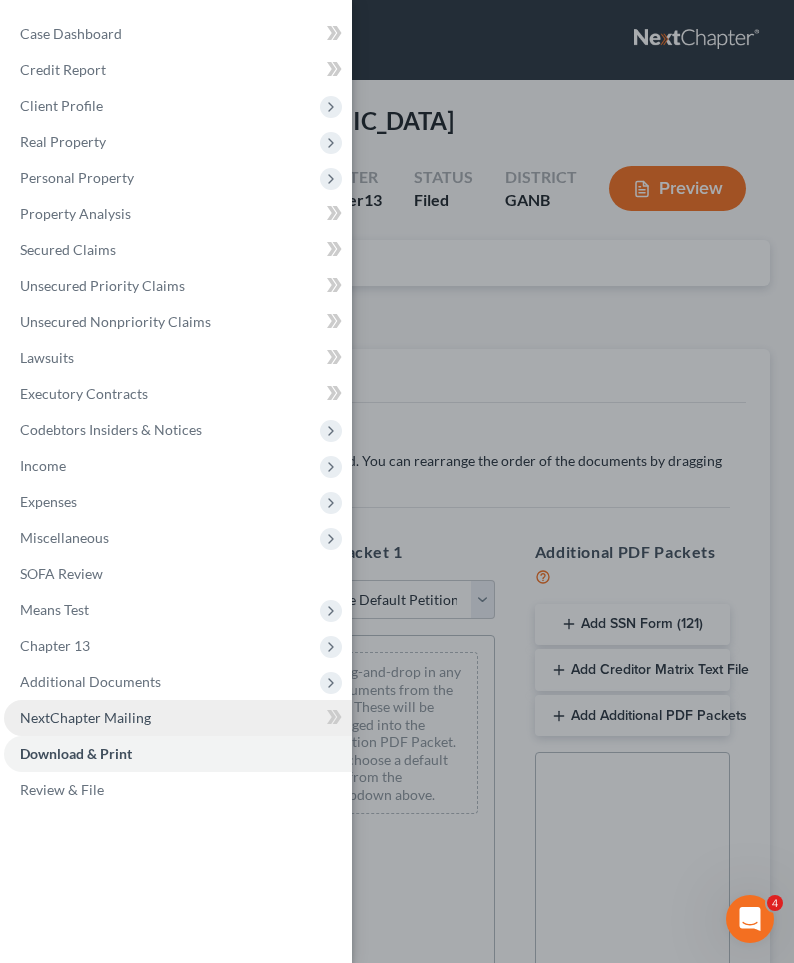 click on "NextChapter Mailing" at bounding box center (85, 717) 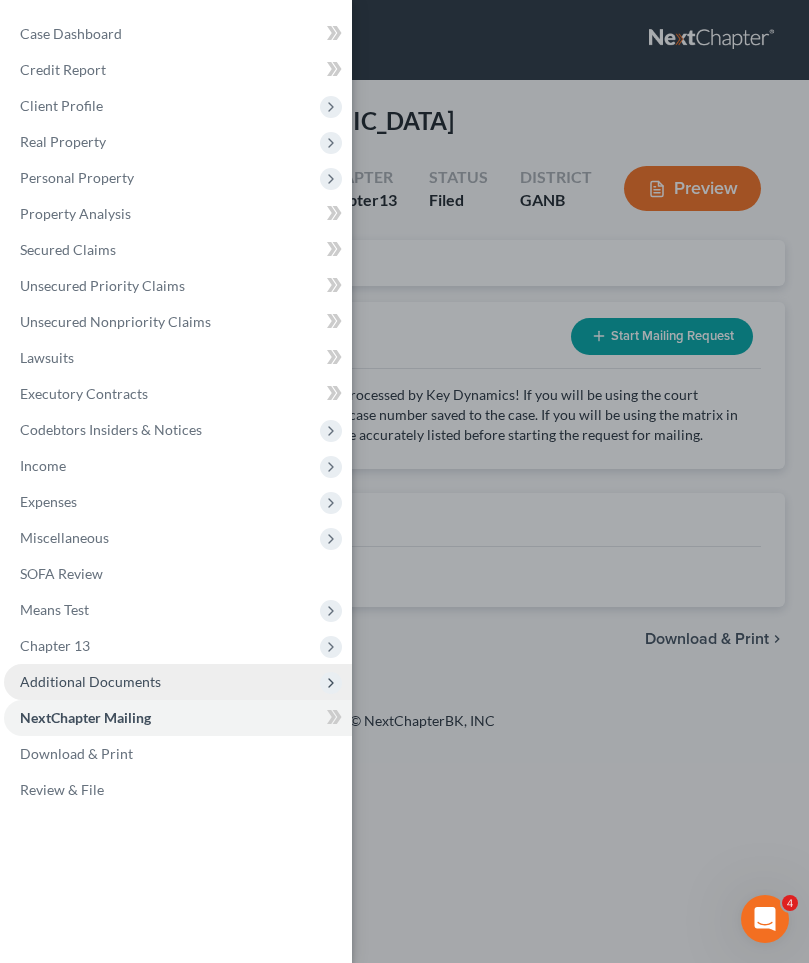 click on "Additional Documents" at bounding box center [90, 681] 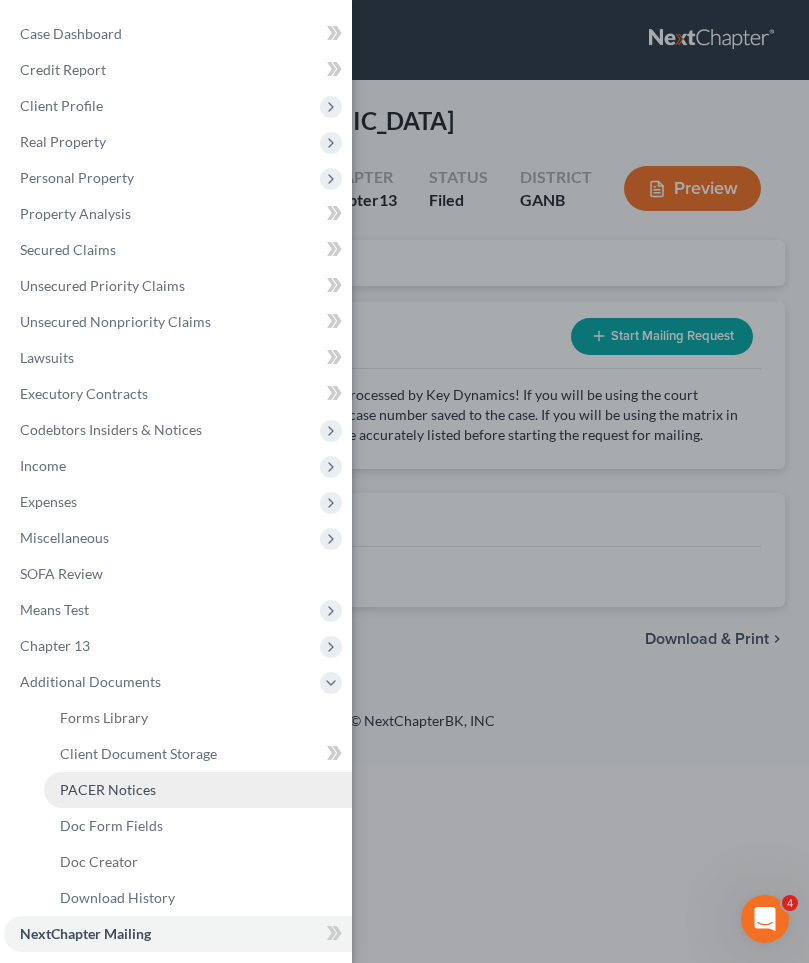 click on "PACER Notices" at bounding box center [108, 789] 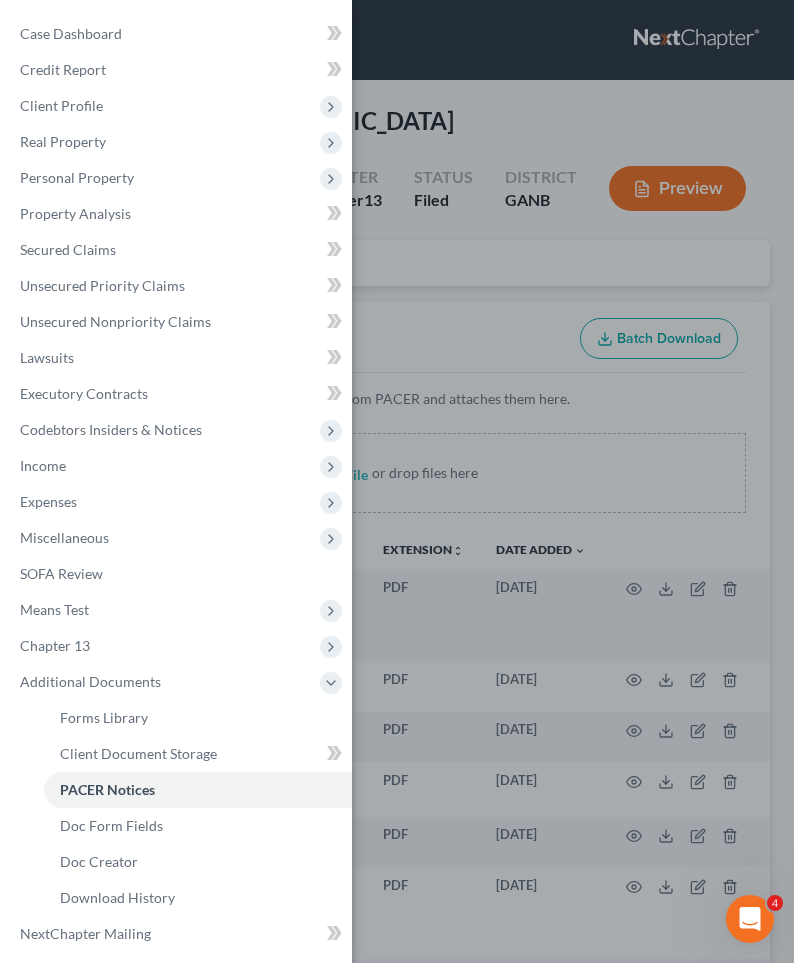 click on "Case Dashboard
Payments
Invoices
Payments
Payments
Credit Report
Client Profile" at bounding box center (397, 481) 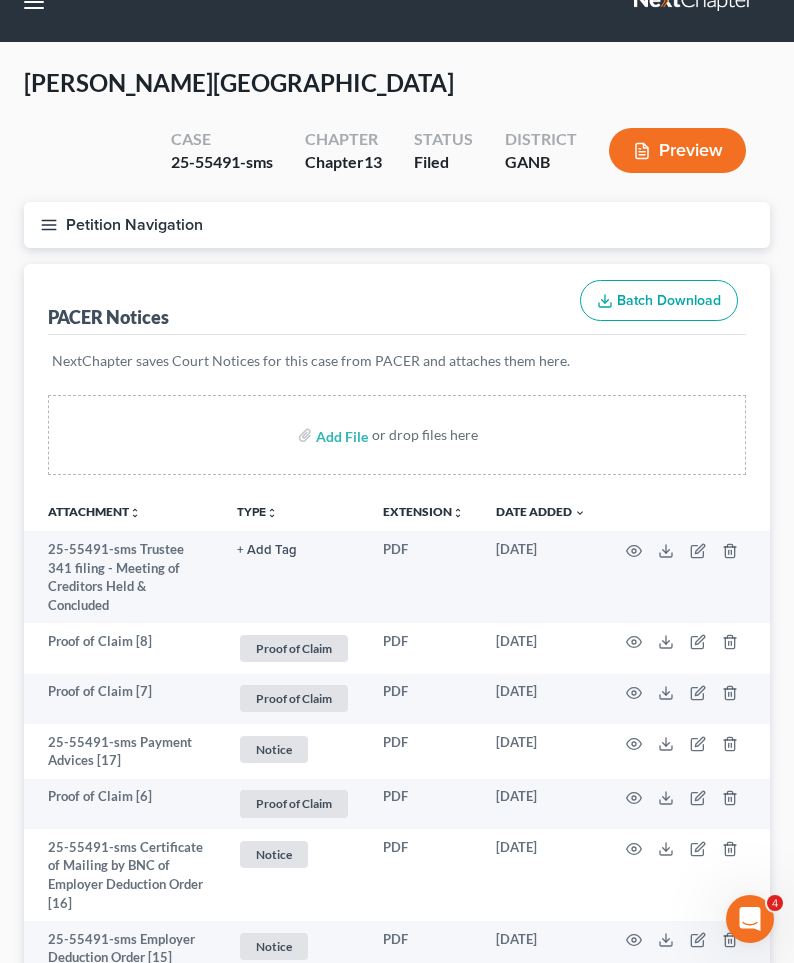 scroll, scrollTop: 39, scrollLeft: 0, axis: vertical 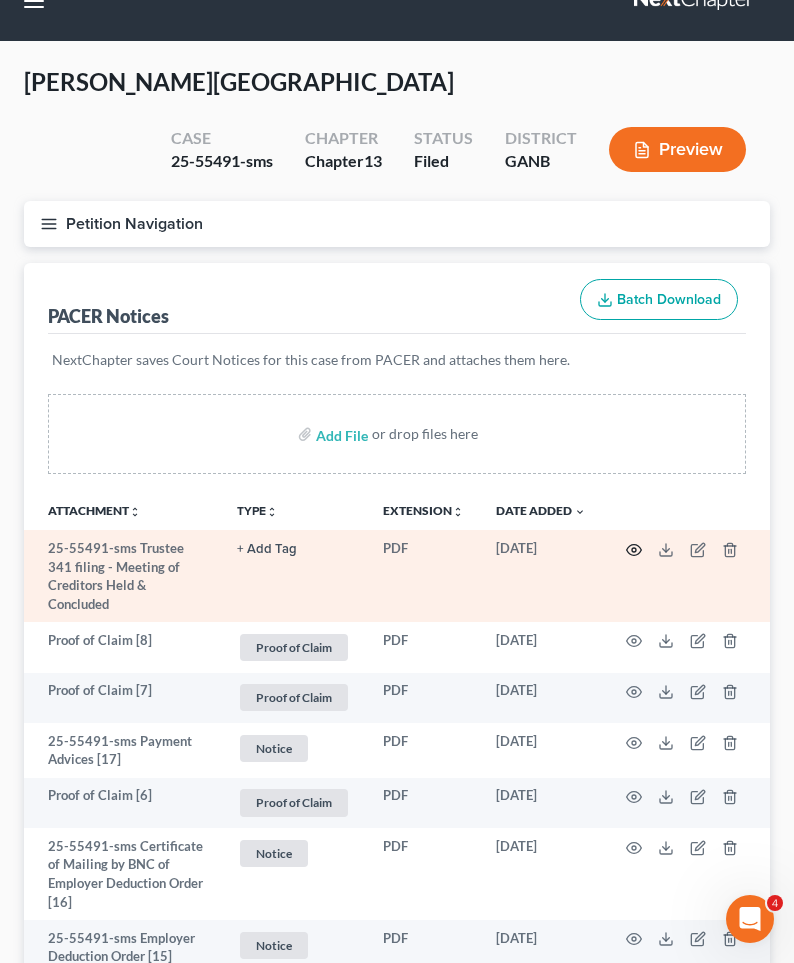 click 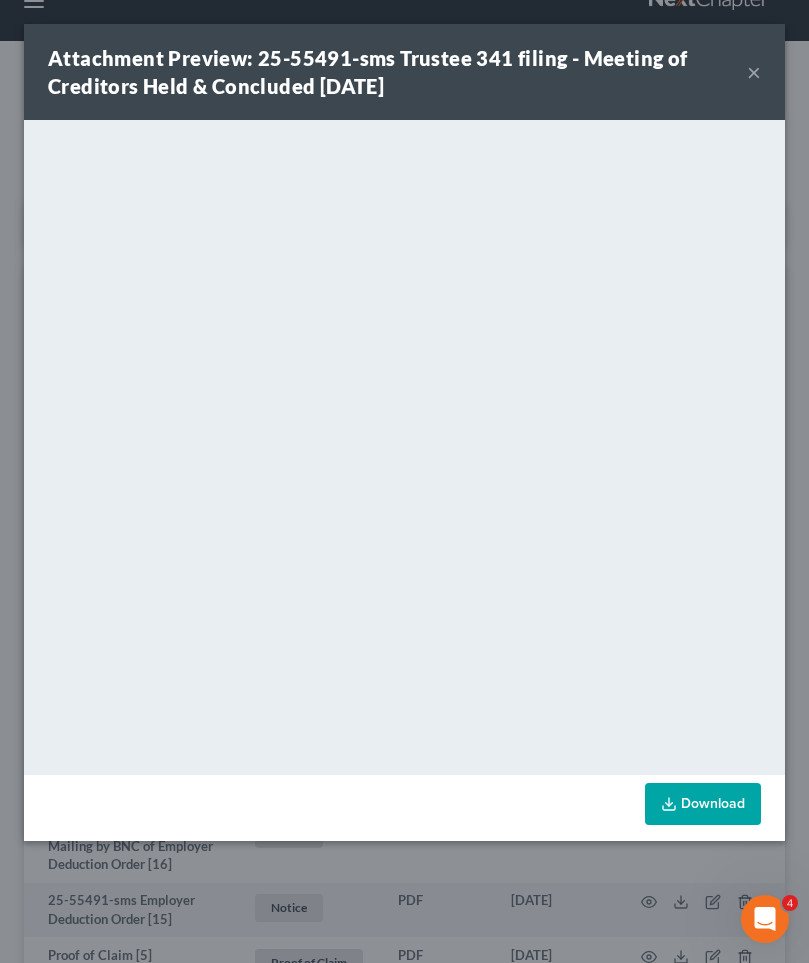 click on "×" at bounding box center [754, 72] 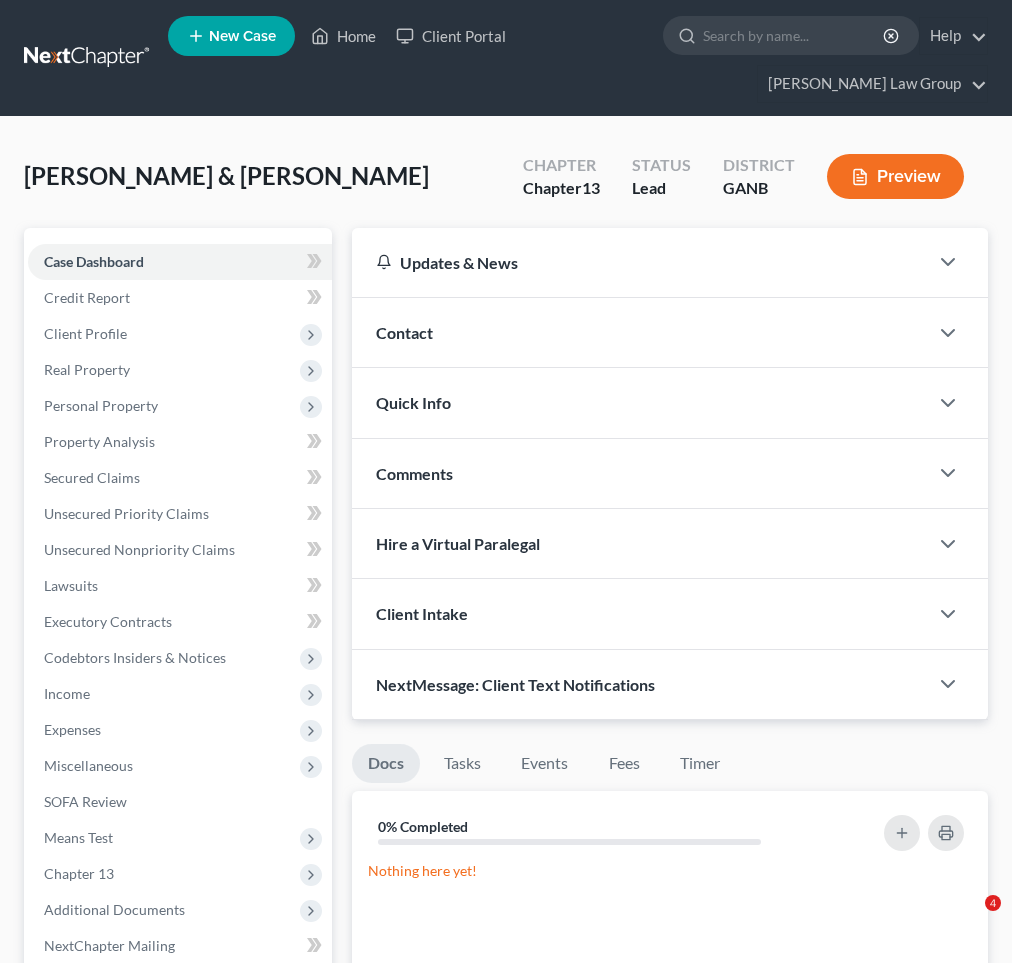 click on "Credit Report" at bounding box center [180, 298] 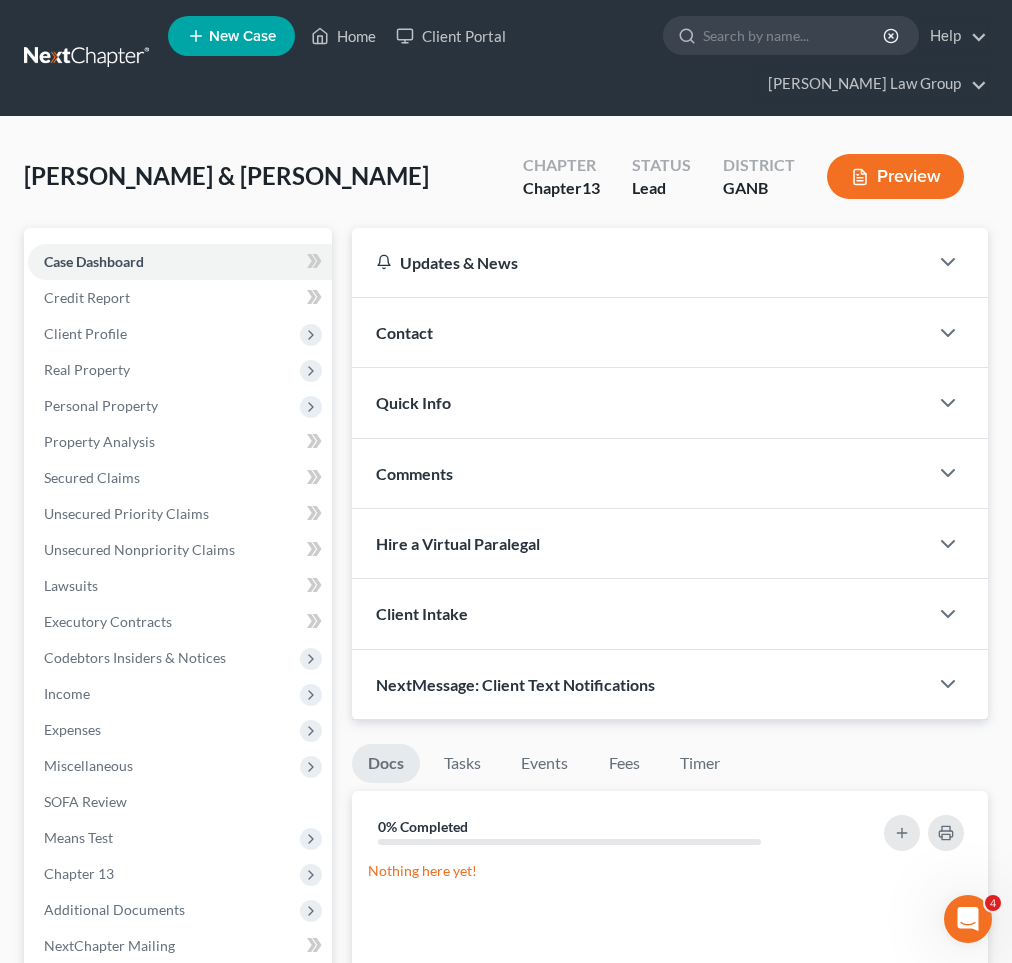 scroll, scrollTop: 0, scrollLeft: 0, axis: both 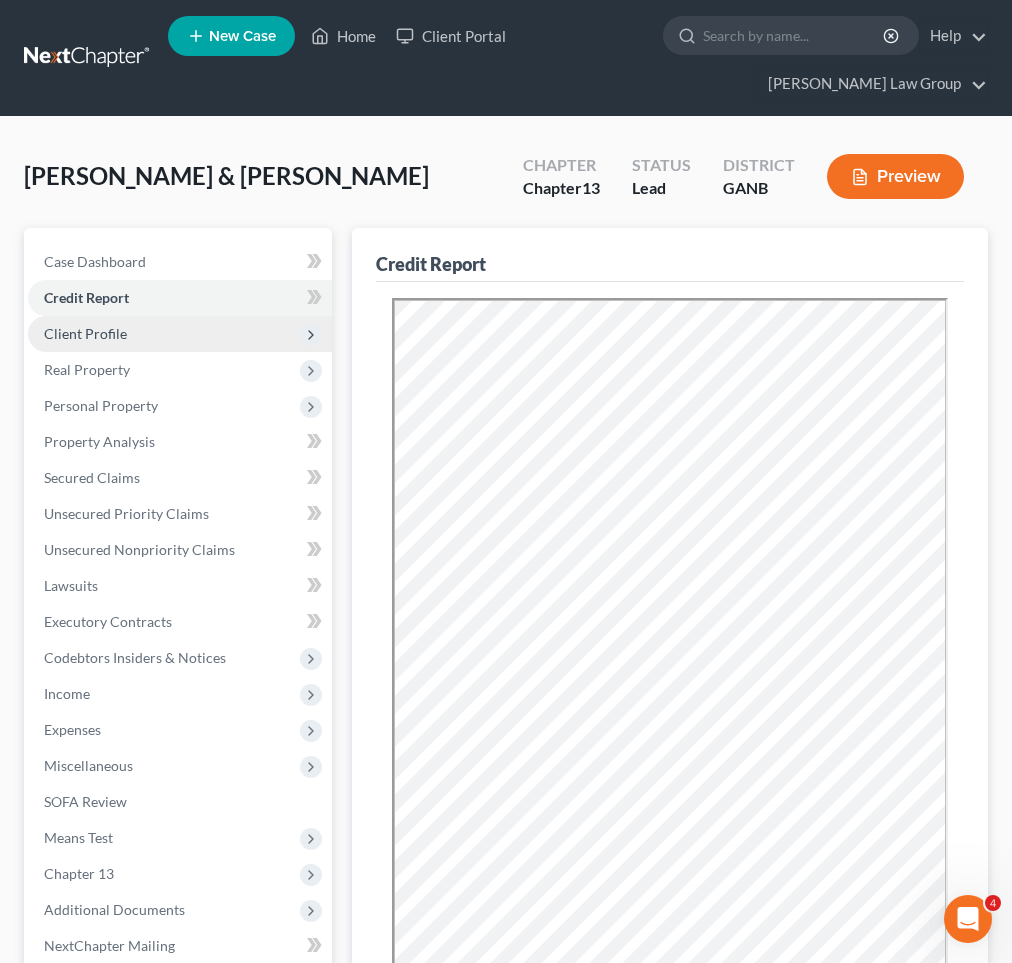 click on "Client Profile" at bounding box center (180, 334) 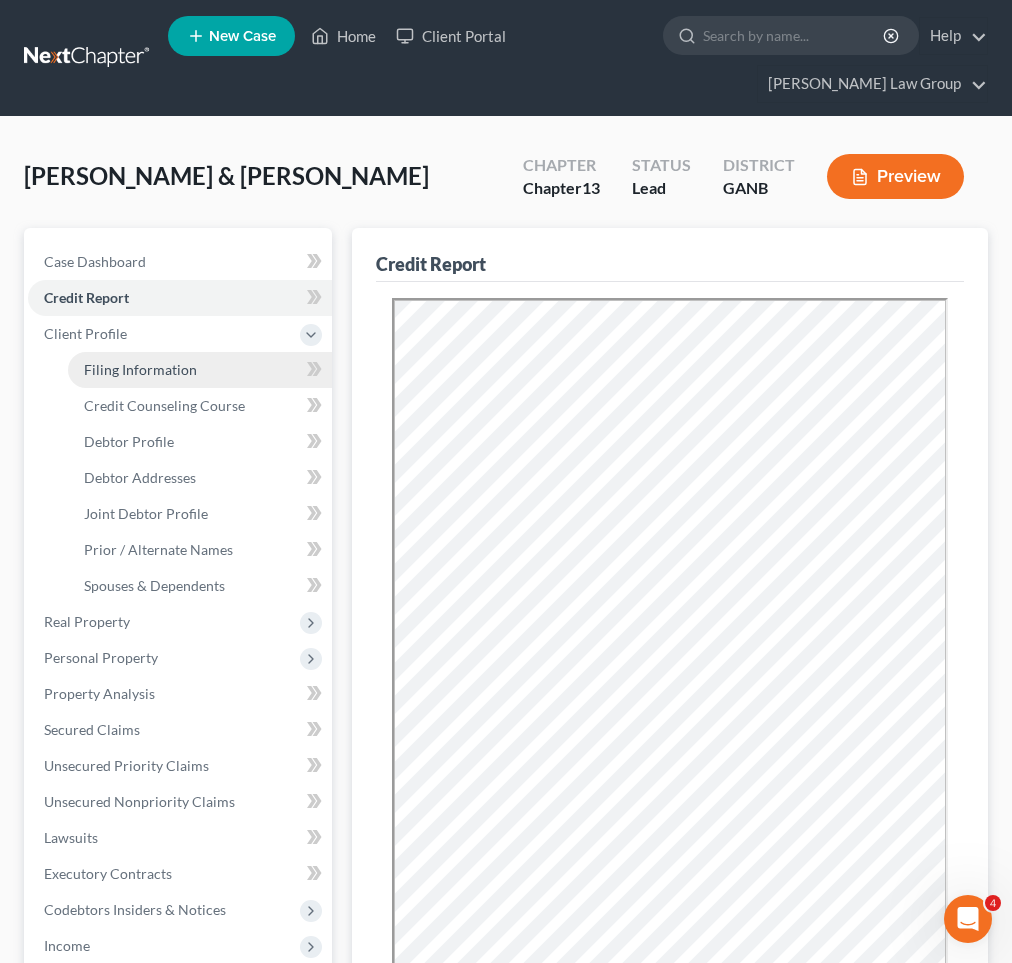 click on "Filing Information" at bounding box center (200, 370) 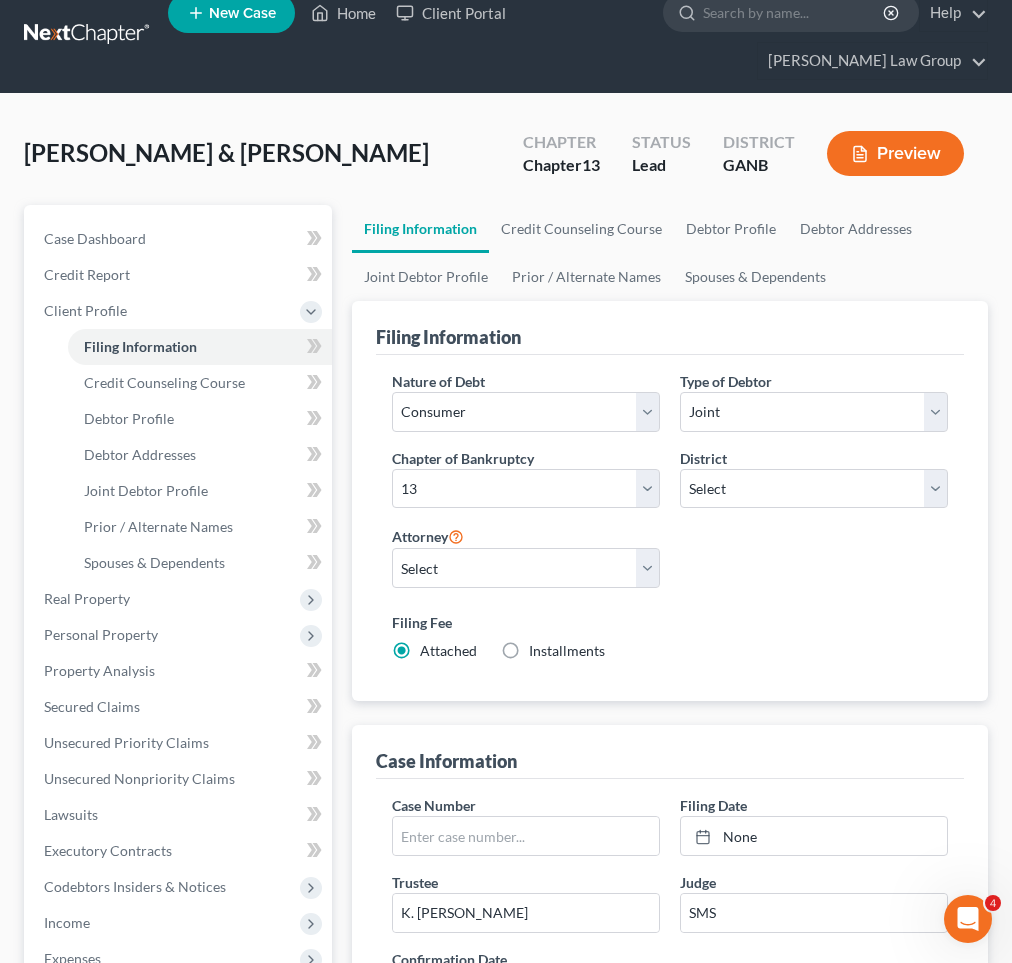 scroll, scrollTop: 23, scrollLeft: 0, axis: vertical 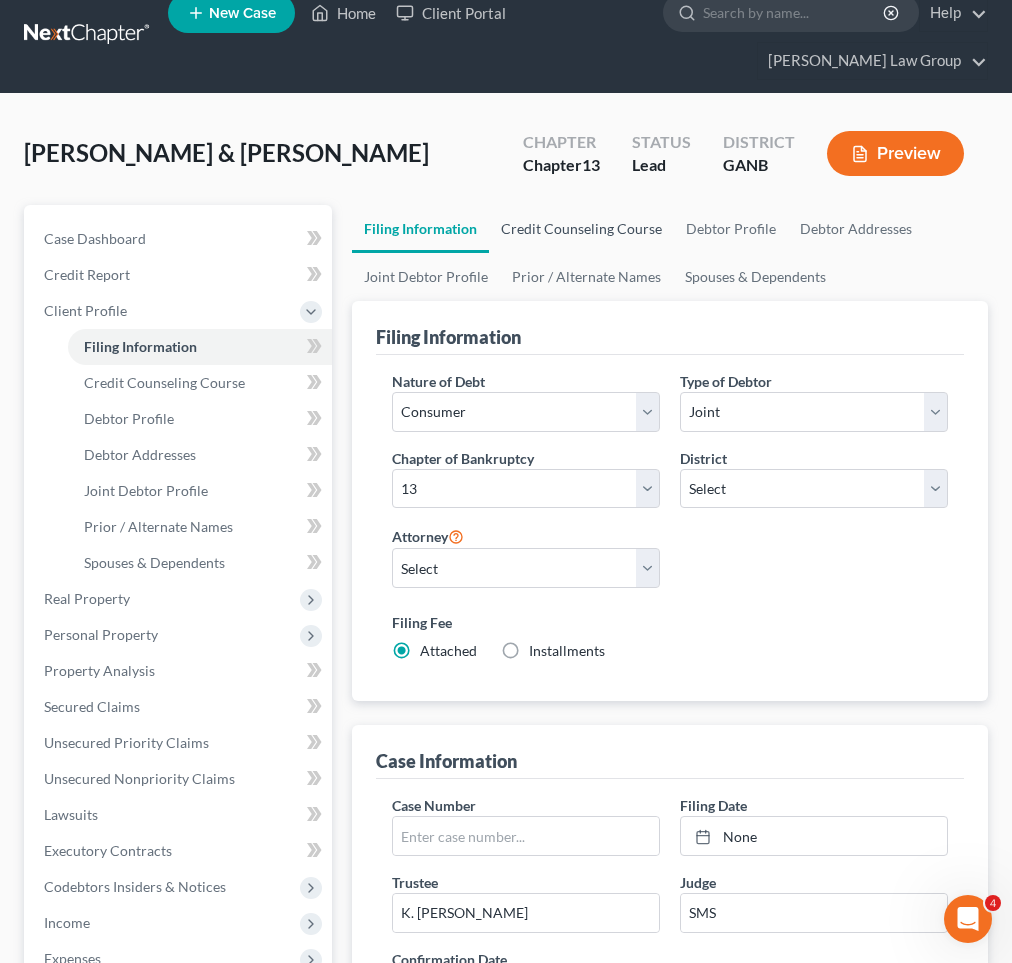 drag, startPoint x: 41, startPoint y: 362, endPoint x: 522, endPoint y: 226, distance: 499.857 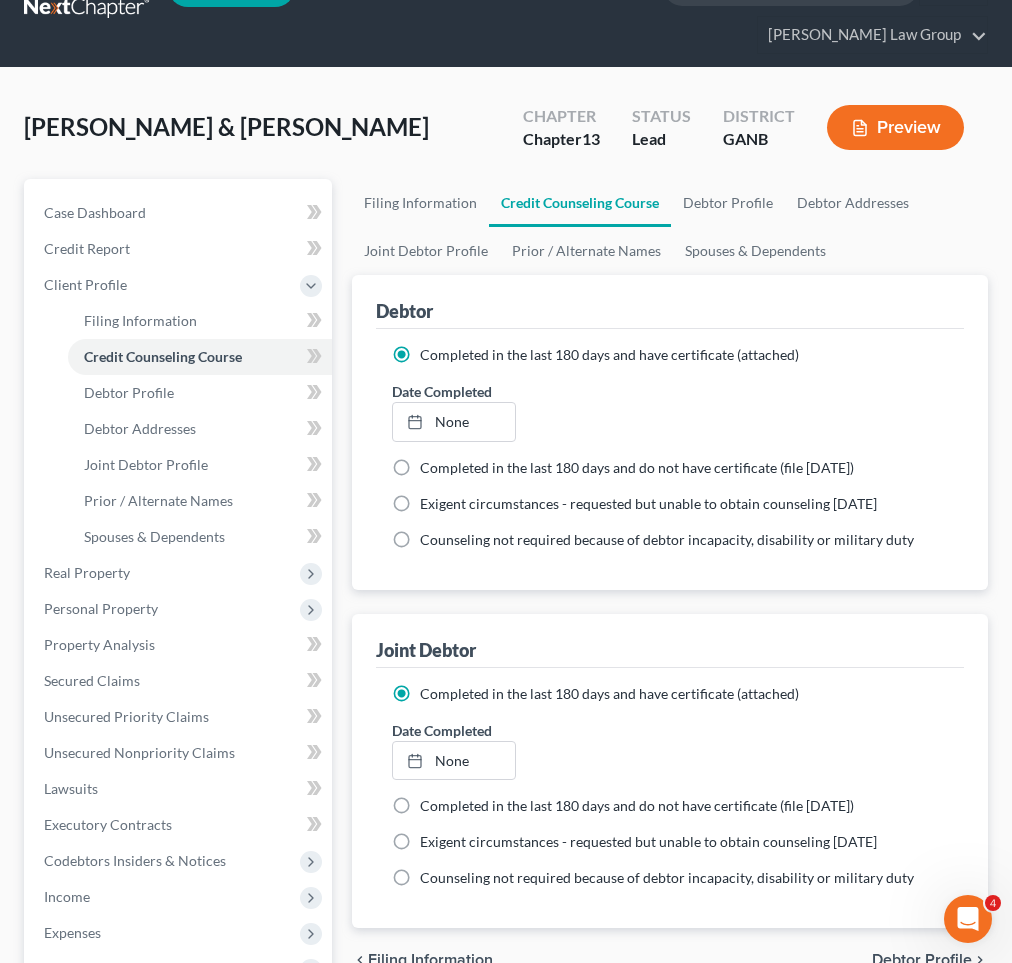 scroll, scrollTop: 56, scrollLeft: 0, axis: vertical 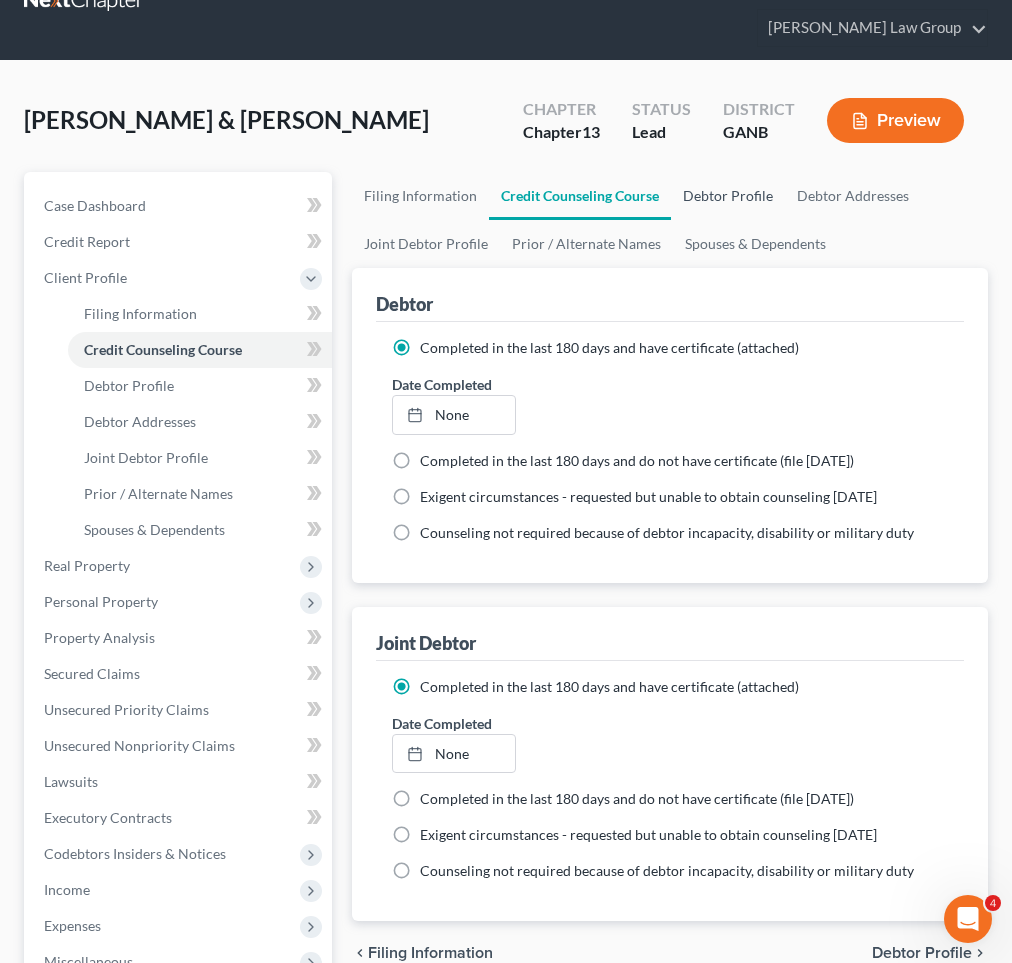 click on "Debtor Profile" at bounding box center [728, 196] 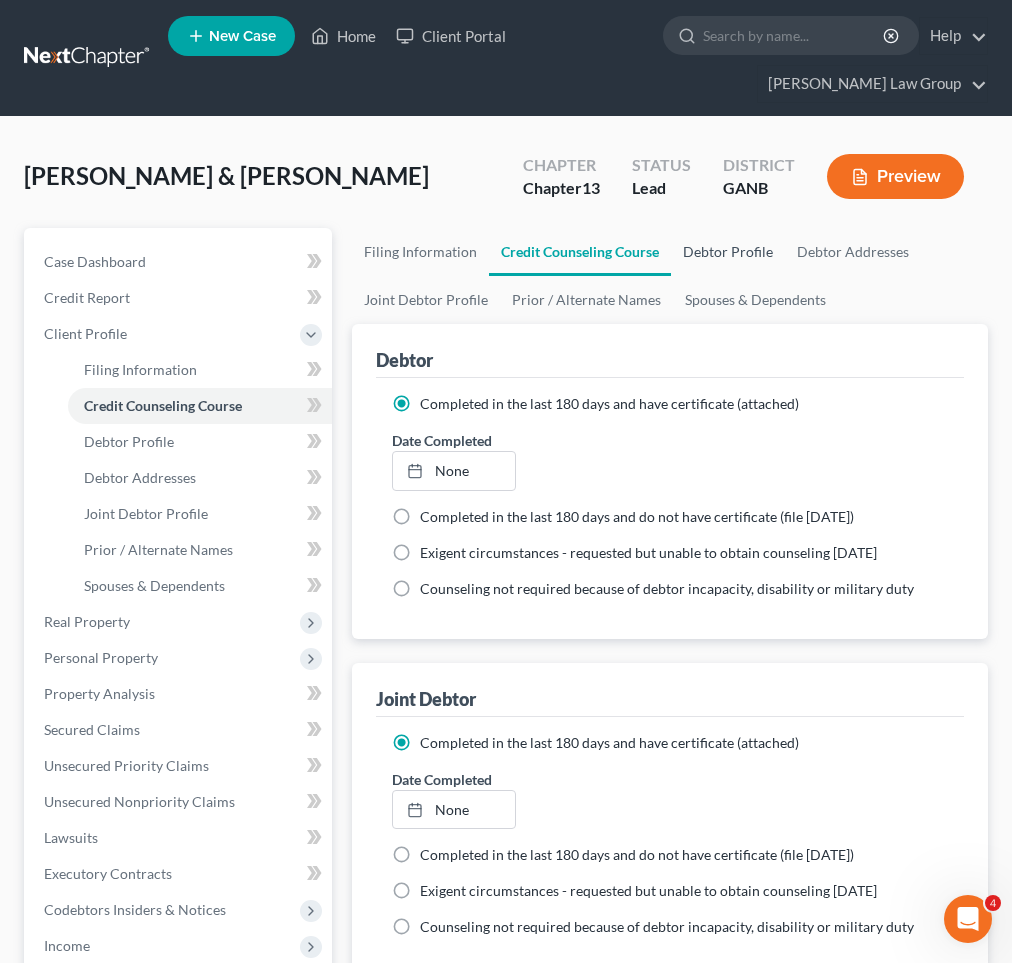 select on "1" 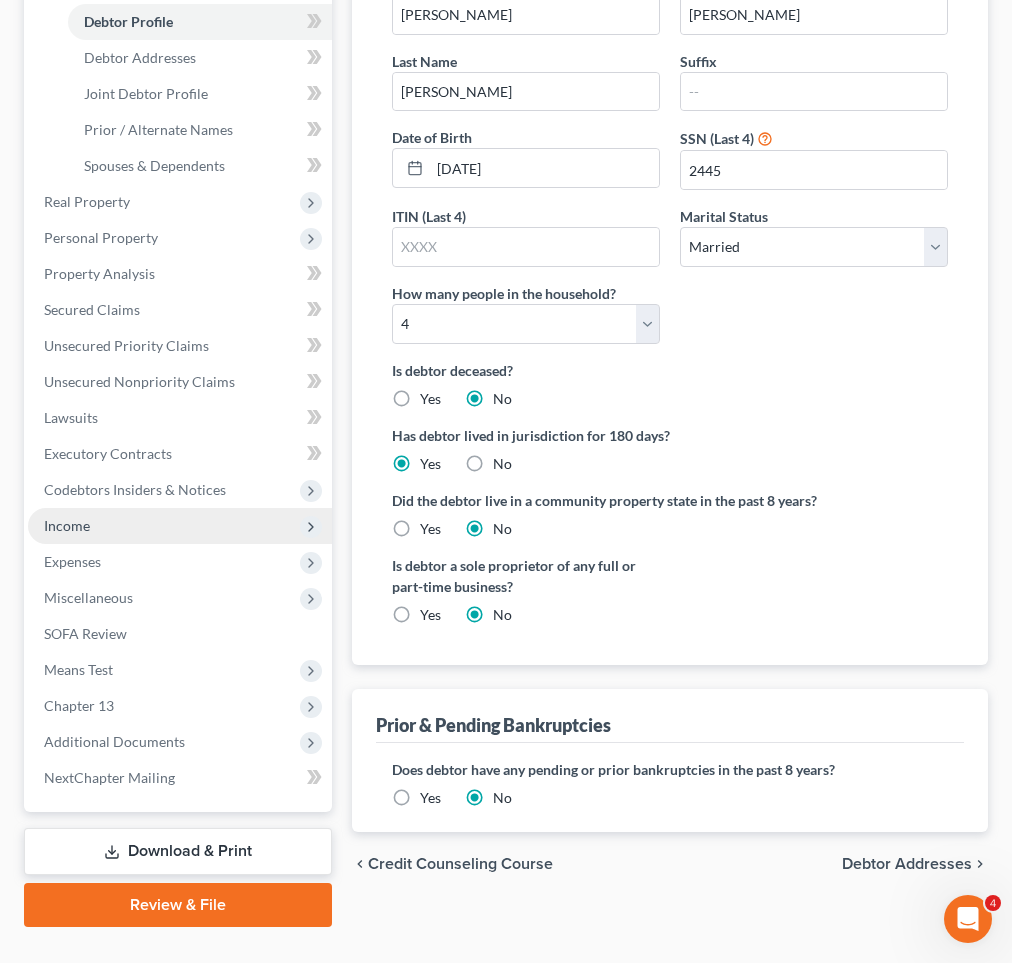 scroll, scrollTop: 423, scrollLeft: 0, axis: vertical 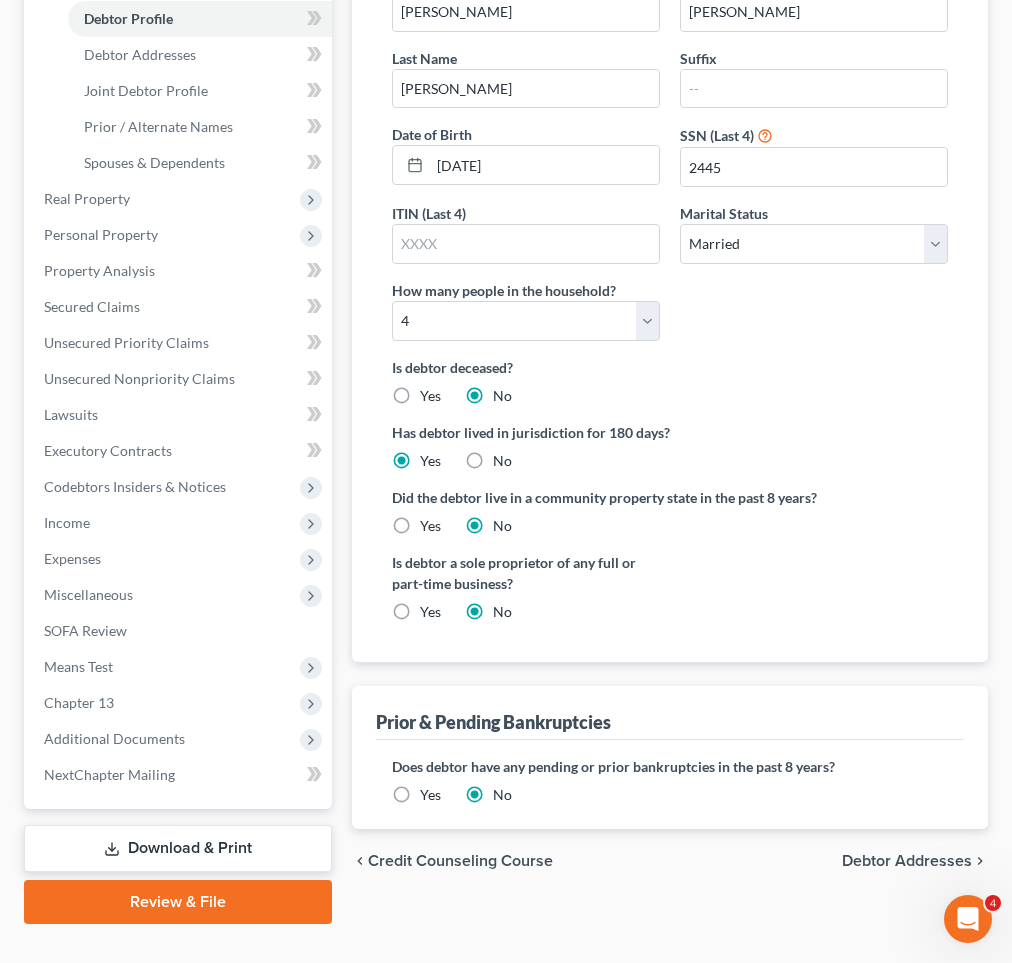 click on "Yes" at bounding box center (430, 795) 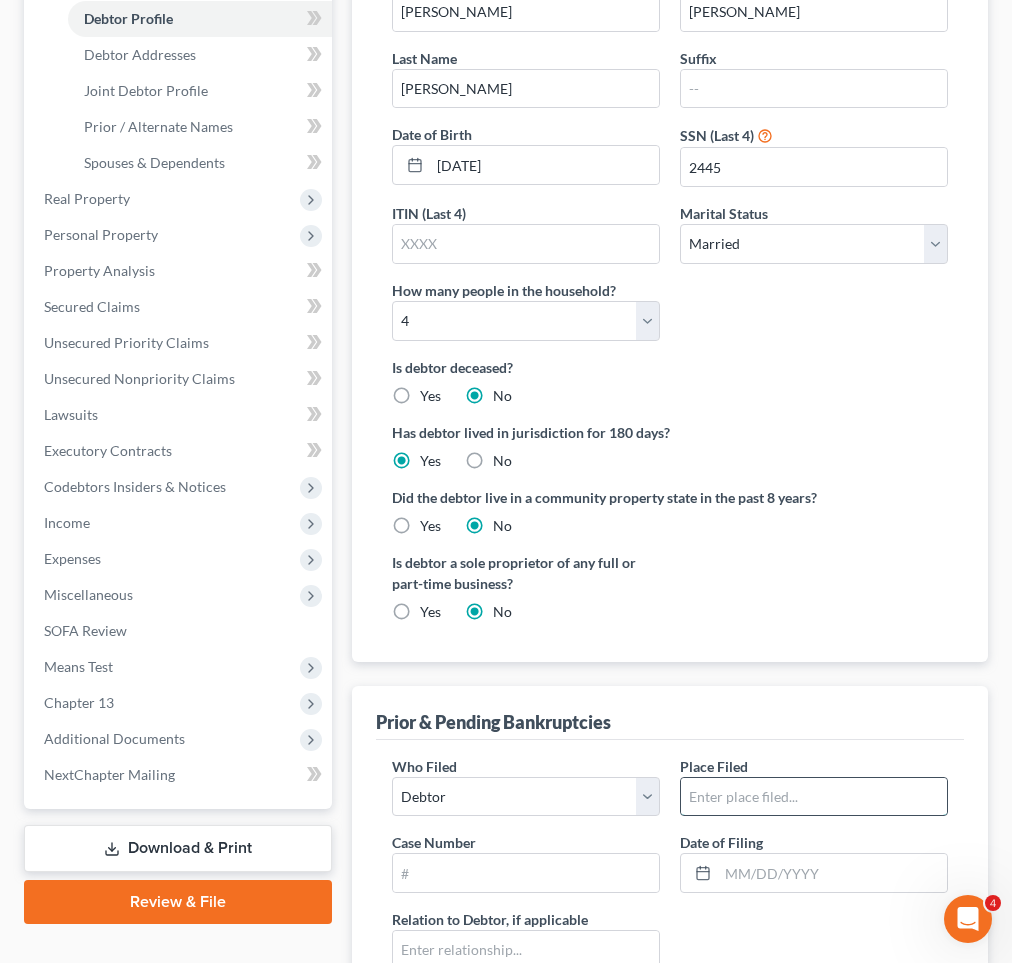 click at bounding box center [814, 797] 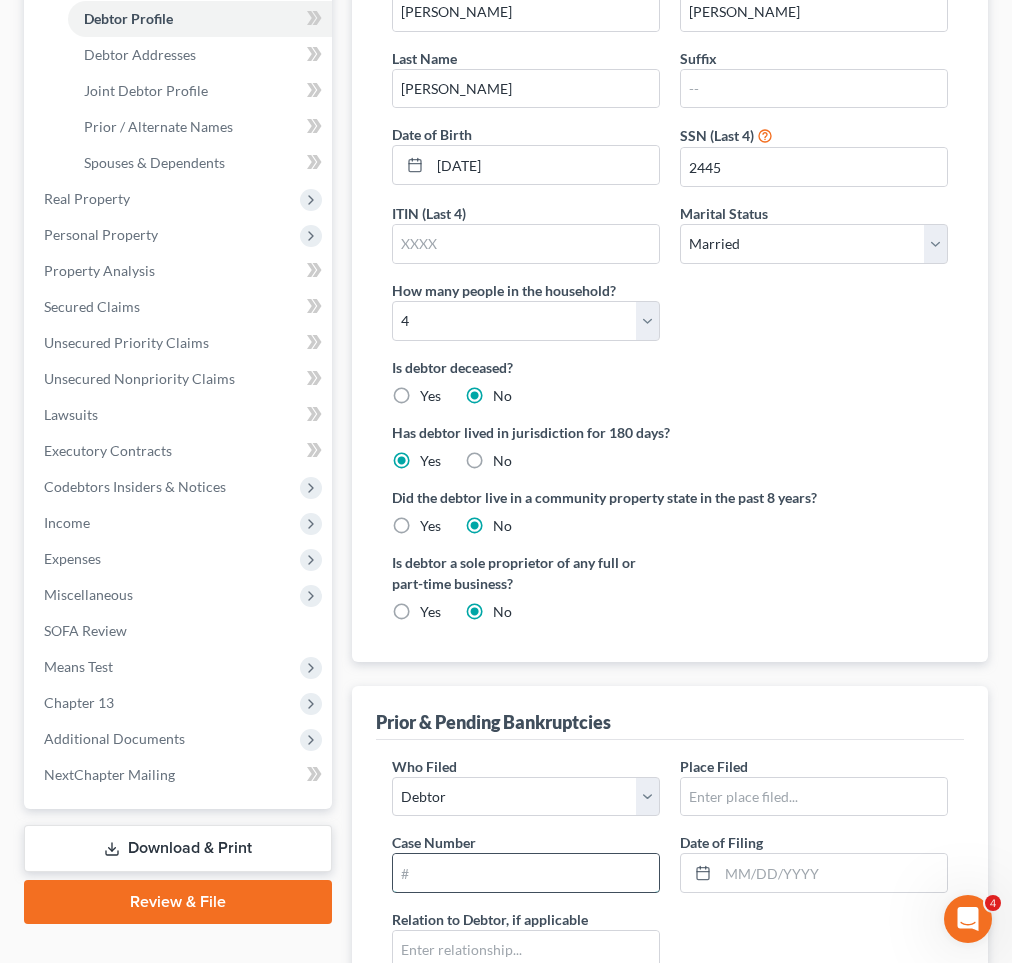 click at bounding box center [526, 873] 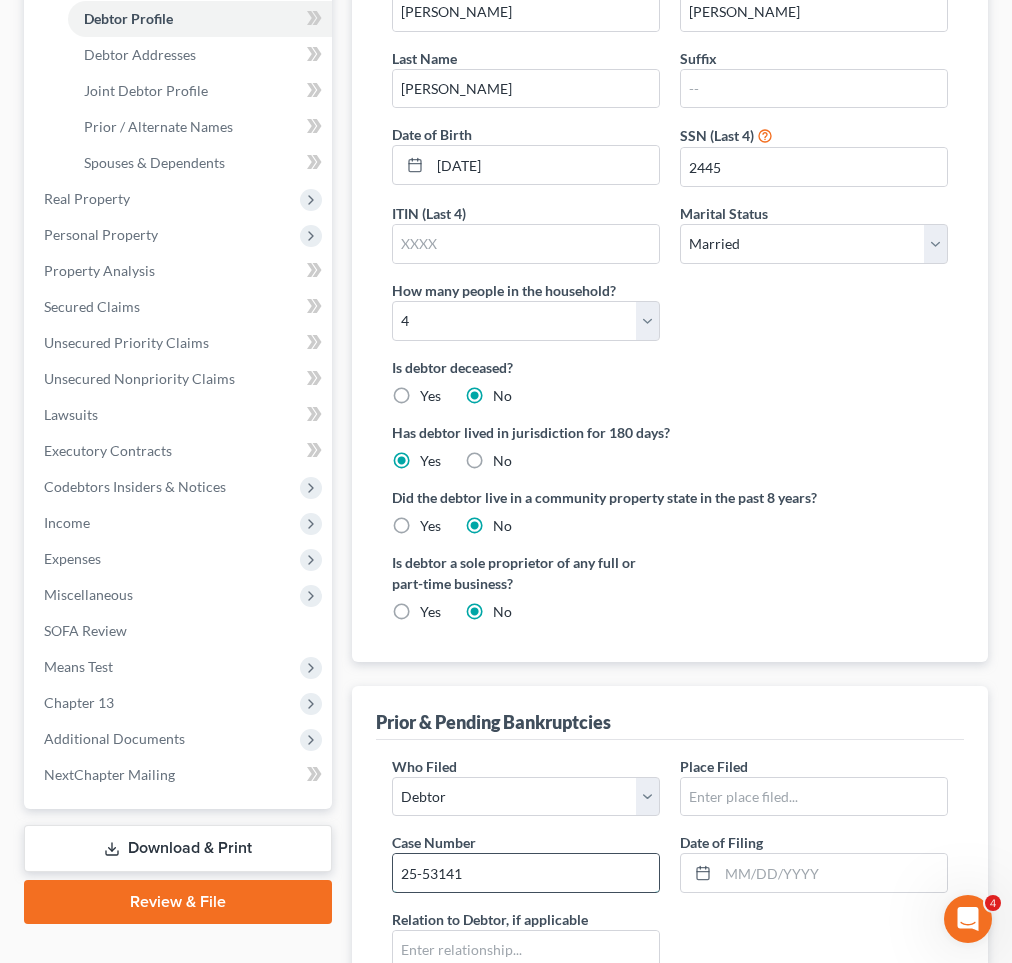 type on "25-53141" 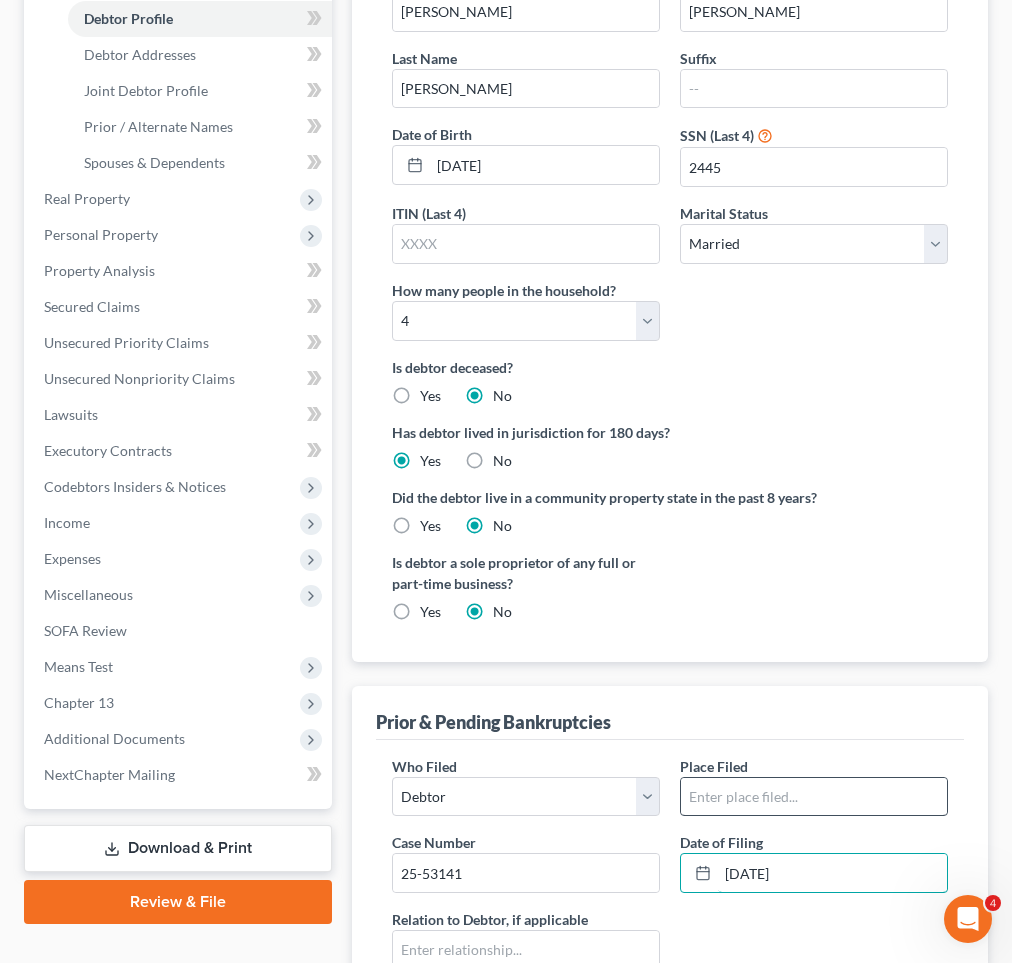 type on "[DATE]" 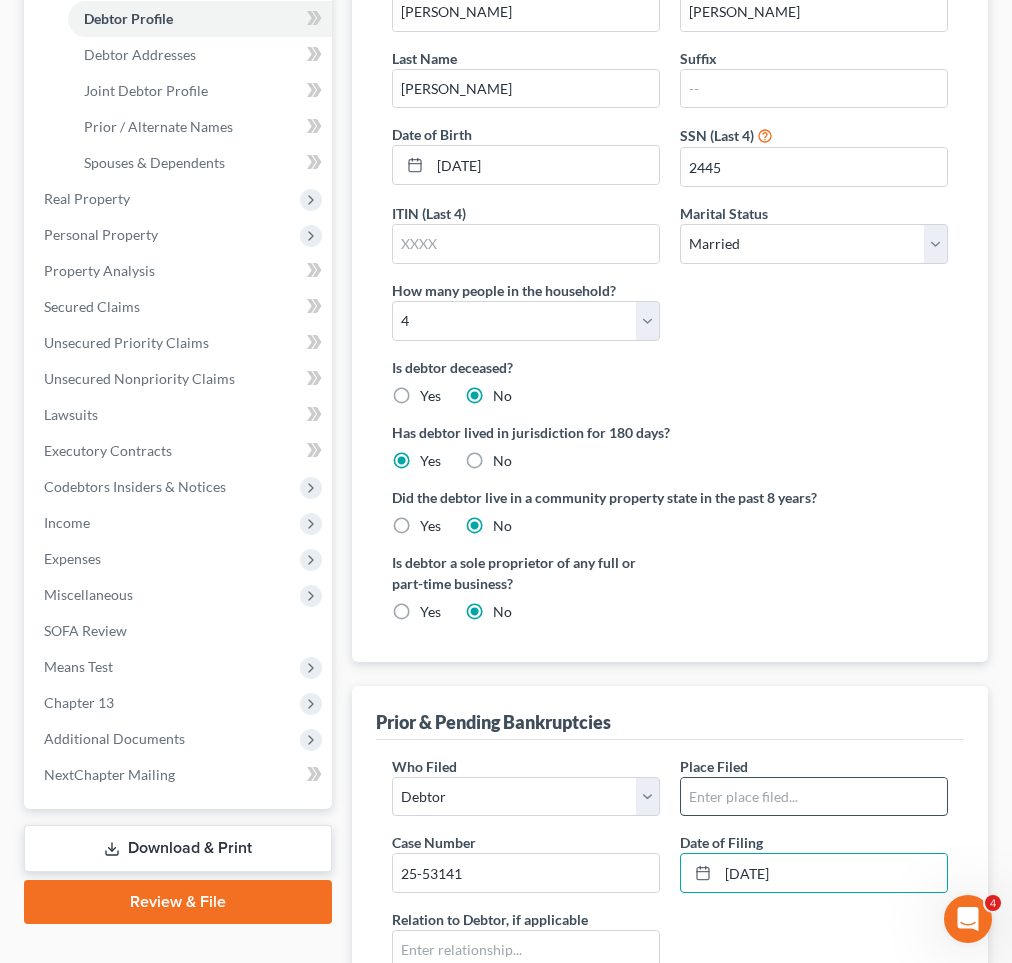 click at bounding box center [814, 797] 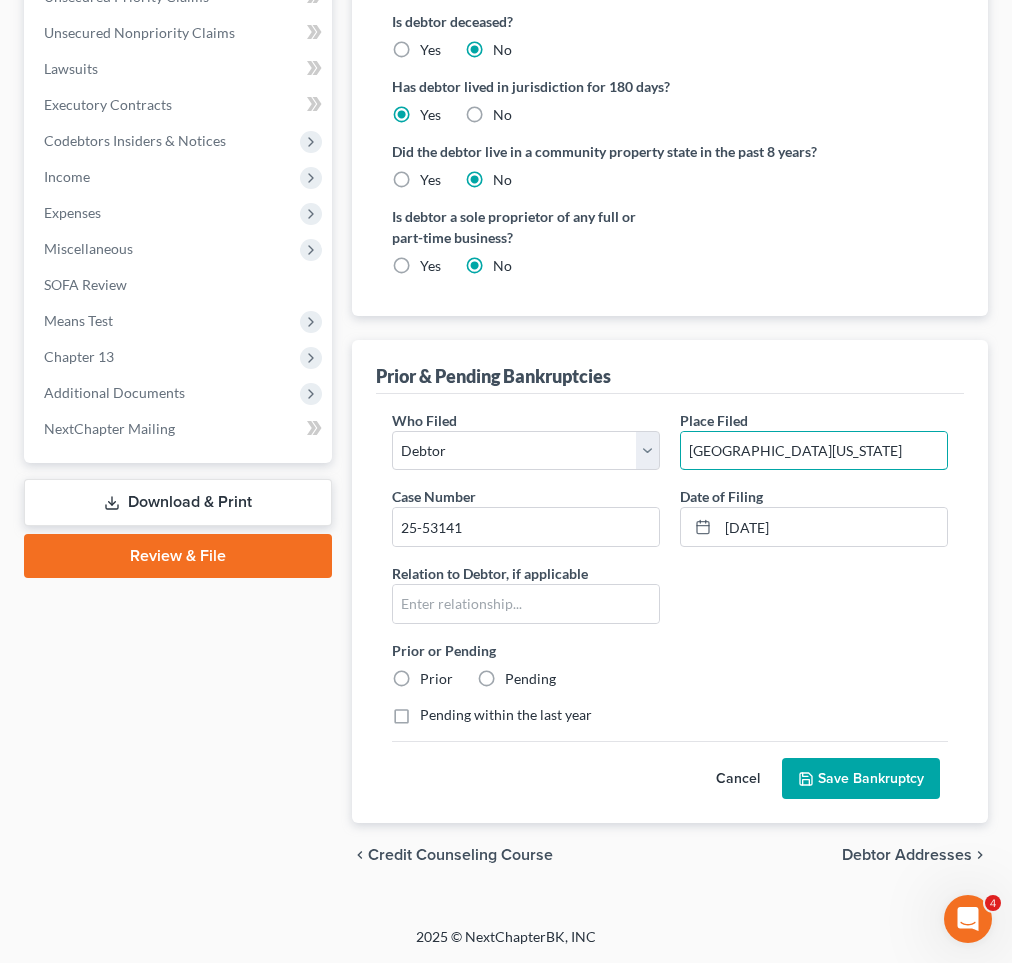 scroll, scrollTop: 769, scrollLeft: 0, axis: vertical 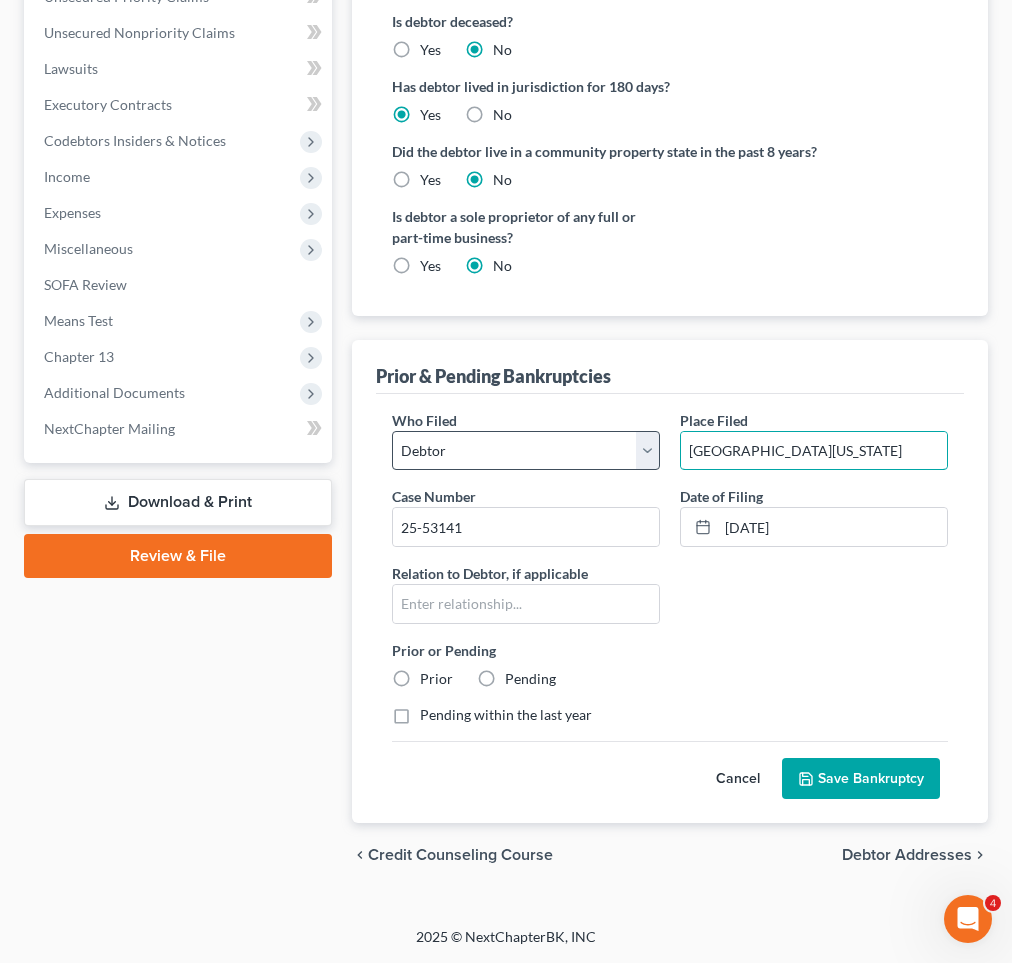 type on "[GEOGRAPHIC_DATA][US_STATE]" 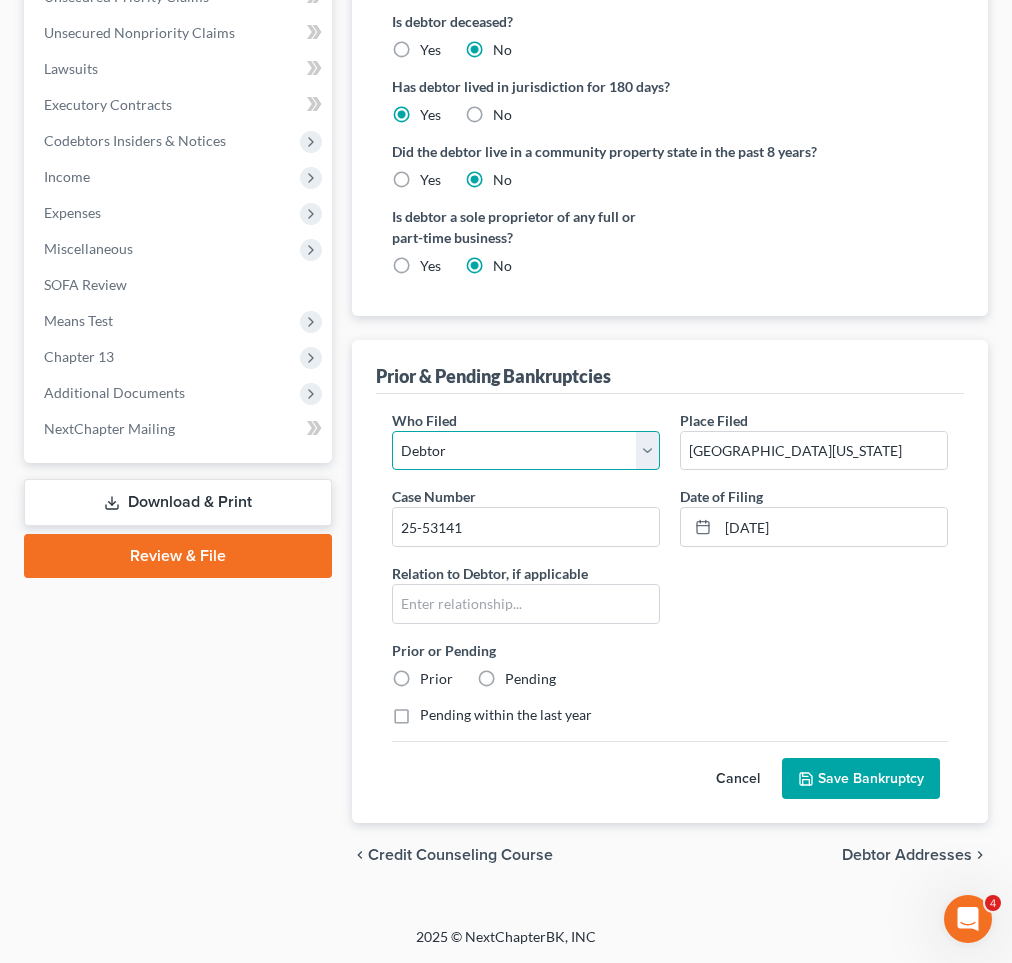 scroll, scrollTop: 769, scrollLeft: 0, axis: vertical 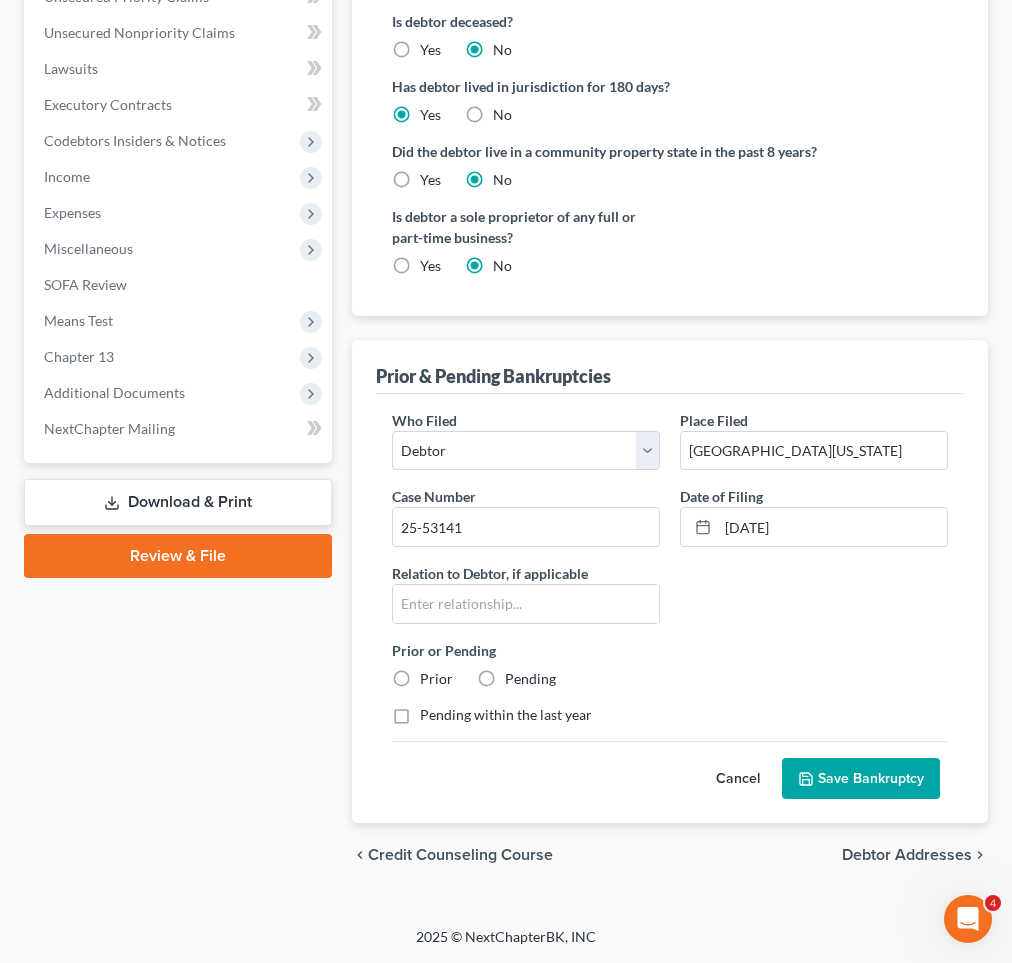 click on "Prior" at bounding box center [436, 679] 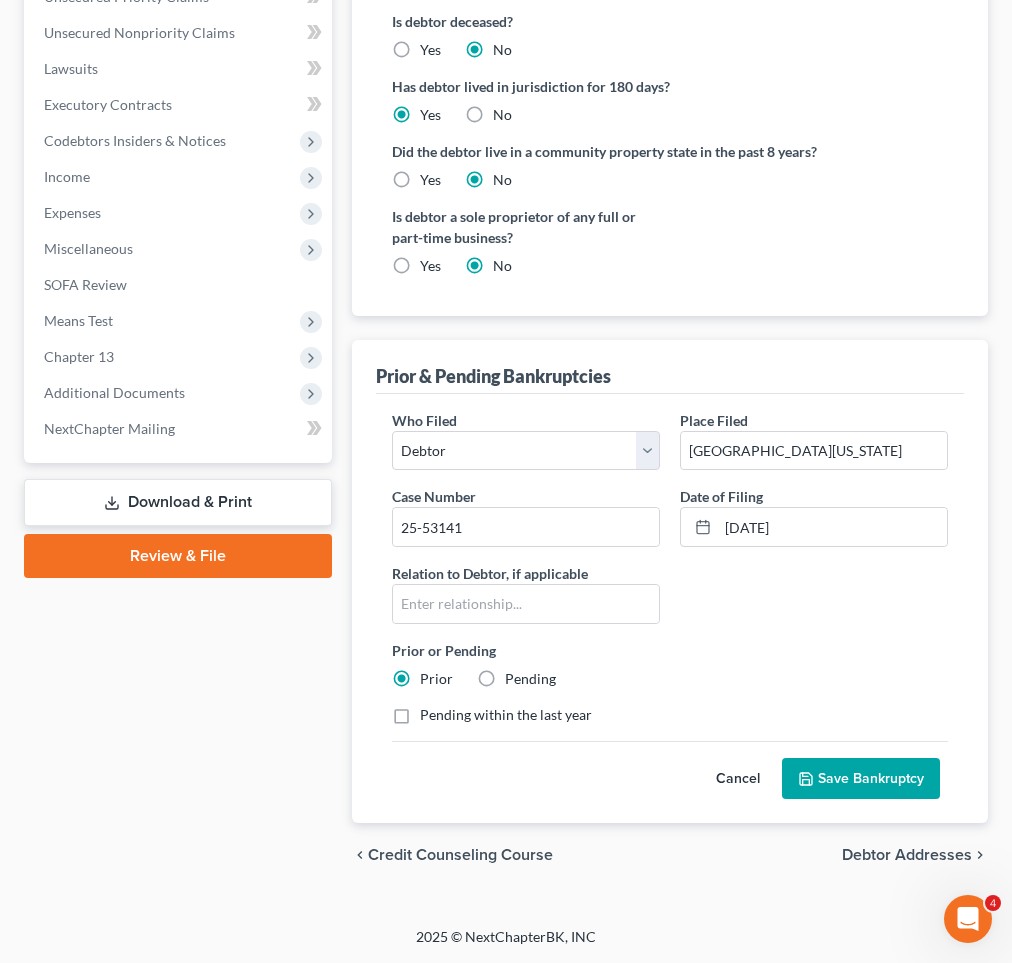 click on "Save Bankruptcy" at bounding box center [861, 779] 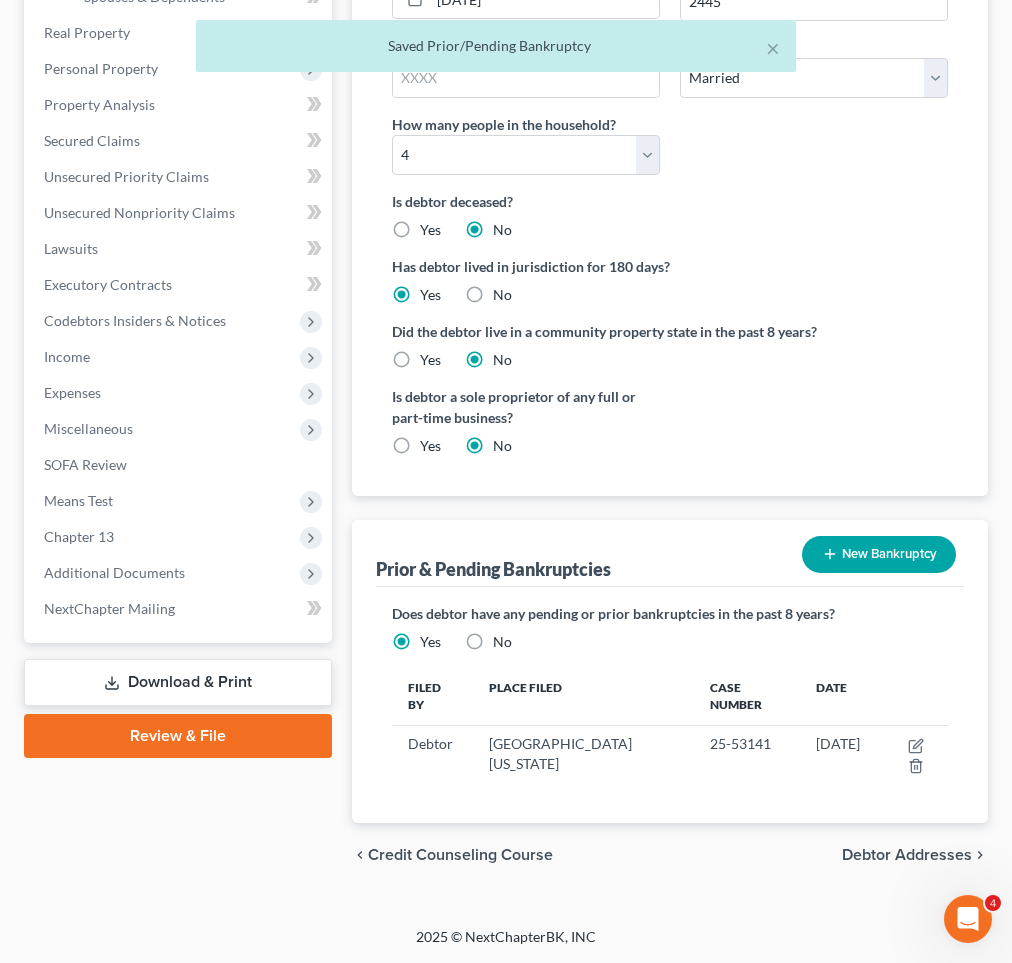 scroll, scrollTop: 588, scrollLeft: 0, axis: vertical 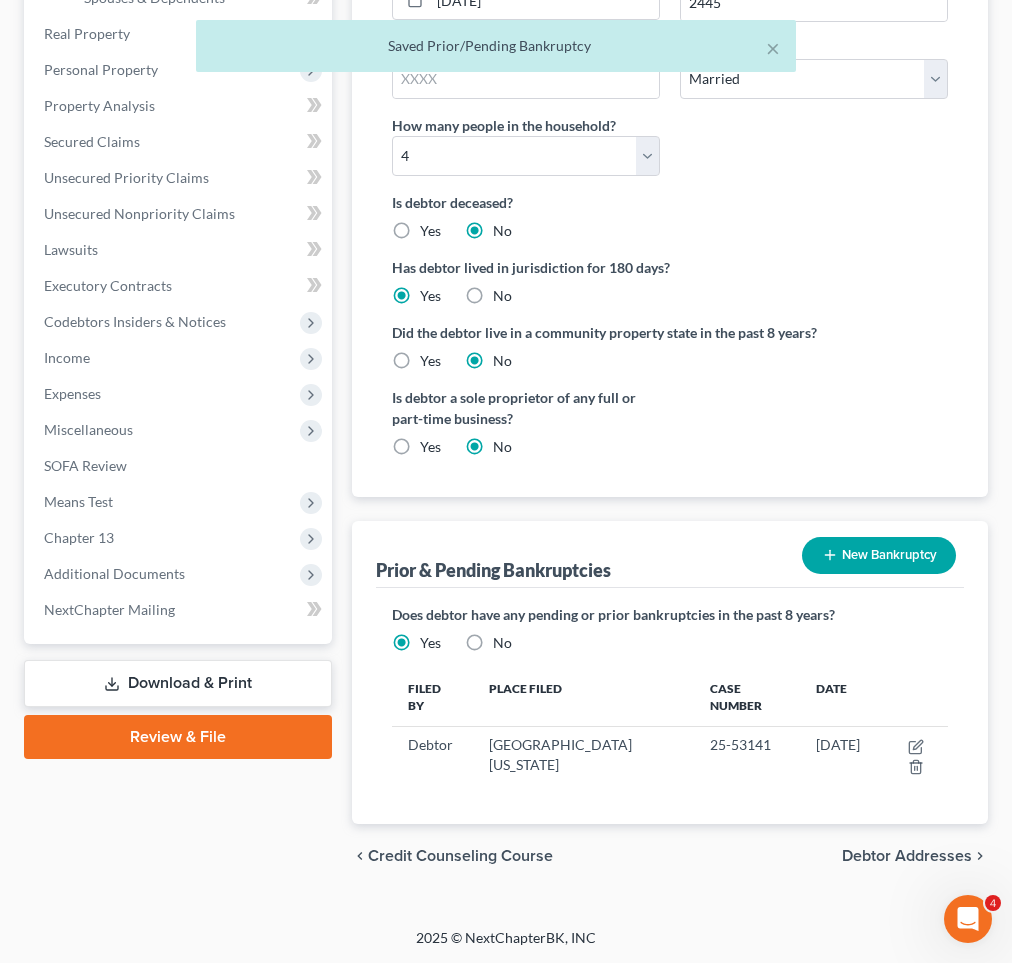 click on "Debtor Addresses" at bounding box center (907, 856) 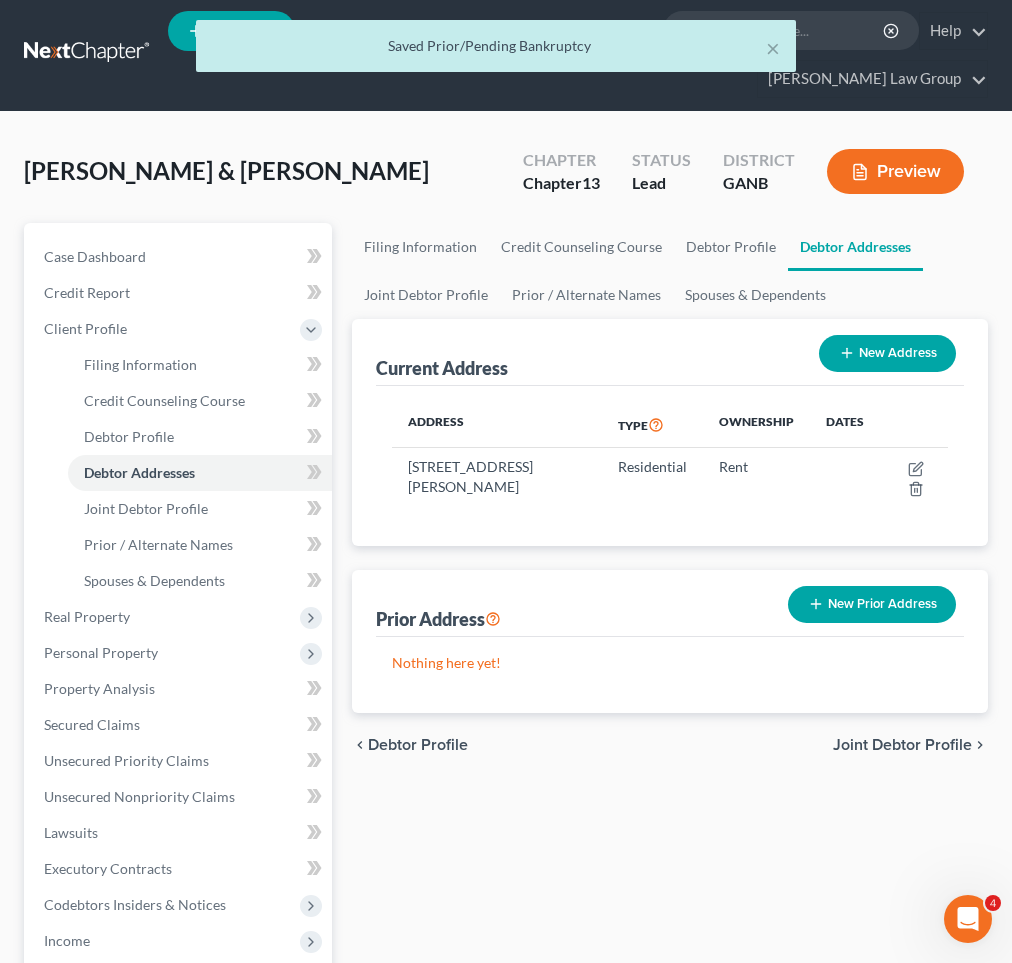 scroll, scrollTop: 0, scrollLeft: 0, axis: both 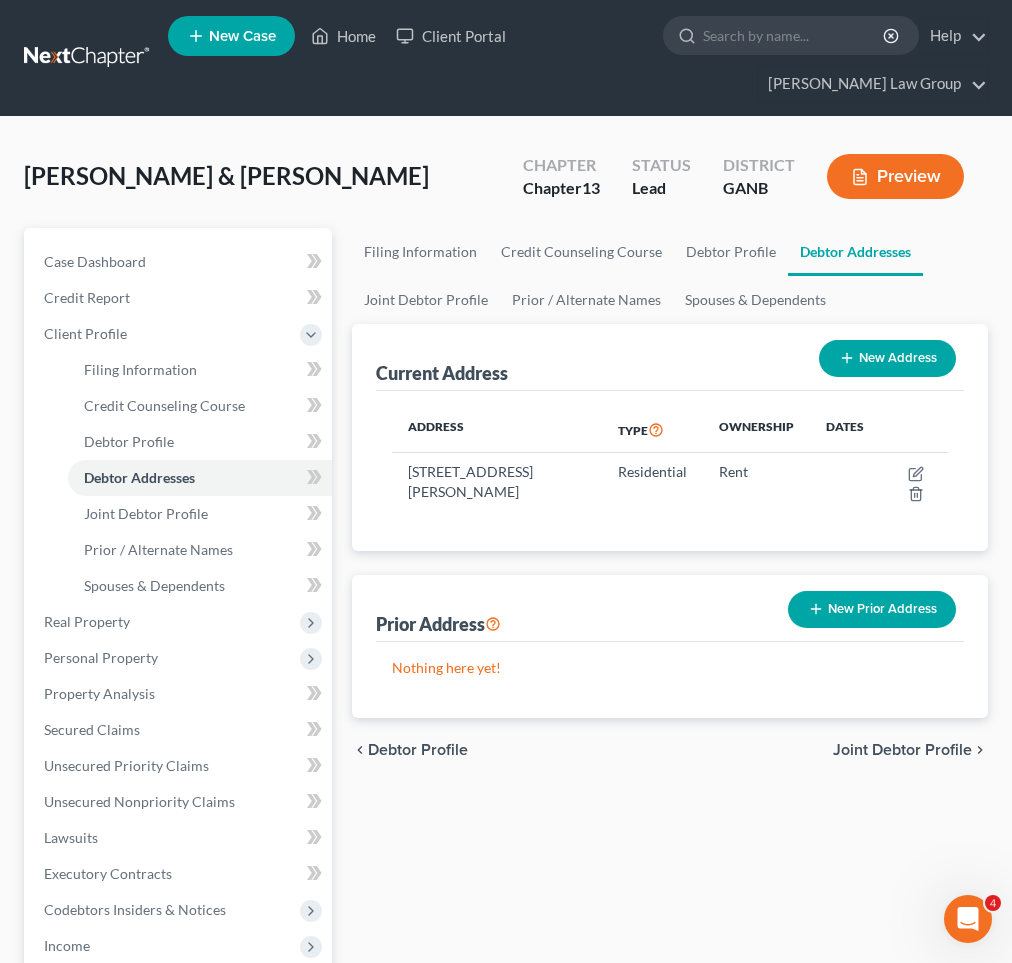 click on "Joint Debtor Profile" at bounding box center (902, 750) 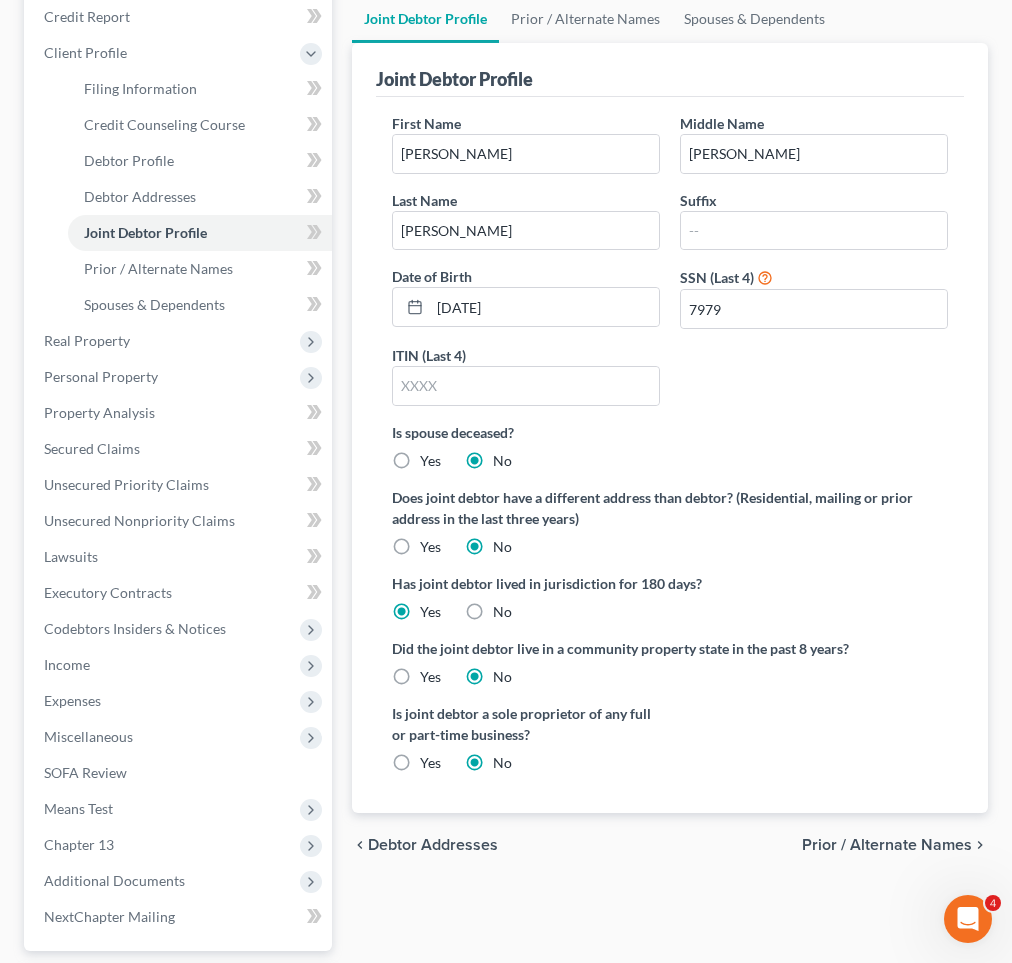 scroll, scrollTop: 289, scrollLeft: 0, axis: vertical 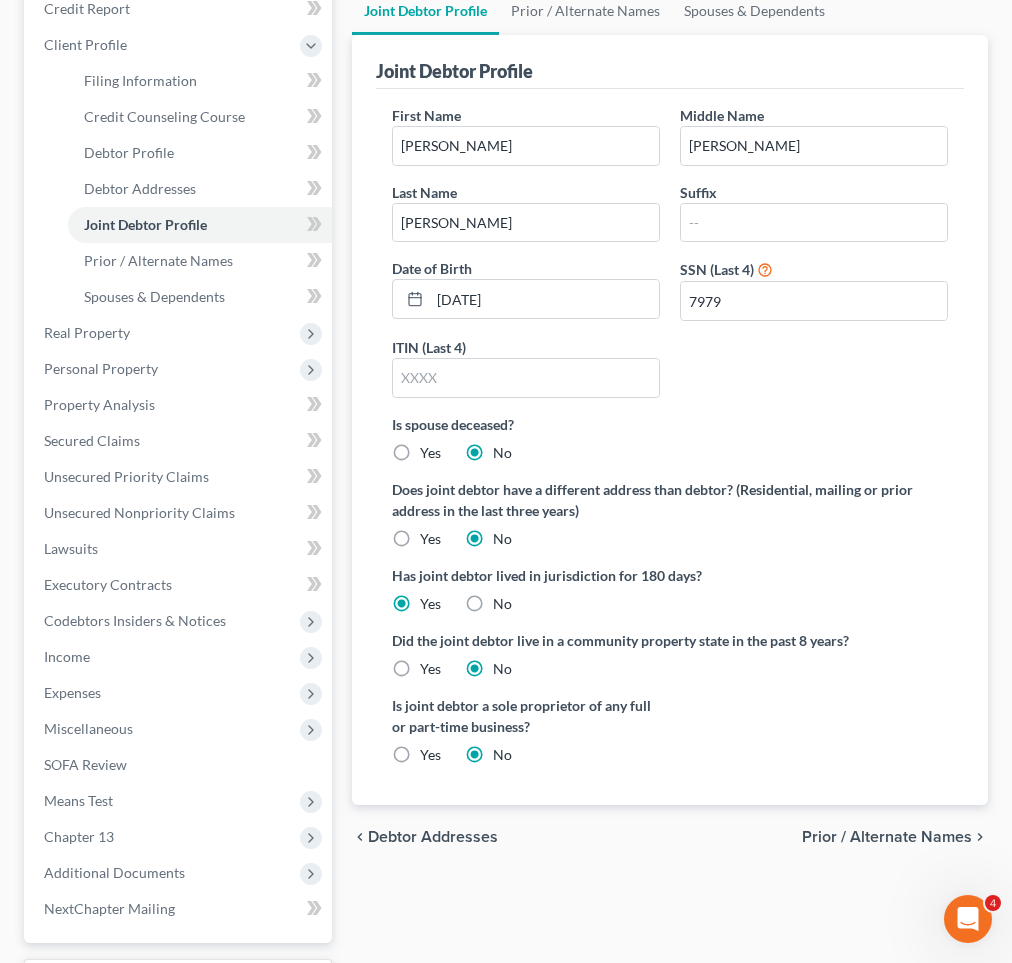click on "Prior / Alternate Names" at bounding box center [887, 837] 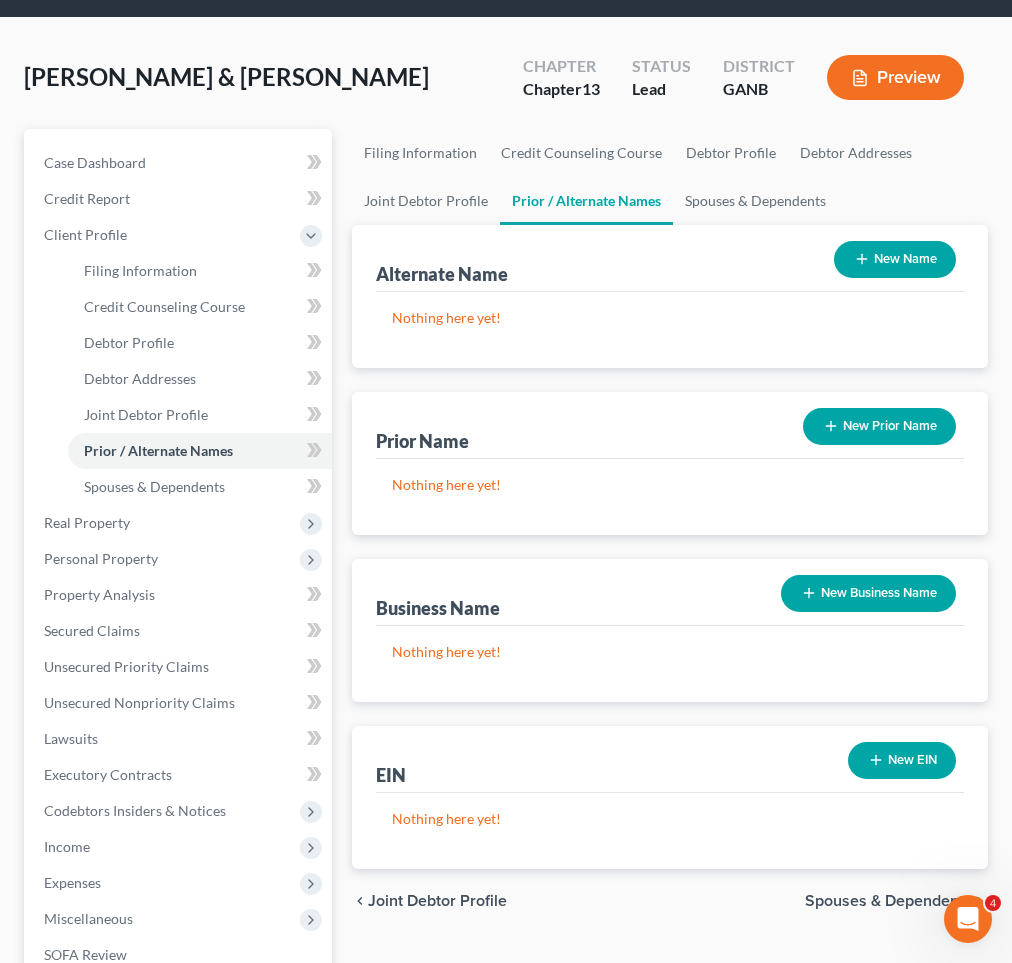 scroll, scrollTop: 258, scrollLeft: 0, axis: vertical 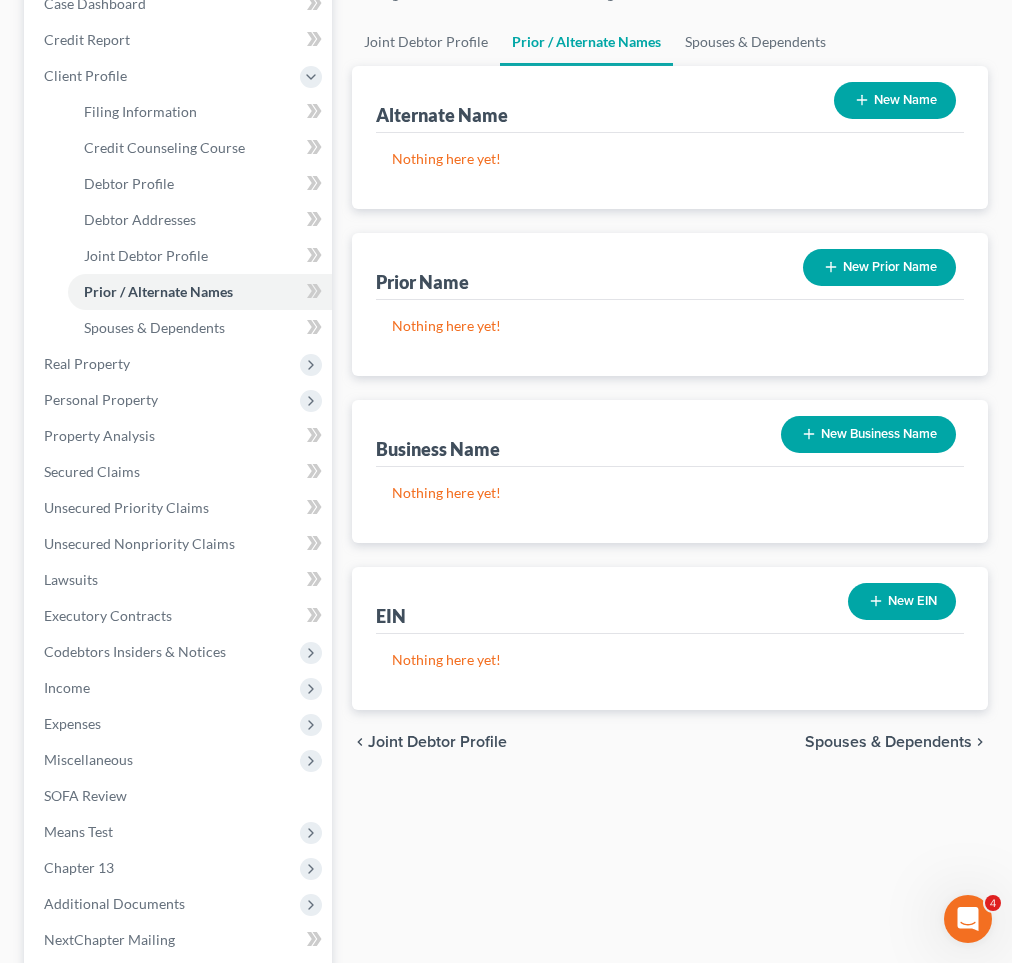 click on "Spouses & Dependents" at bounding box center (888, 742) 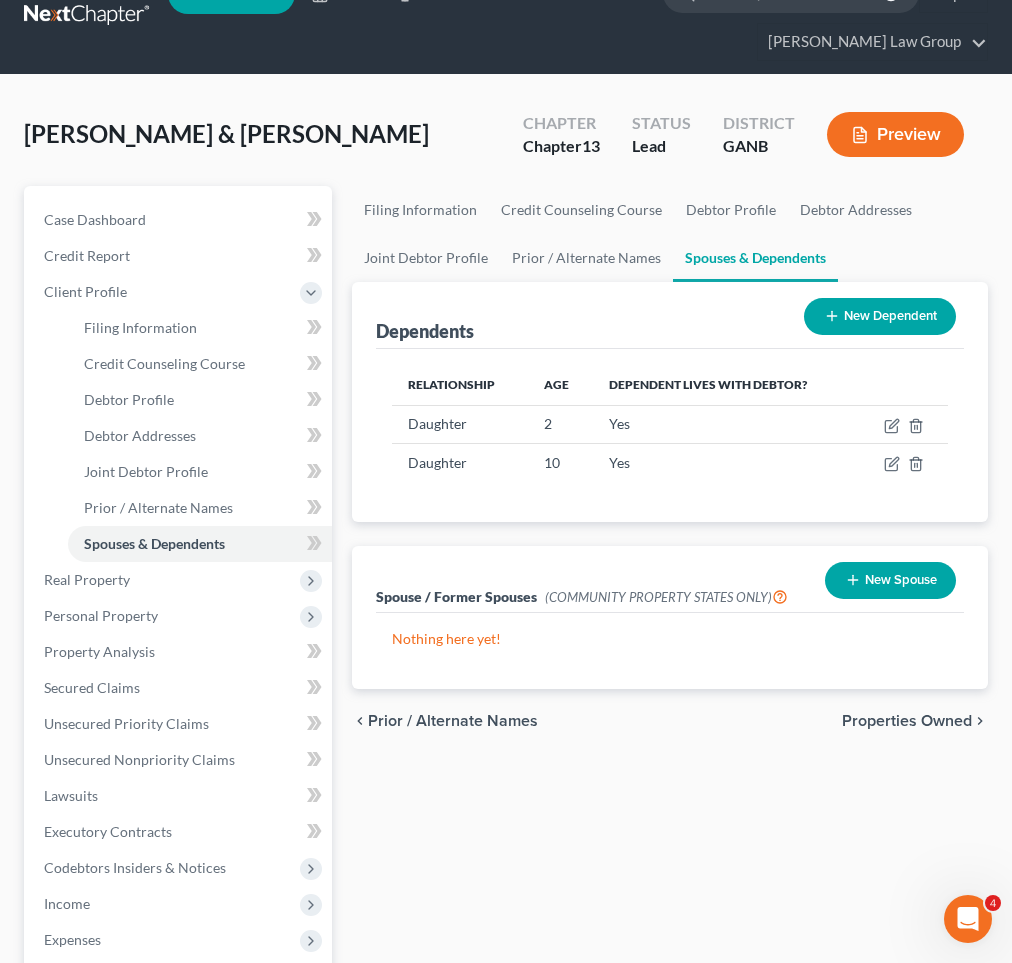 scroll, scrollTop: 45, scrollLeft: 0, axis: vertical 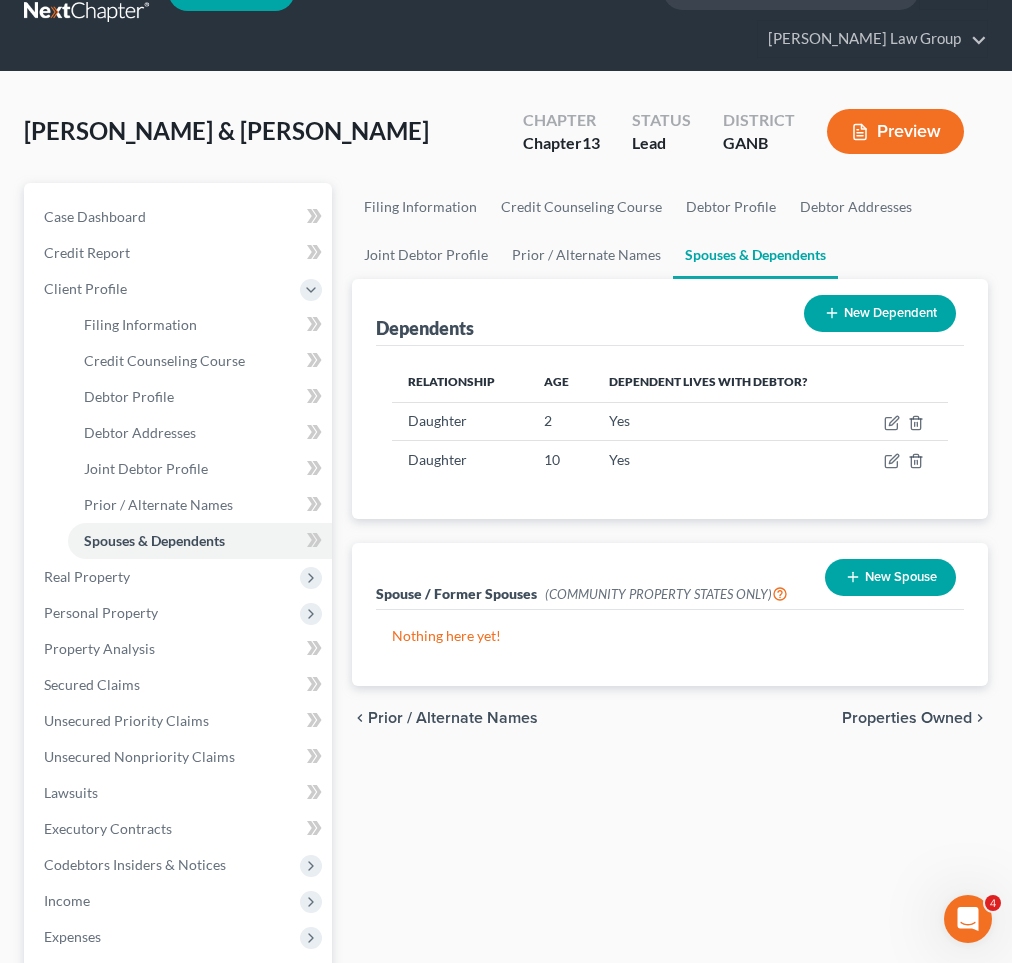 click on "Properties Owned" at bounding box center [907, 718] 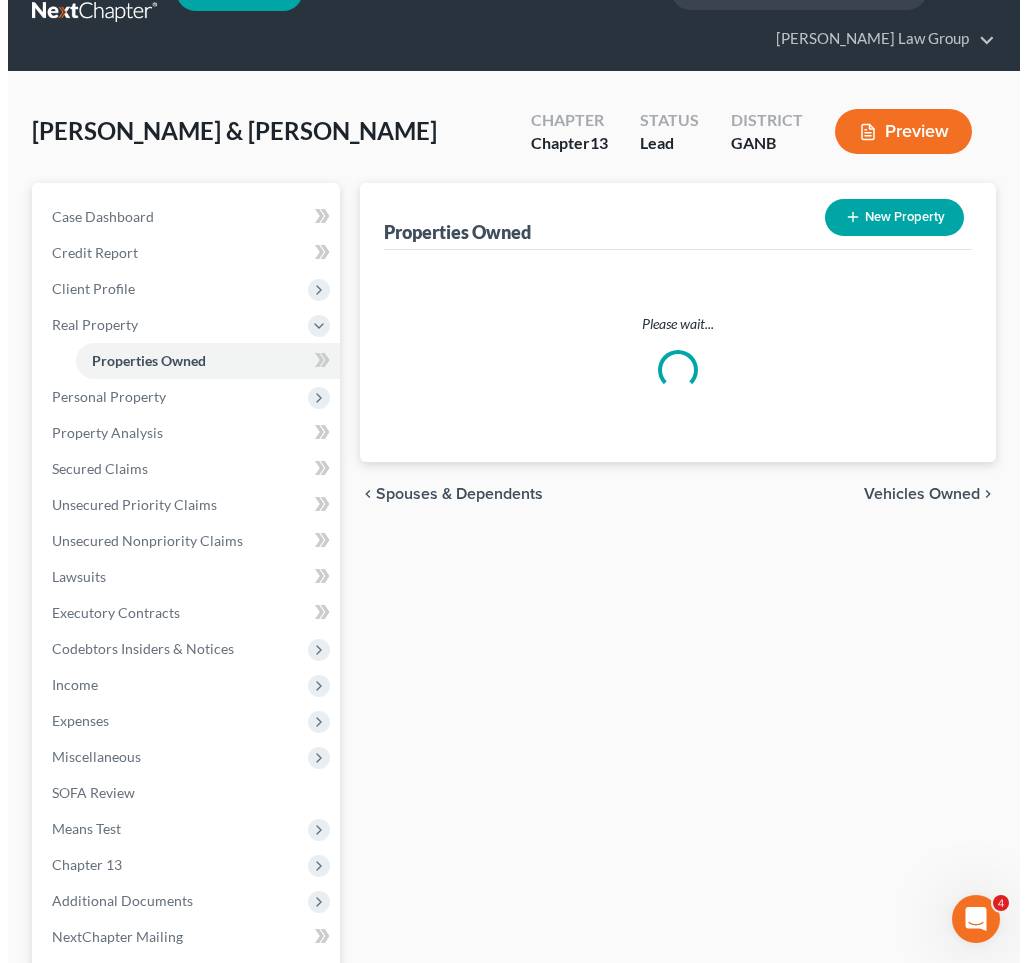 scroll, scrollTop: 0, scrollLeft: 0, axis: both 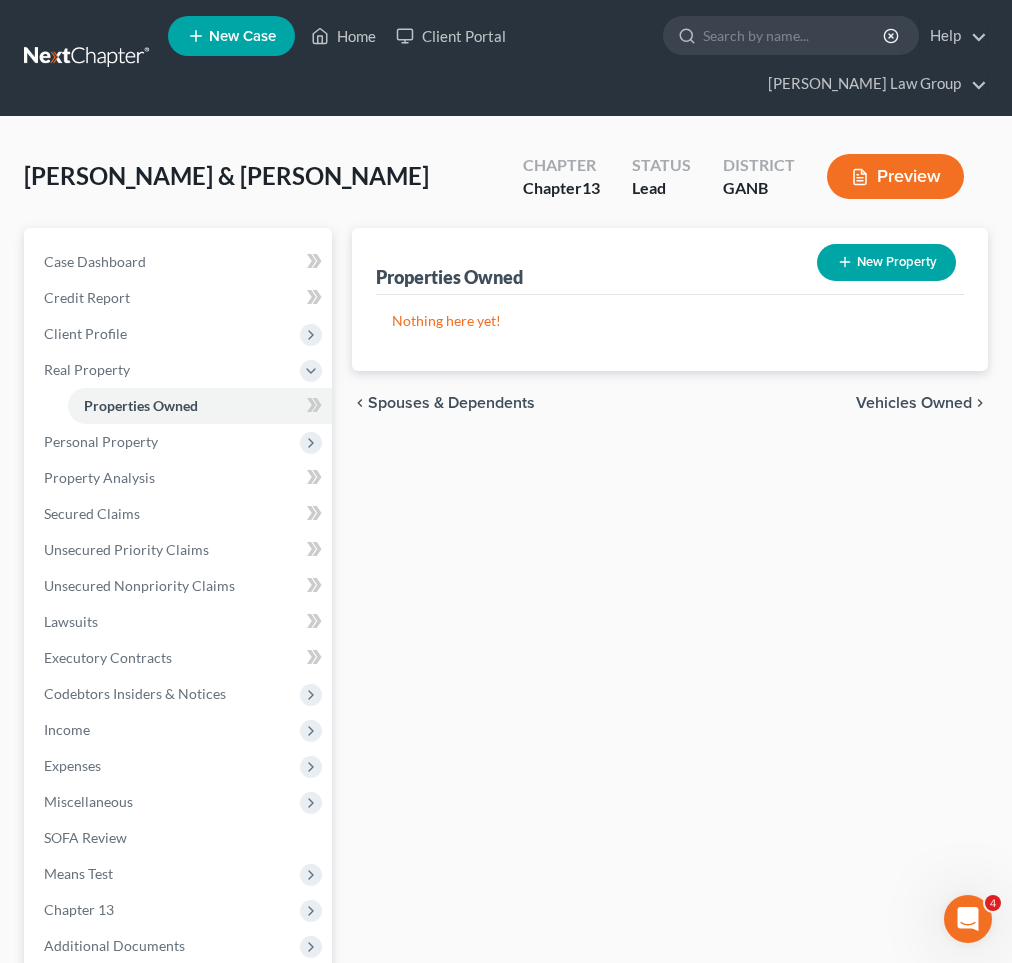 click on "Vehicles Owned" at bounding box center [914, 403] 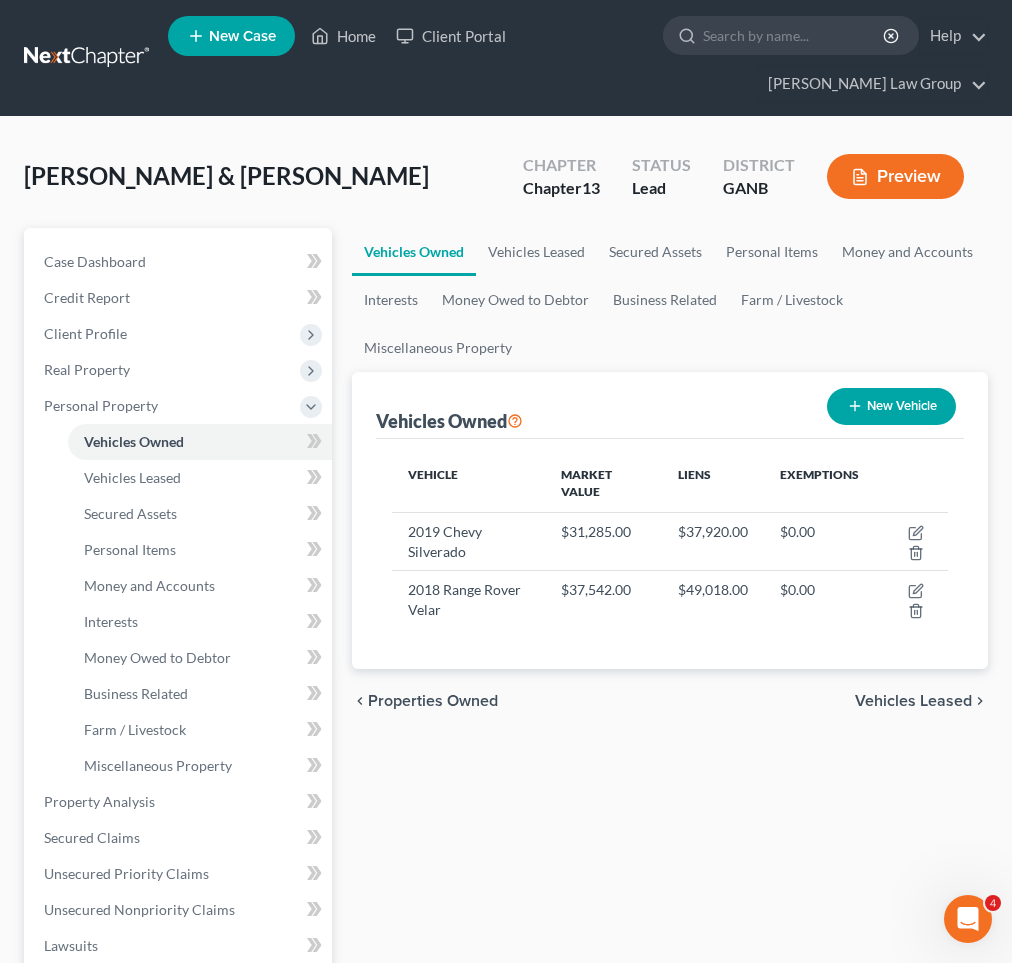 click 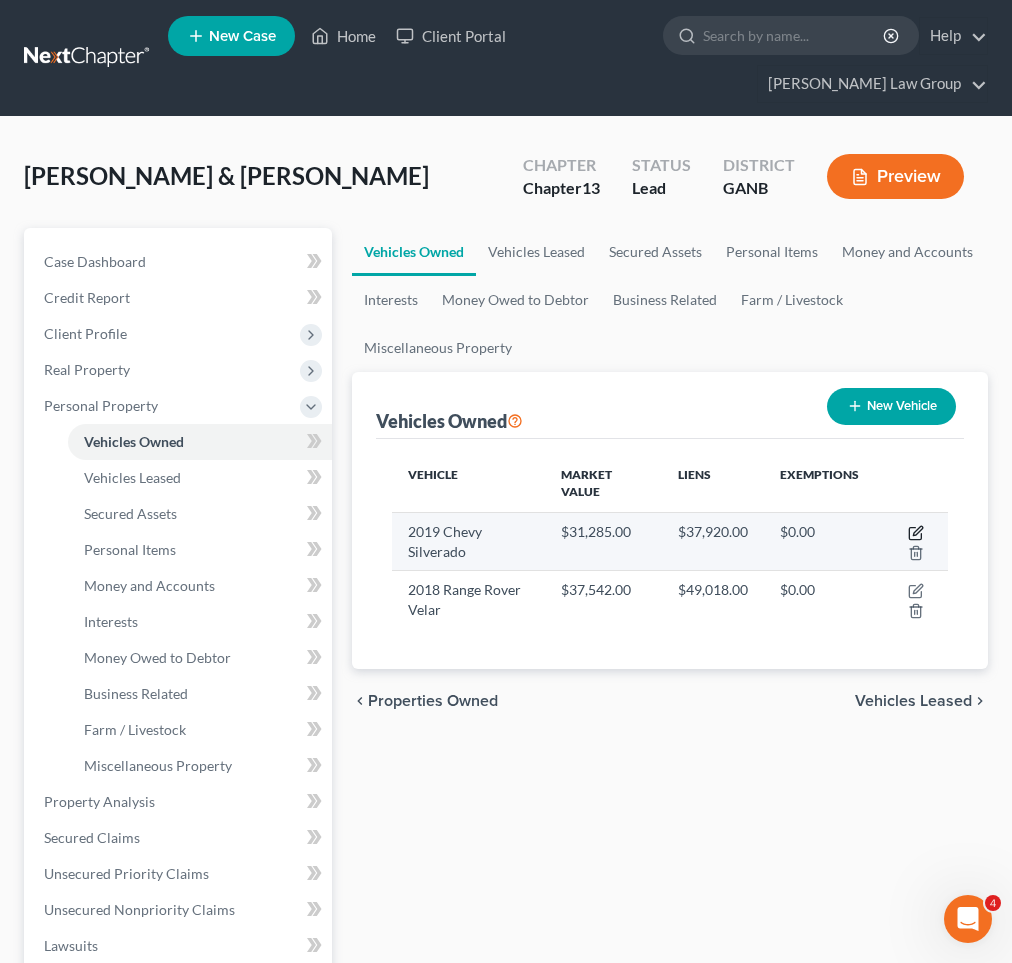 select on "0" 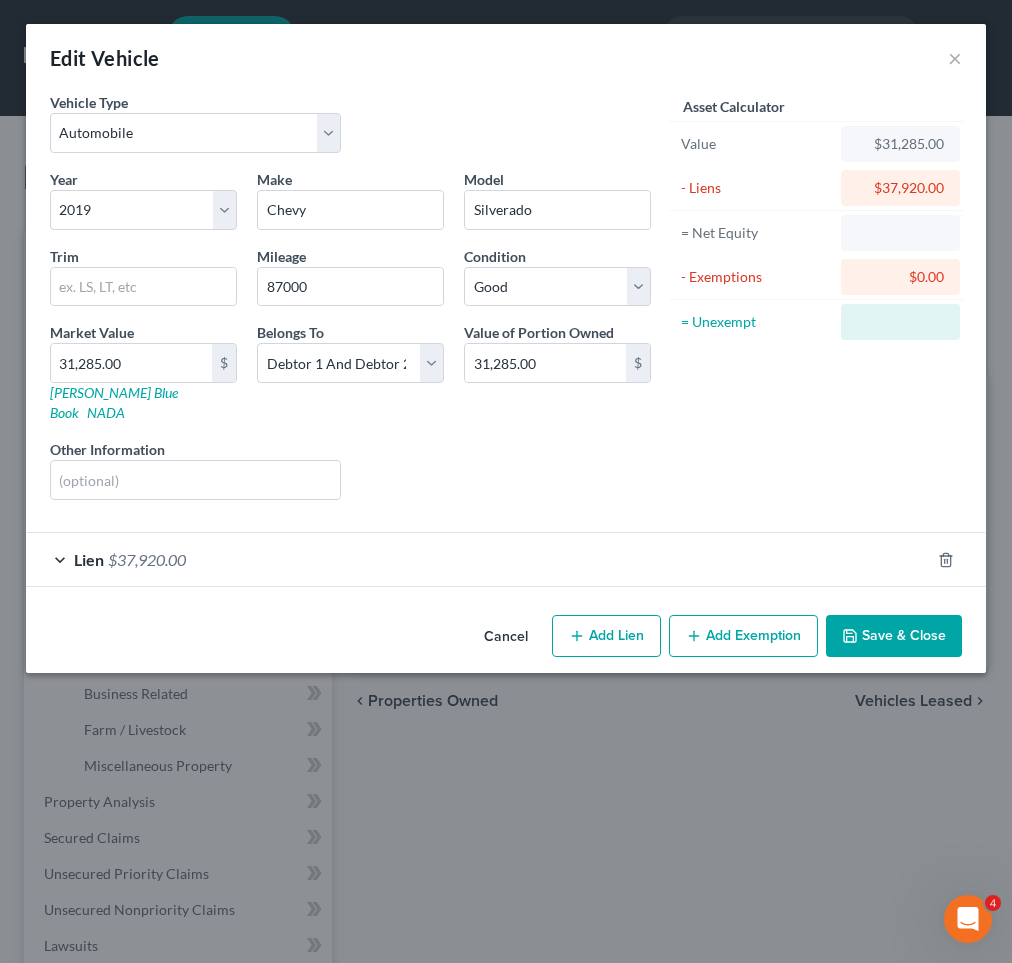 click on "Lien $37,920.00" at bounding box center (478, 559) 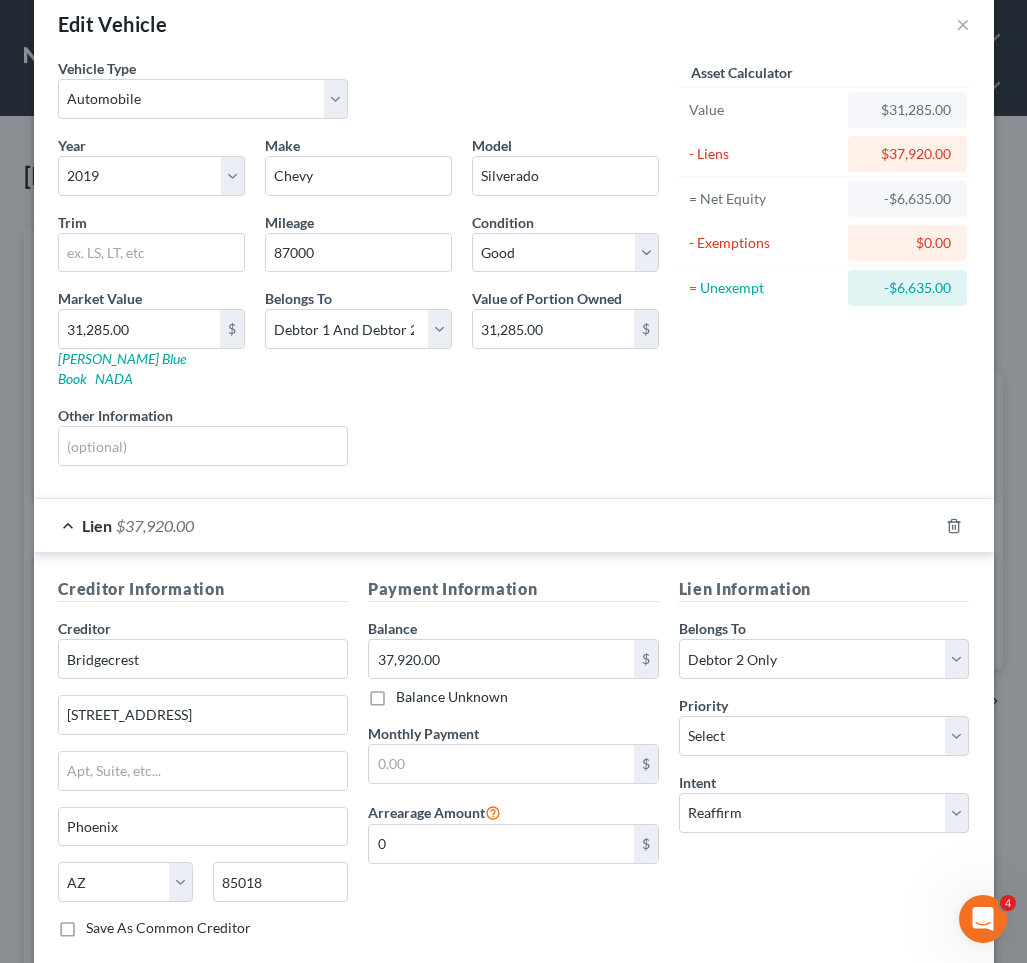scroll, scrollTop: 37, scrollLeft: 0, axis: vertical 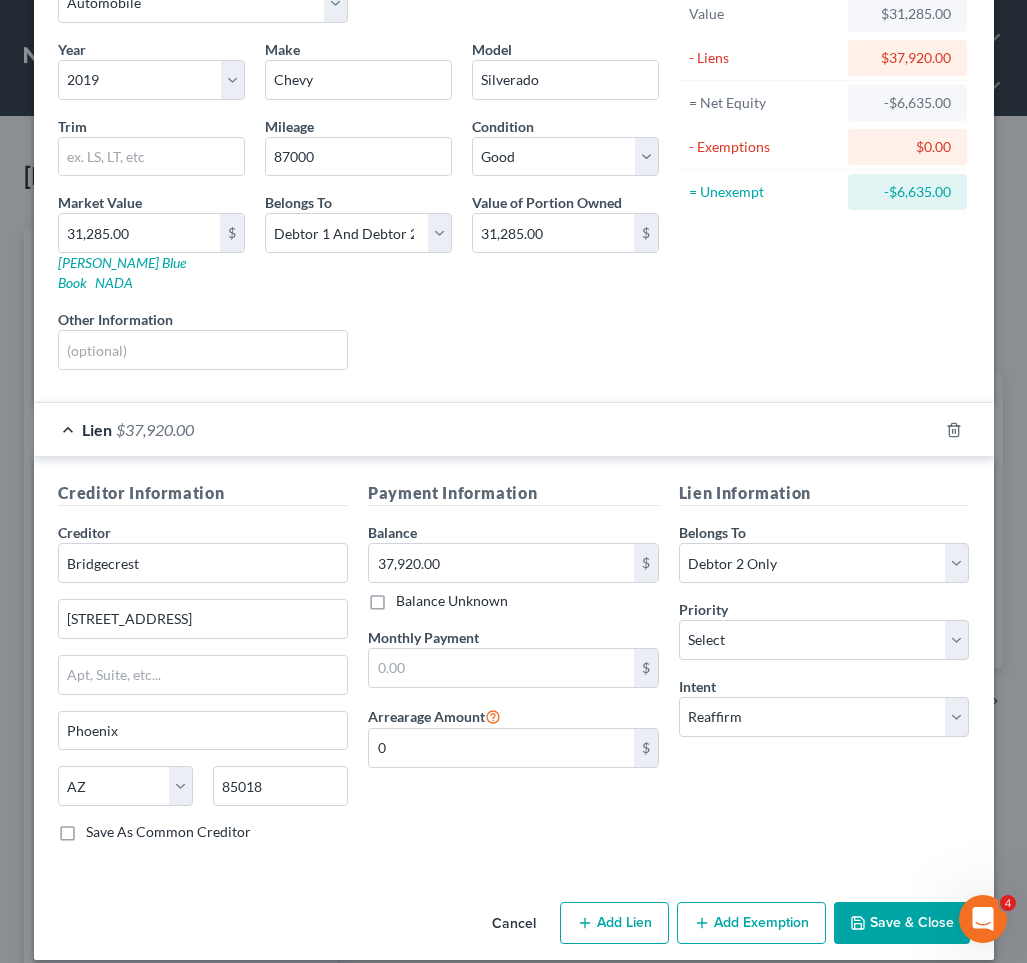 click on "Save & Close" at bounding box center (902, 923) 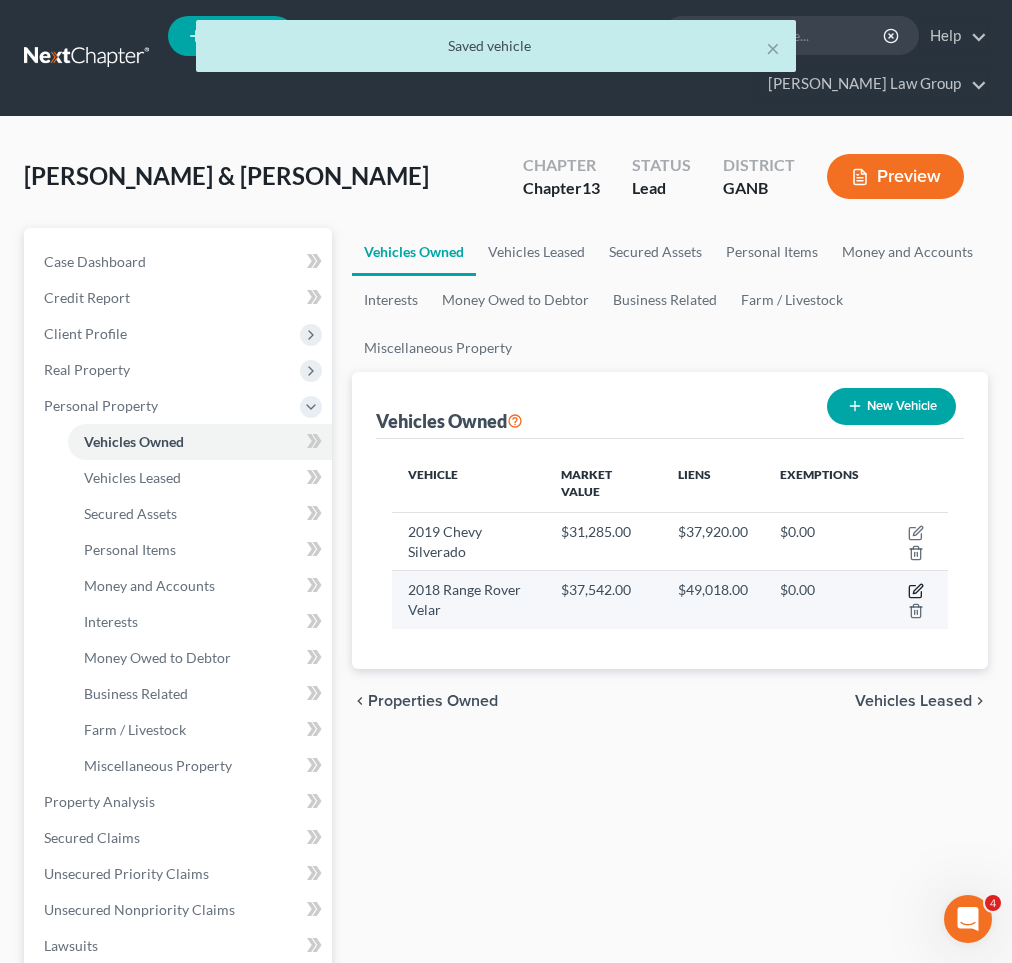 click 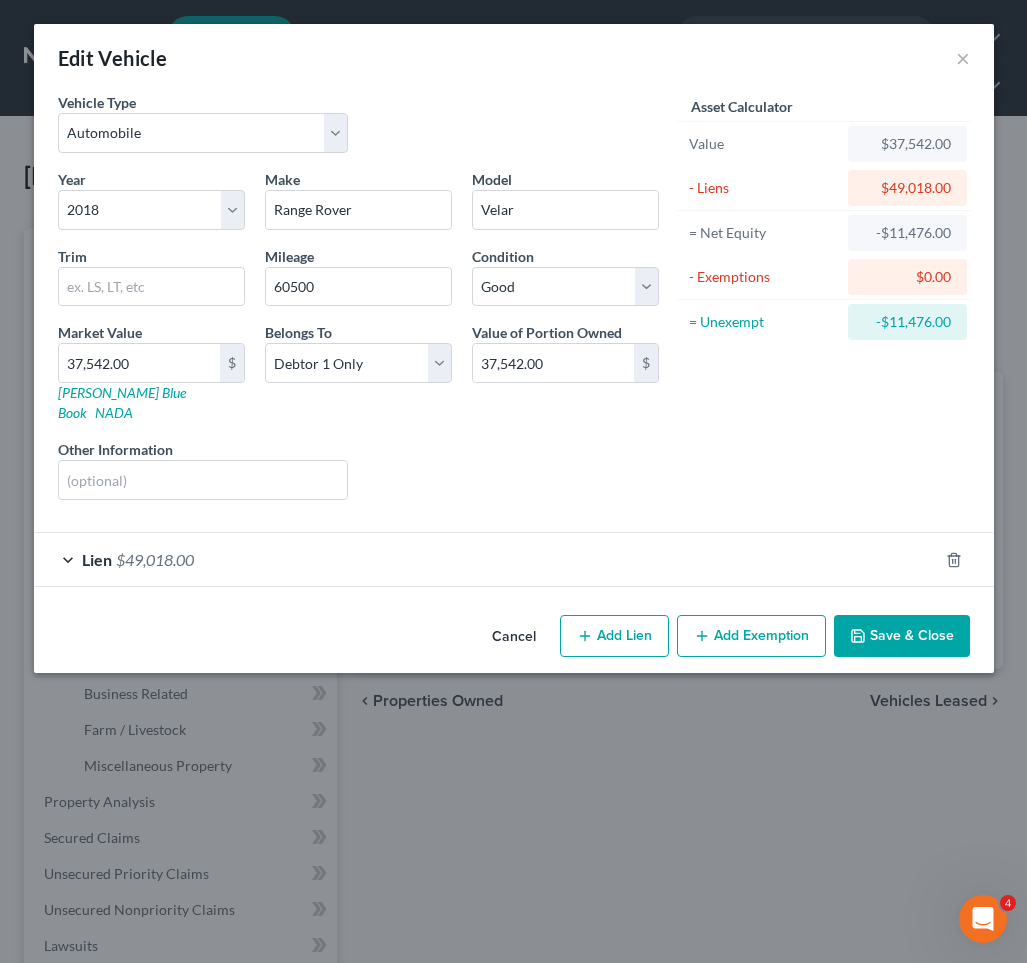 click on "Lien $49,018.00" at bounding box center [486, 559] 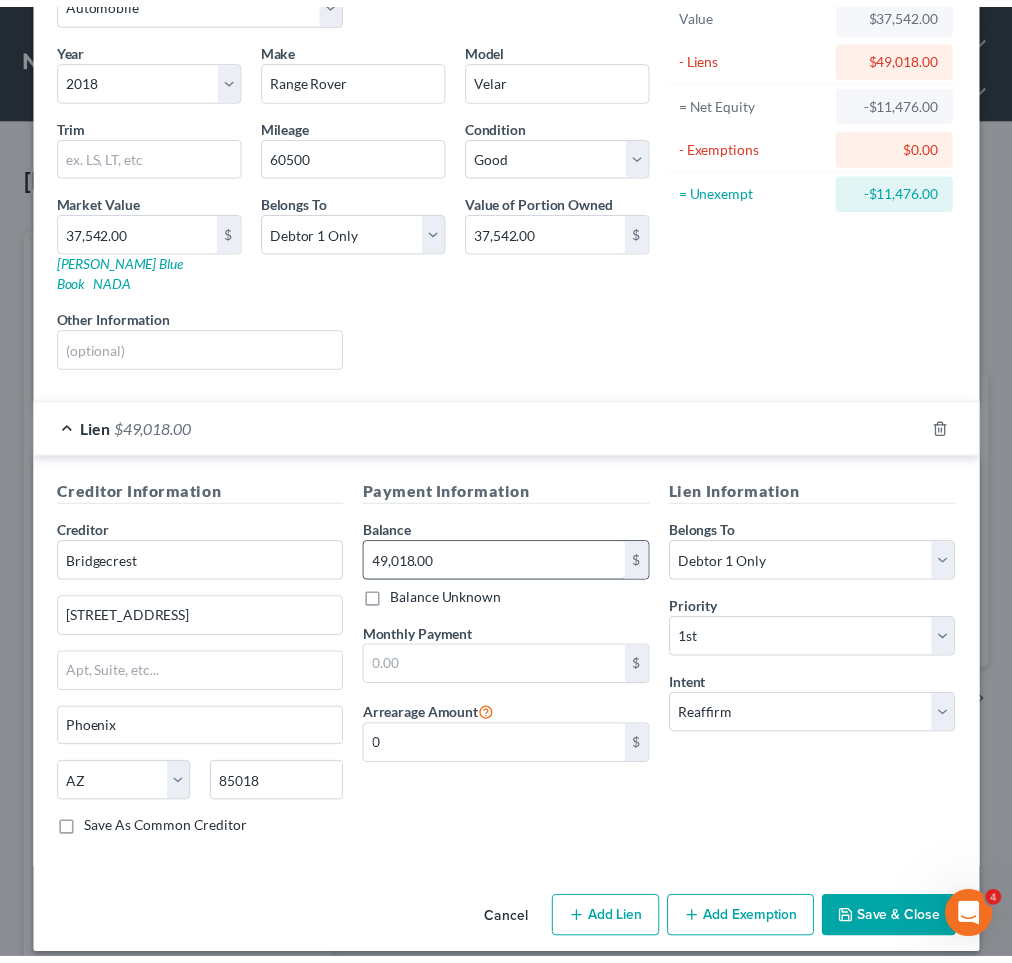 scroll, scrollTop: 130, scrollLeft: 0, axis: vertical 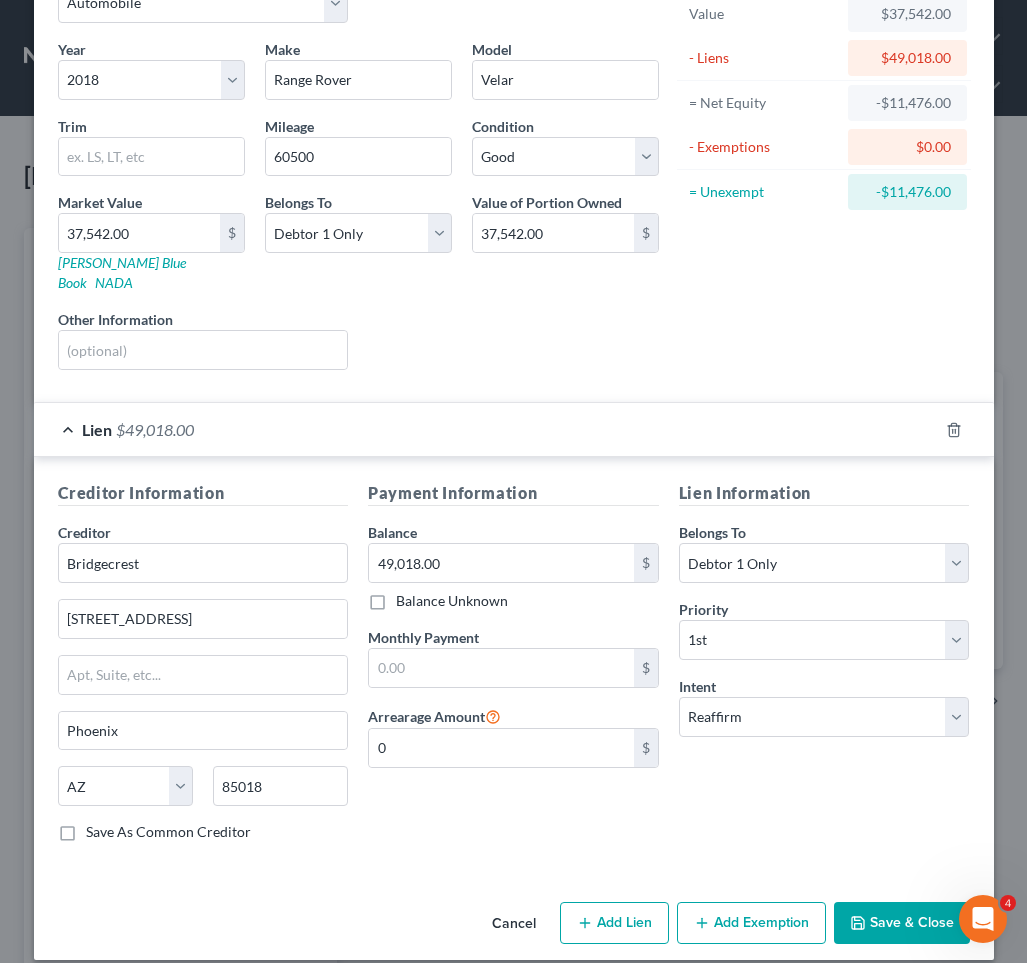 click on "Save & Close" at bounding box center [902, 923] 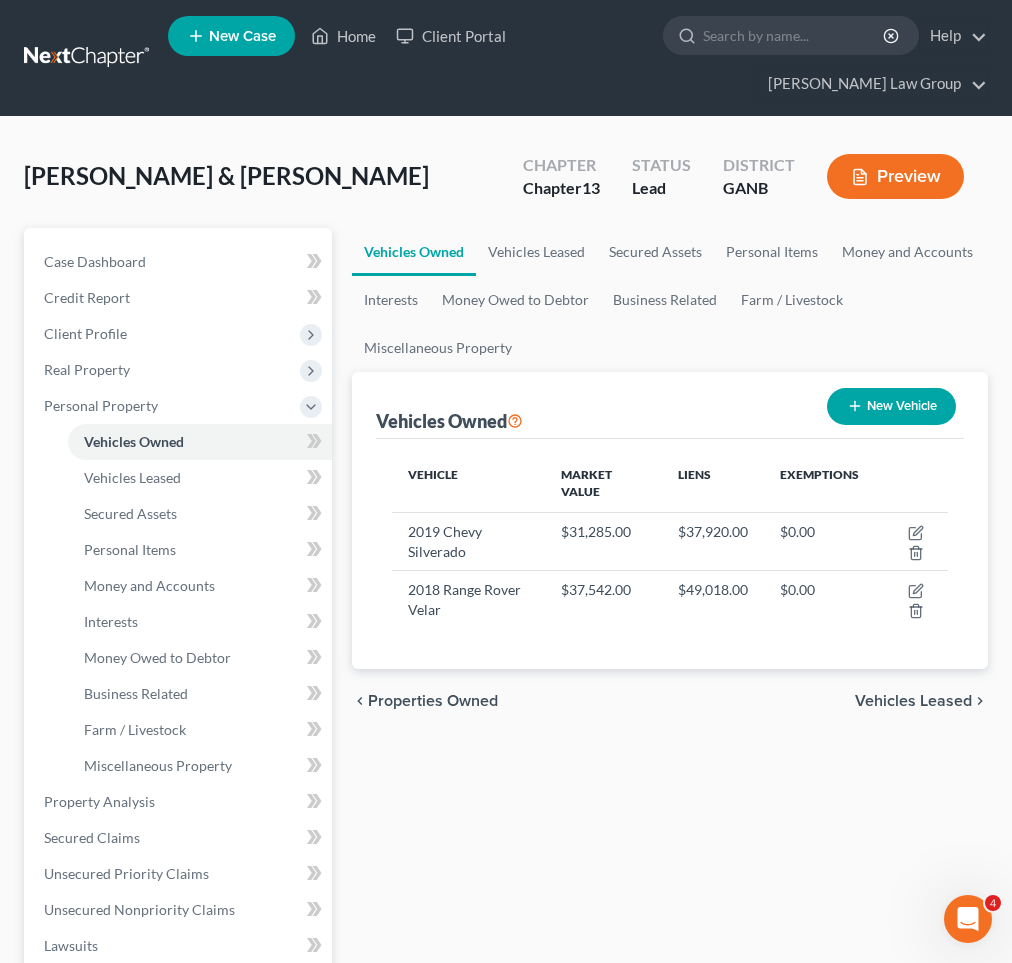 click on "Vehicles Leased" at bounding box center (913, 701) 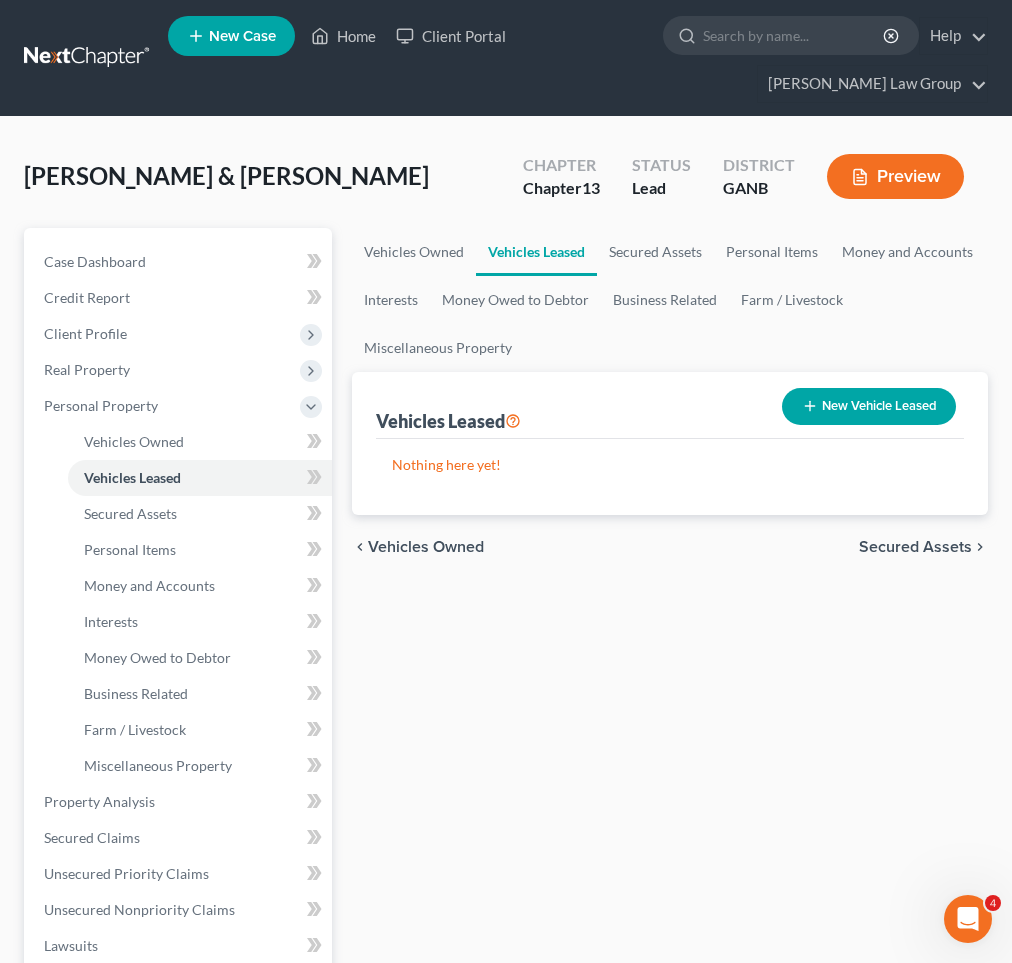click on "Secured Assets" at bounding box center (915, 547) 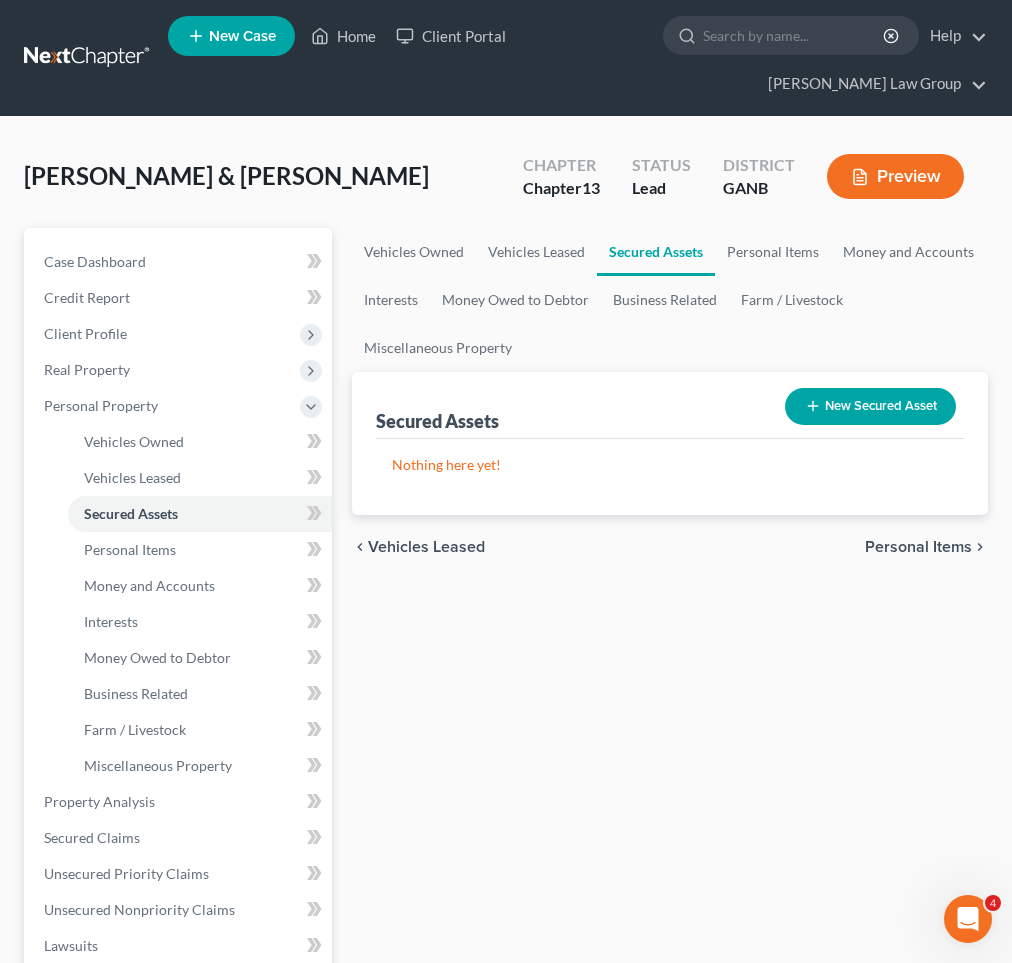 click on "Personal Items" at bounding box center (918, 547) 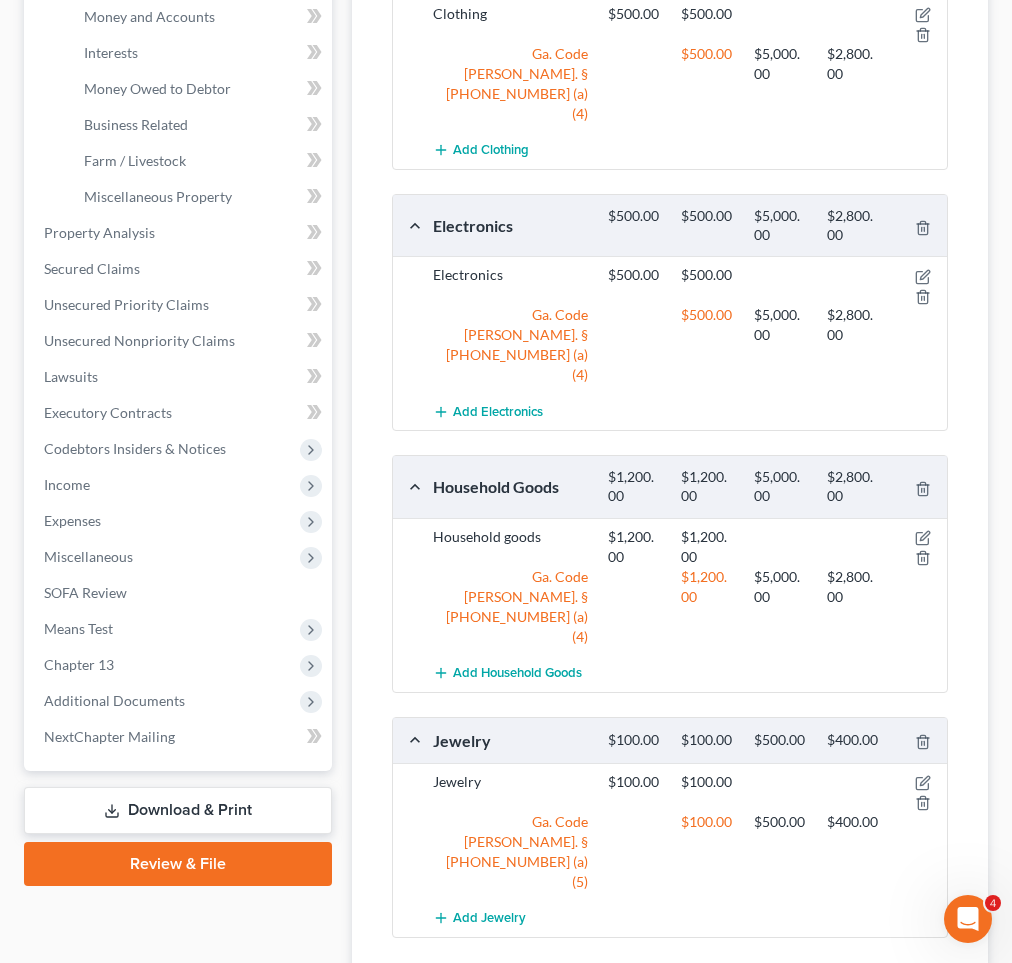 scroll, scrollTop: 568, scrollLeft: 0, axis: vertical 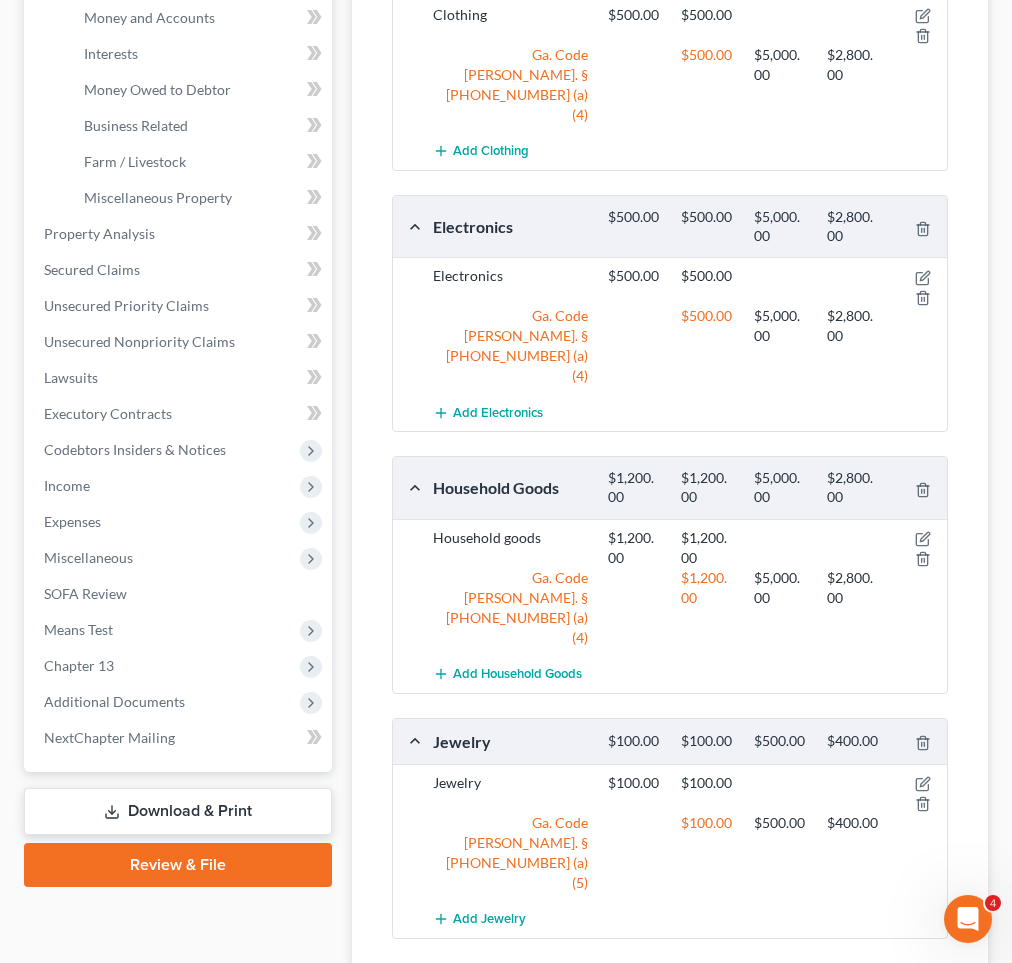 click on "Money and Accounts" at bounding box center (896, 1019) 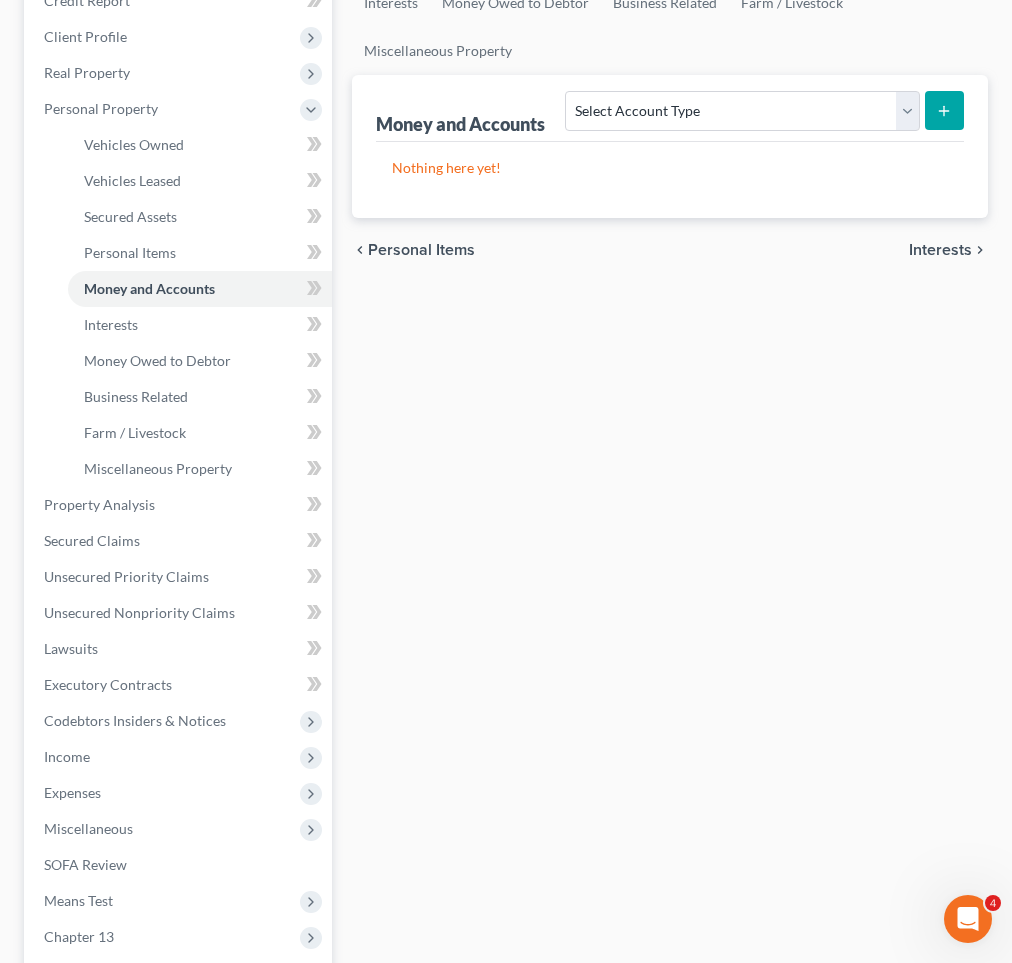 scroll, scrollTop: 294, scrollLeft: 0, axis: vertical 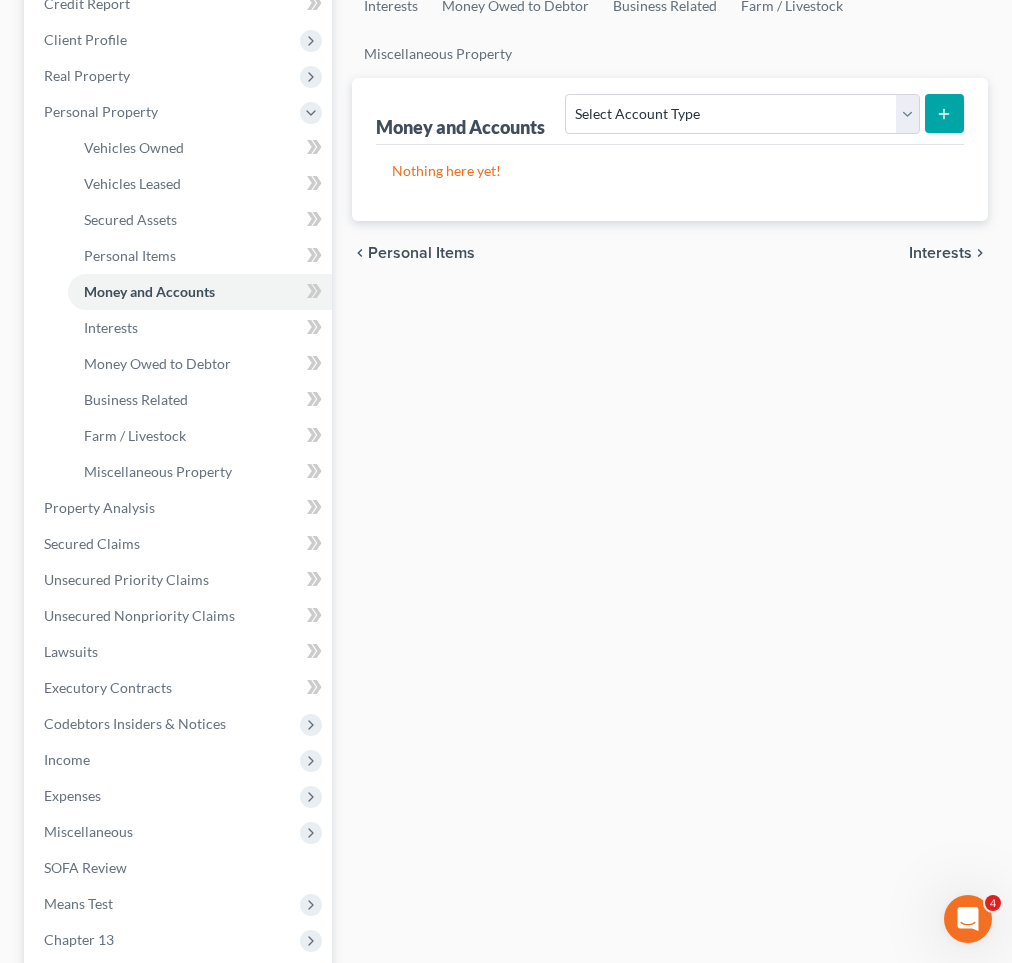 click on "Interests" at bounding box center [940, 253] 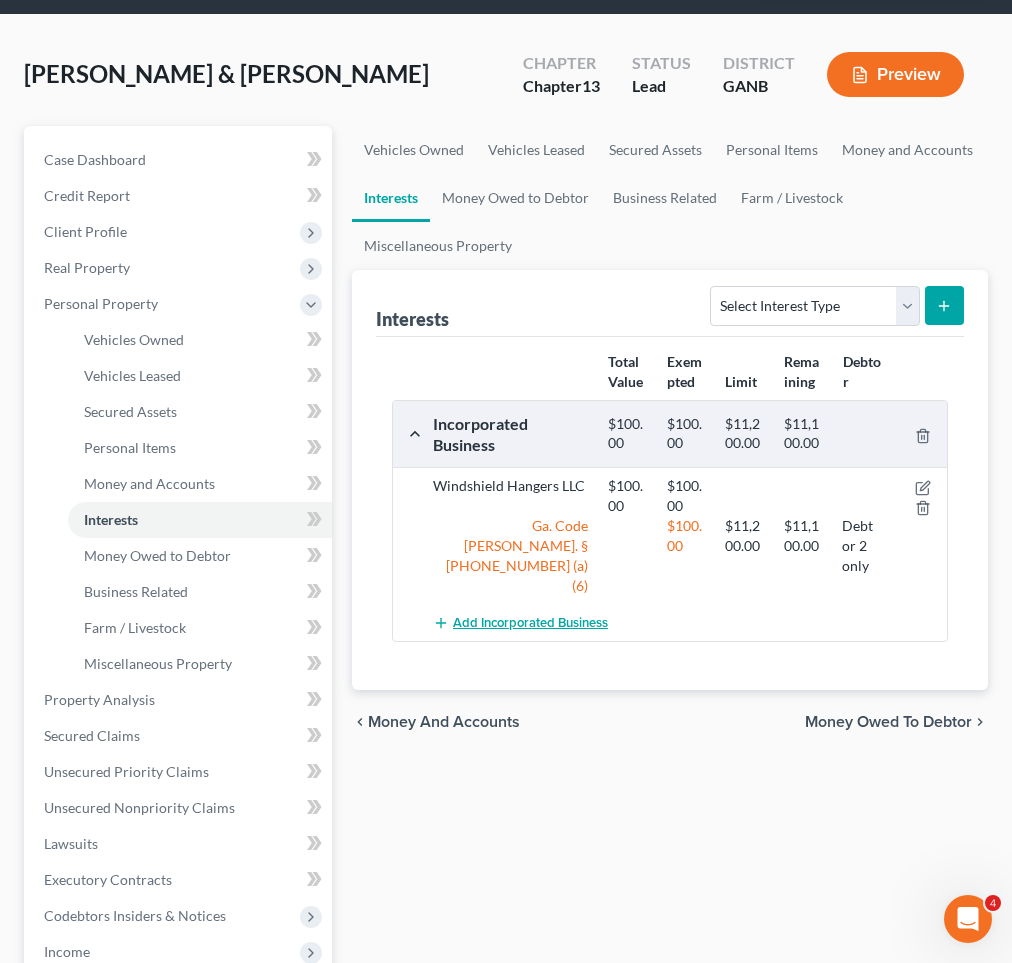 scroll, scrollTop: 103, scrollLeft: 0, axis: vertical 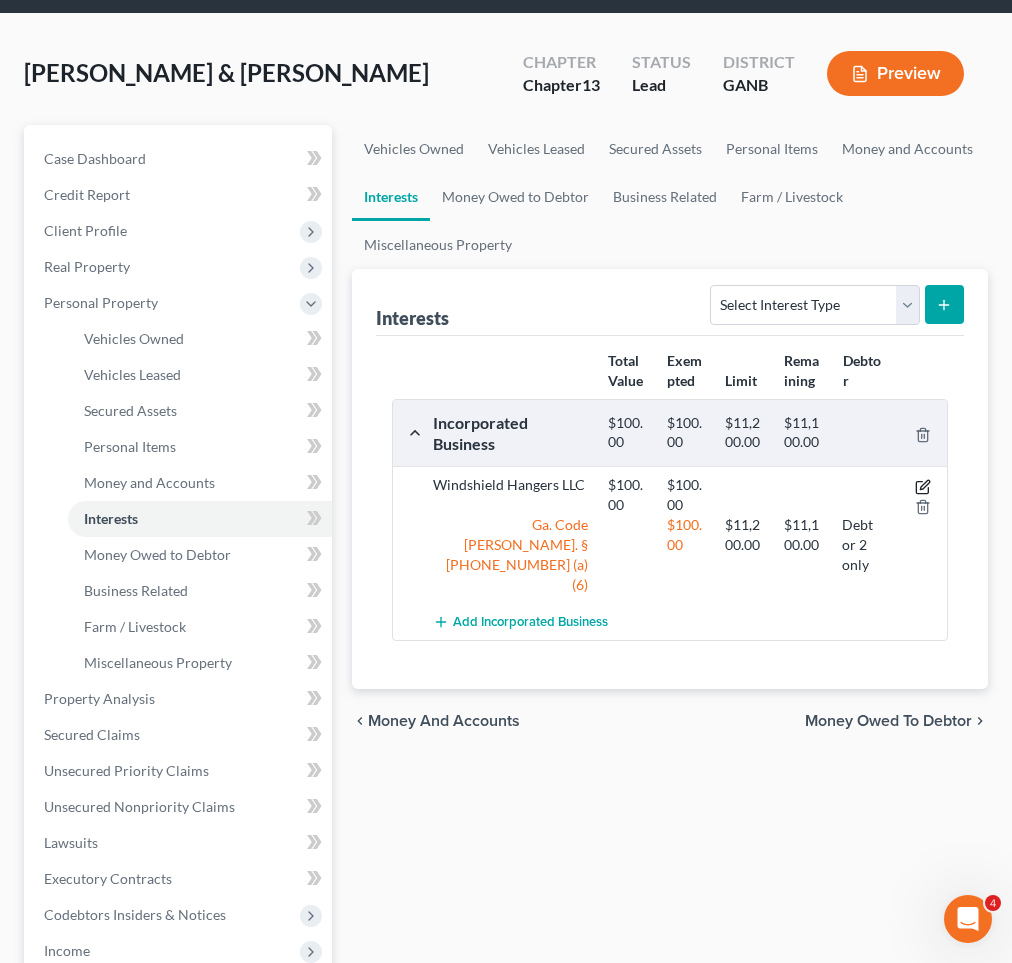 click 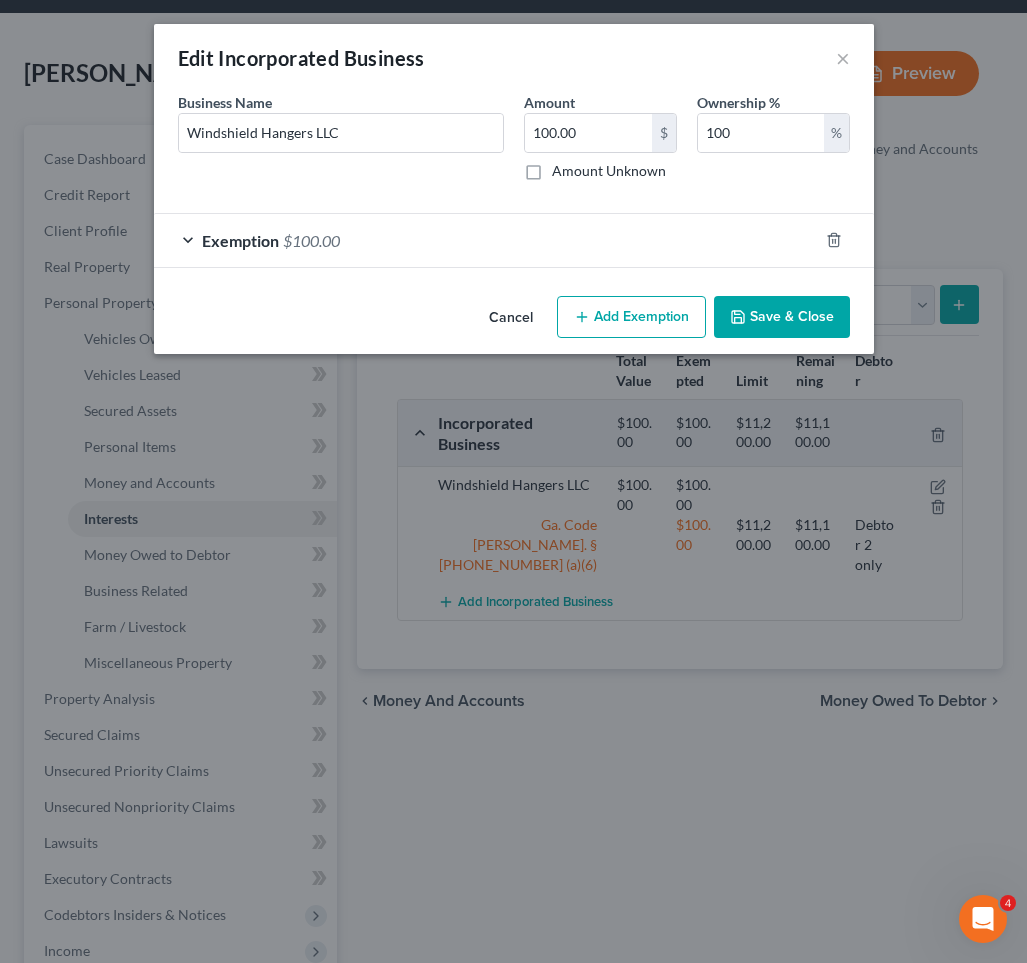 click on "Save & Close" at bounding box center [782, 317] 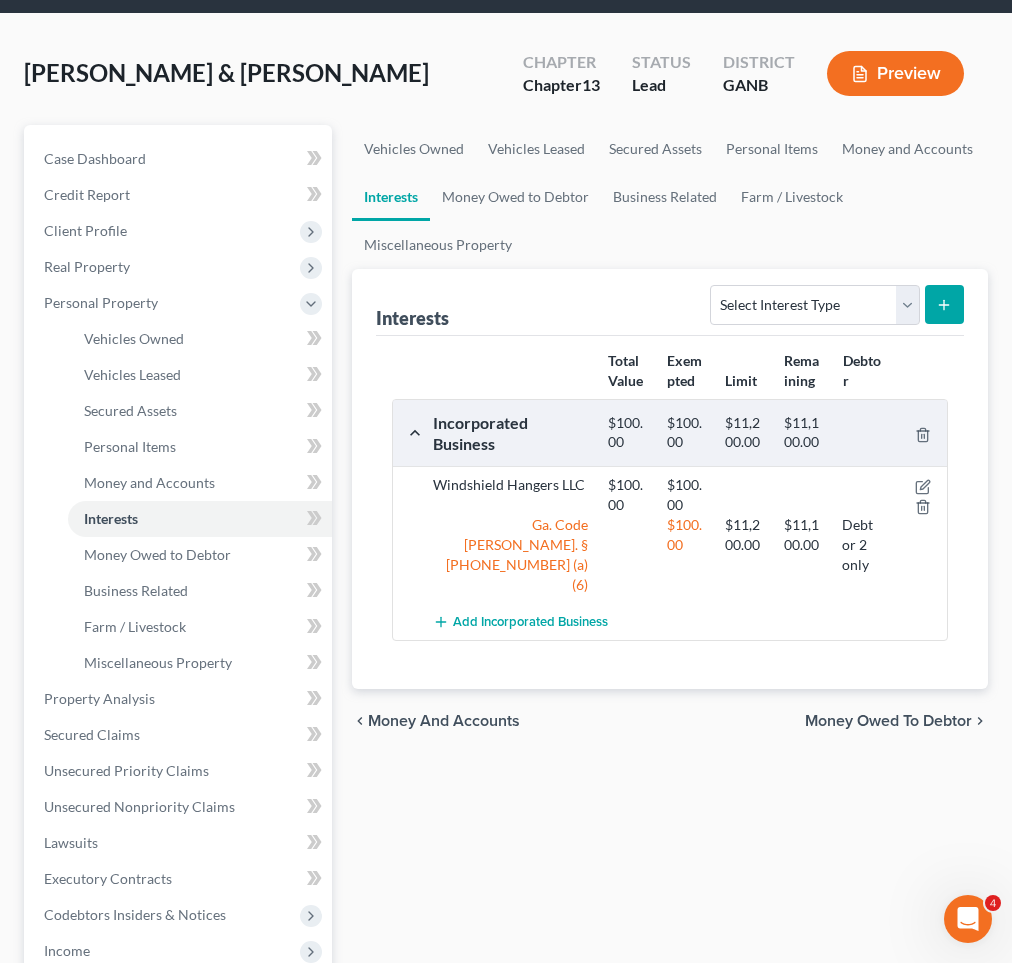 click on "Money Owed to Debtor" at bounding box center [888, 721] 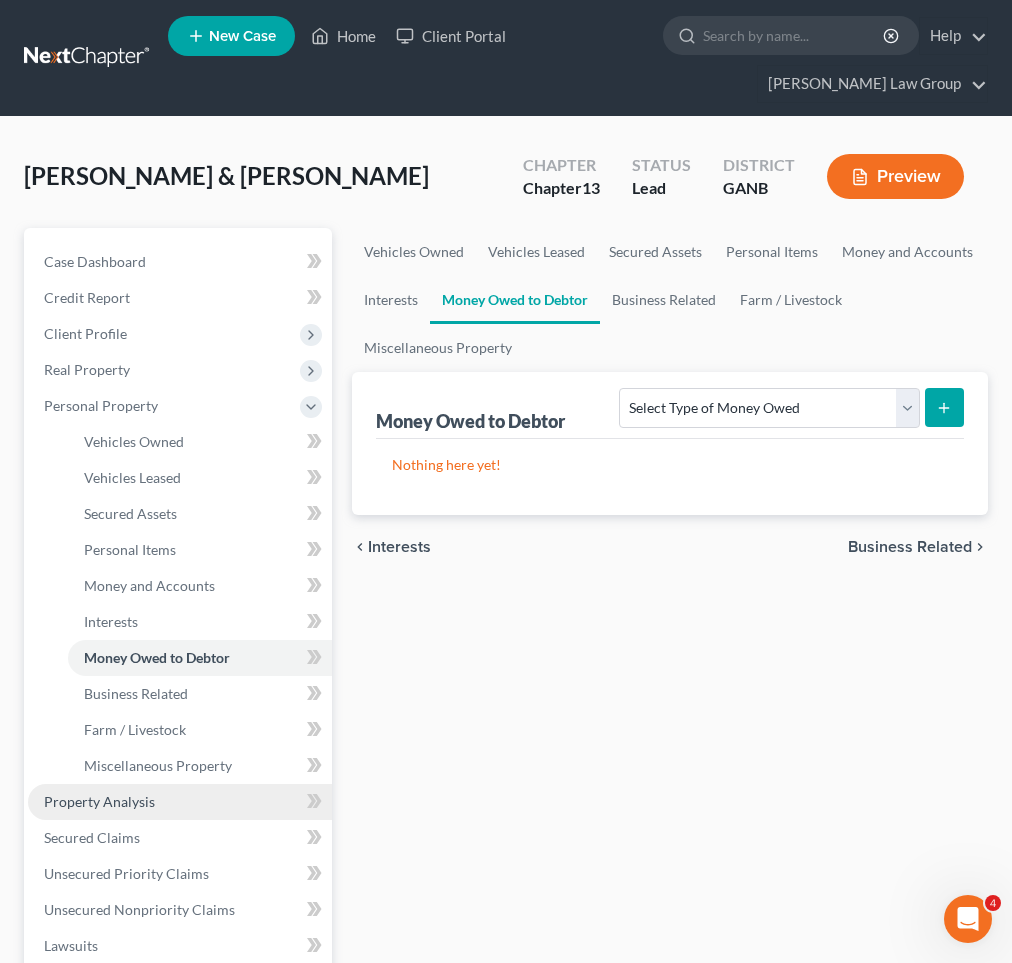 click on "Business Related" at bounding box center [910, 547] 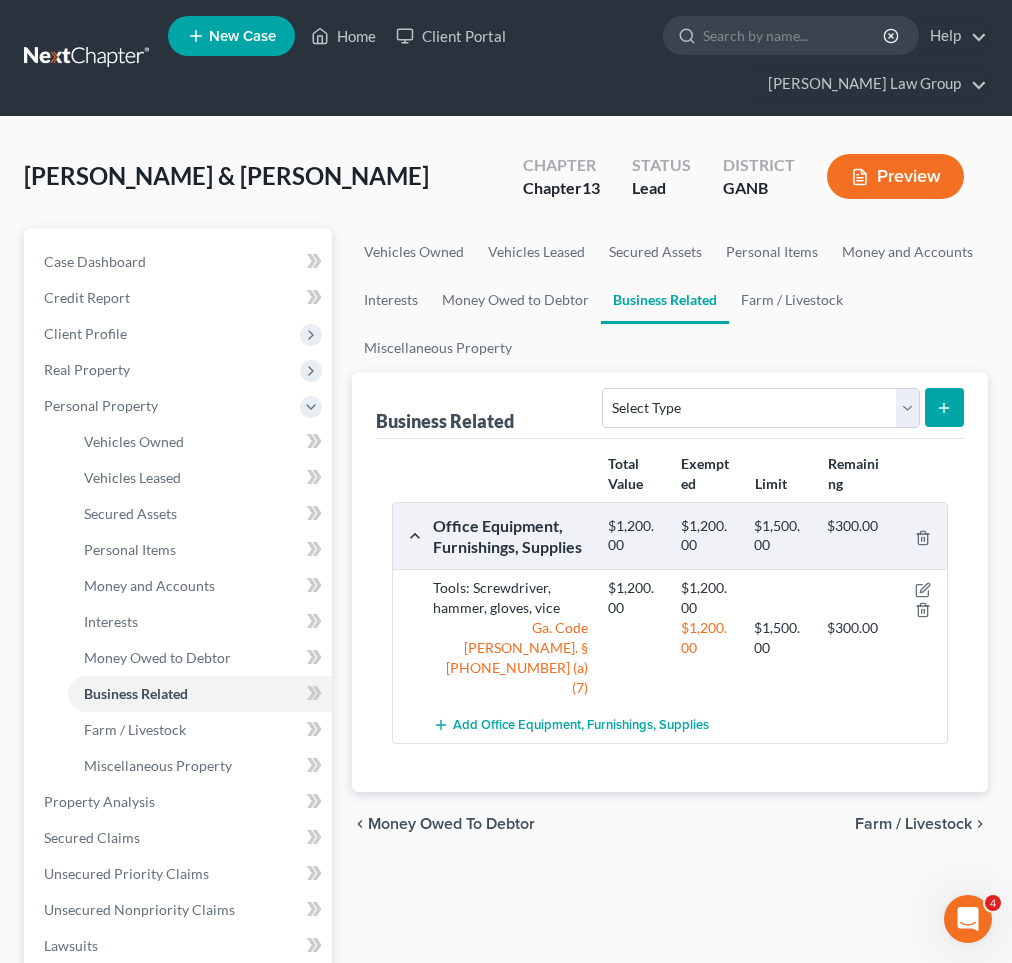 scroll, scrollTop: 32, scrollLeft: 0, axis: vertical 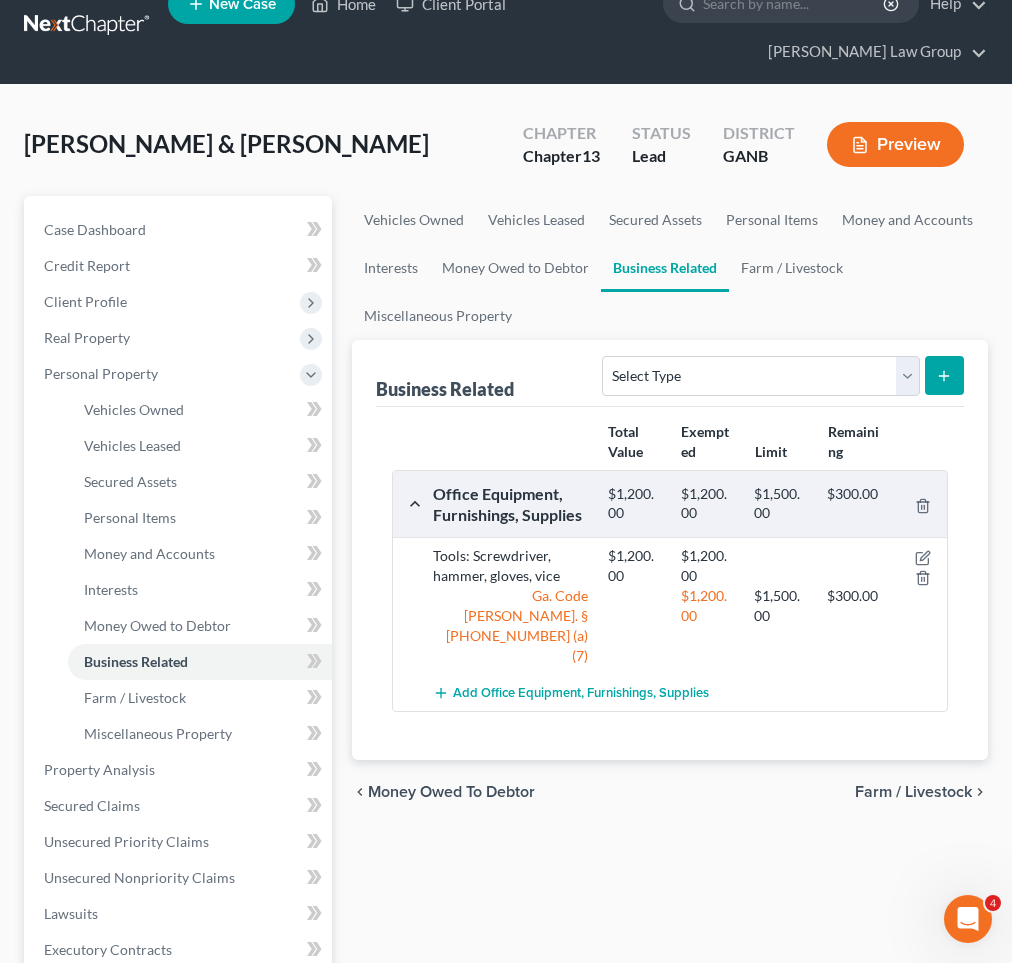 click on "Farm / Livestock" at bounding box center (913, 792) 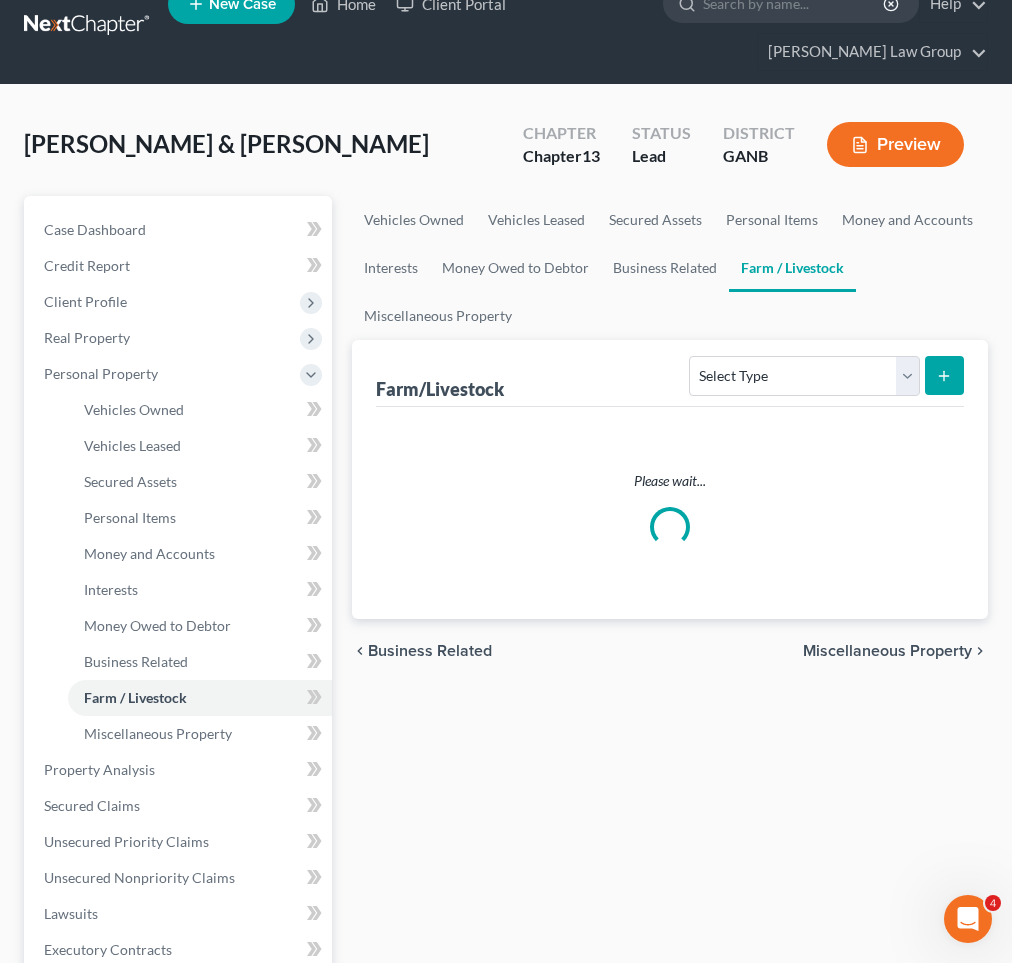 scroll, scrollTop: 0, scrollLeft: 0, axis: both 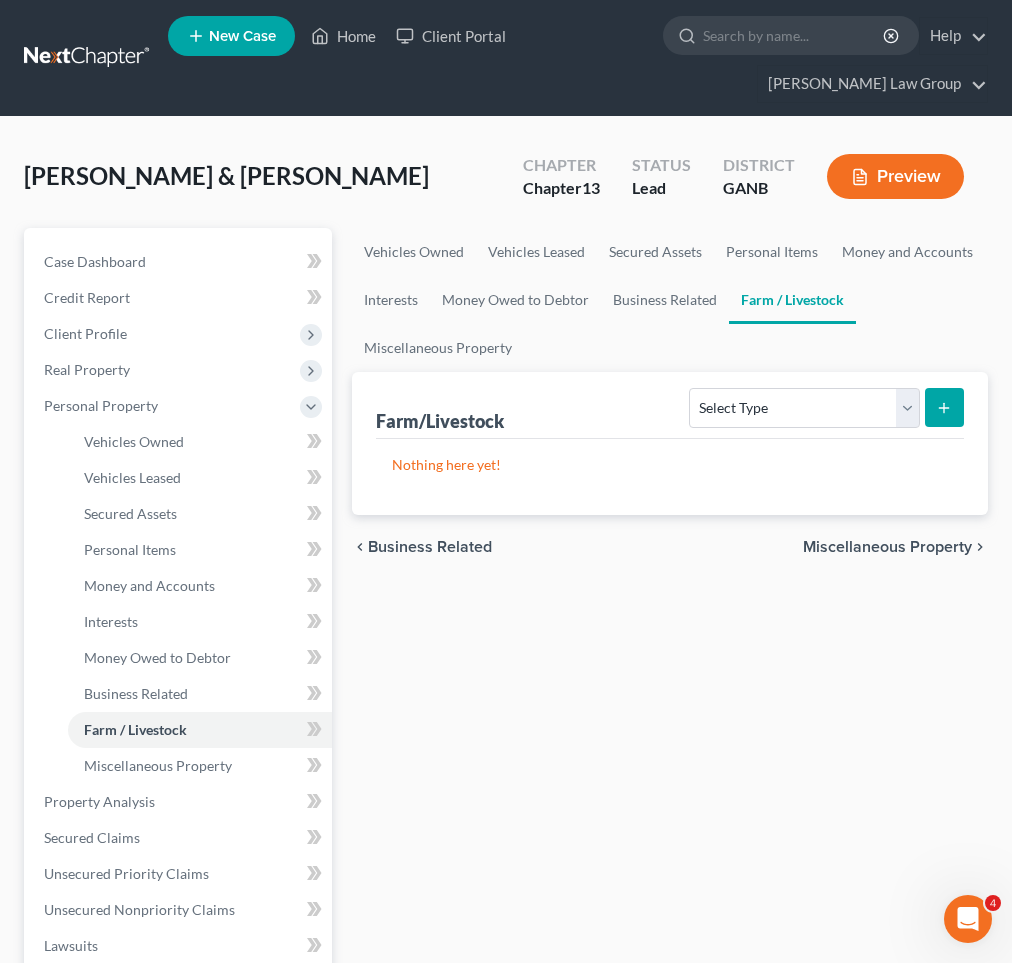 click on "Miscellaneous Property" at bounding box center [887, 547] 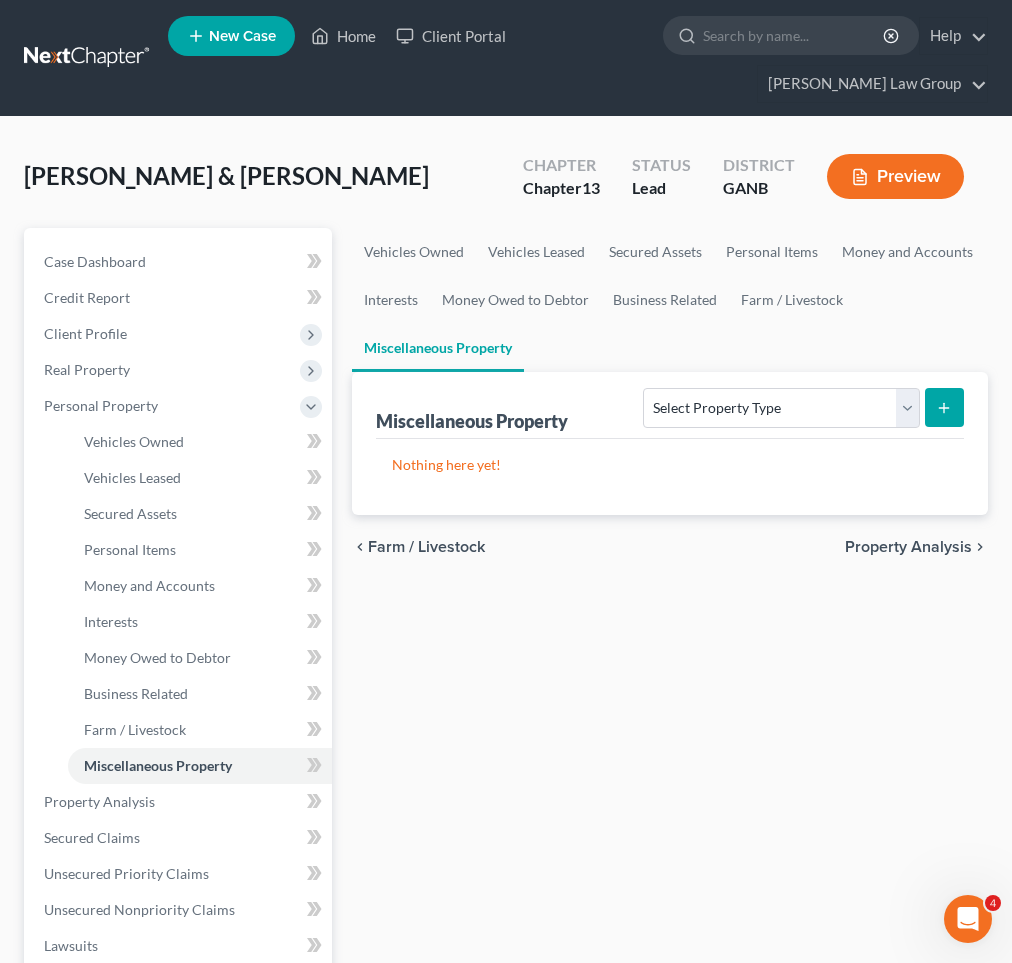 click on "Property Analysis" at bounding box center [908, 547] 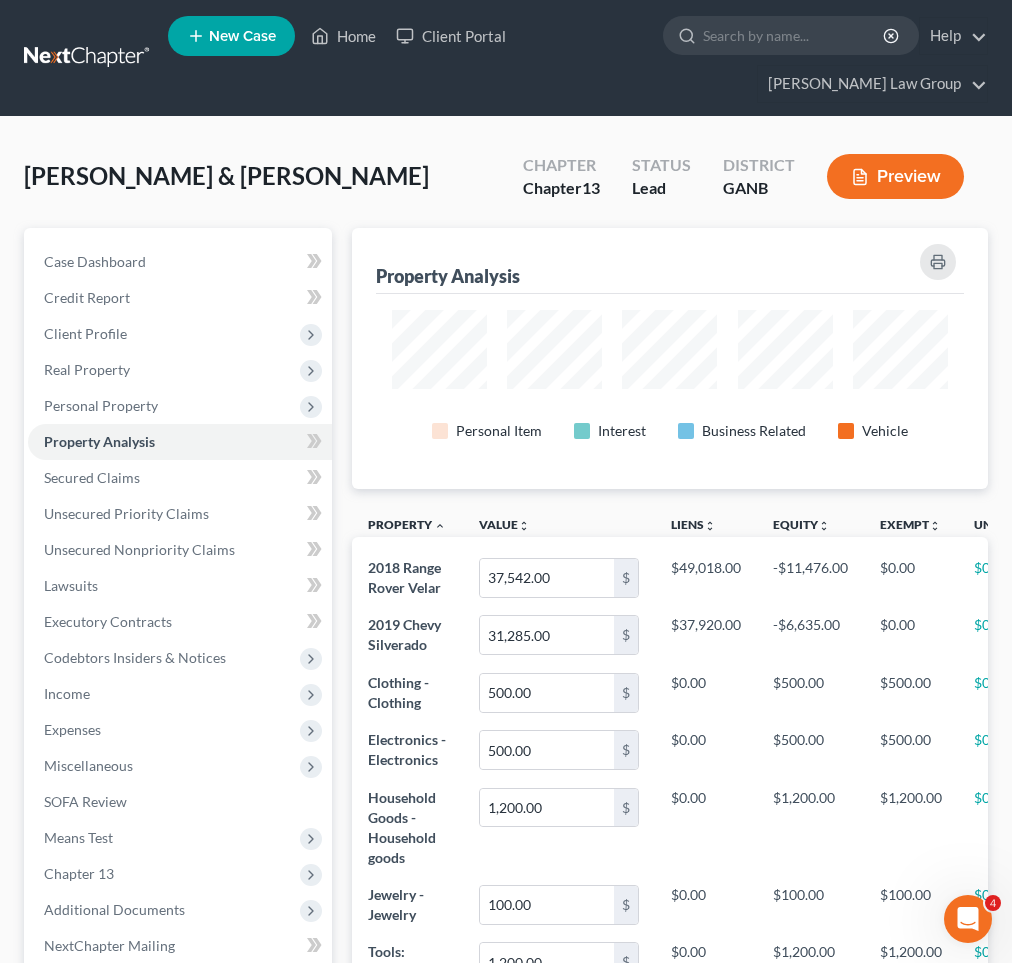 scroll, scrollTop: 999739, scrollLeft: 999364, axis: both 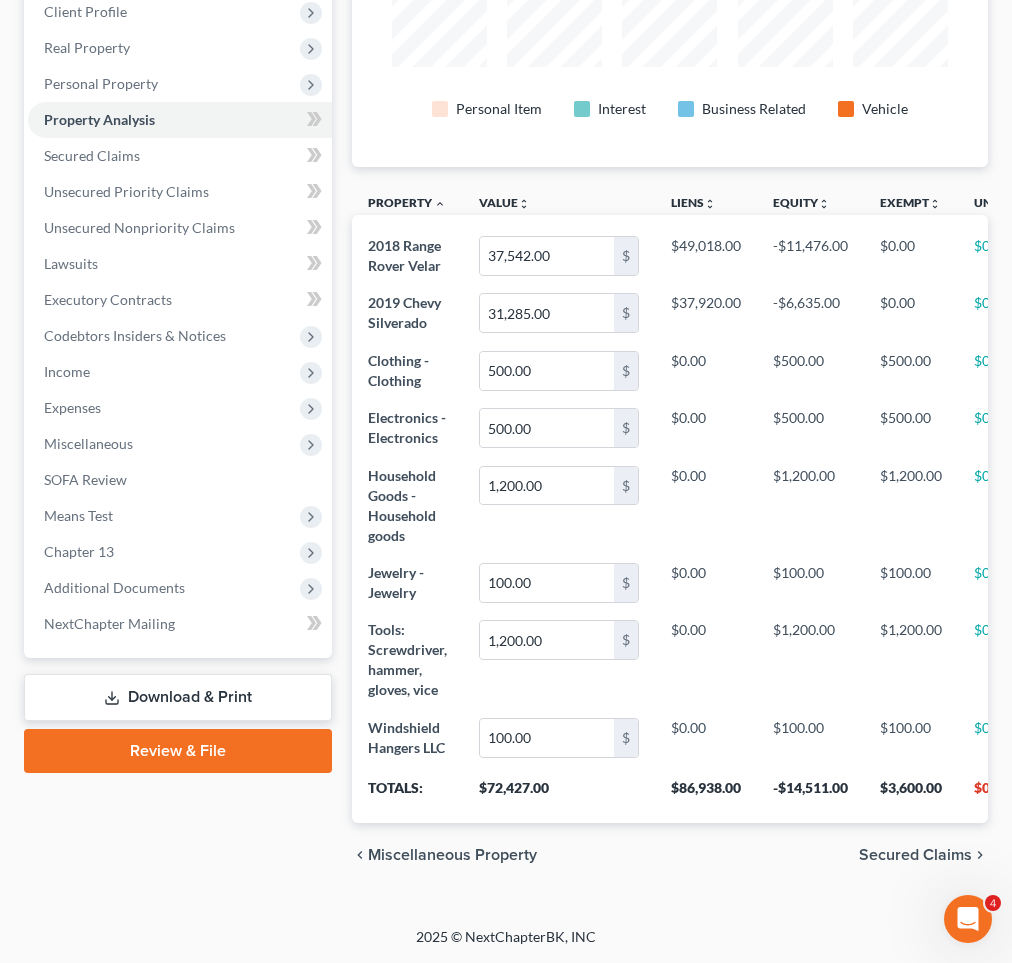click on "Secured Claims" at bounding box center [915, 855] 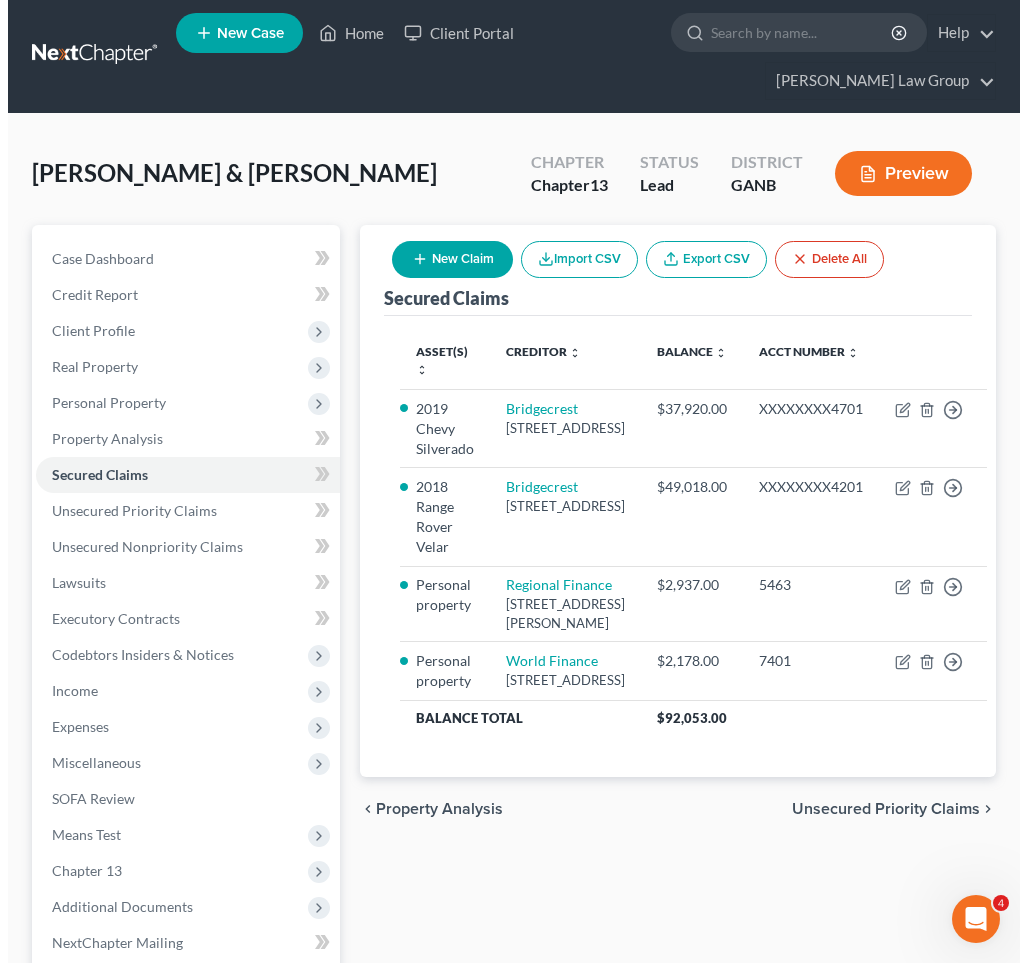 scroll, scrollTop: 0, scrollLeft: 0, axis: both 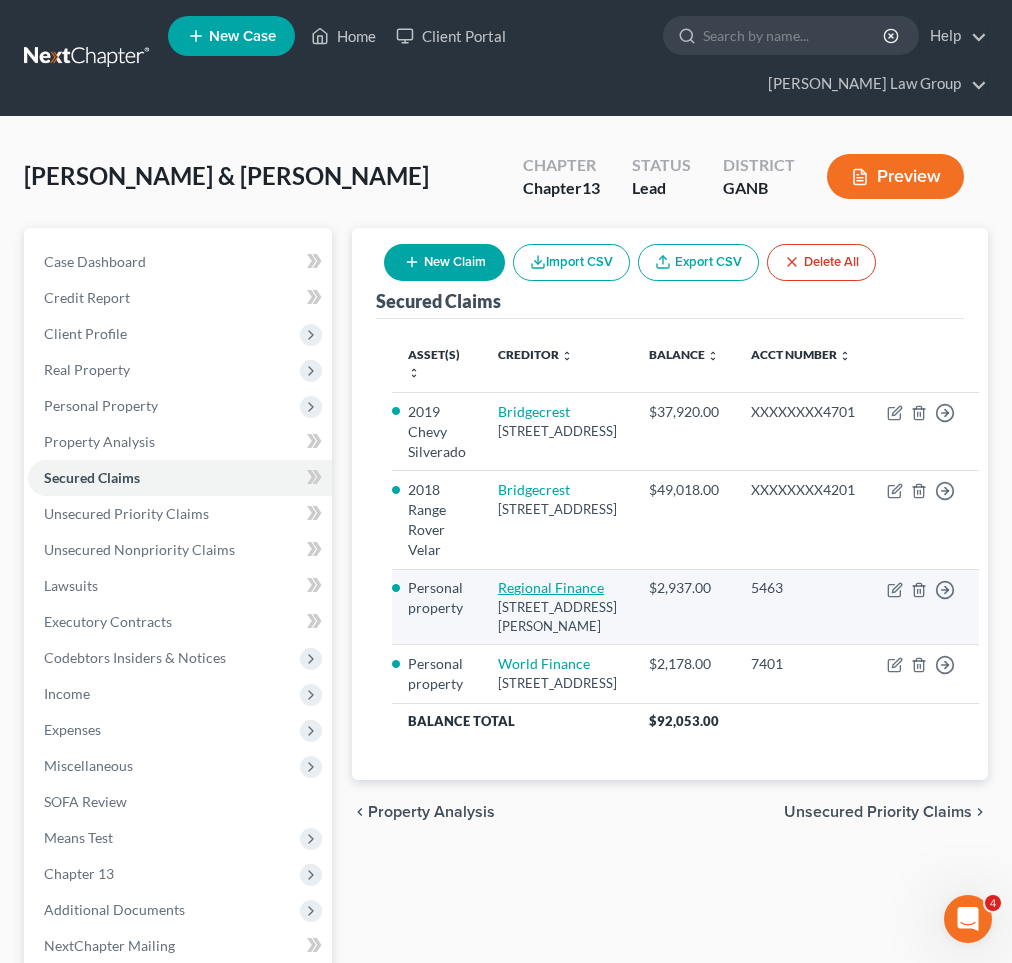 click on "Regional Finance" at bounding box center [551, 587] 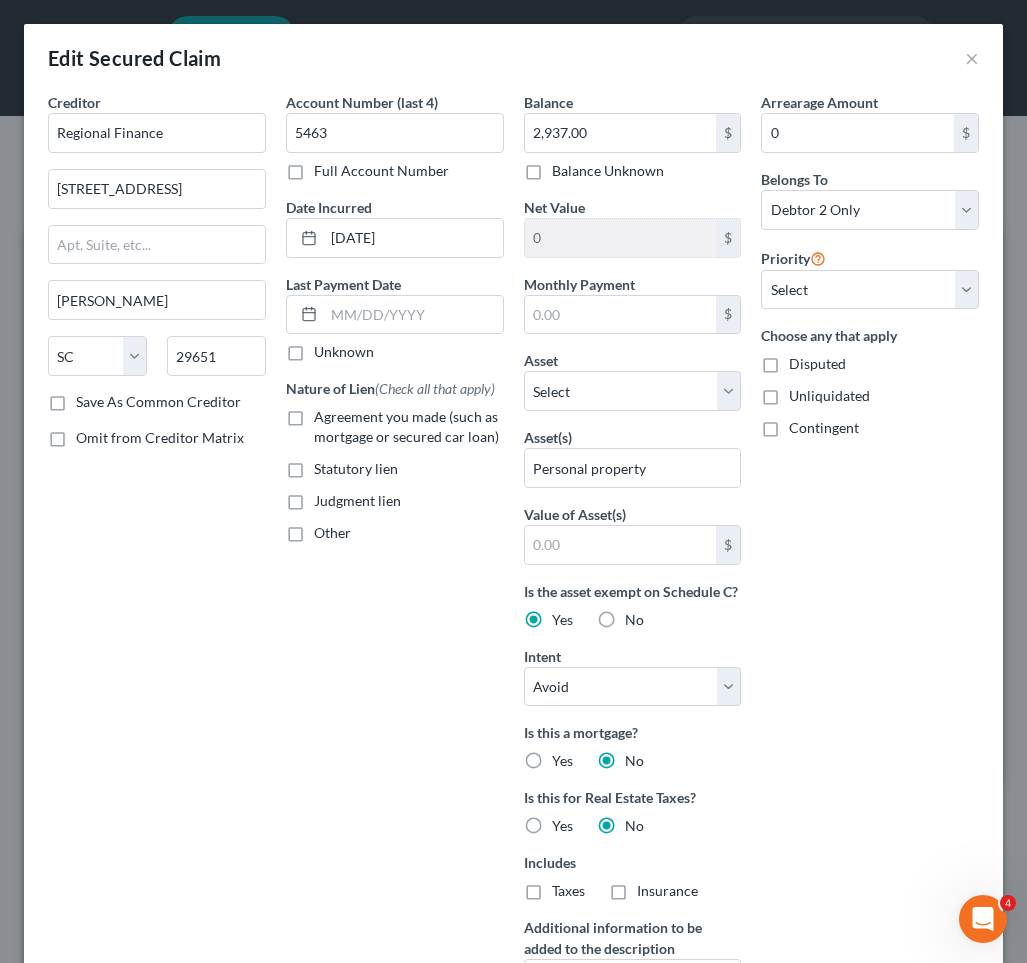 click on "Other" at bounding box center (332, 532) 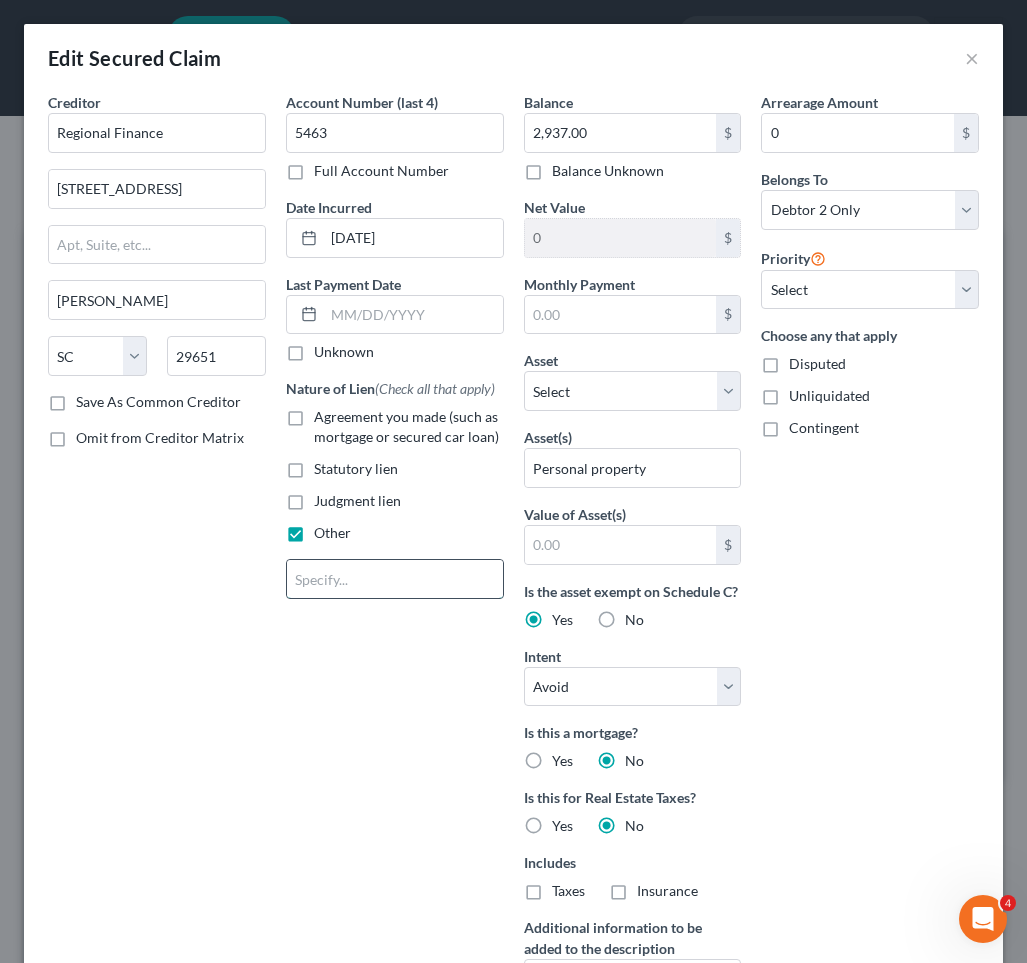 click at bounding box center [395, 579] 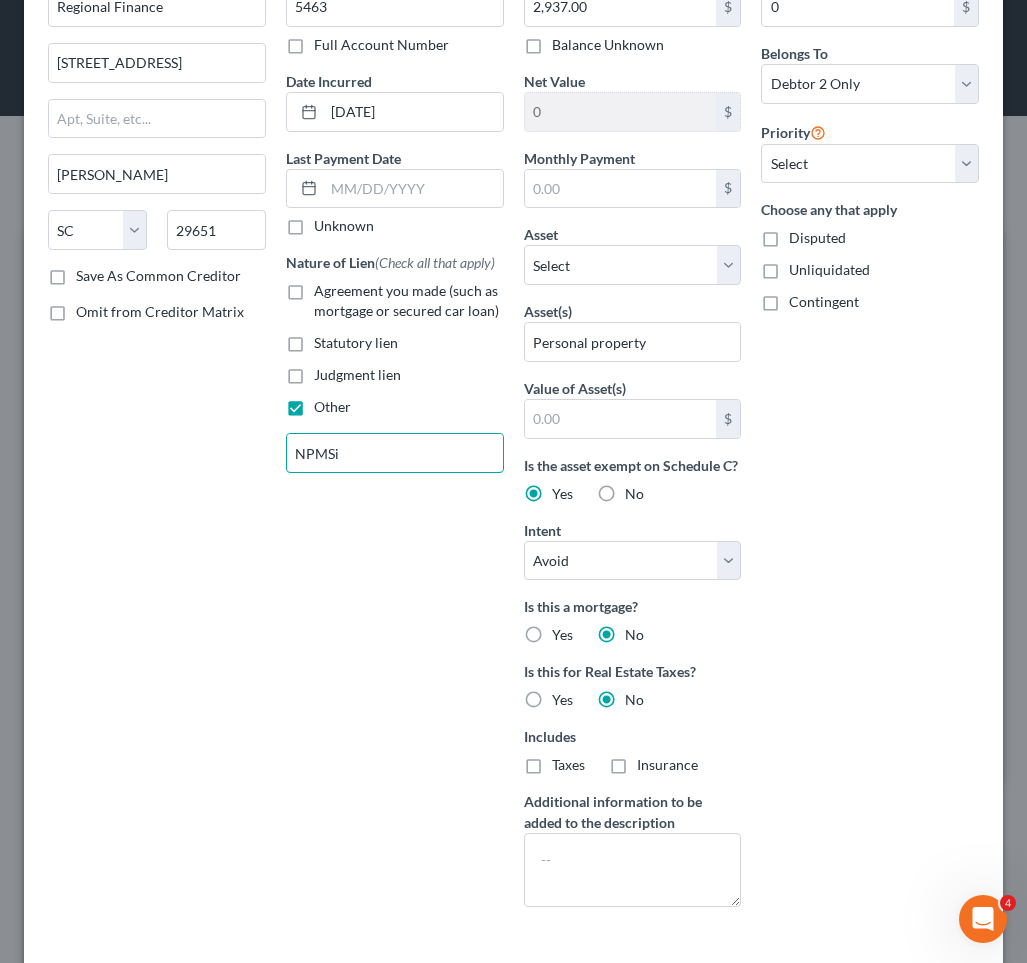 scroll, scrollTop: 145, scrollLeft: 0, axis: vertical 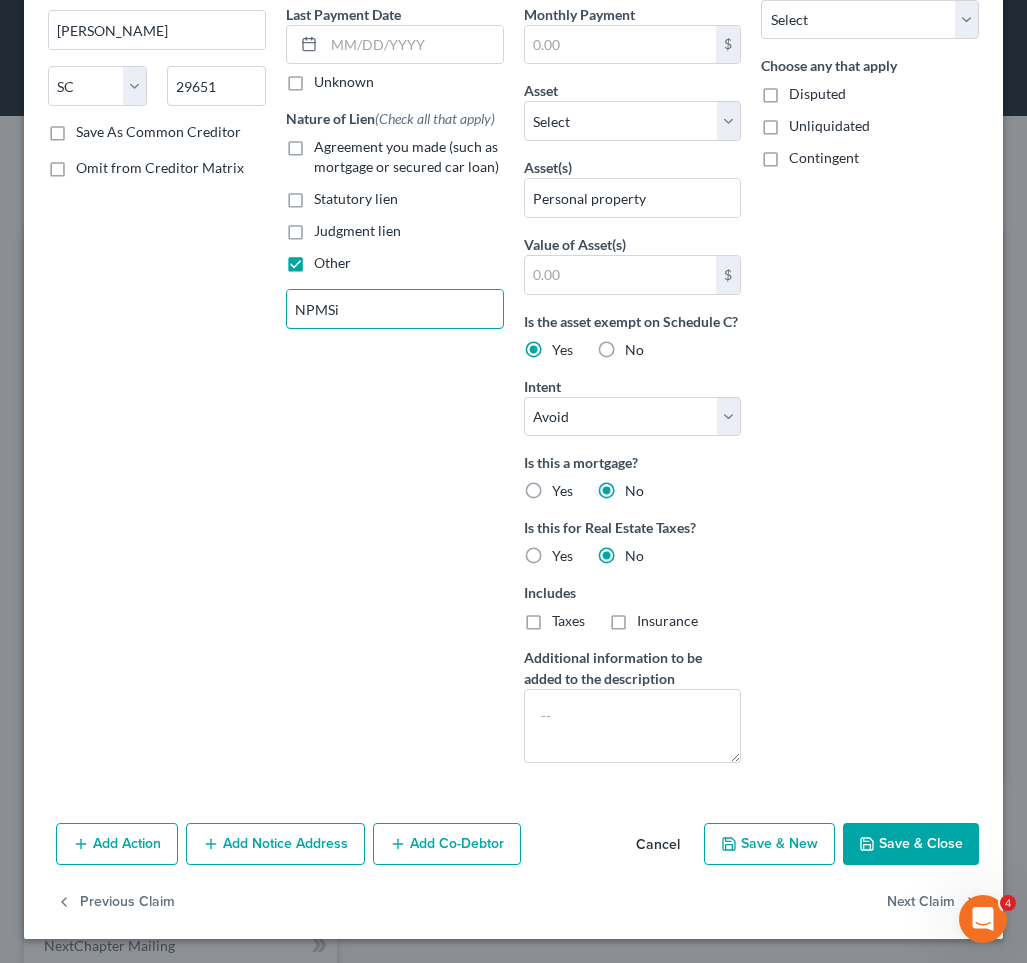 type on "NPMSi" 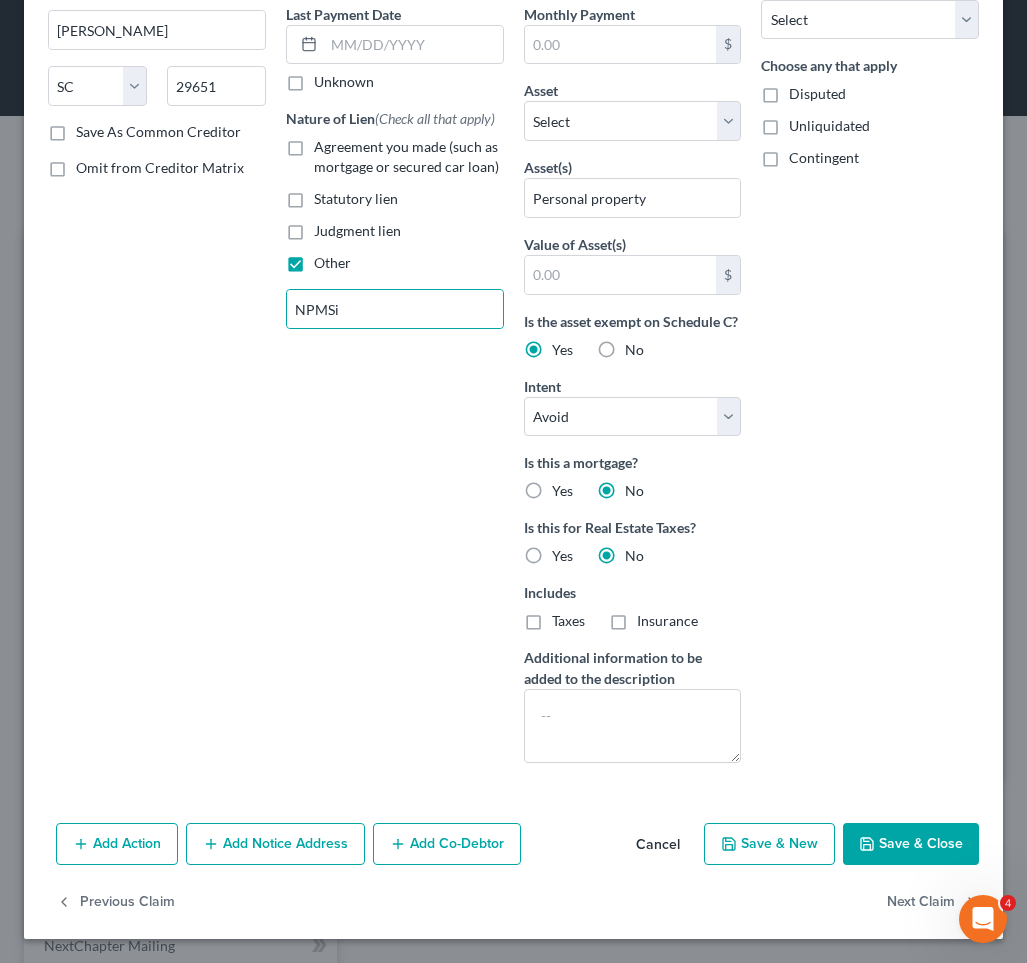 click on "Save & Close" at bounding box center [911, 844] 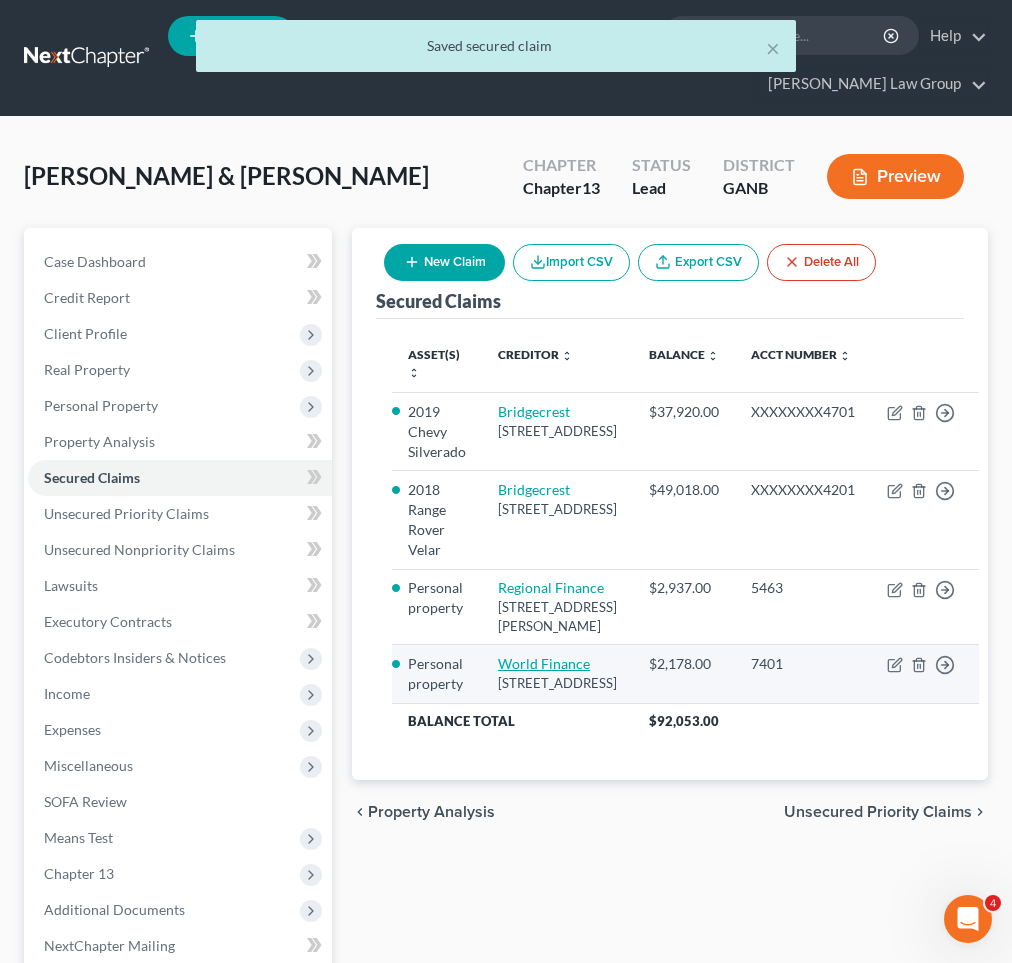 click on "World Finance" at bounding box center (544, 663) 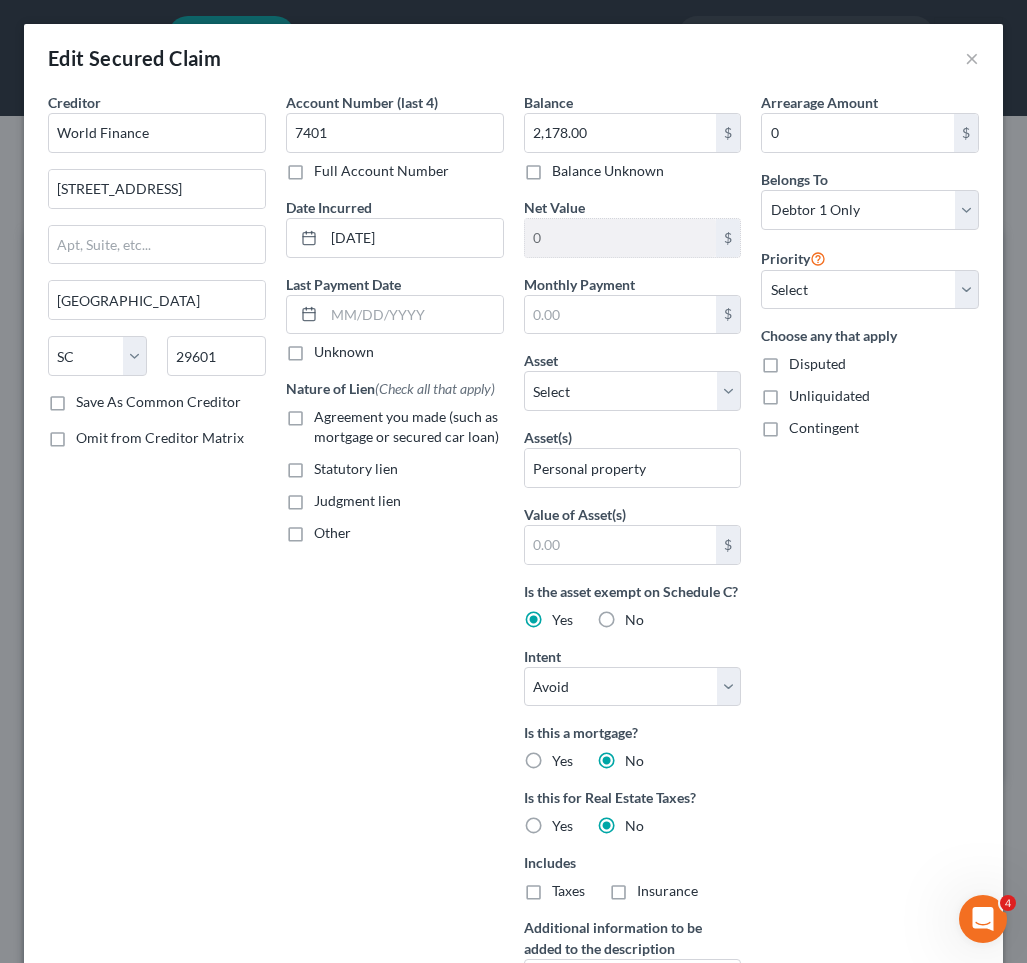 click on "Other" at bounding box center (332, 532) 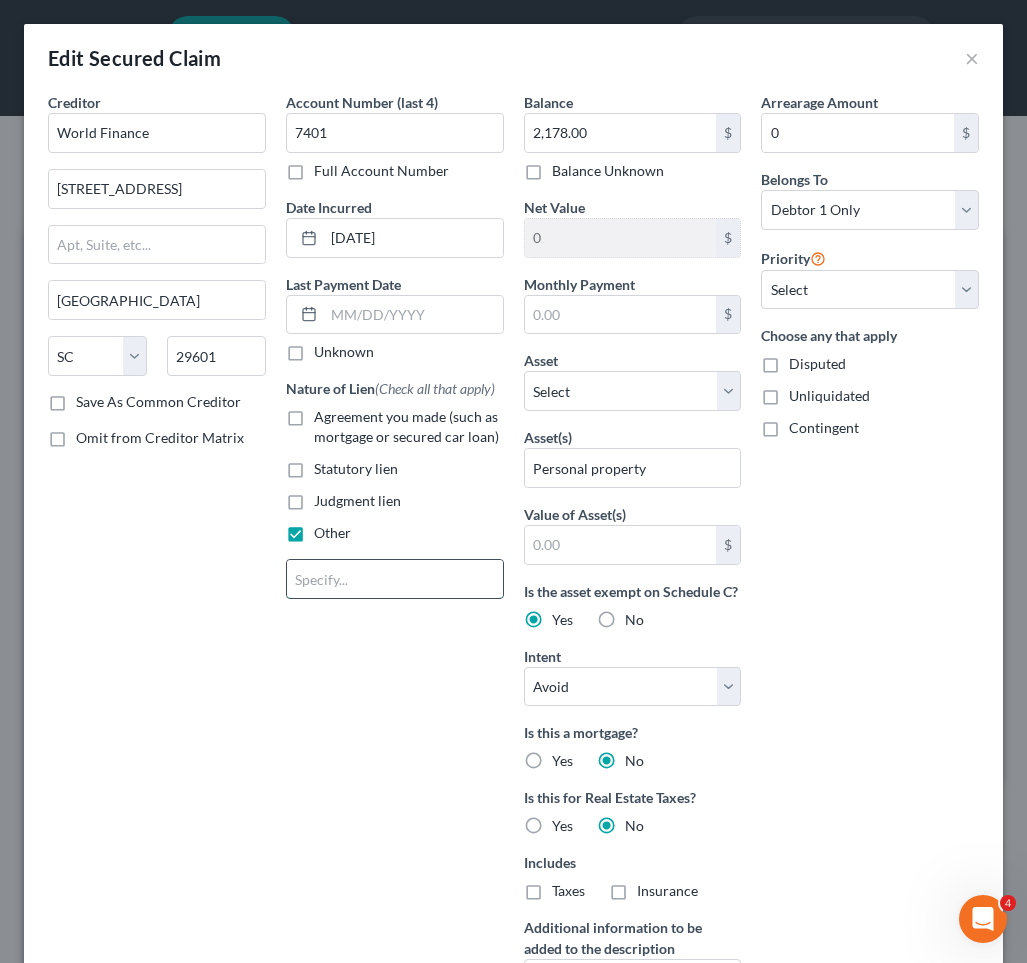 click at bounding box center [395, 579] 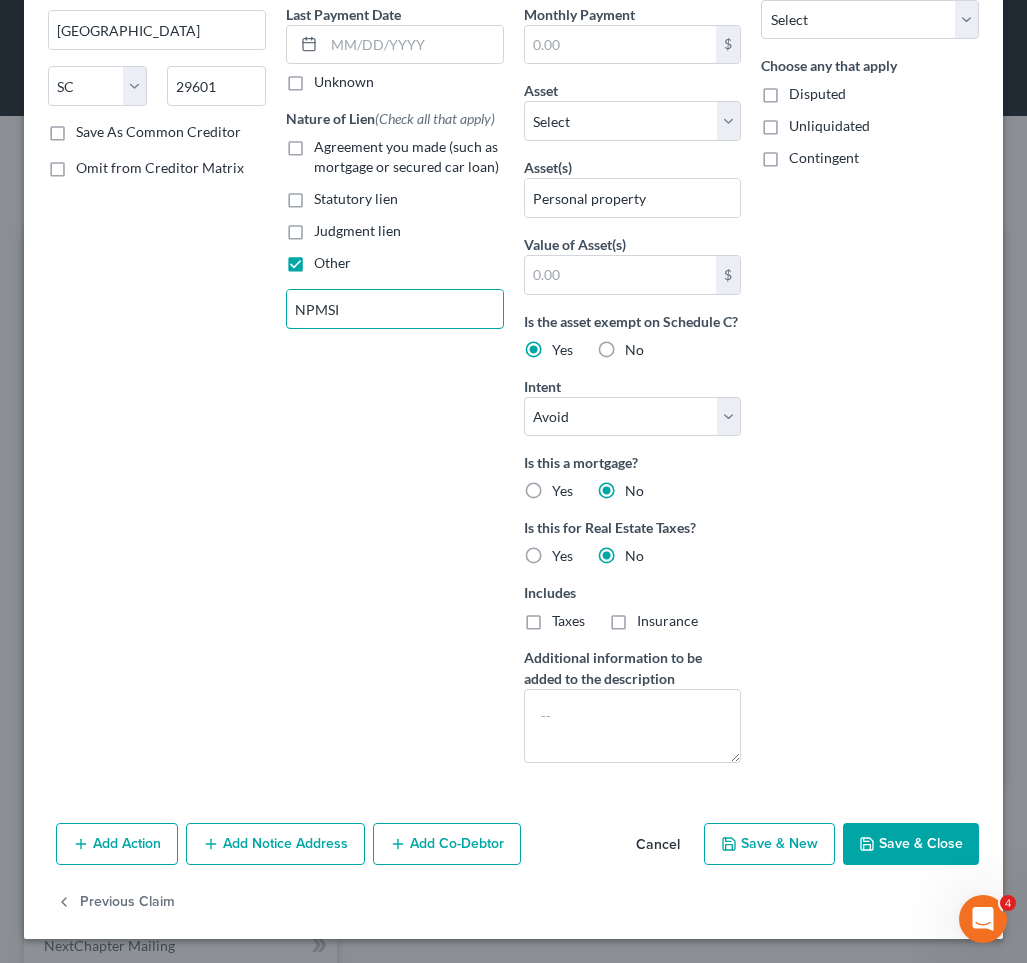 type on "NPMSI" 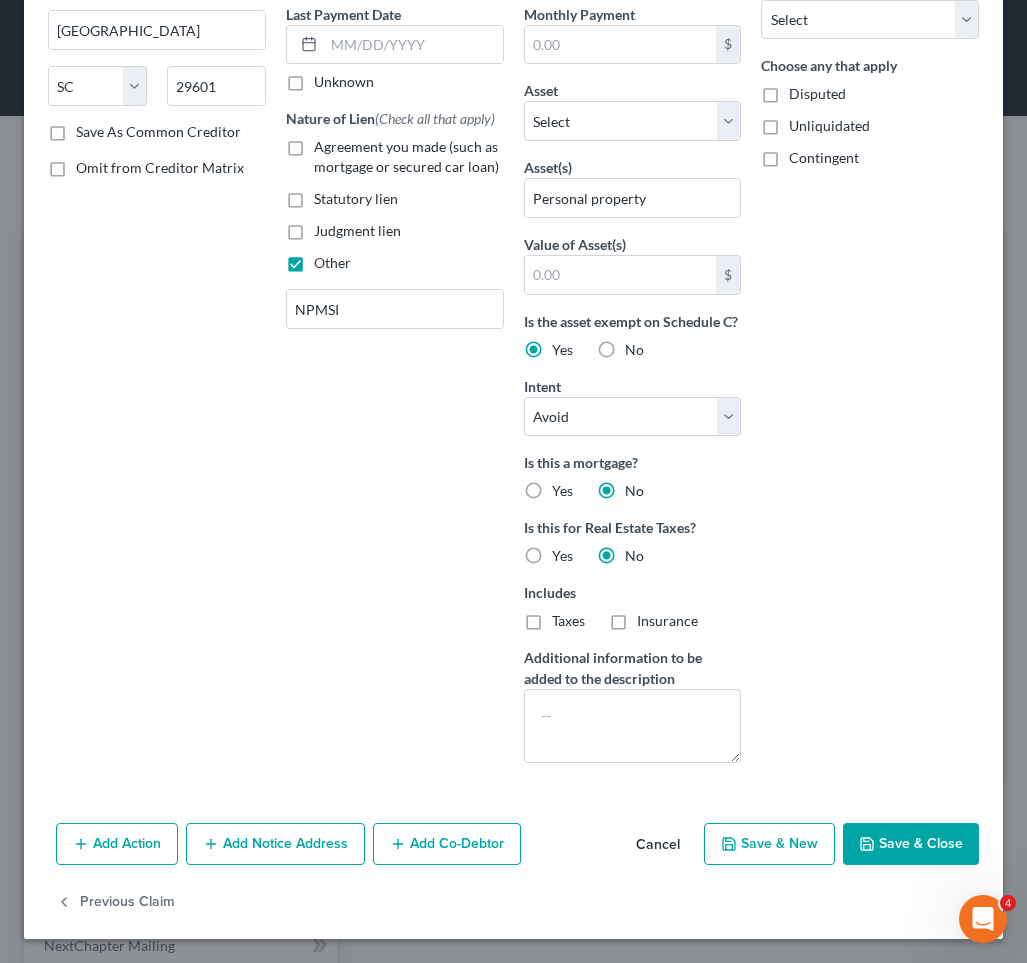 click on "Save & Close" at bounding box center (911, 844) 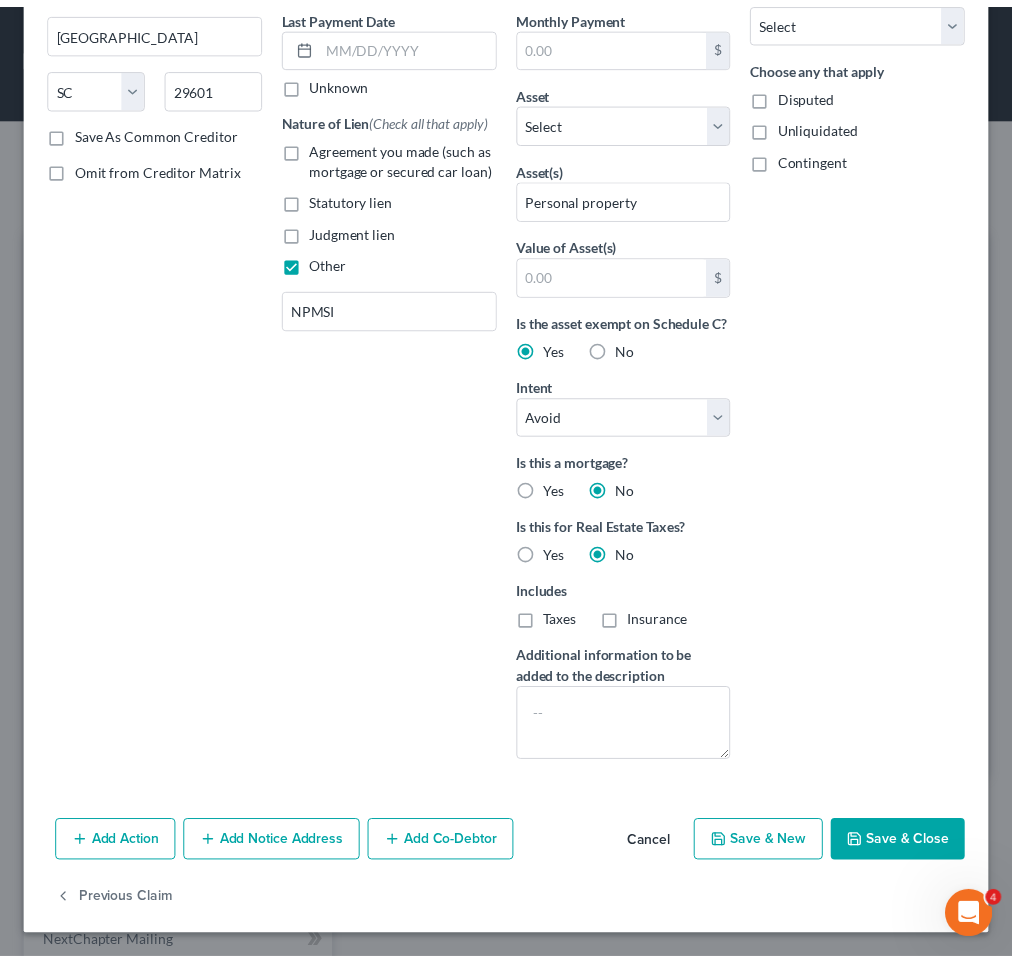 scroll, scrollTop: 51, scrollLeft: 0, axis: vertical 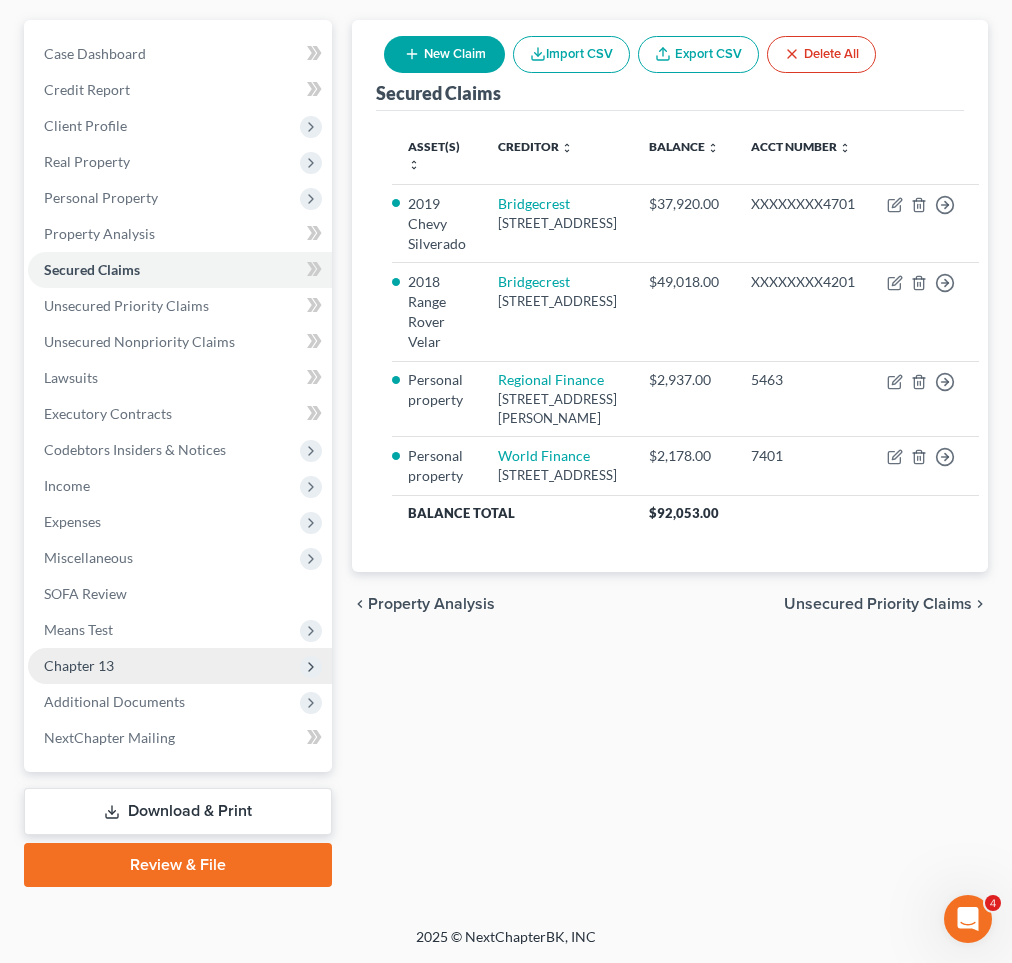 click on "Unsecured Priority Claims" at bounding box center (878, 604) 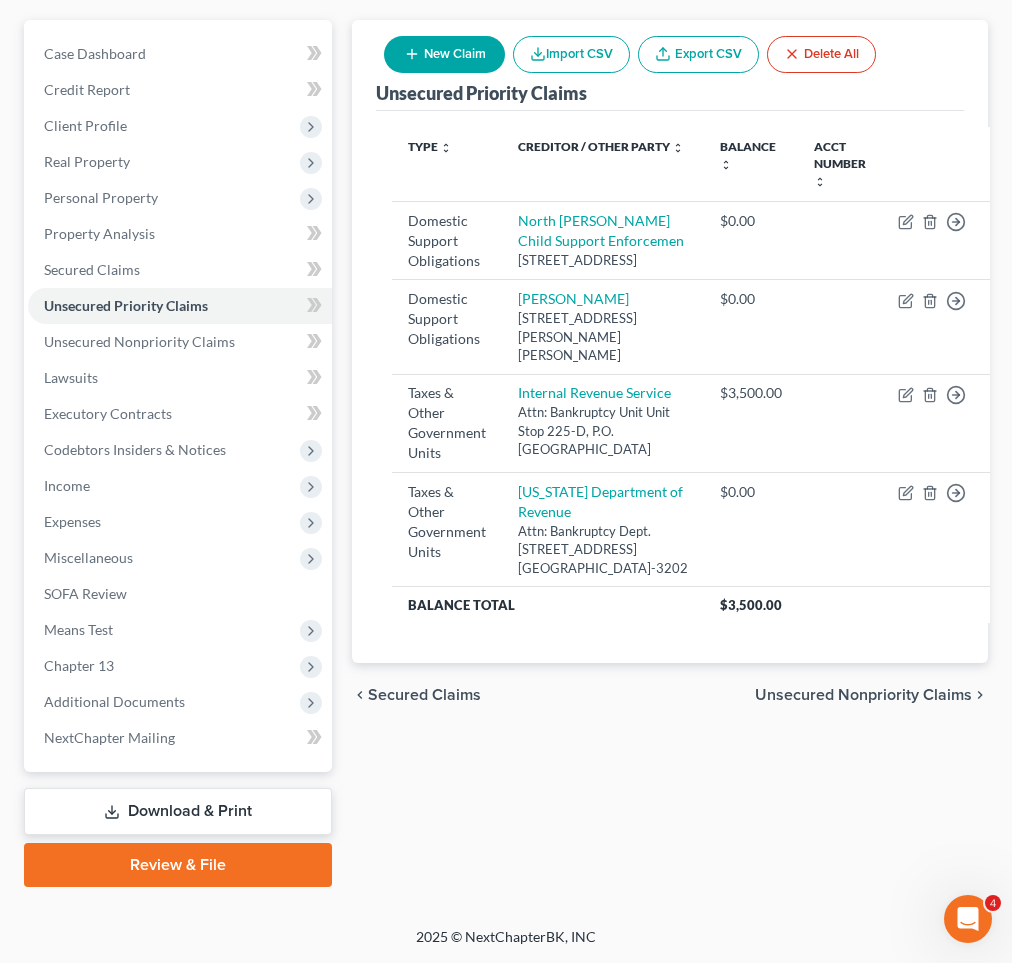 scroll, scrollTop: 208, scrollLeft: 0, axis: vertical 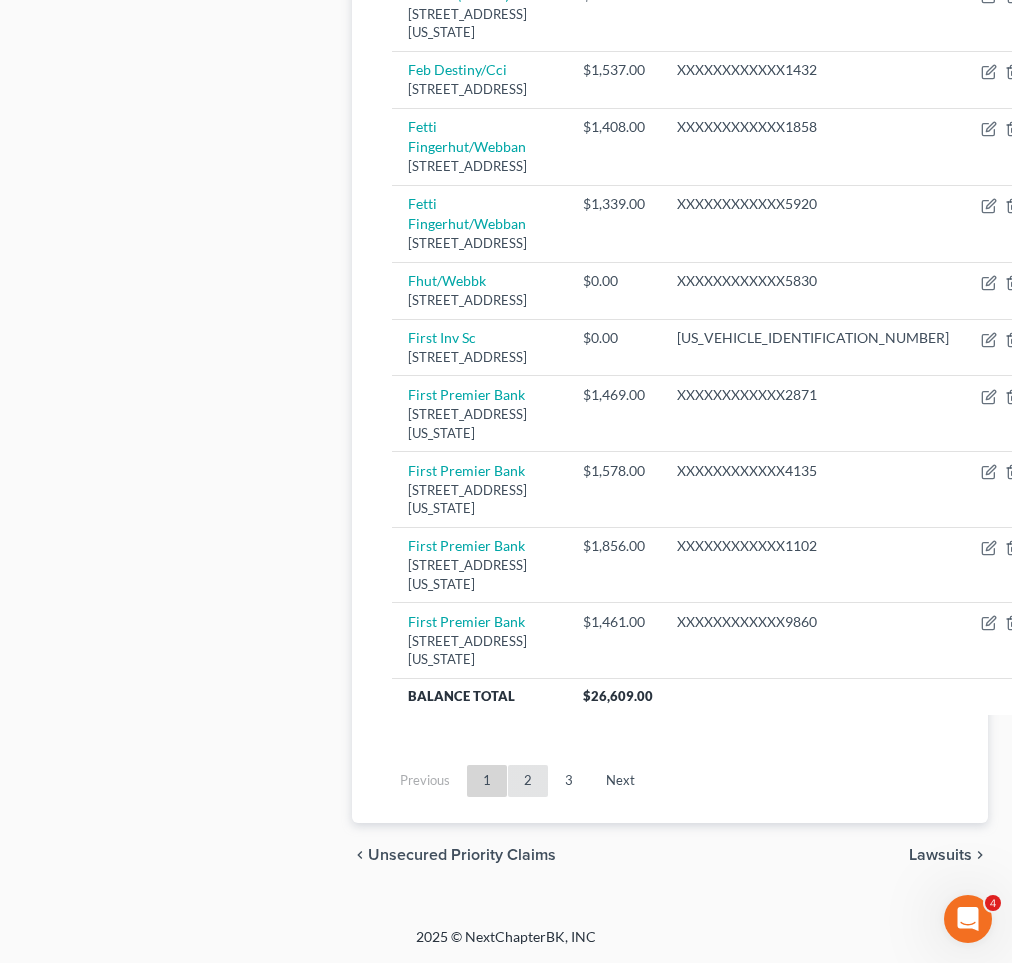 click on "2" at bounding box center (528, 781) 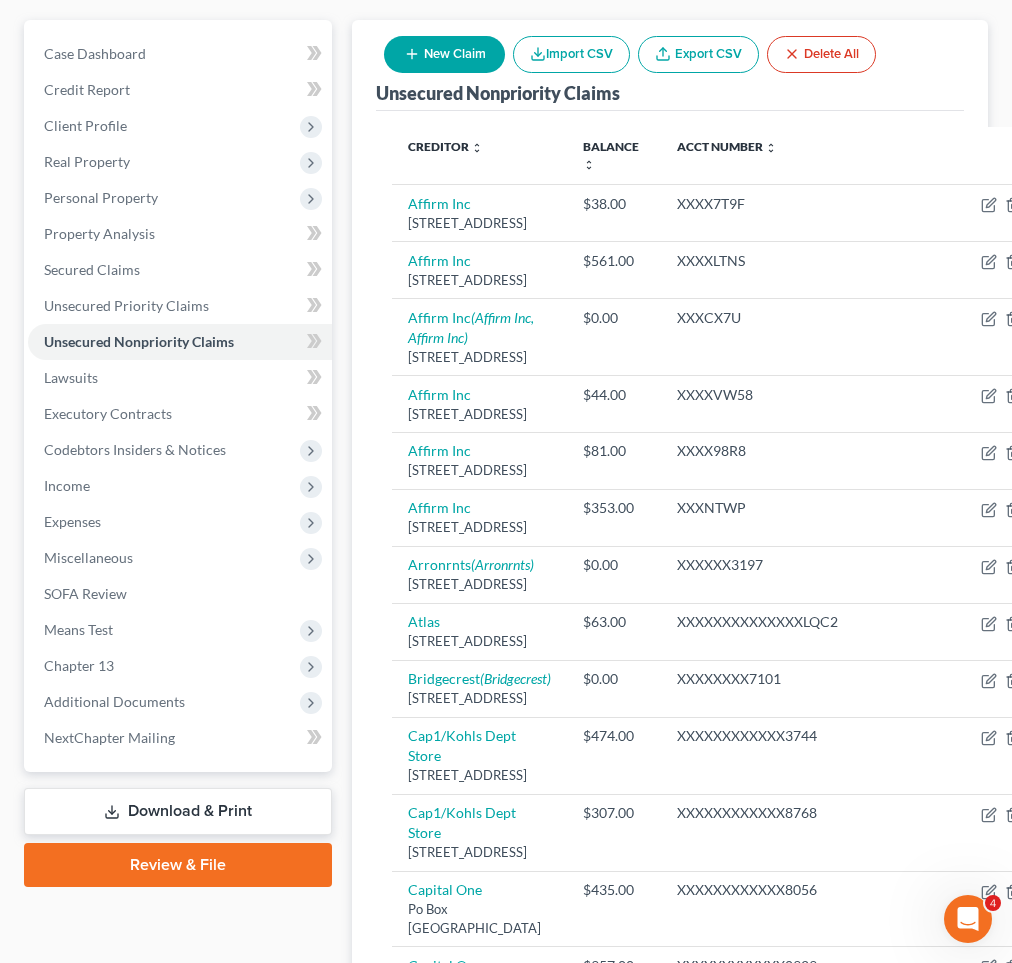 click on "Unsecured Nonpriority Claims New Claim
Import CSV
Export CSV Delete All
Creditor  expand_more   expand_less   unfold_more Balance  expand_more   expand_less   unfold_more Acct Number  expand_more   expand_less   unfold_more Affirm Inc [STREET_ADDRESS] $38.00 XXXX7T9F Move to D Move to E Move to G Move to Notice Only Affirm Inc [STREET_ADDRESS] $561.00 XXXXLTNS Move to D Move to E Move to G Move to Notice Only Affirm Inc  (Affirm Inc, Affirm Inc) [STREET_ADDRESS] $0.00 XXXCX7U Move to D Move to E Move to G Move to Notice Only Affirm Inc [STREET_ADDRESS] $44.00 XXXXVW58 Move to D Move to E Move to G Move to Notice Only Affirm Inc [STREET_ADDRESS] $81.00 XXXX98R8 Move to D Move to E Move to G Move to Notice Only Affirm Inc [STREET_ADDRESS] $353.00 XXXNTWP Move to D Move to E Move to G Move to Notice Only Arronrnts  ([GEOGRAPHIC_DATA]) $0.00 Atlas" at bounding box center [670, 1274] 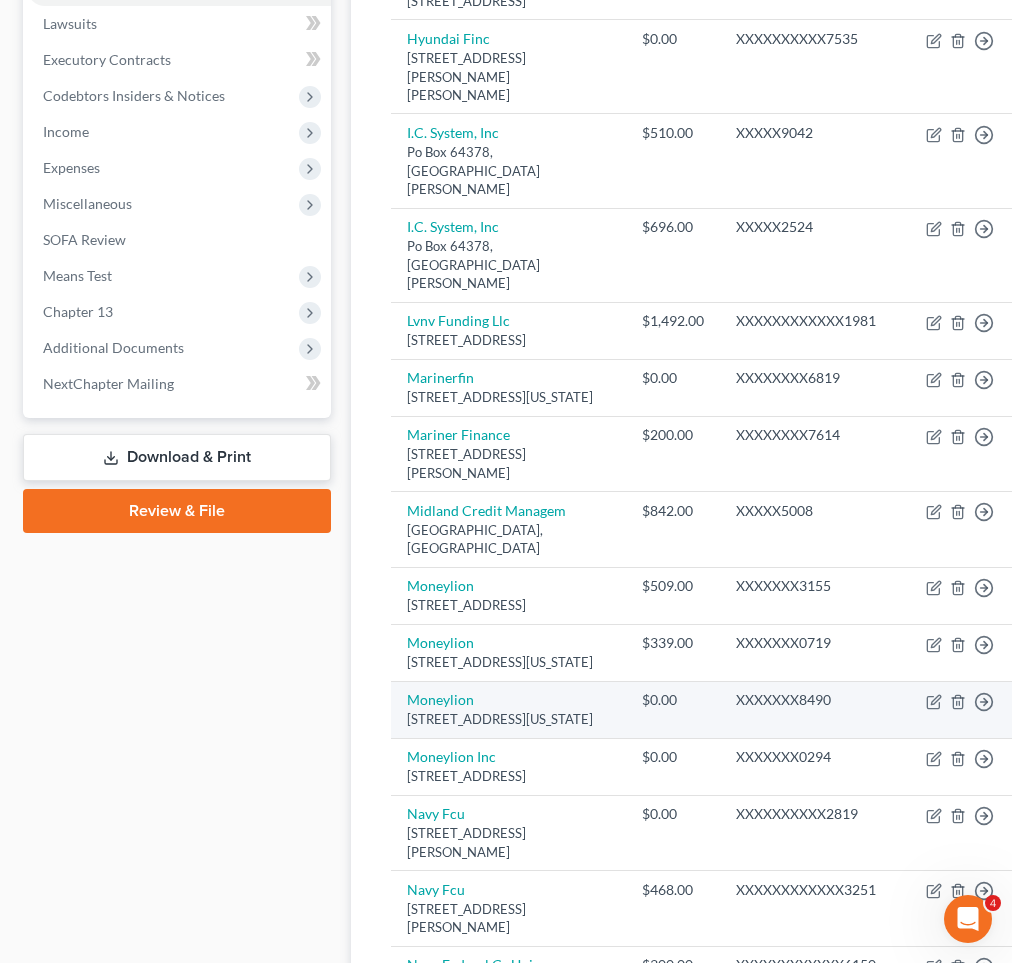 scroll, scrollTop: 562, scrollLeft: 0, axis: vertical 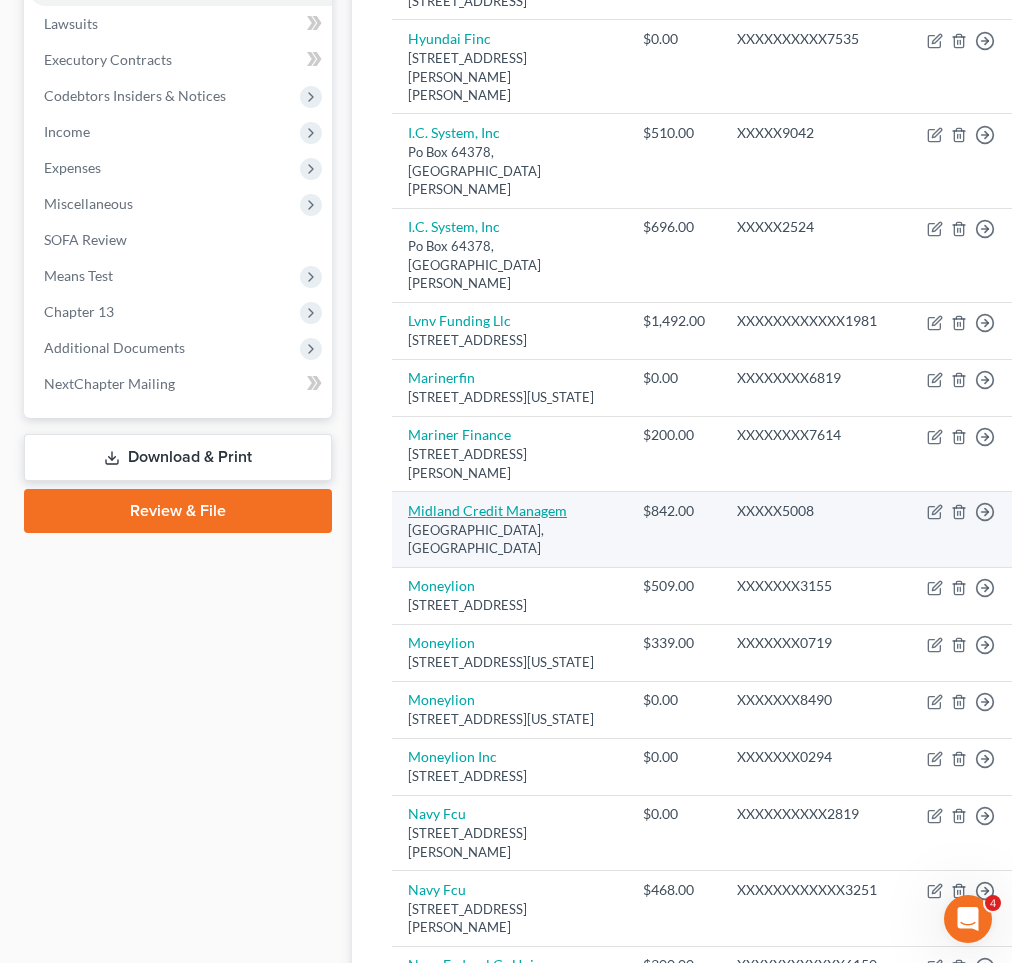 click on "Midland Credit Managem" at bounding box center (487, 510) 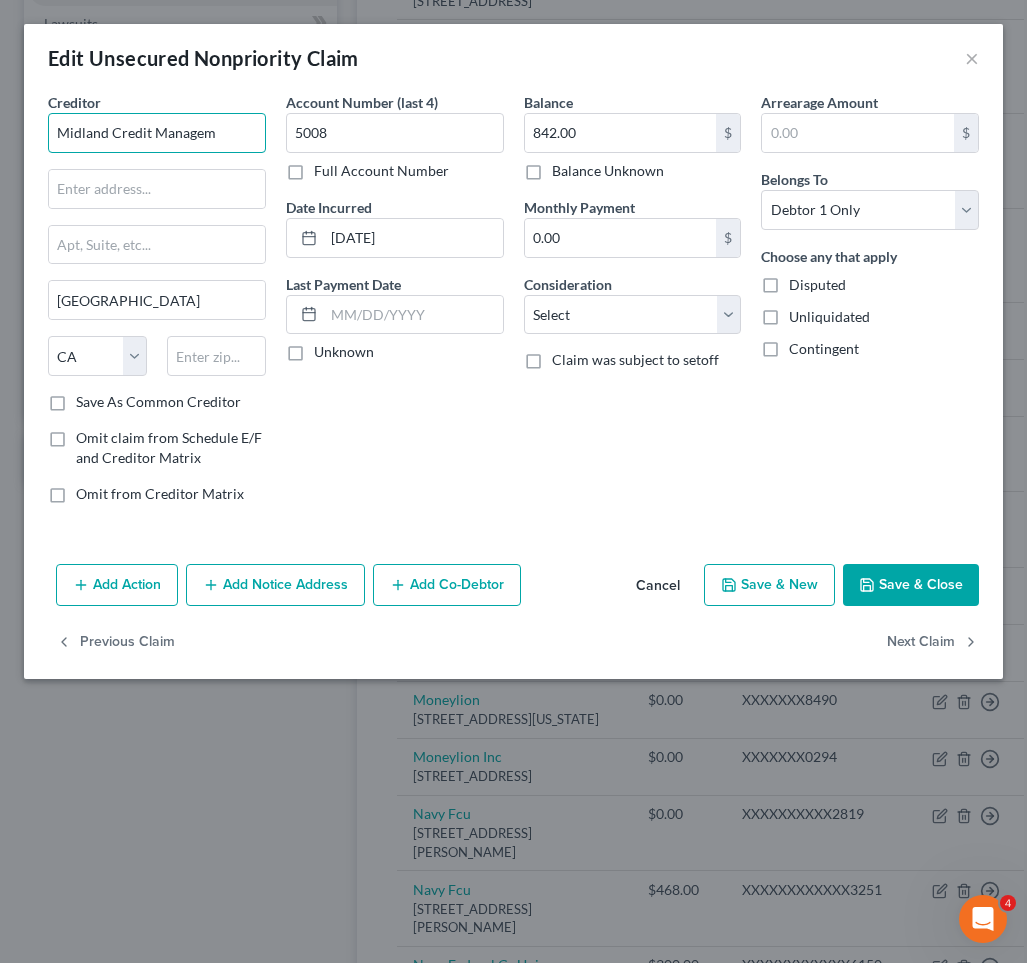 click on "Midland Credit Managem" at bounding box center [157, 133] 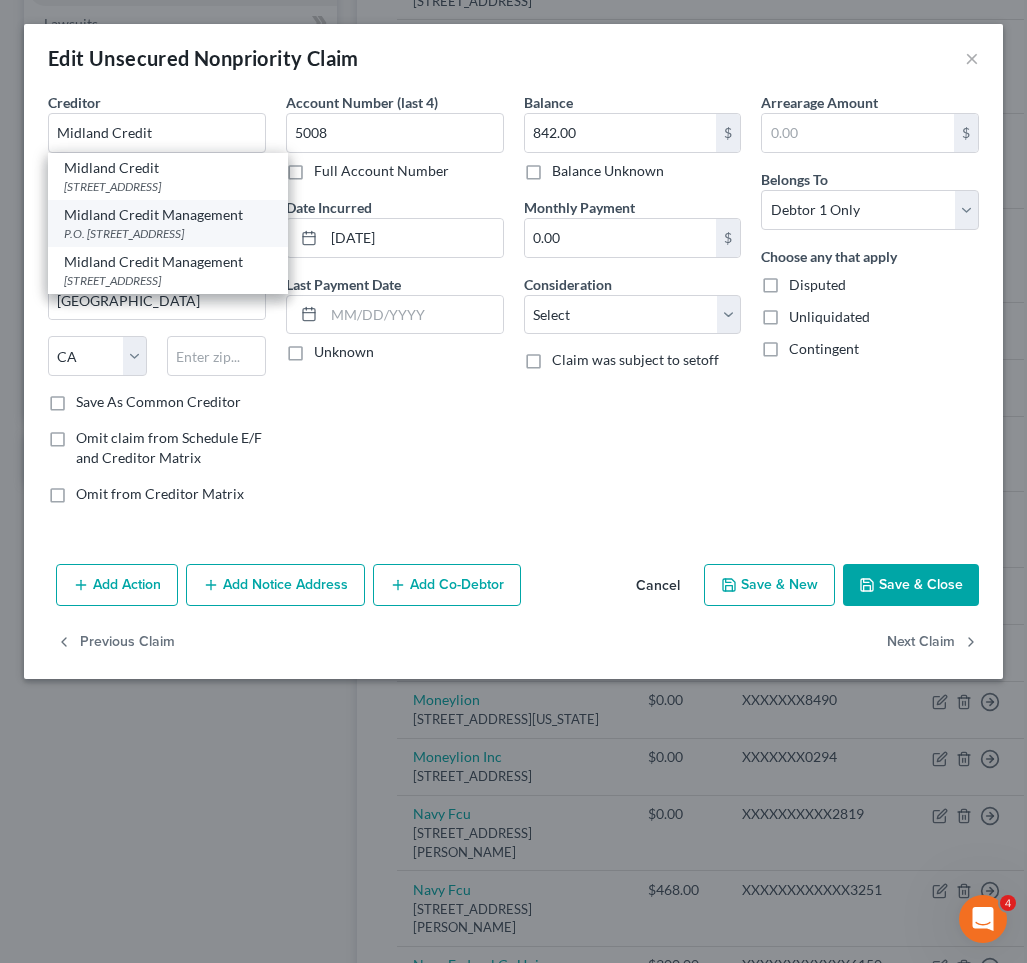 click on "Midland Credit Management" at bounding box center (168, 215) 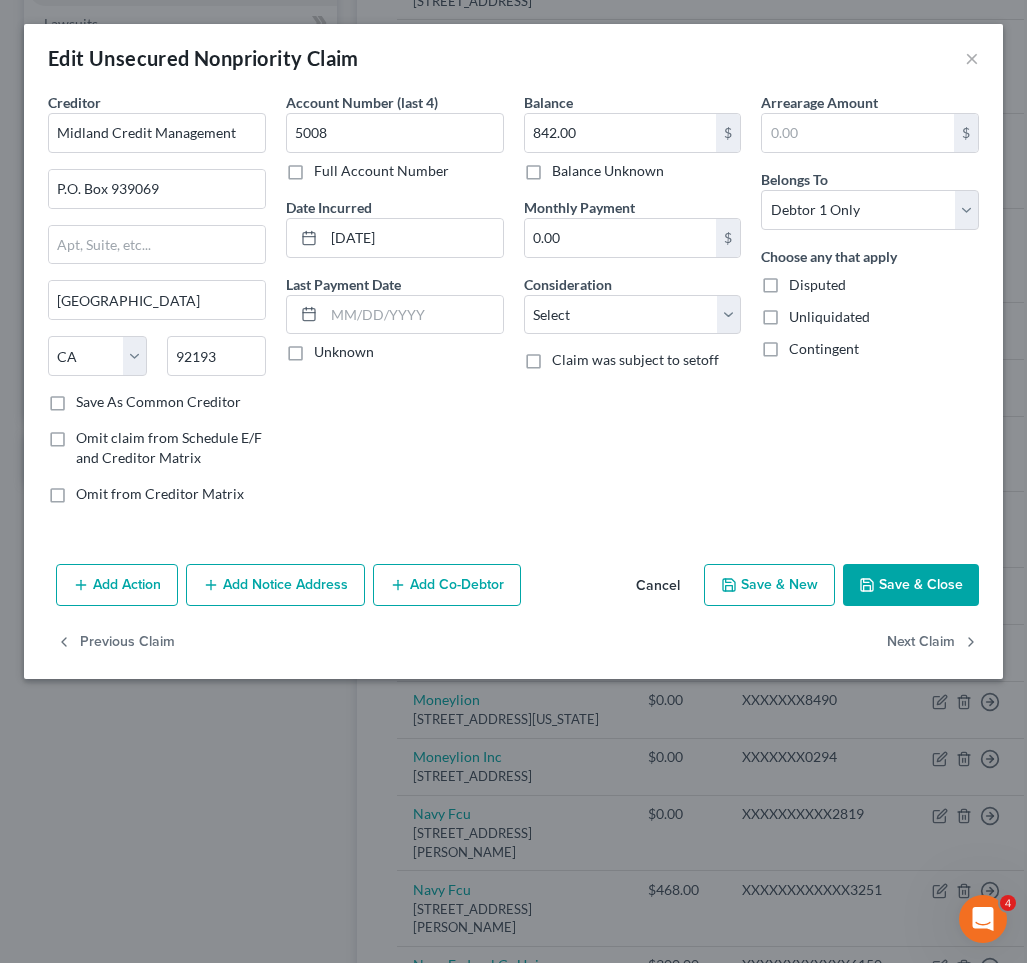 click on "Save & Close" at bounding box center [911, 585] 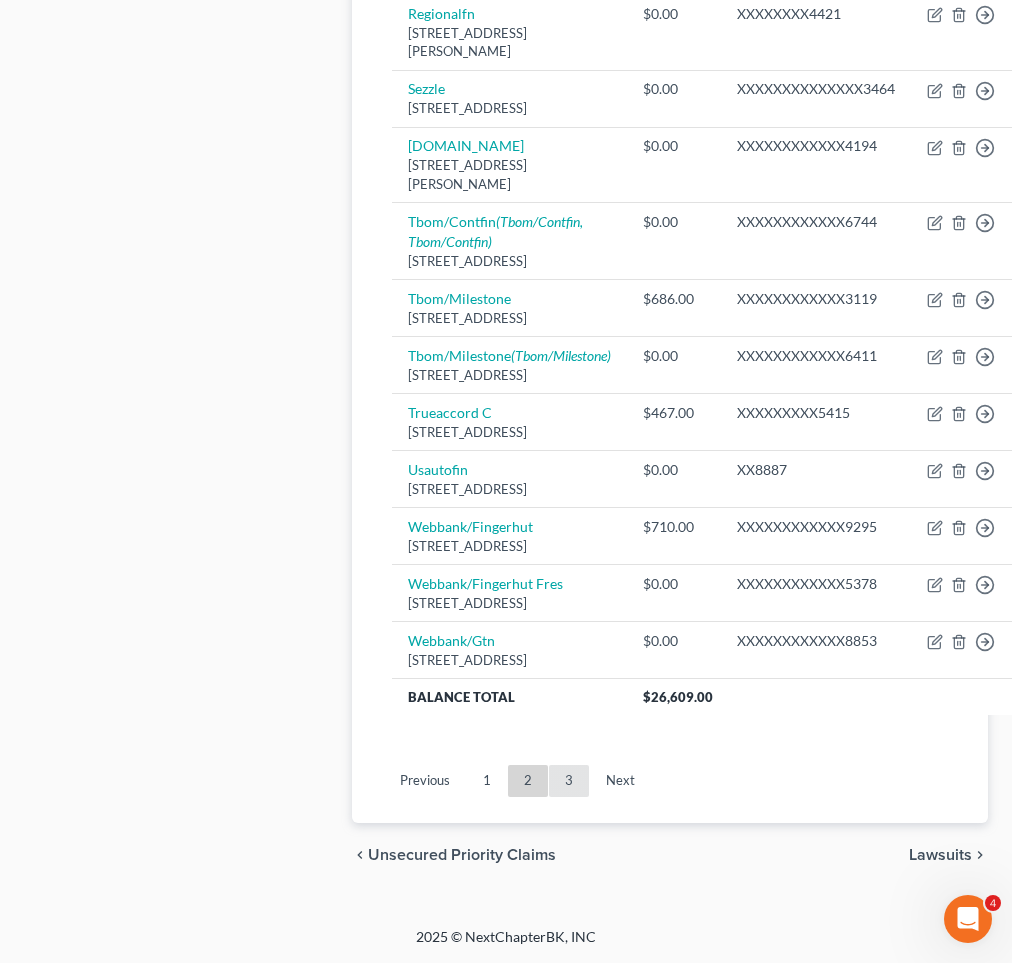 click on "3" at bounding box center [569, 781] 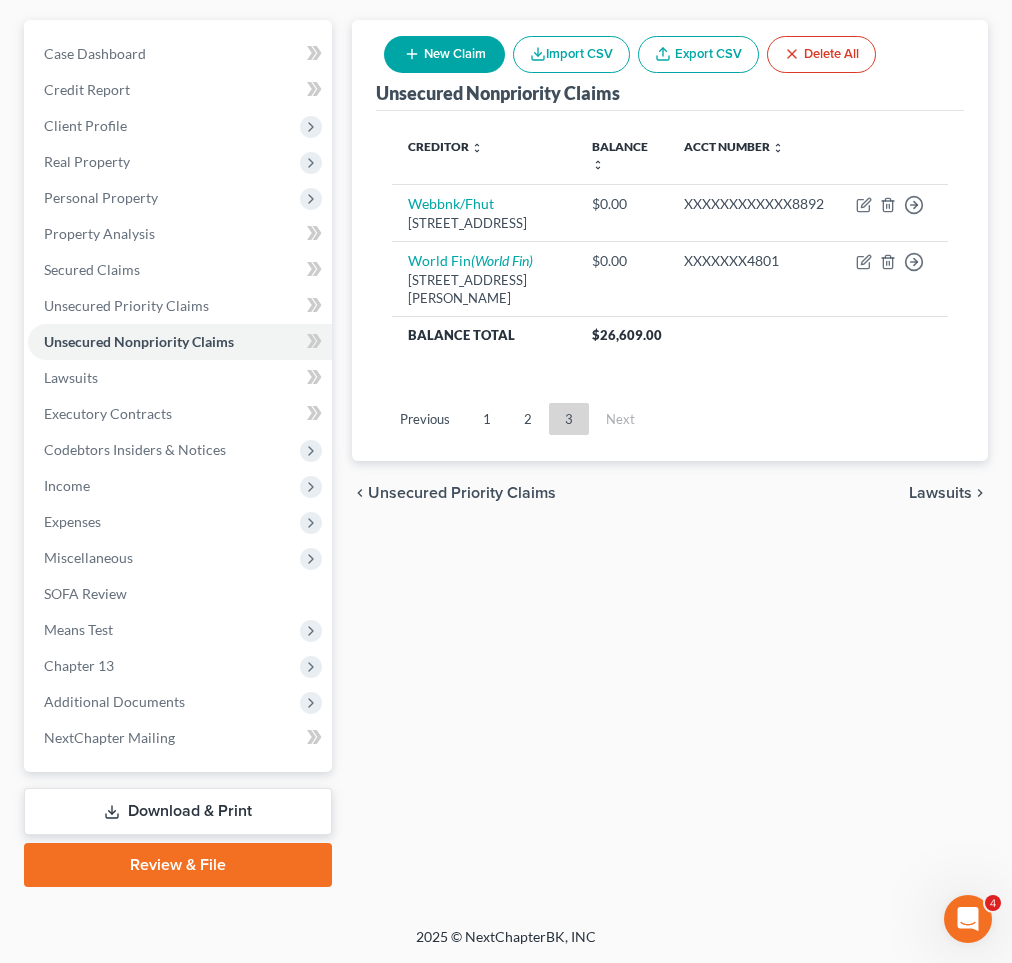click on "Lawsuits" at bounding box center [940, 493] 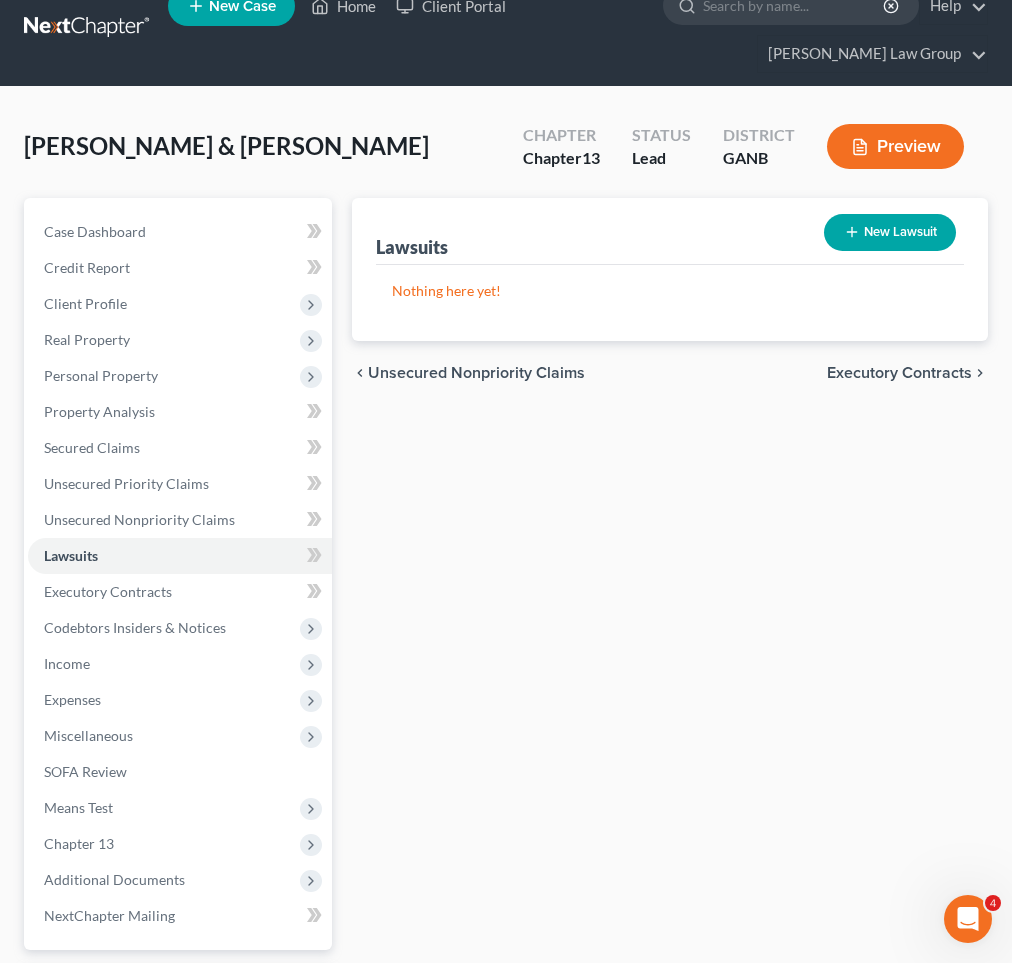 scroll, scrollTop: 0, scrollLeft: 0, axis: both 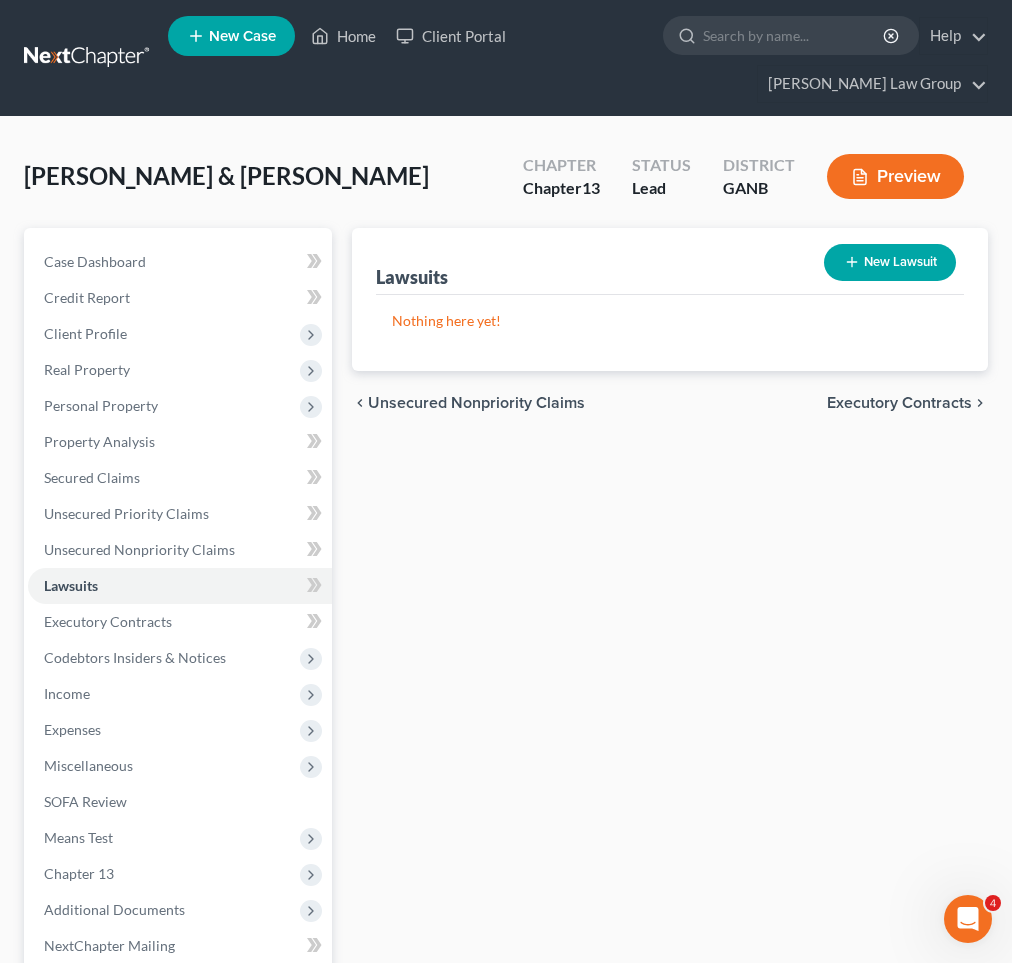 click on "Executory Contracts" at bounding box center (899, 403) 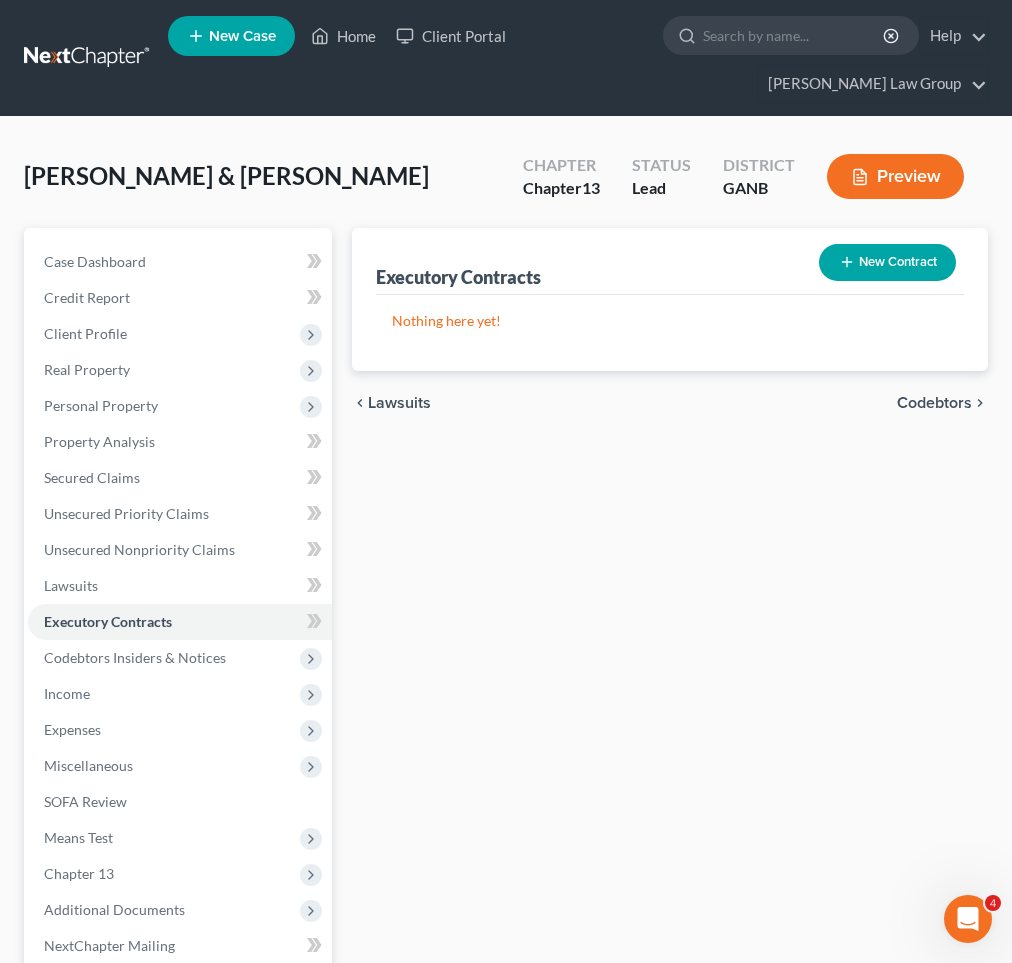 click on "Codebtors" at bounding box center [934, 403] 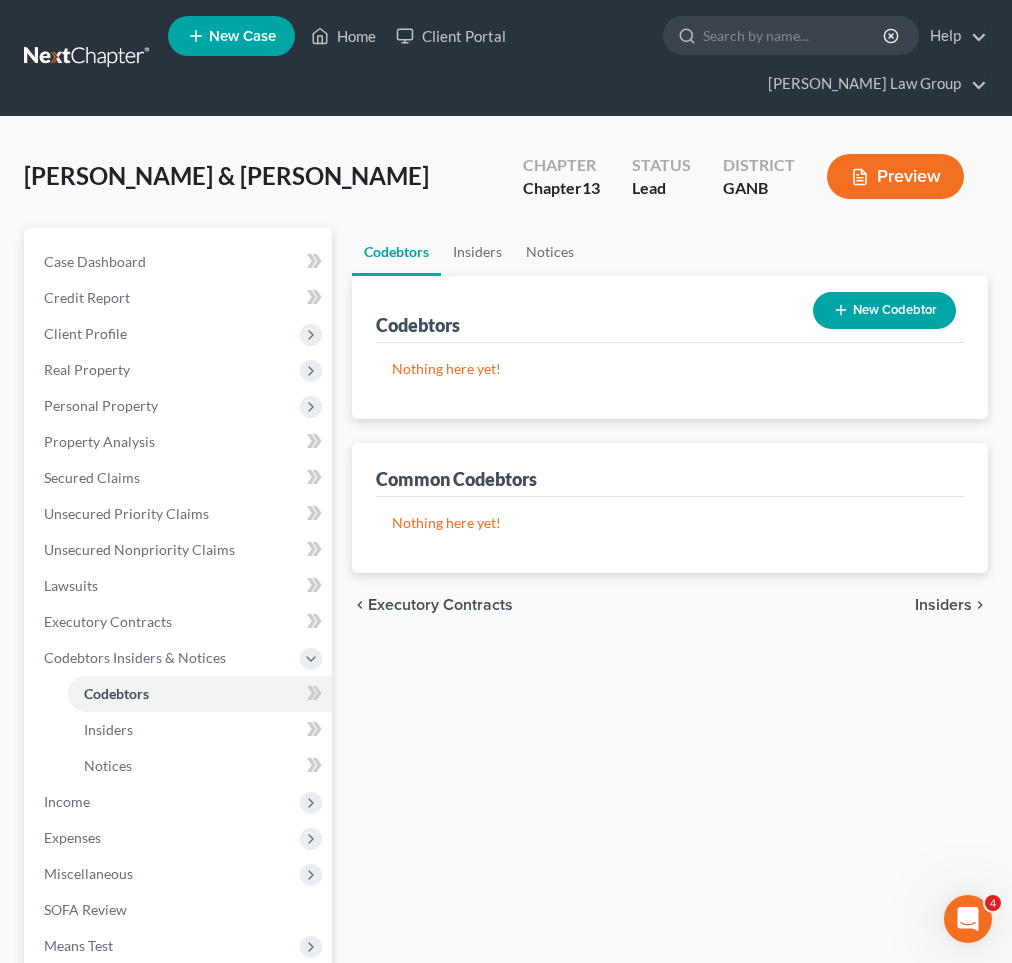 click on "Insiders" at bounding box center [943, 605] 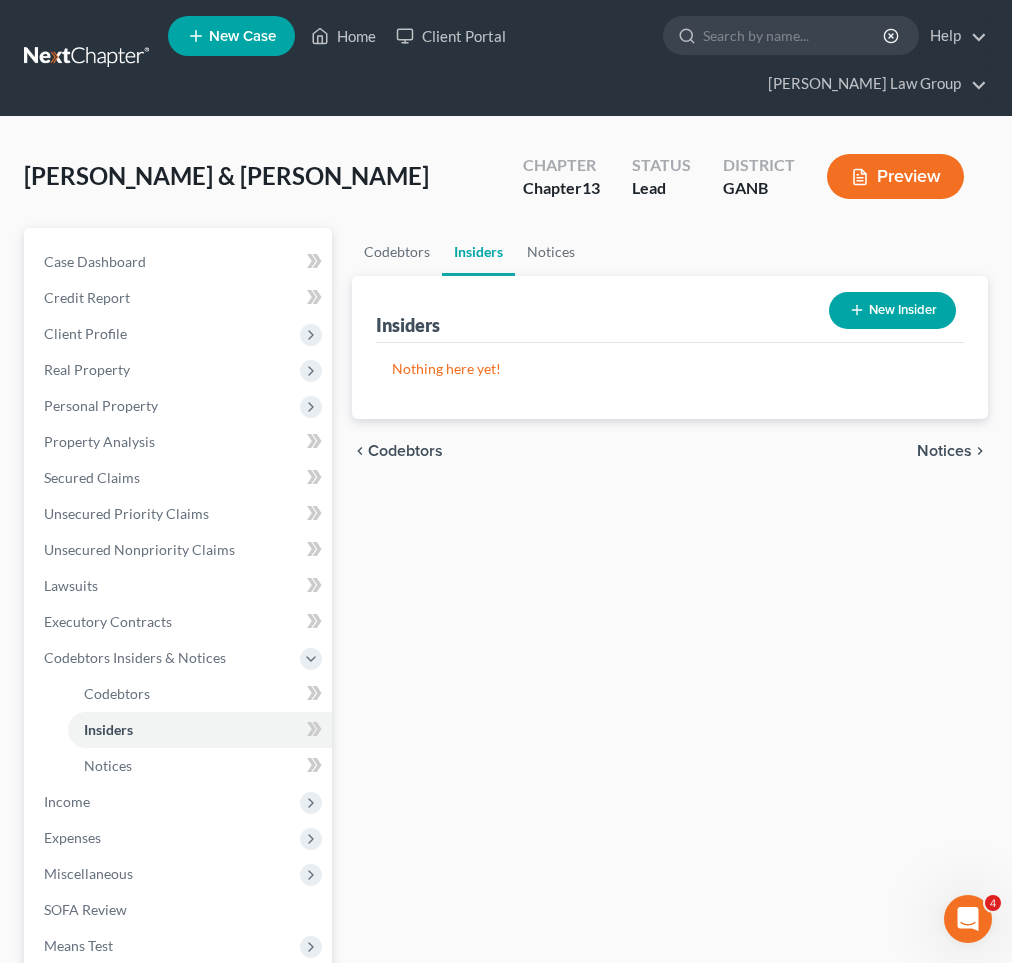 click on "Notices" at bounding box center (944, 451) 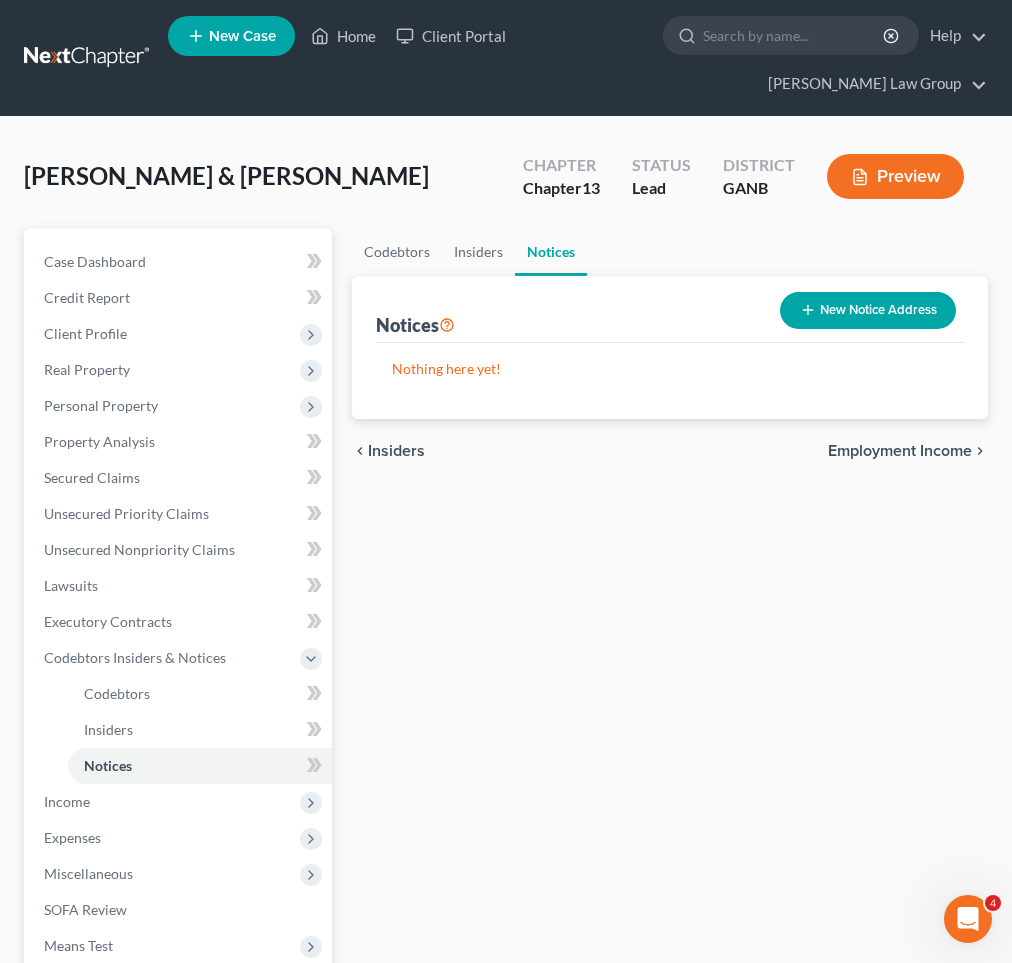 click on "Employment Income" at bounding box center [900, 451] 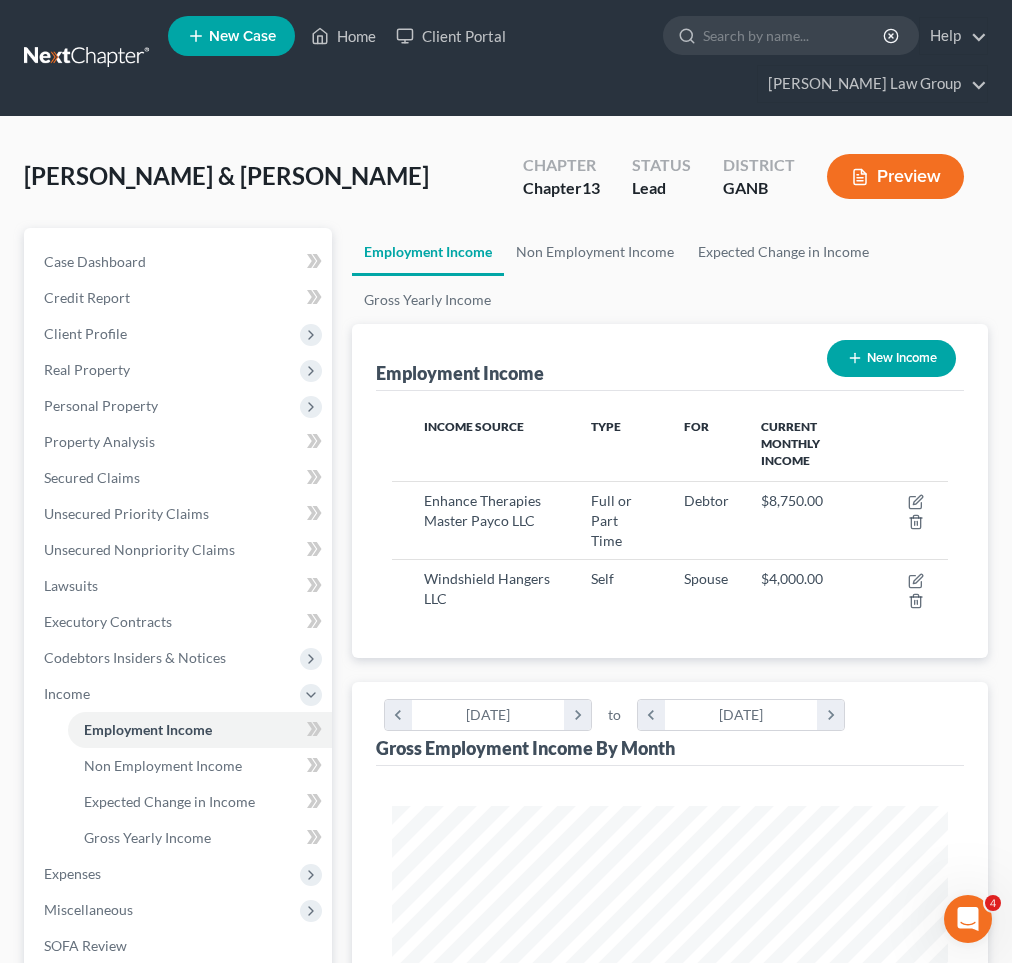 scroll, scrollTop: 999722, scrollLeft: 999404, axis: both 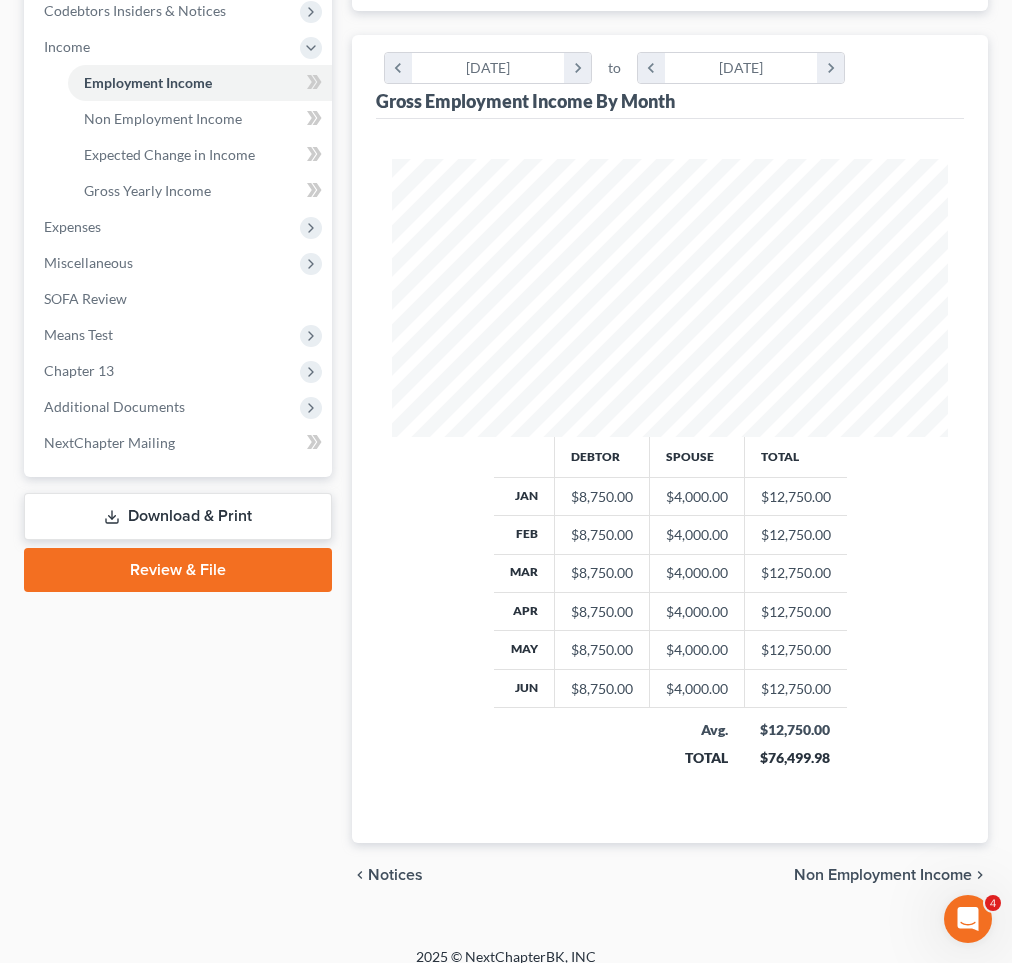 click on "Non Employment Income" at bounding box center [883, 875] 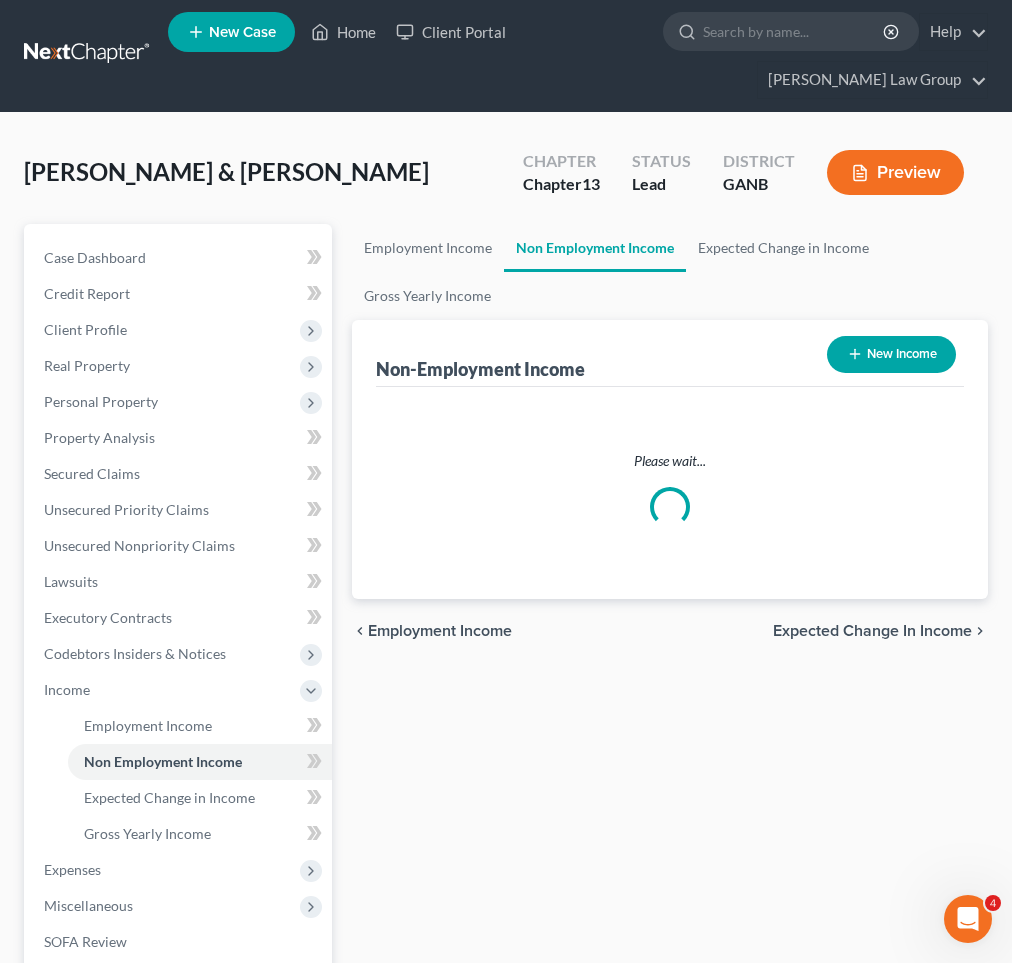 scroll, scrollTop: 0, scrollLeft: 0, axis: both 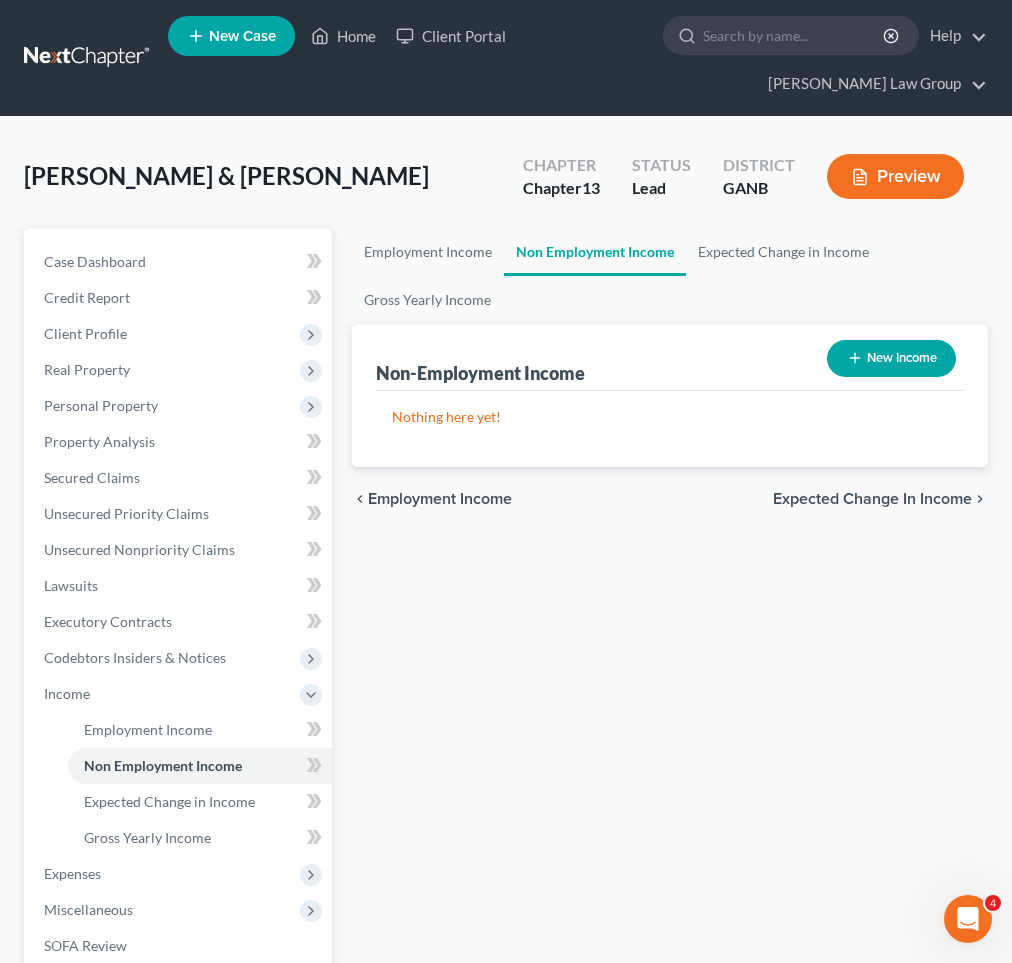 click on "Expected Change in Income" at bounding box center [872, 499] 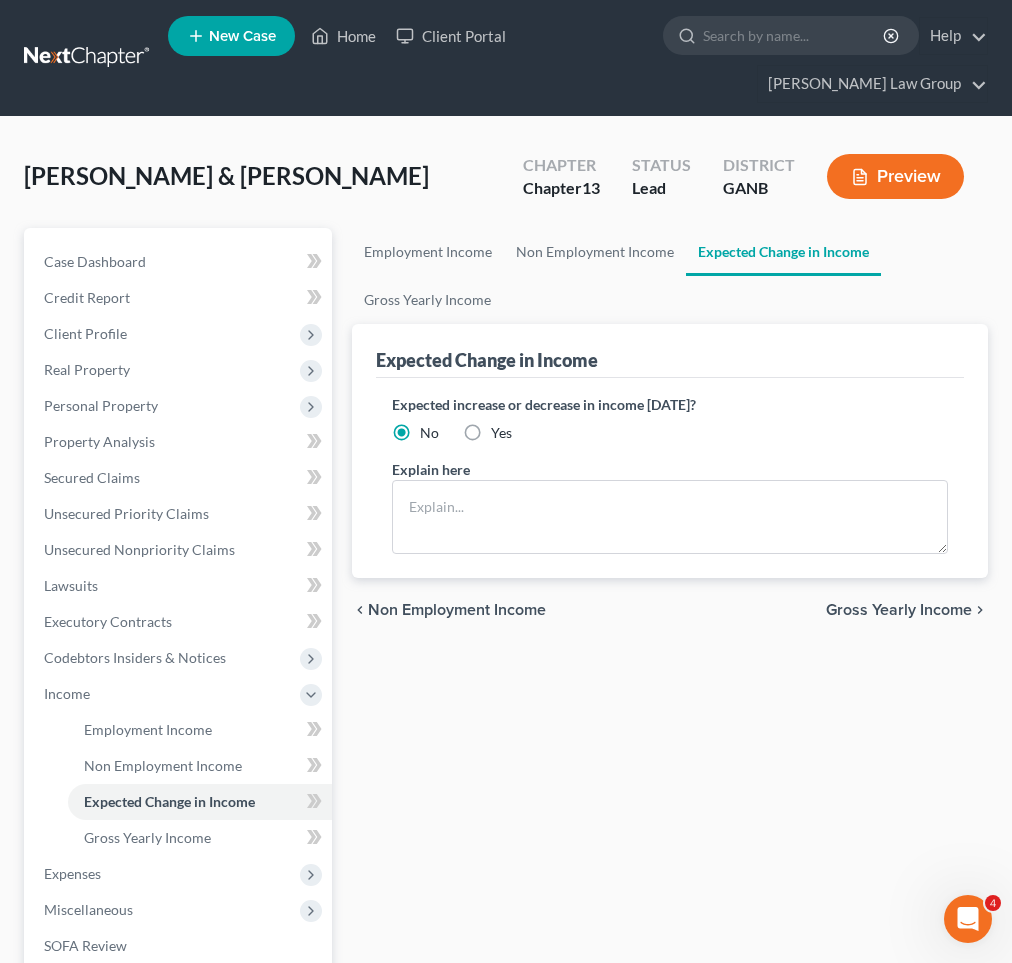 click on "Gross Yearly Income" at bounding box center [899, 610] 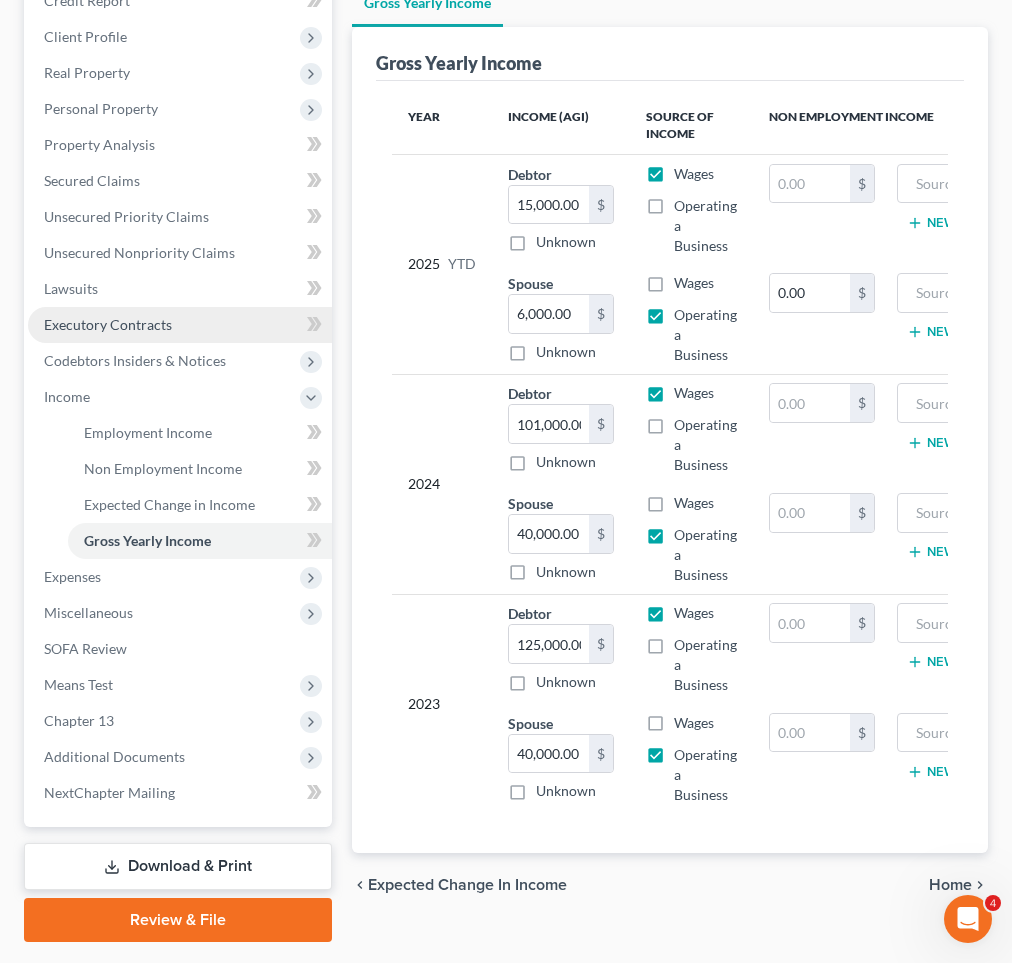 scroll, scrollTop: 352, scrollLeft: 0, axis: vertical 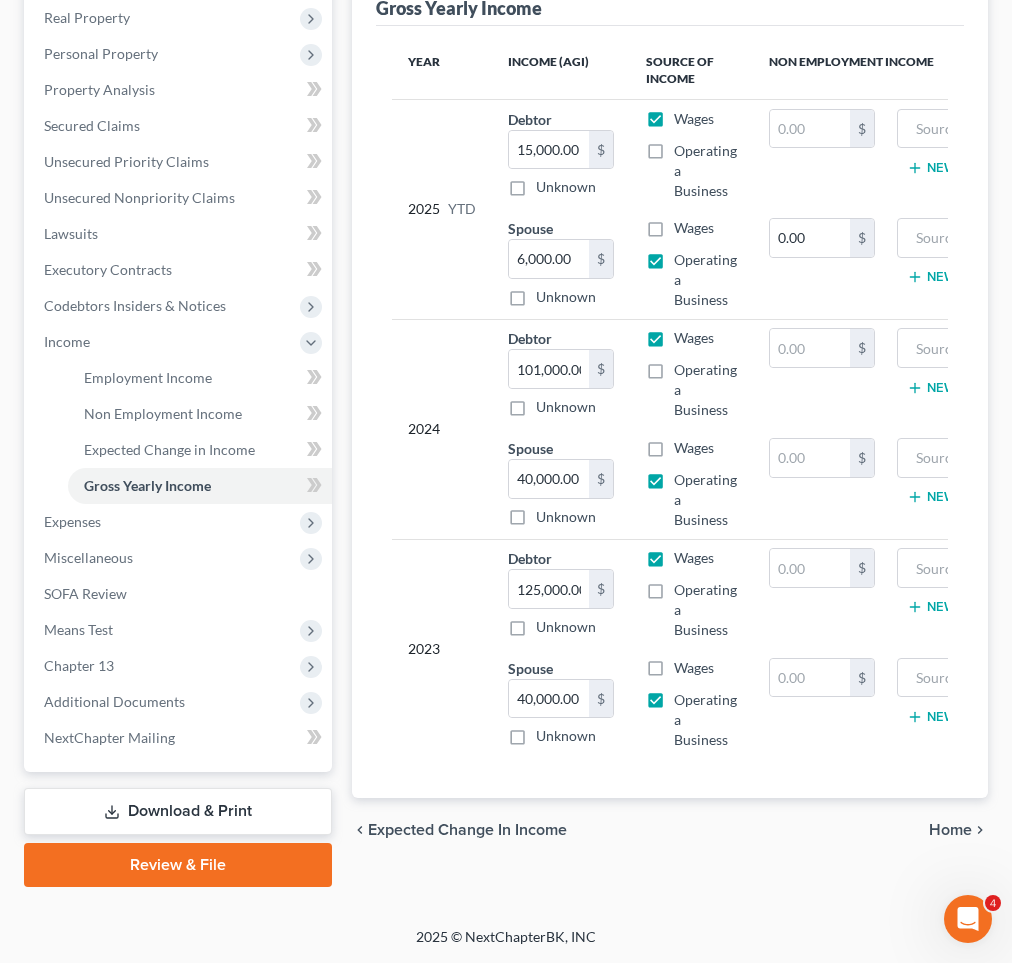 click on "Home" at bounding box center [950, 830] 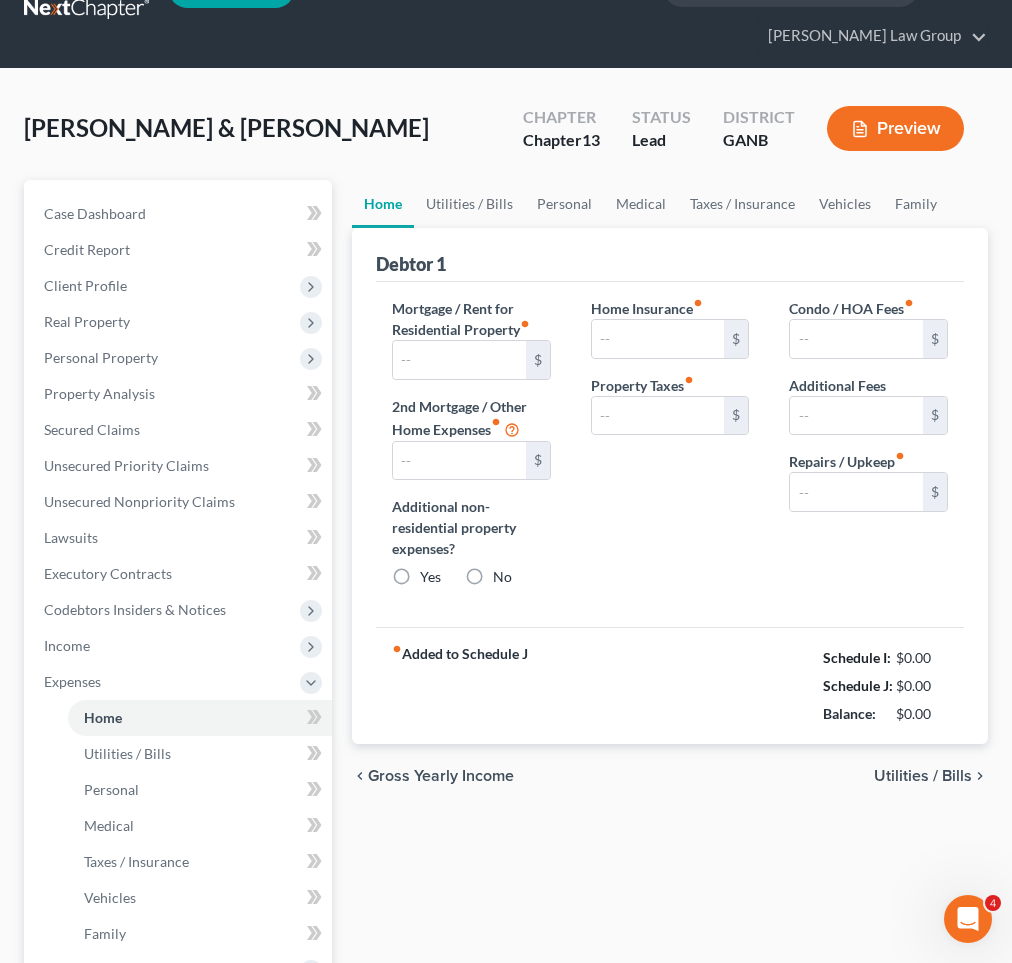 type on "2,509.00" 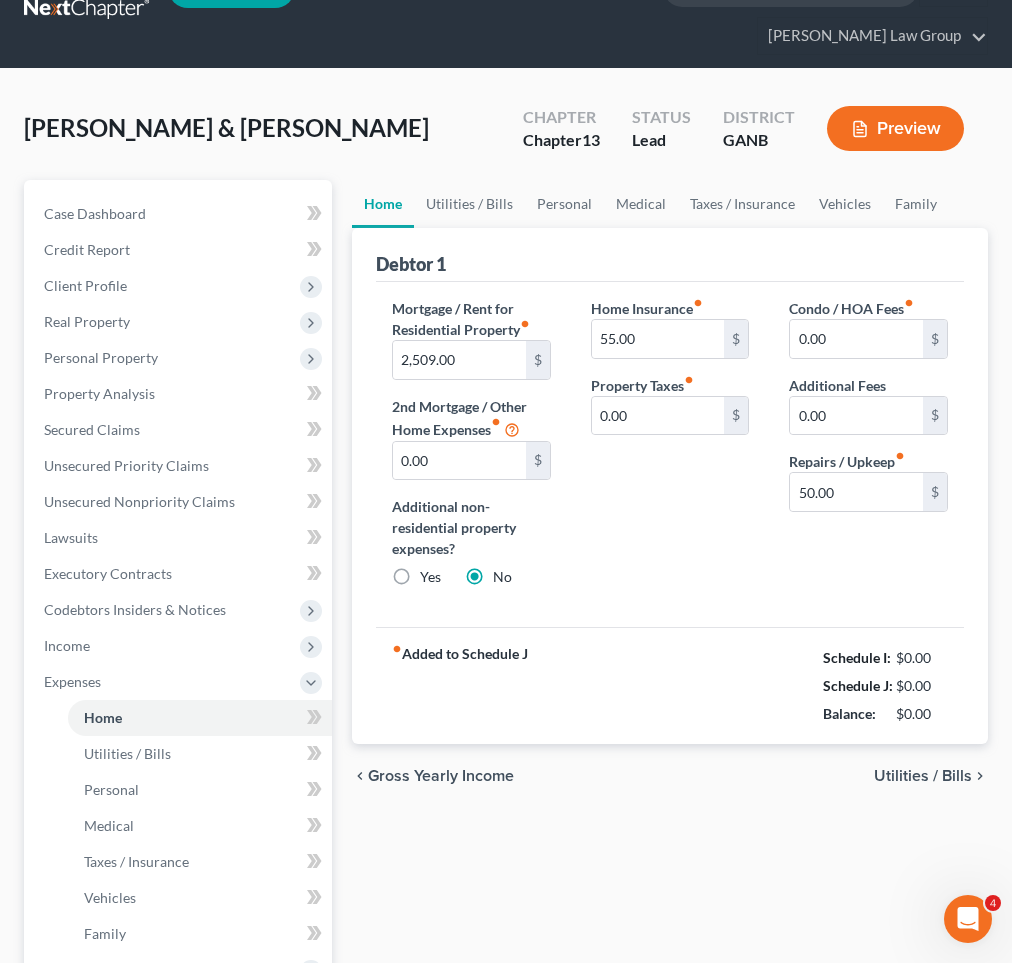 scroll, scrollTop: 0, scrollLeft: 0, axis: both 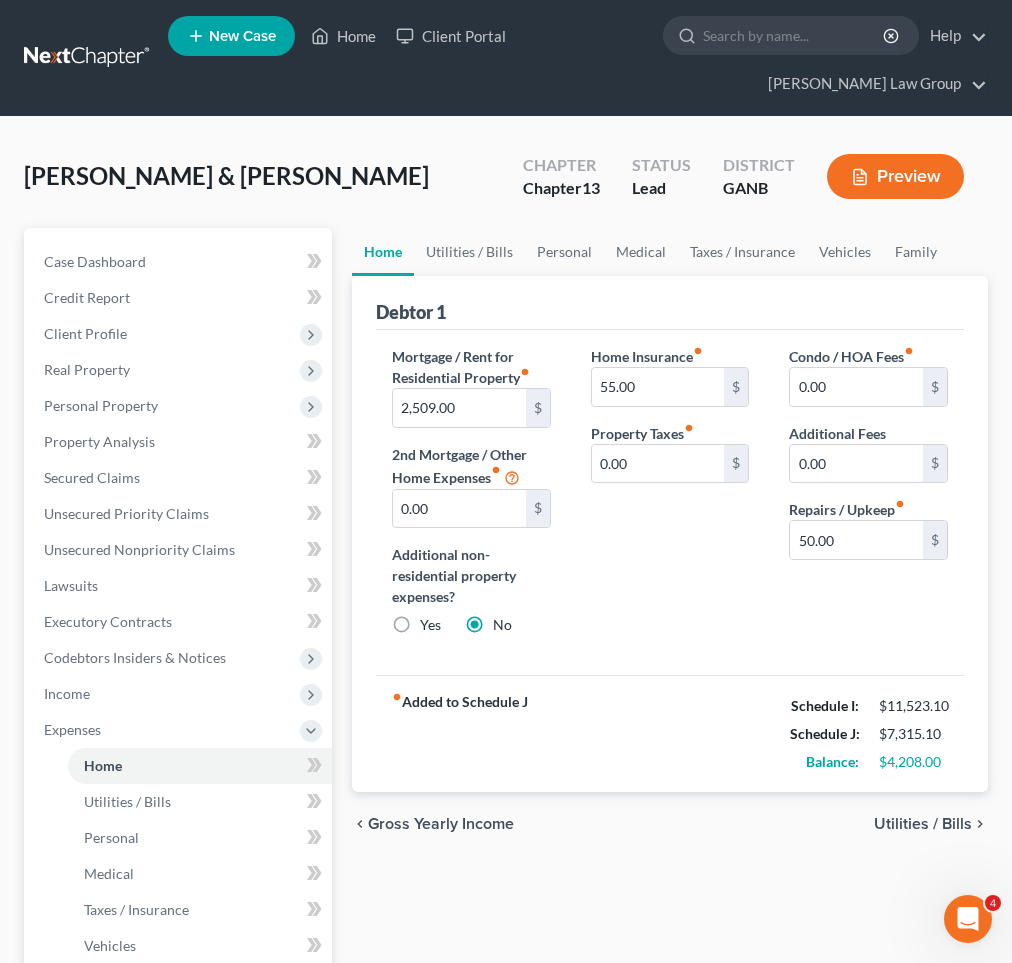 click on "Utilities / Bills" at bounding box center [923, 824] 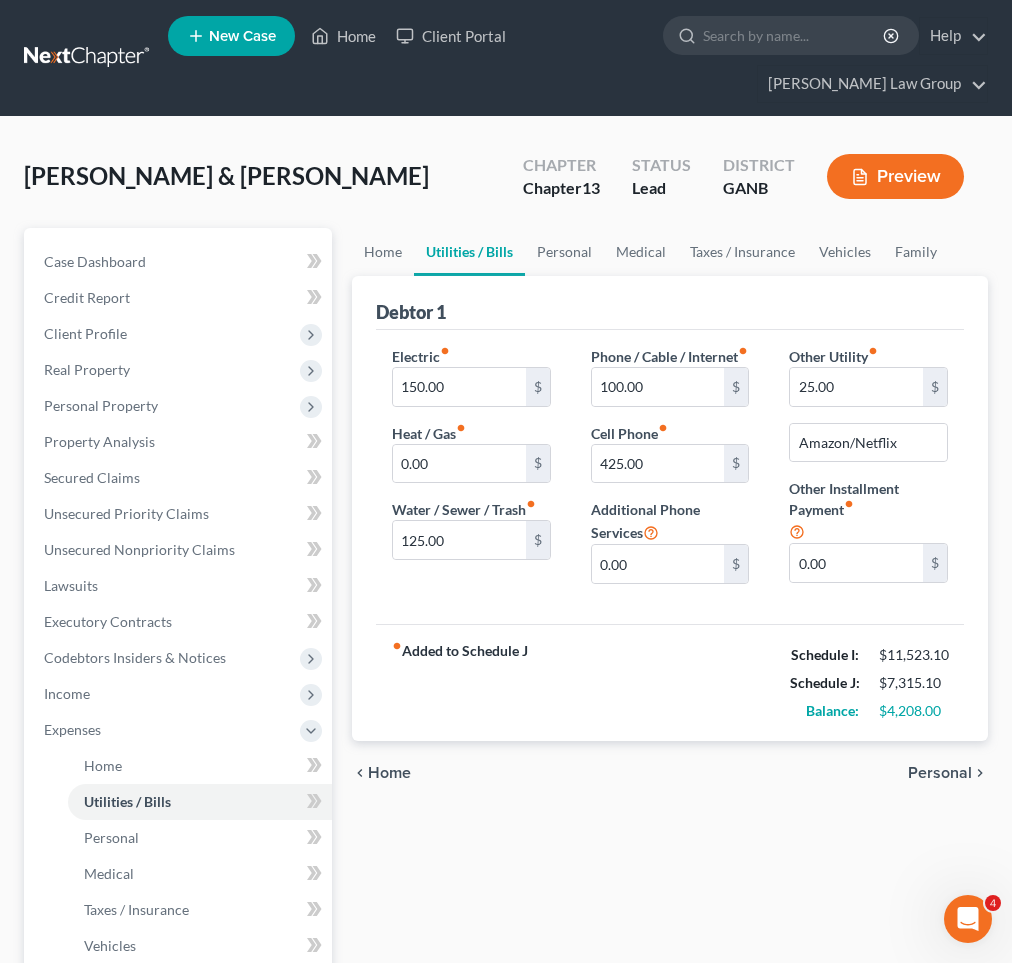 click on "Personal" at bounding box center [940, 773] 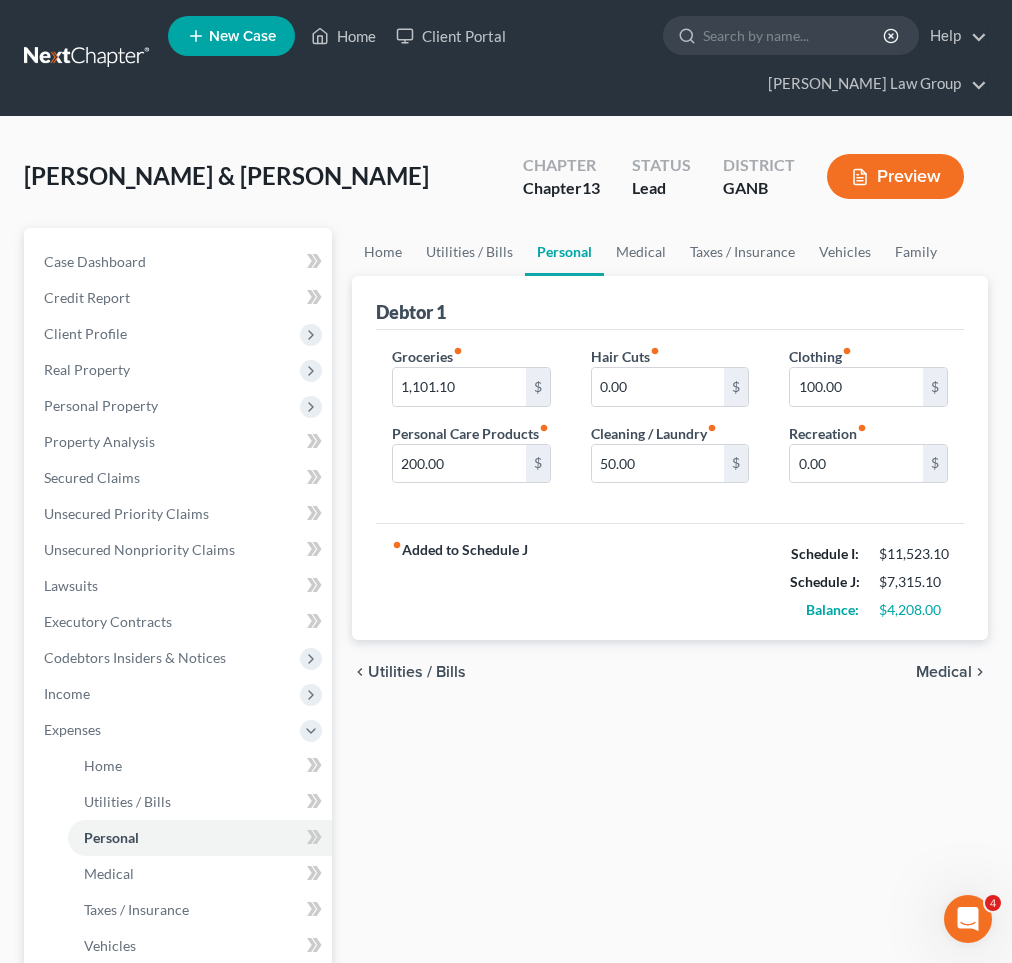 click on "Medical" at bounding box center [944, 672] 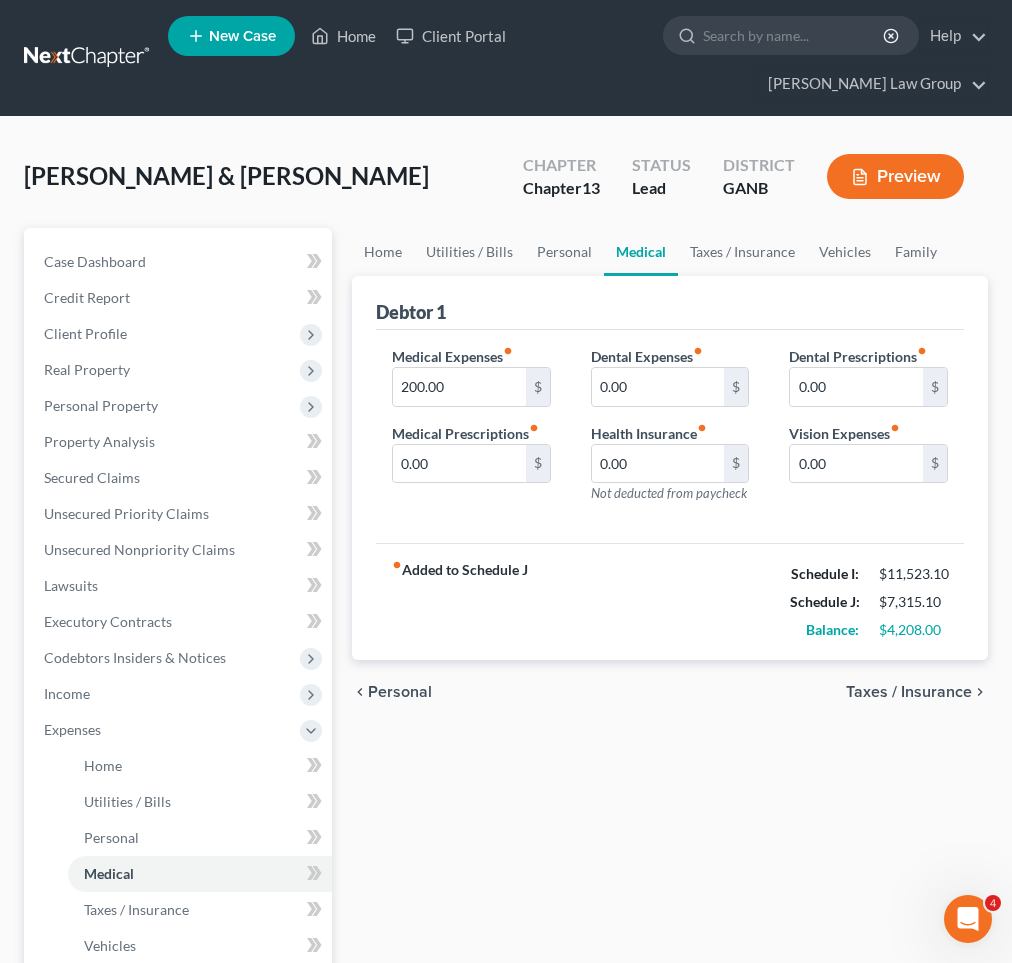 click on "Taxes / Insurance" at bounding box center [909, 692] 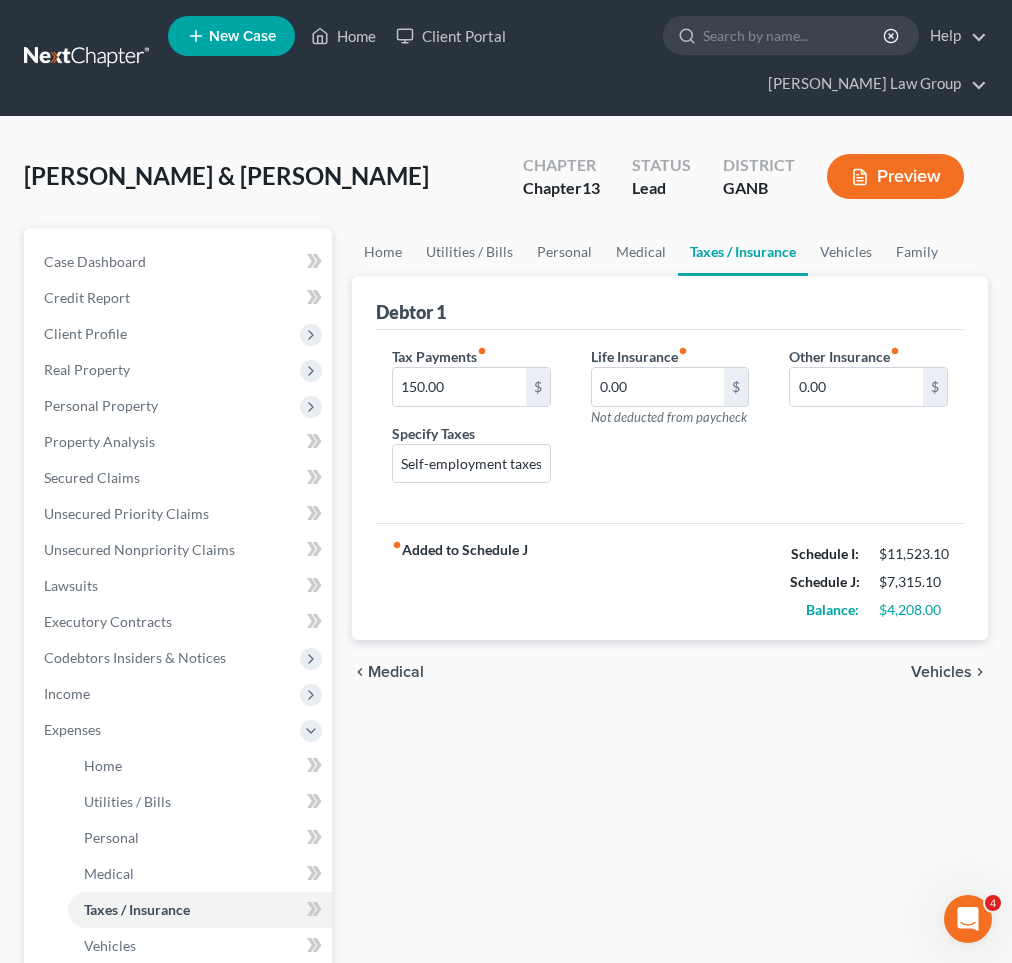 click on "Vehicles" at bounding box center (941, 672) 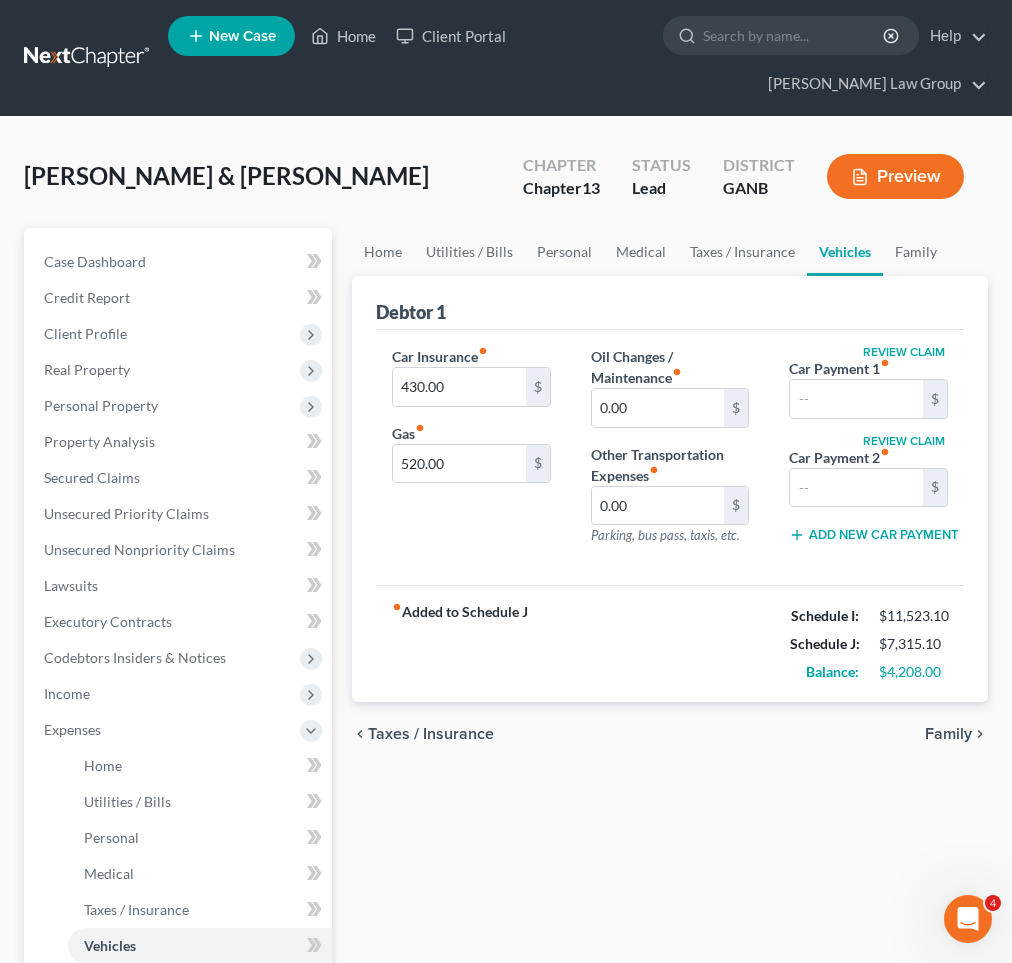 click on "Family" at bounding box center (948, 734) 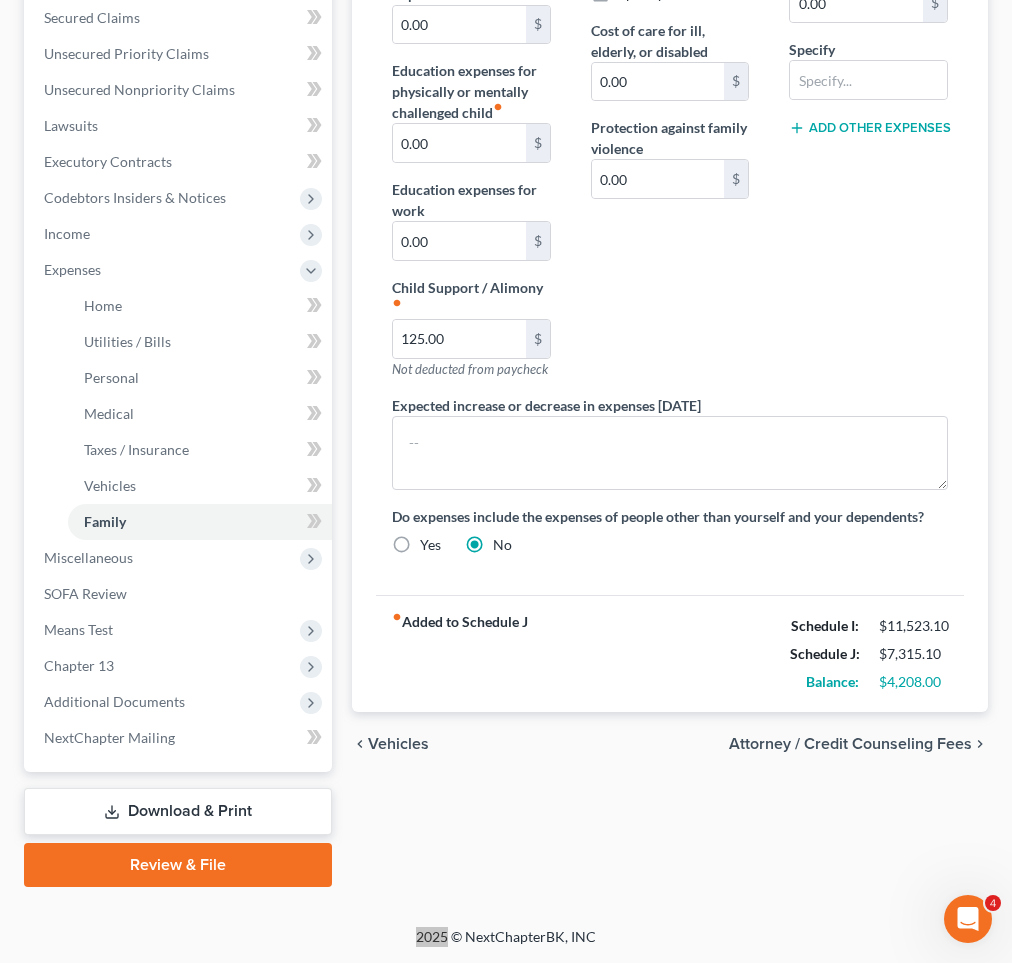 scroll, scrollTop: 460, scrollLeft: 0, axis: vertical 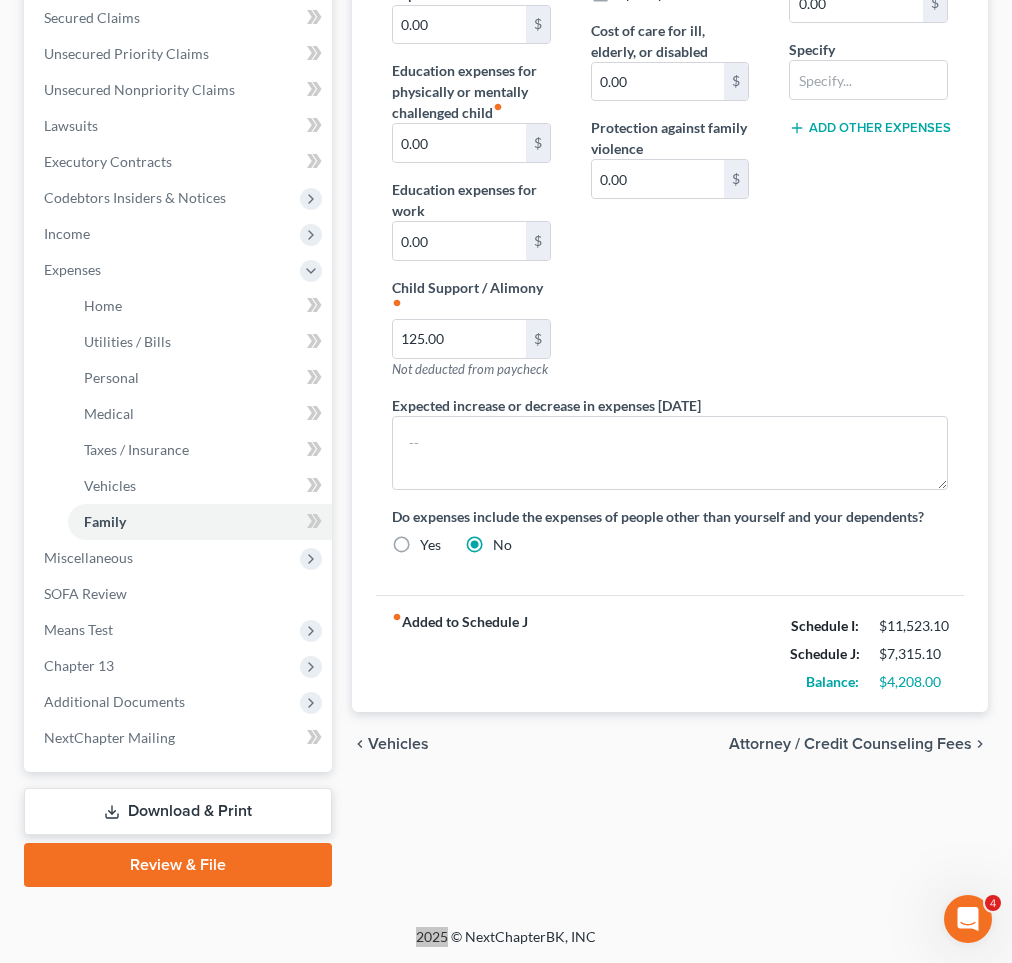 click on "Attorney / Credit Counseling Fees" at bounding box center [850, 744] 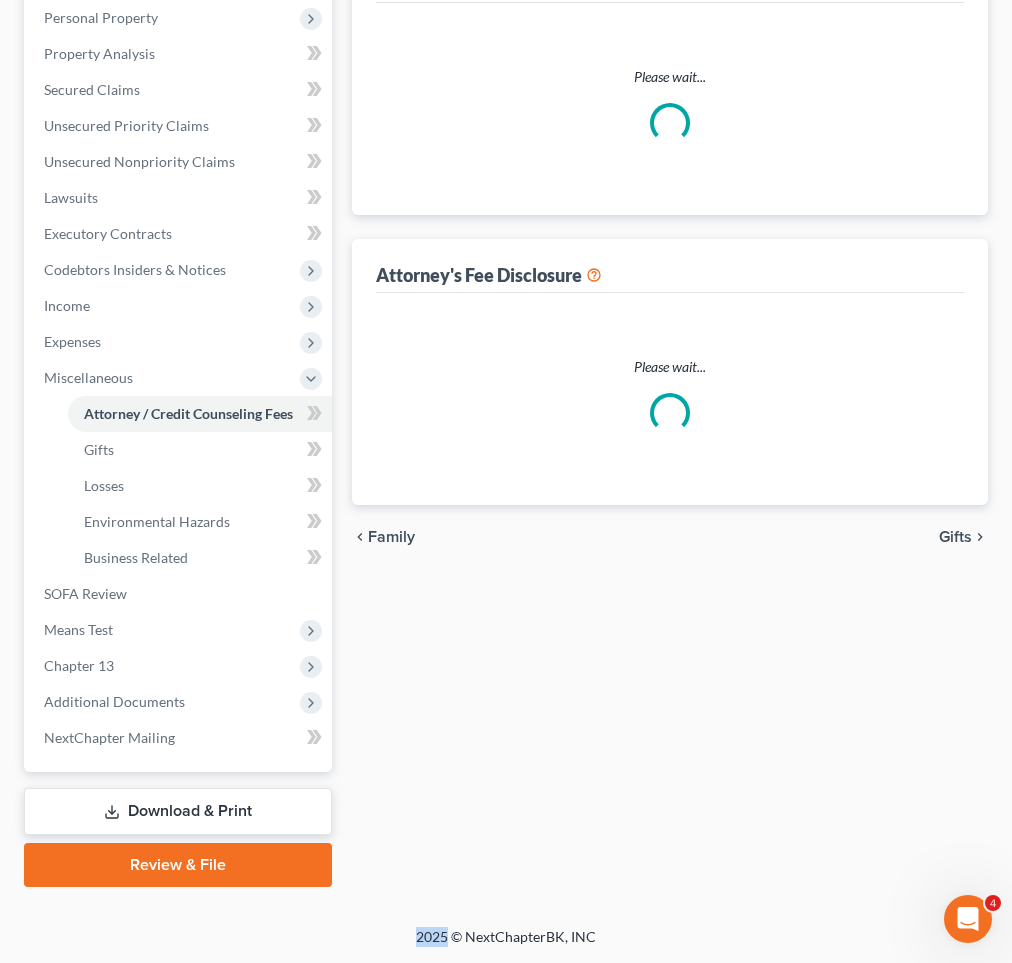 scroll, scrollTop: 0, scrollLeft: 0, axis: both 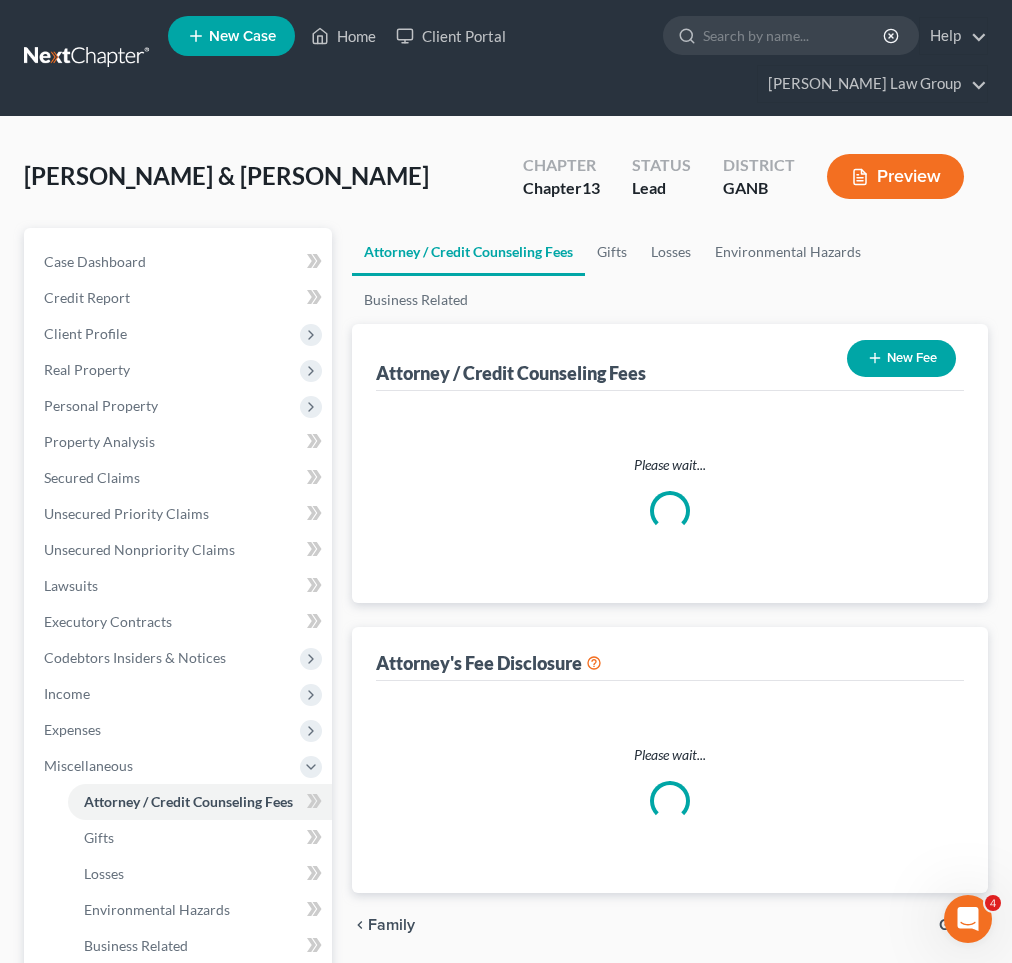 select on "1" 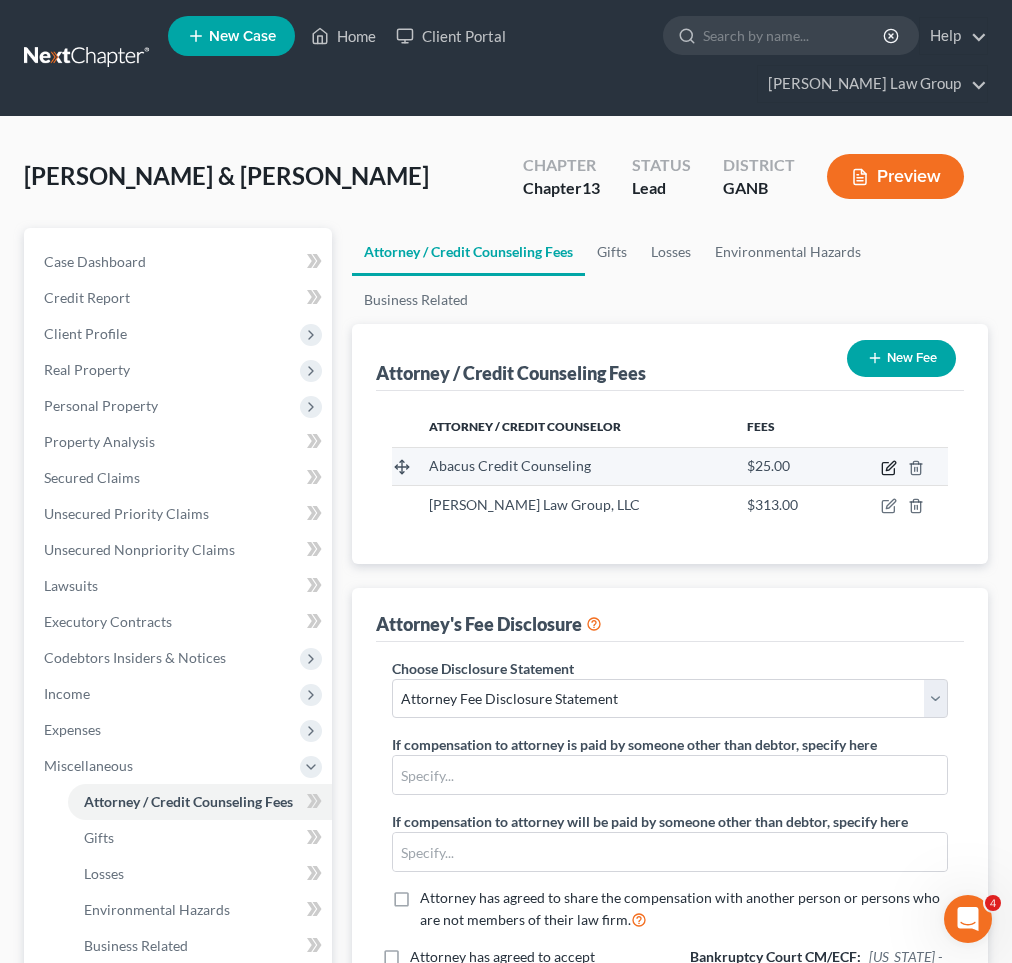 click 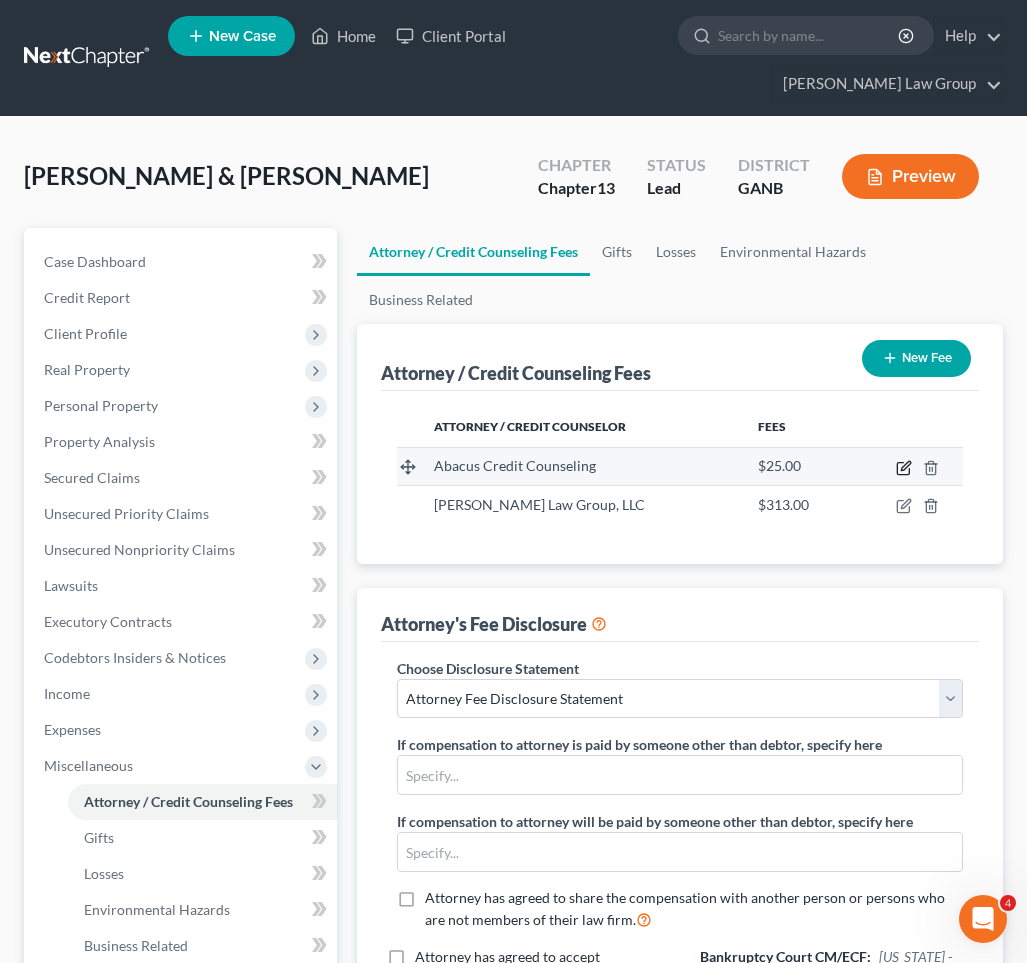select on "4" 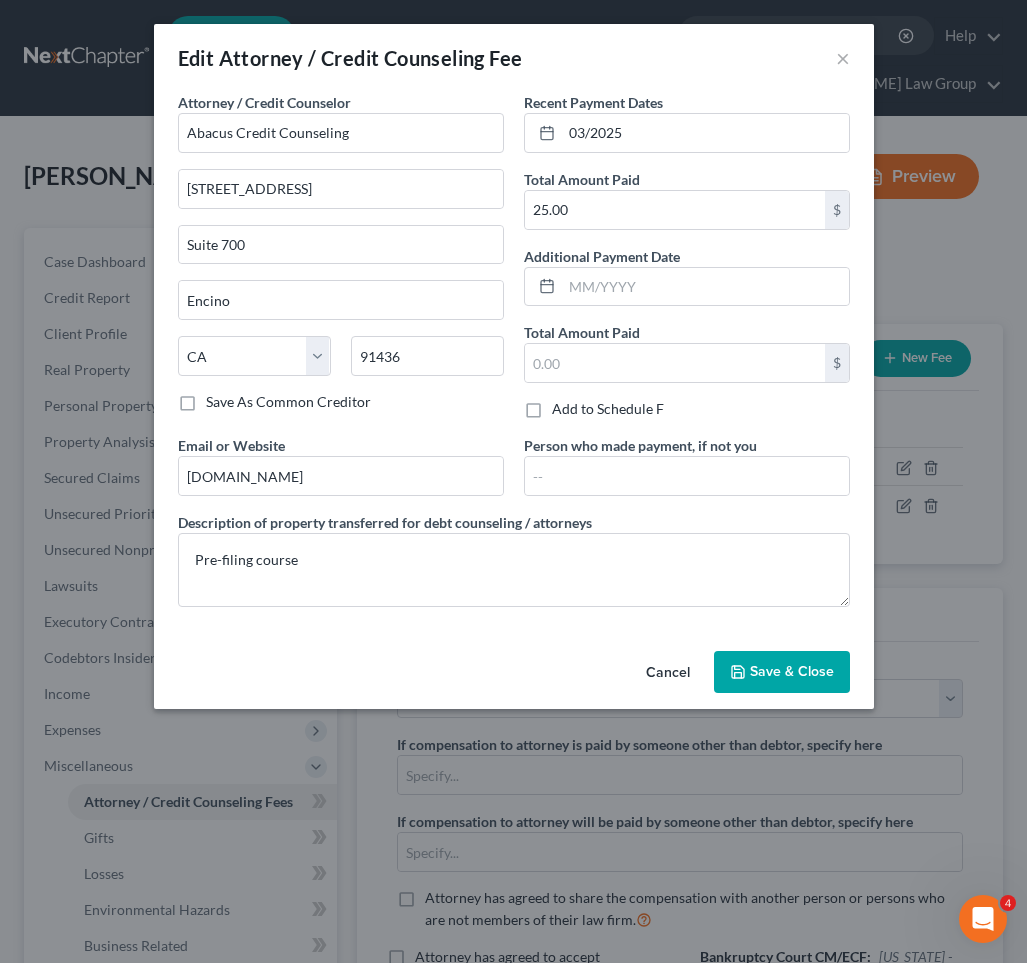 click on "Cancel" at bounding box center (668, 673) 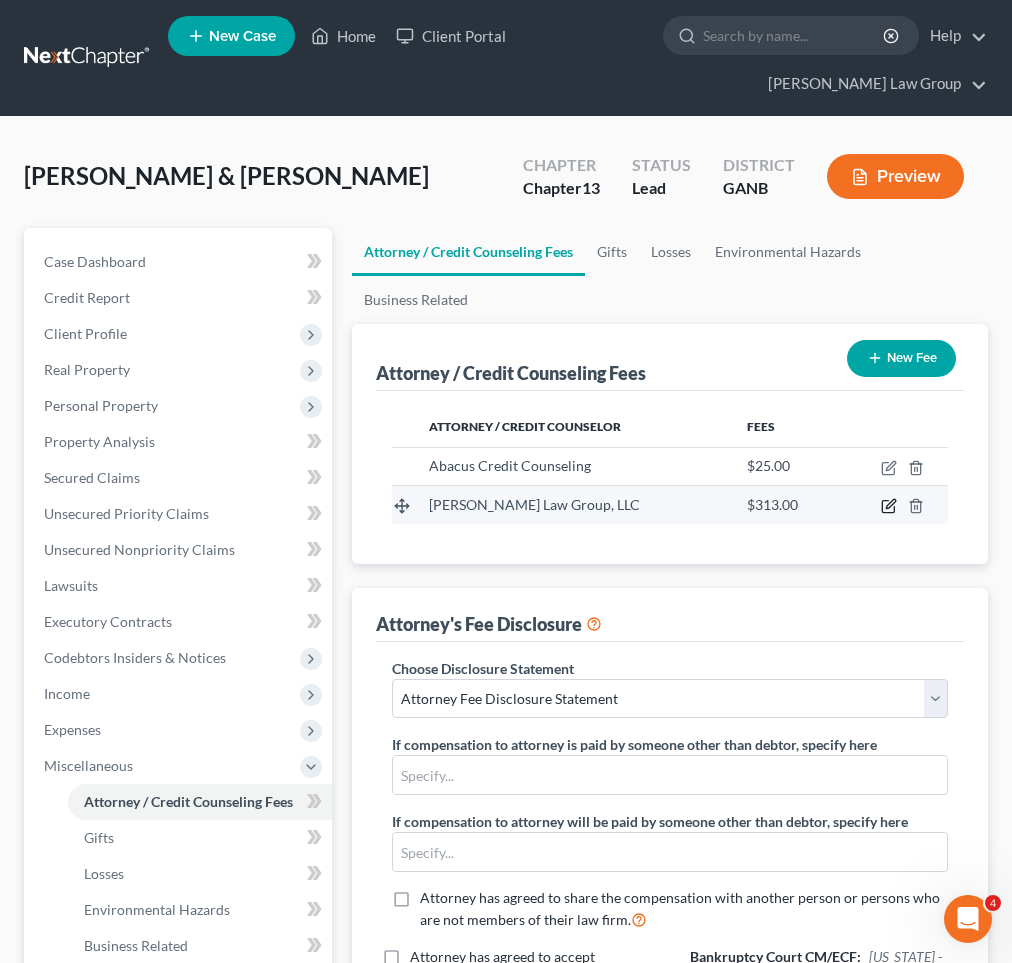 click 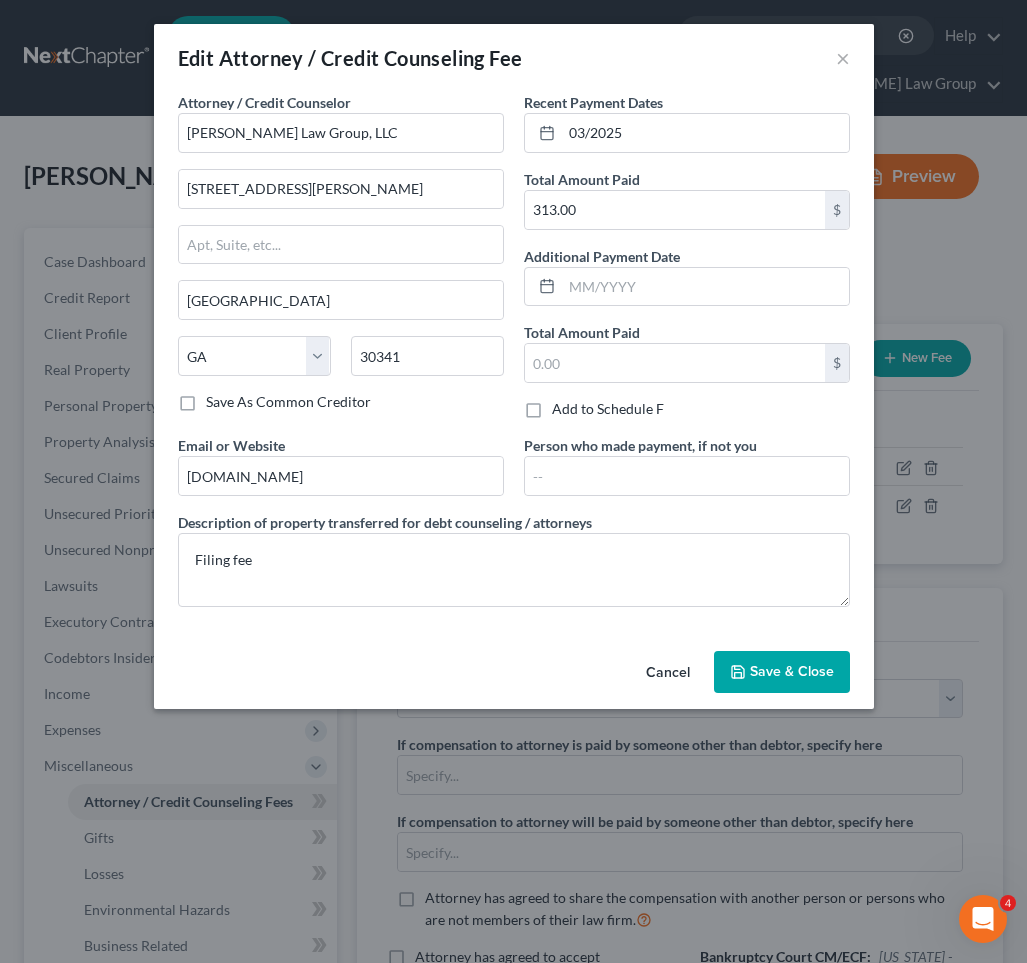 click on "Cancel" at bounding box center (668, 673) 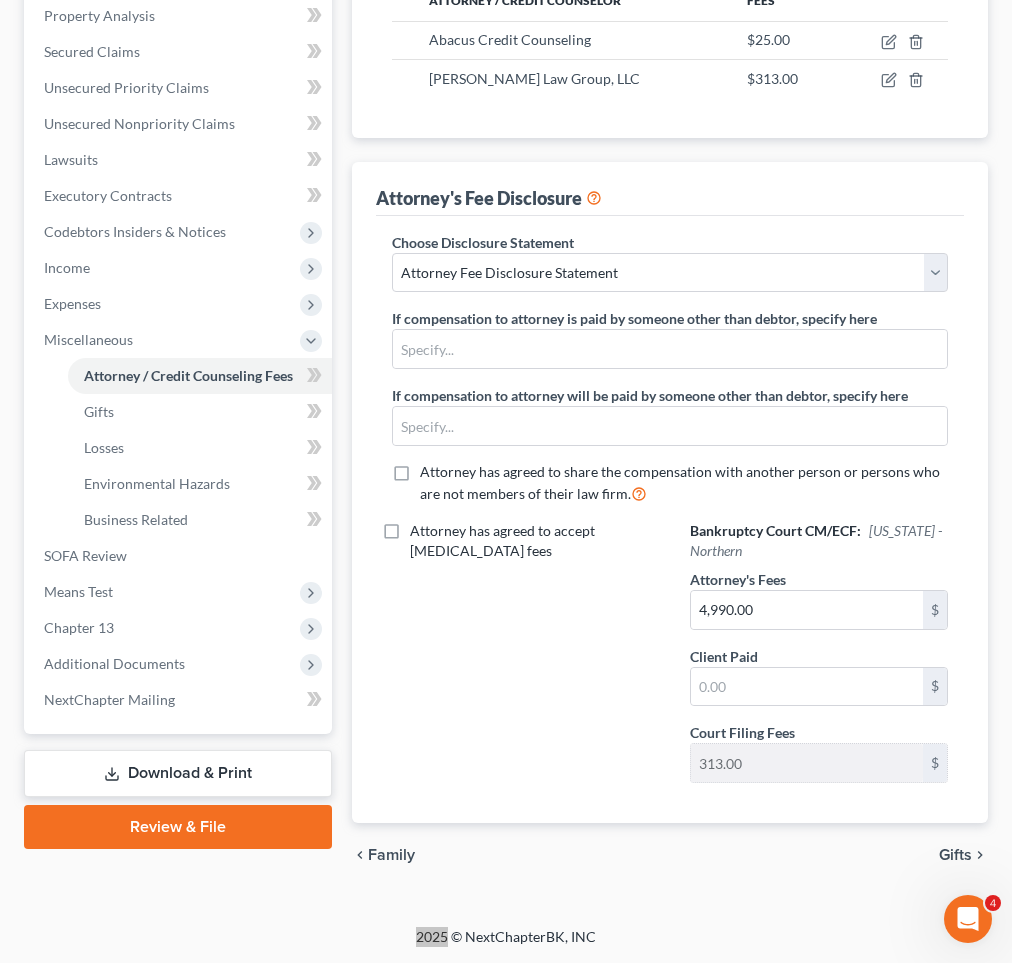 scroll, scrollTop: 425, scrollLeft: 0, axis: vertical 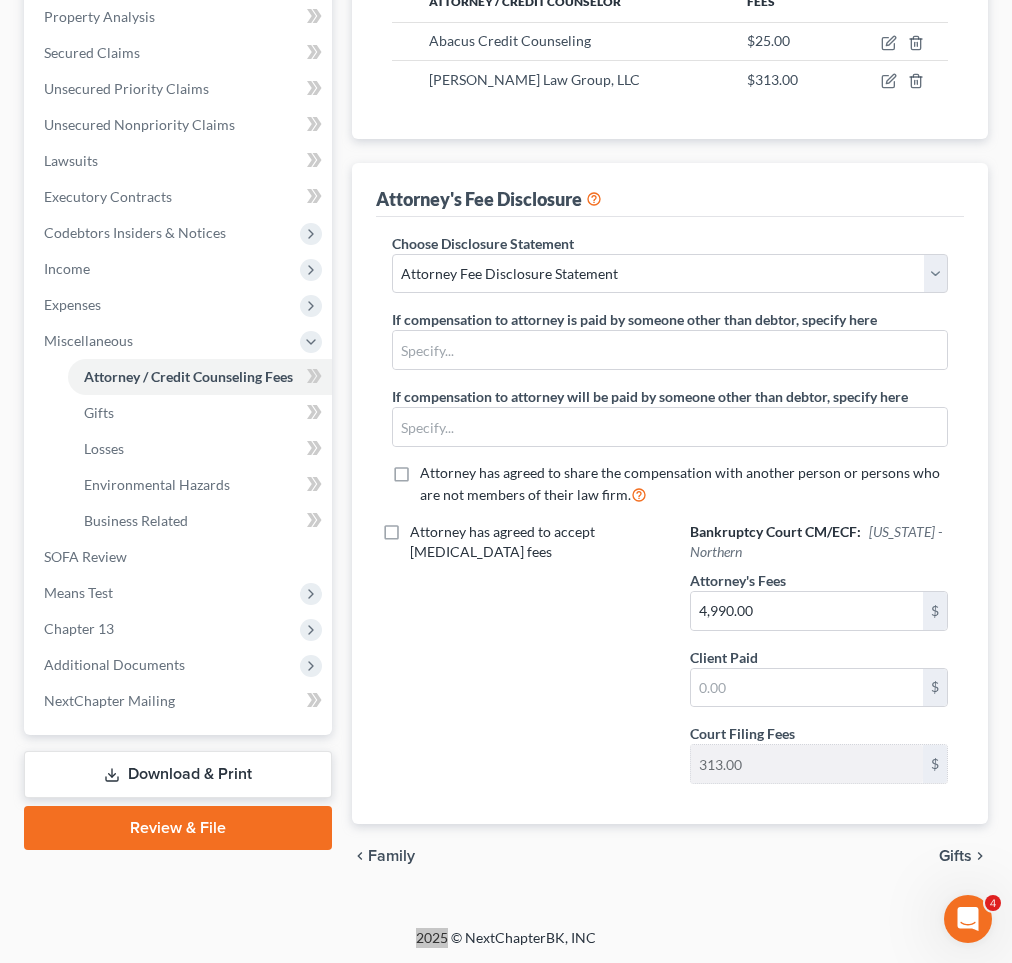 click on "Gifts" at bounding box center [955, 856] 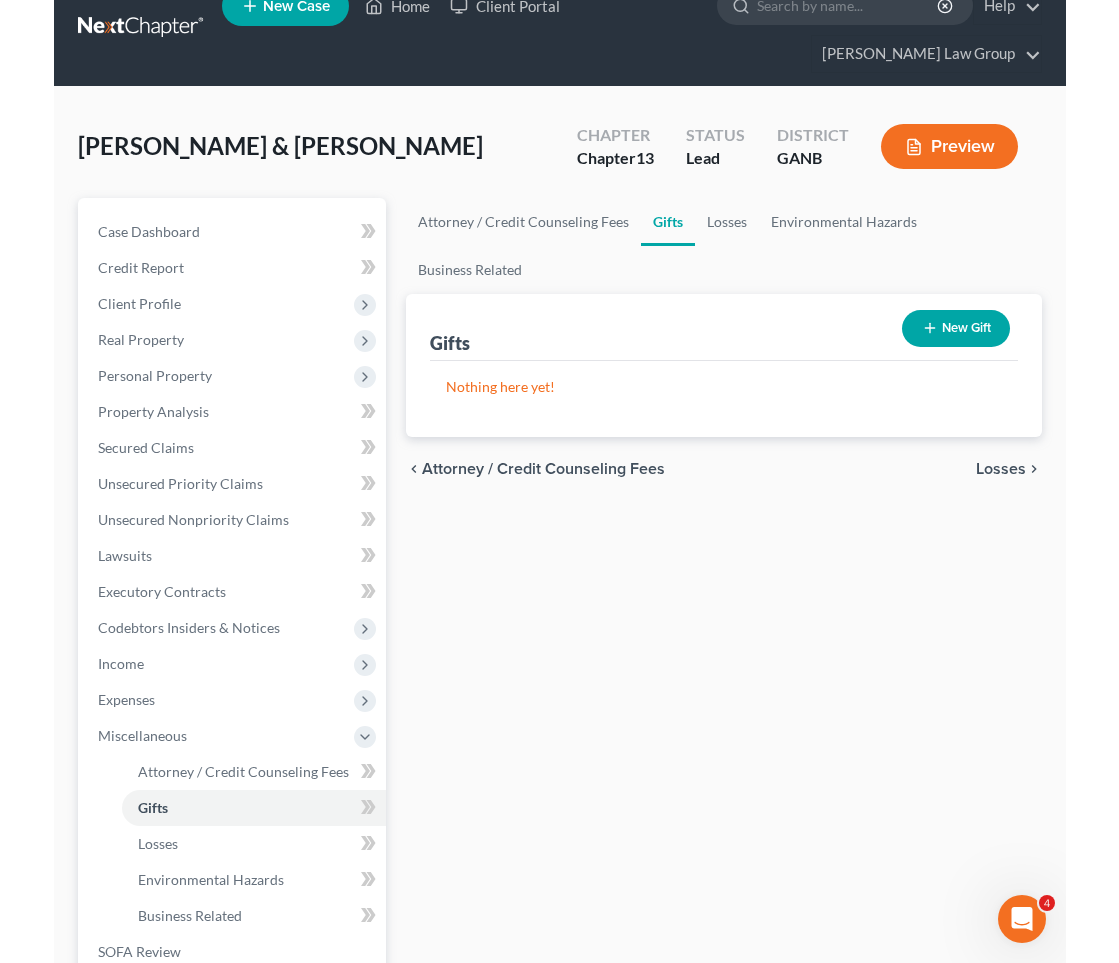 scroll, scrollTop: 0, scrollLeft: 0, axis: both 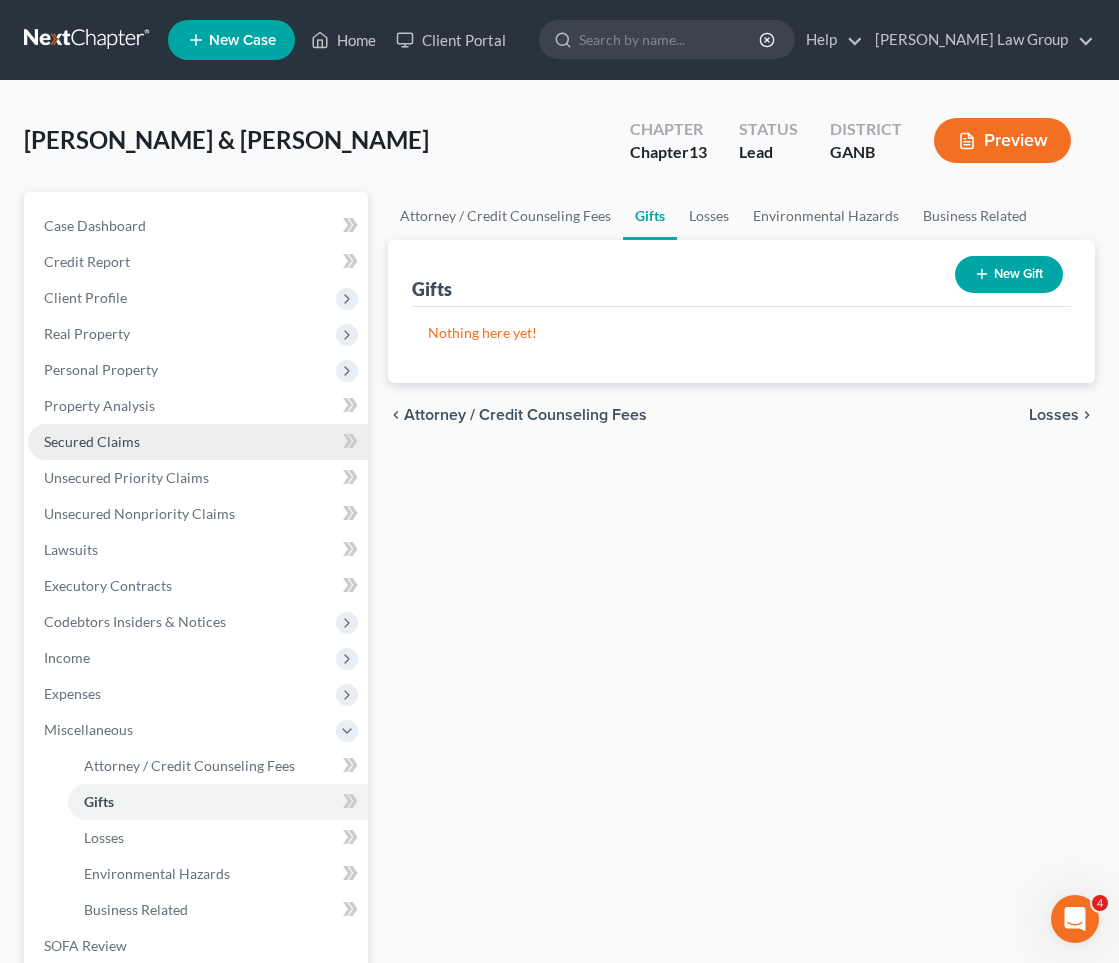 click on "Secured Claims" at bounding box center (92, 441) 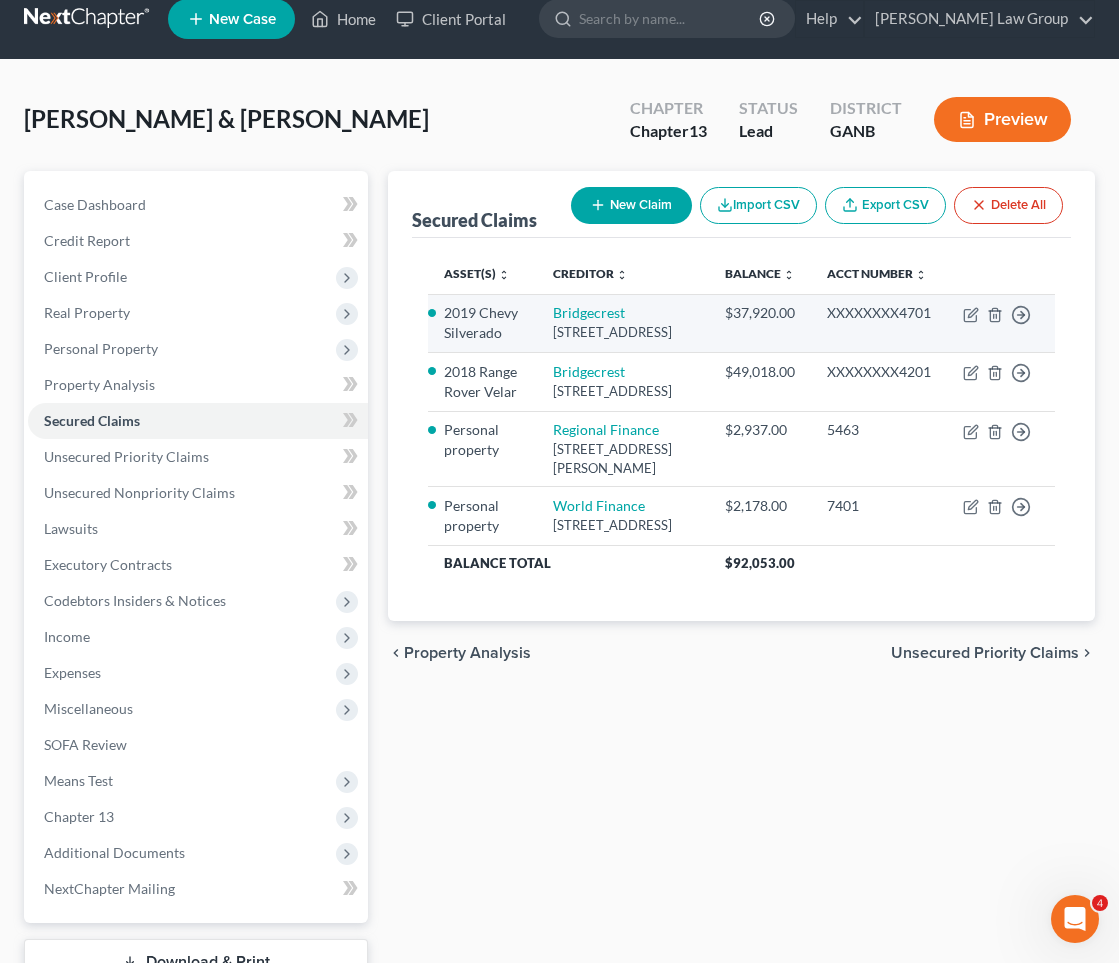 scroll, scrollTop: 22, scrollLeft: 0, axis: vertical 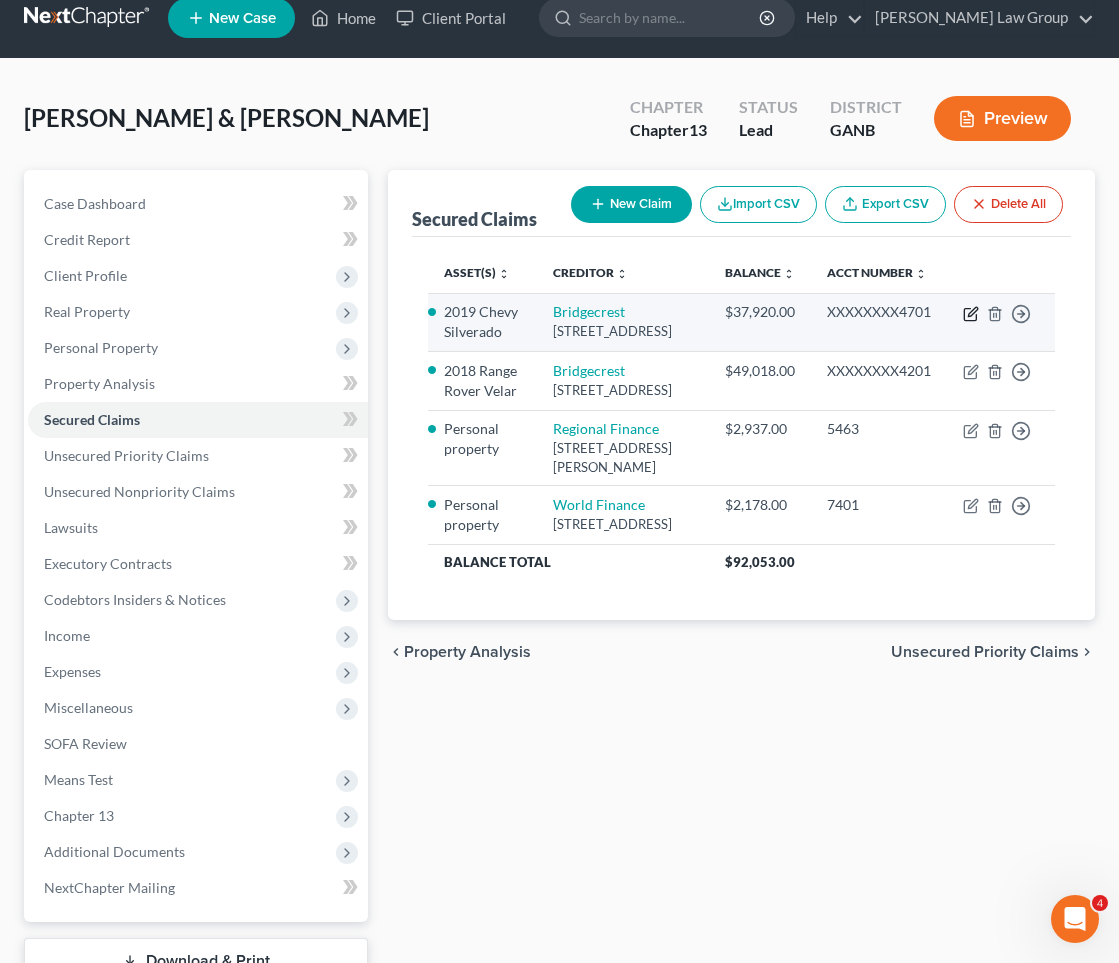 click 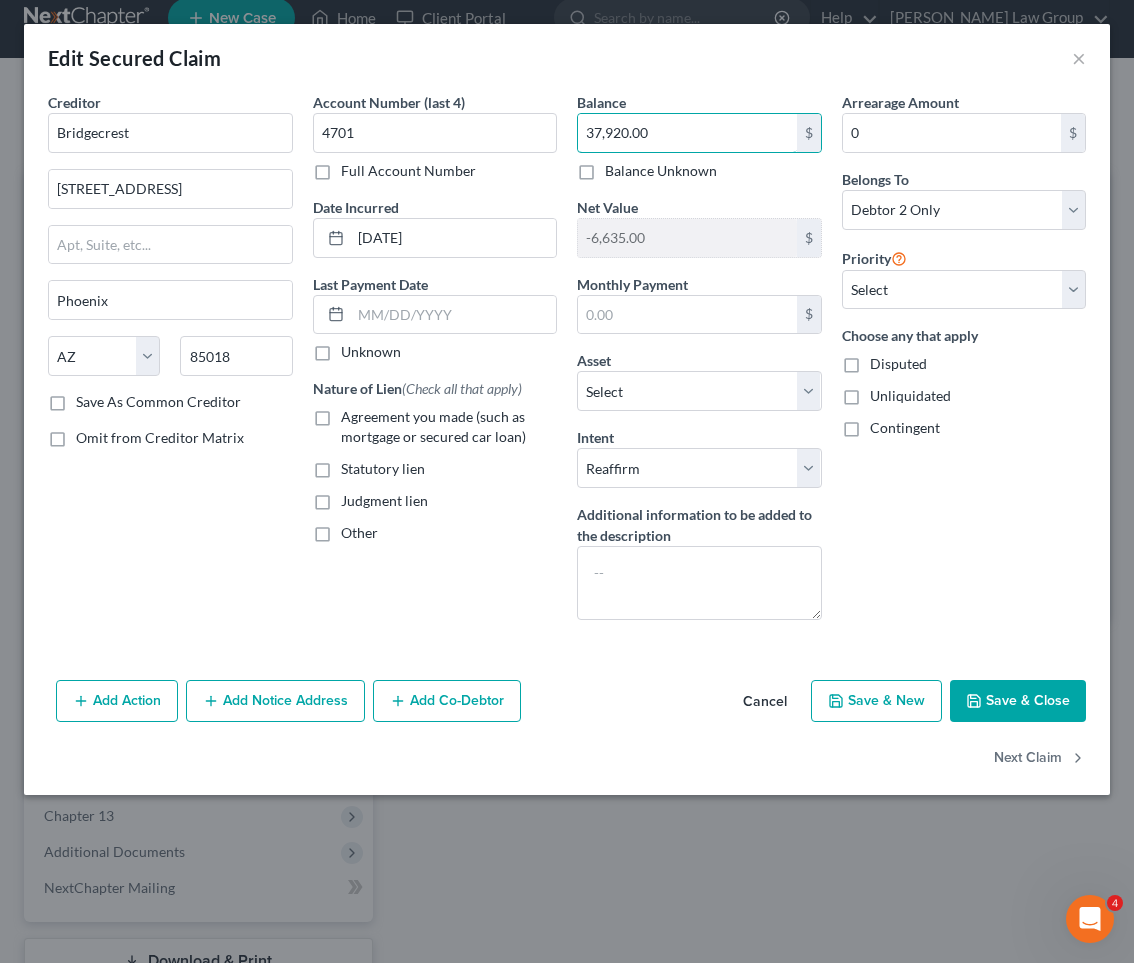 drag, startPoint x: 705, startPoint y: 131, endPoint x: 374, endPoint y: 106, distance: 331.94278 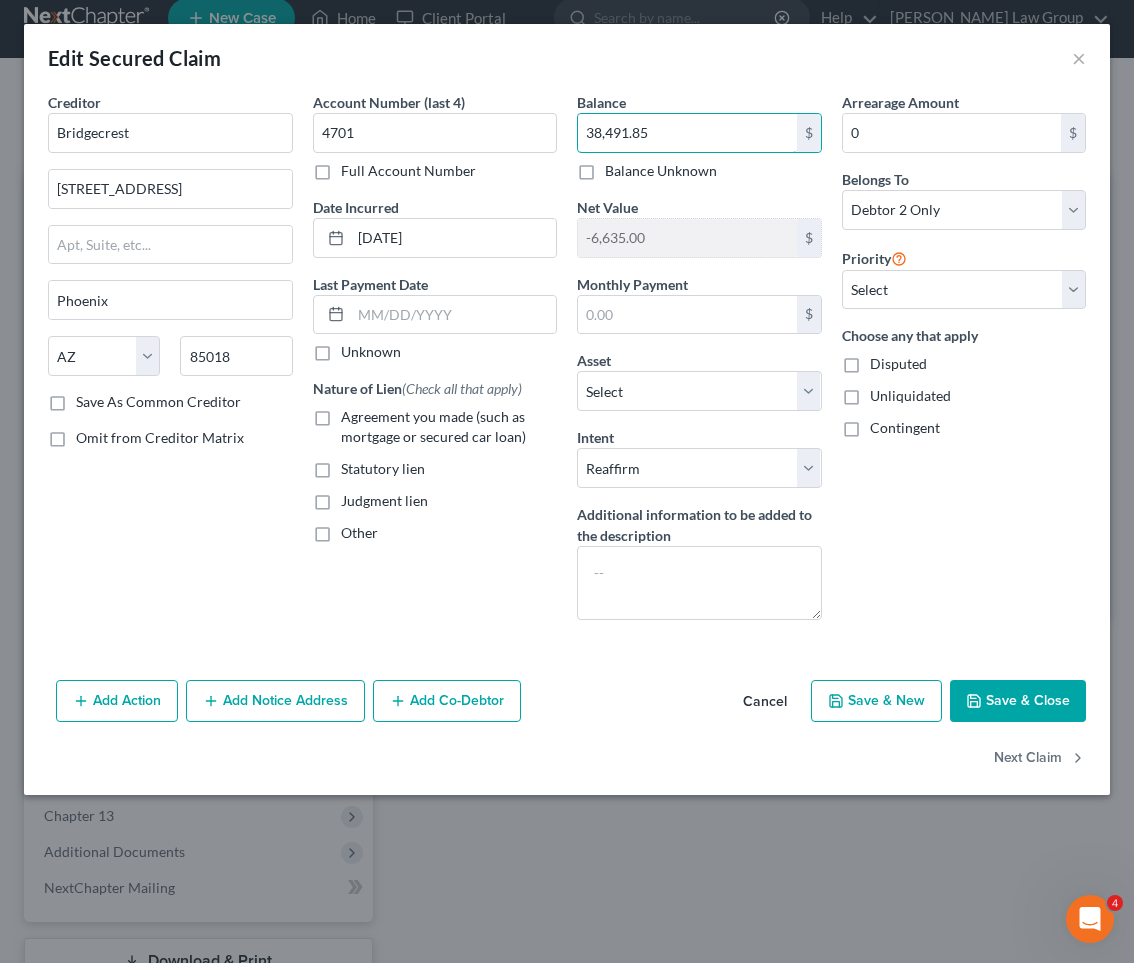 type on "38,491.85" 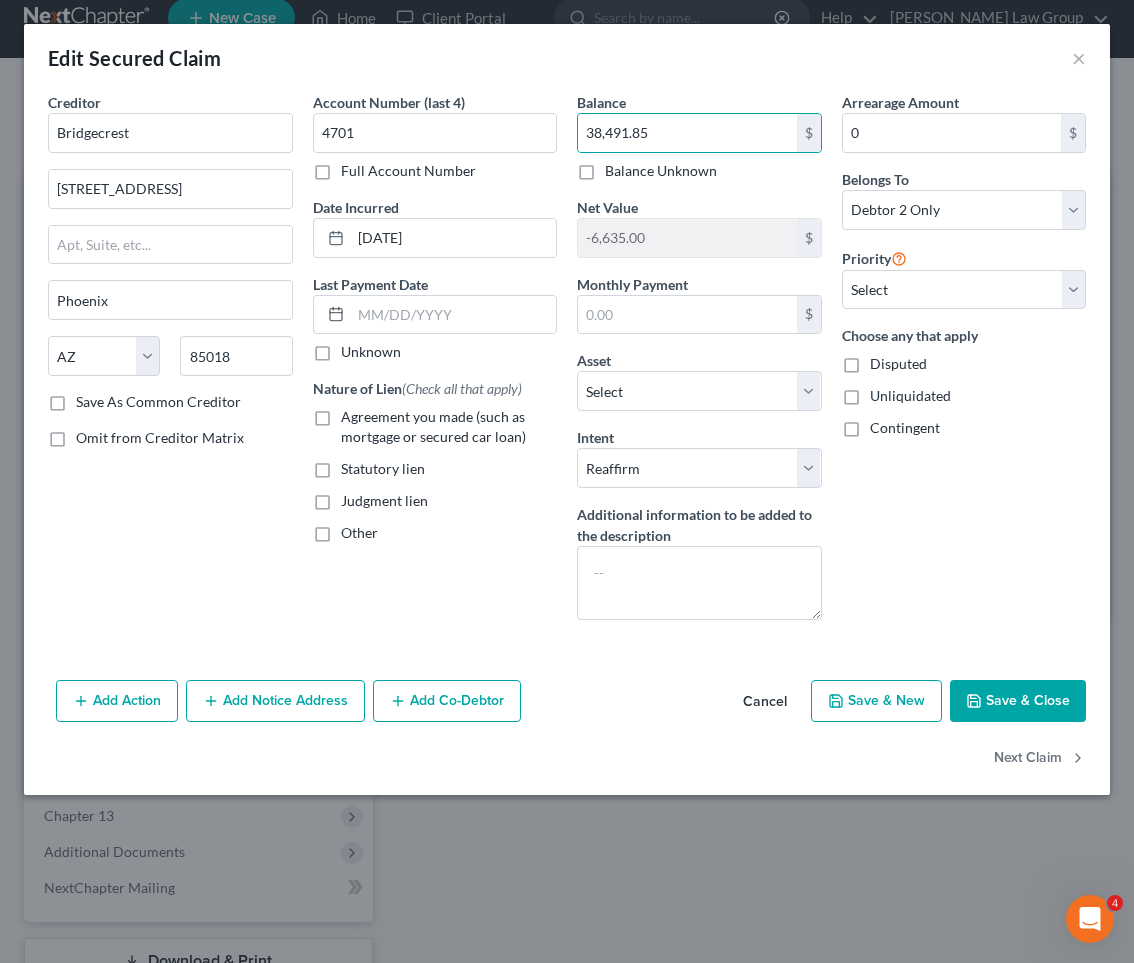 click on "Save & Close" at bounding box center [1018, 701] 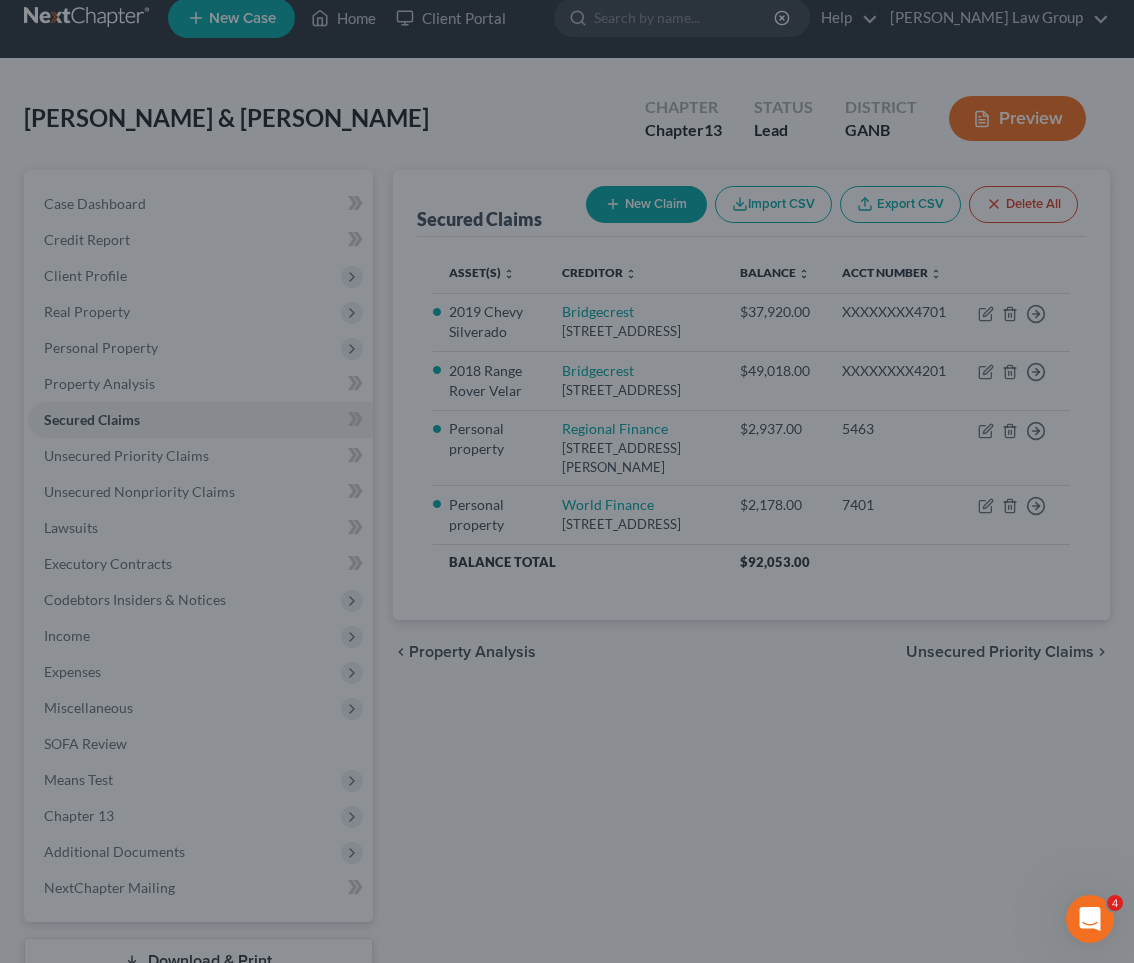 type on "-7,206.85" 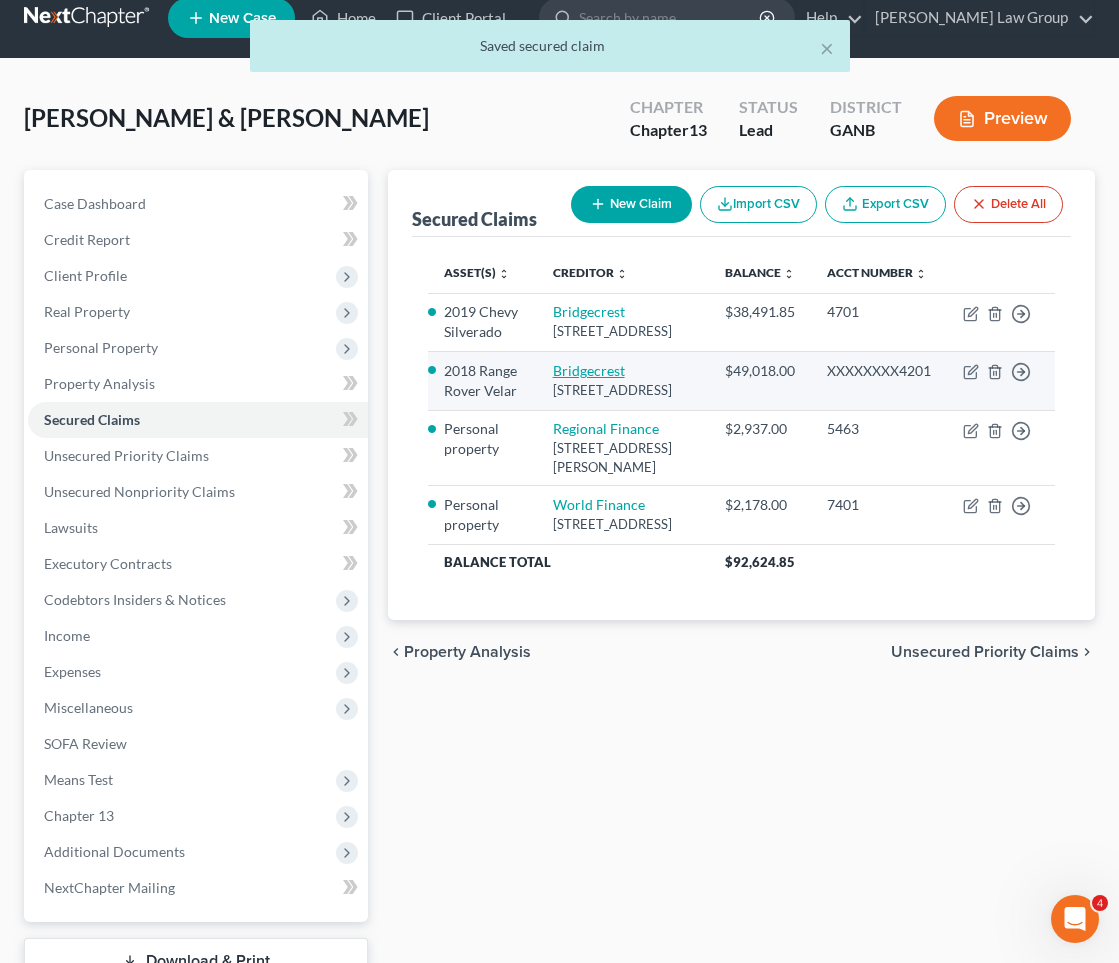 click on "Bridgecrest" at bounding box center [589, 370] 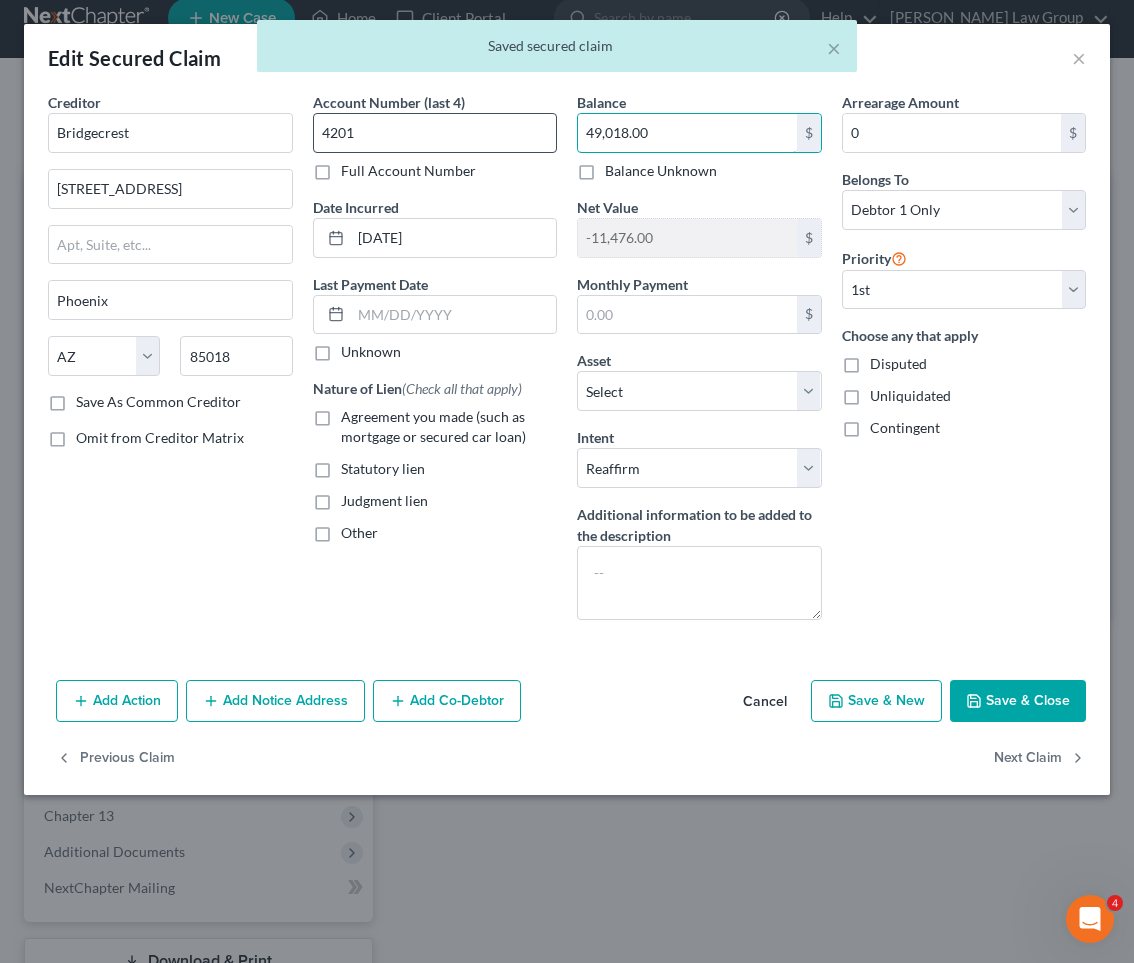 drag, startPoint x: 686, startPoint y: 137, endPoint x: 452, endPoint y: 126, distance: 234.2584 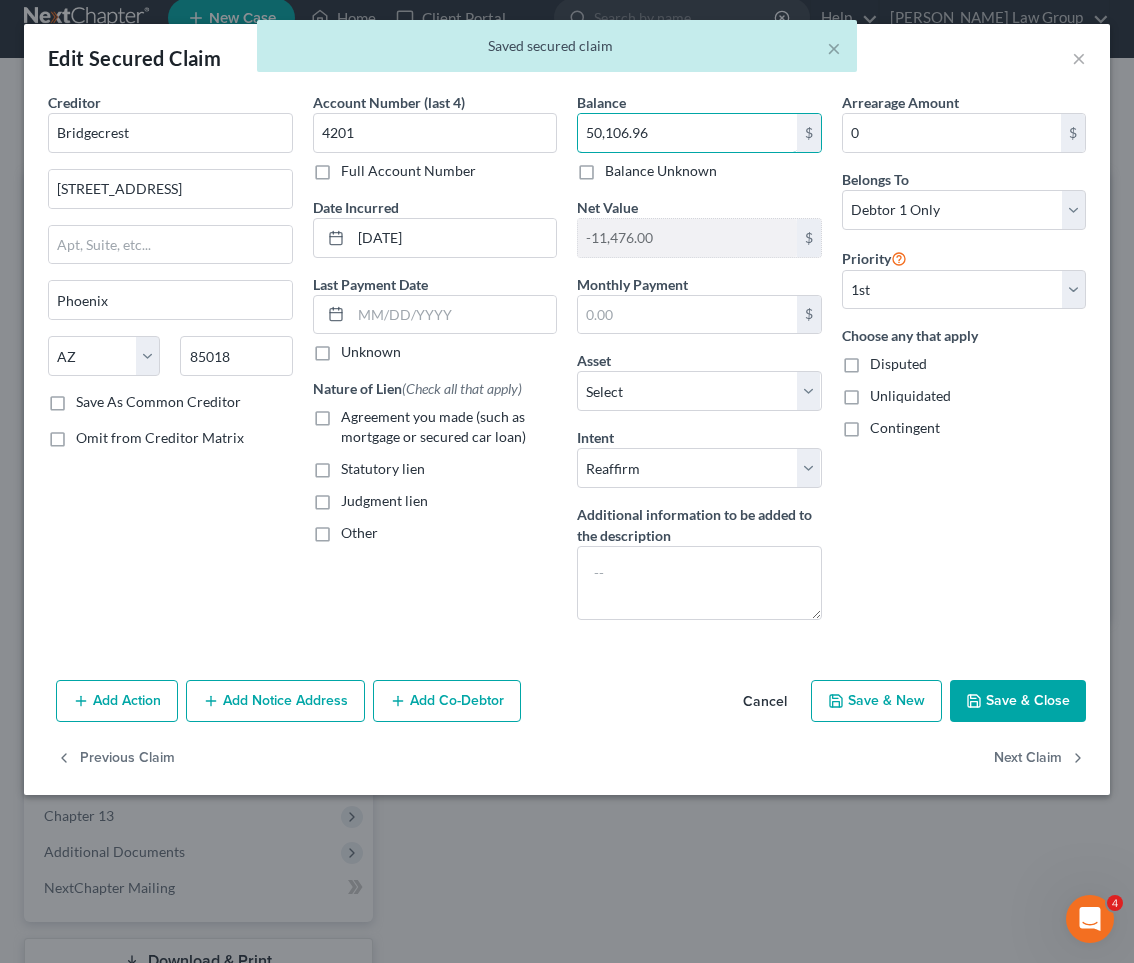type on "50,106.96" 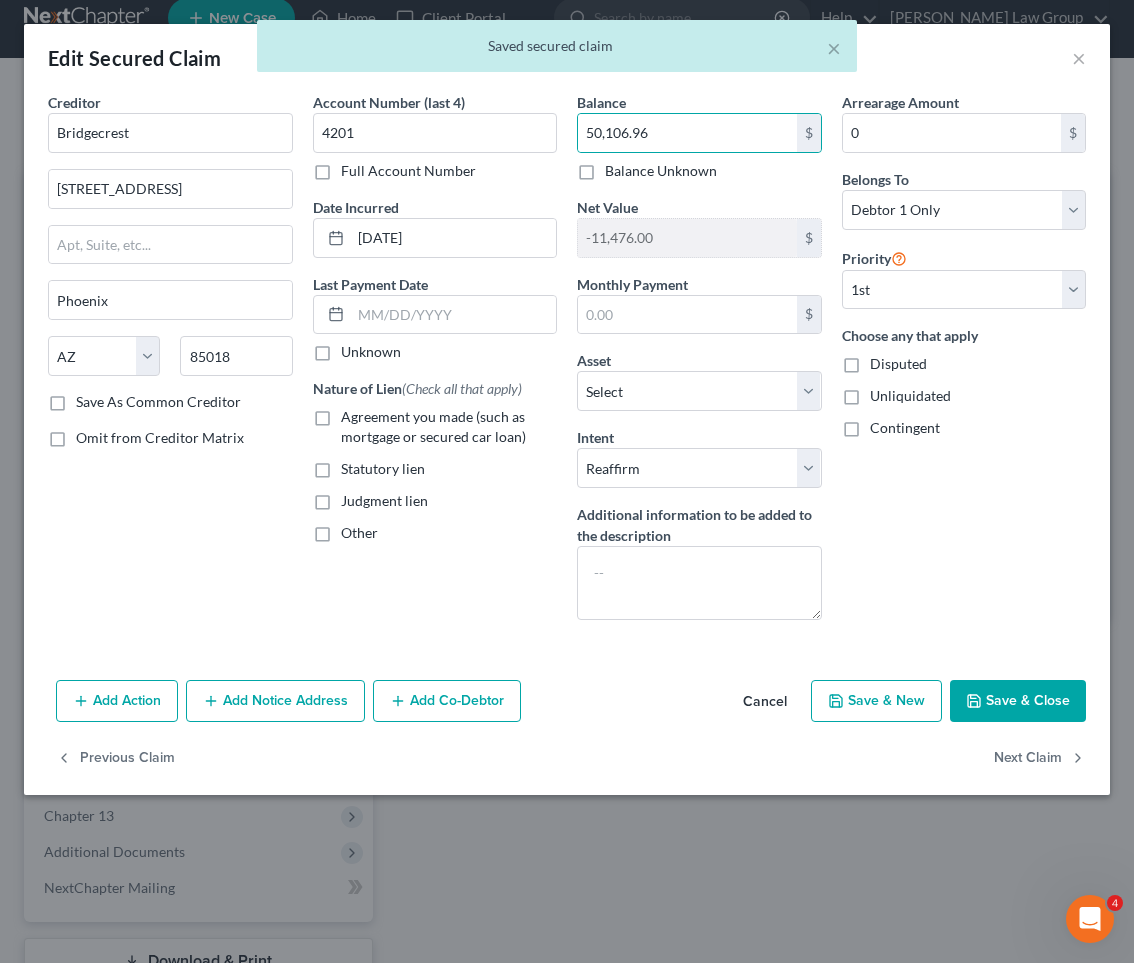 click on "Save & Close" at bounding box center [1018, 701] 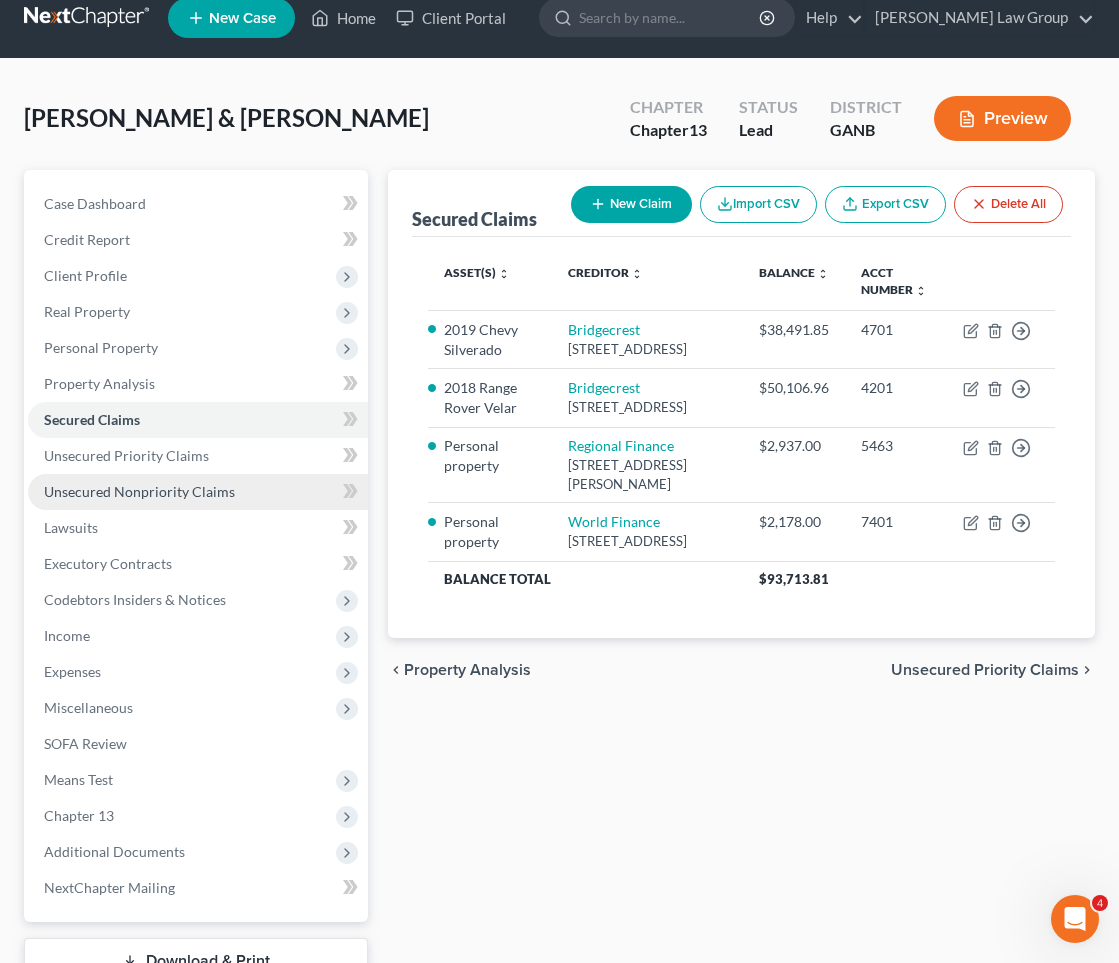 click on "Unsecured Nonpriority Claims" at bounding box center [198, 492] 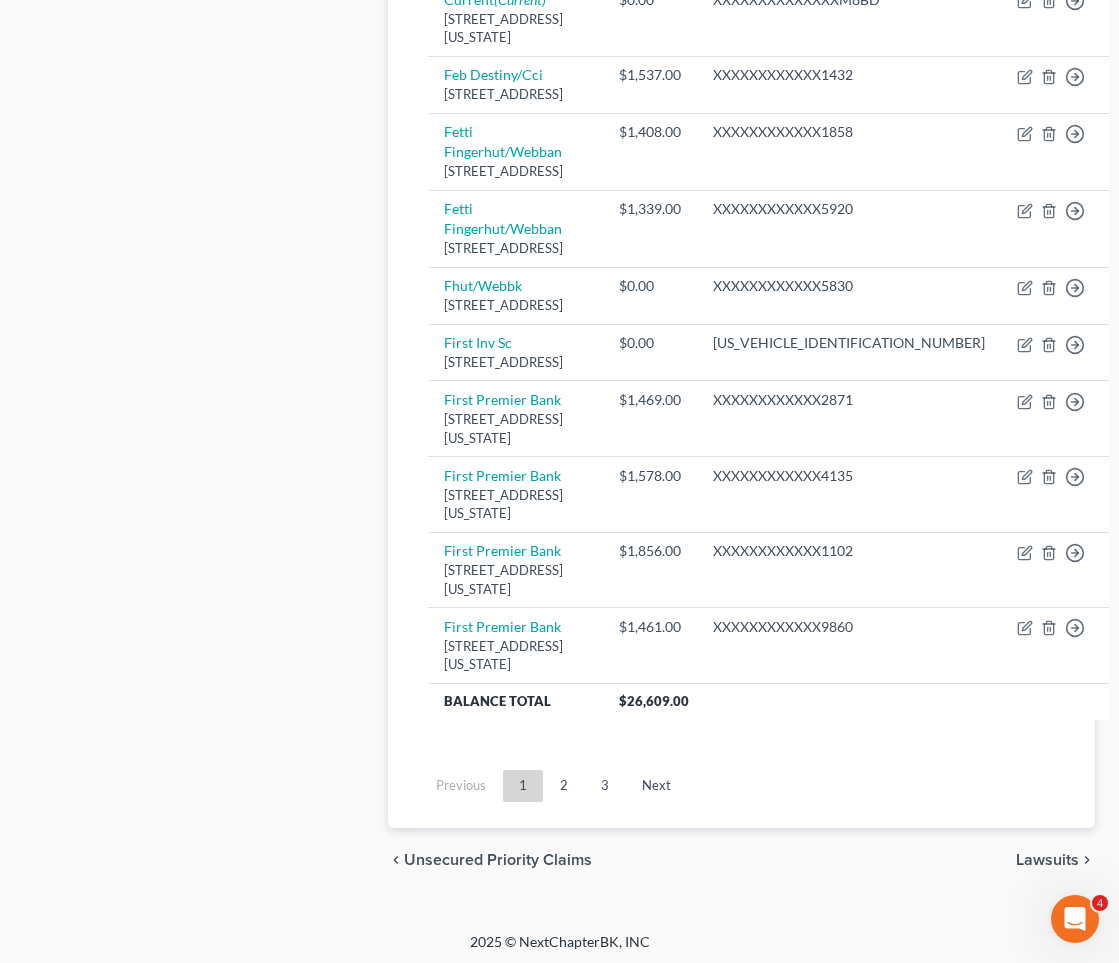 scroll, scrollTop: 1866, scrollLeft: 0, axis: vertical 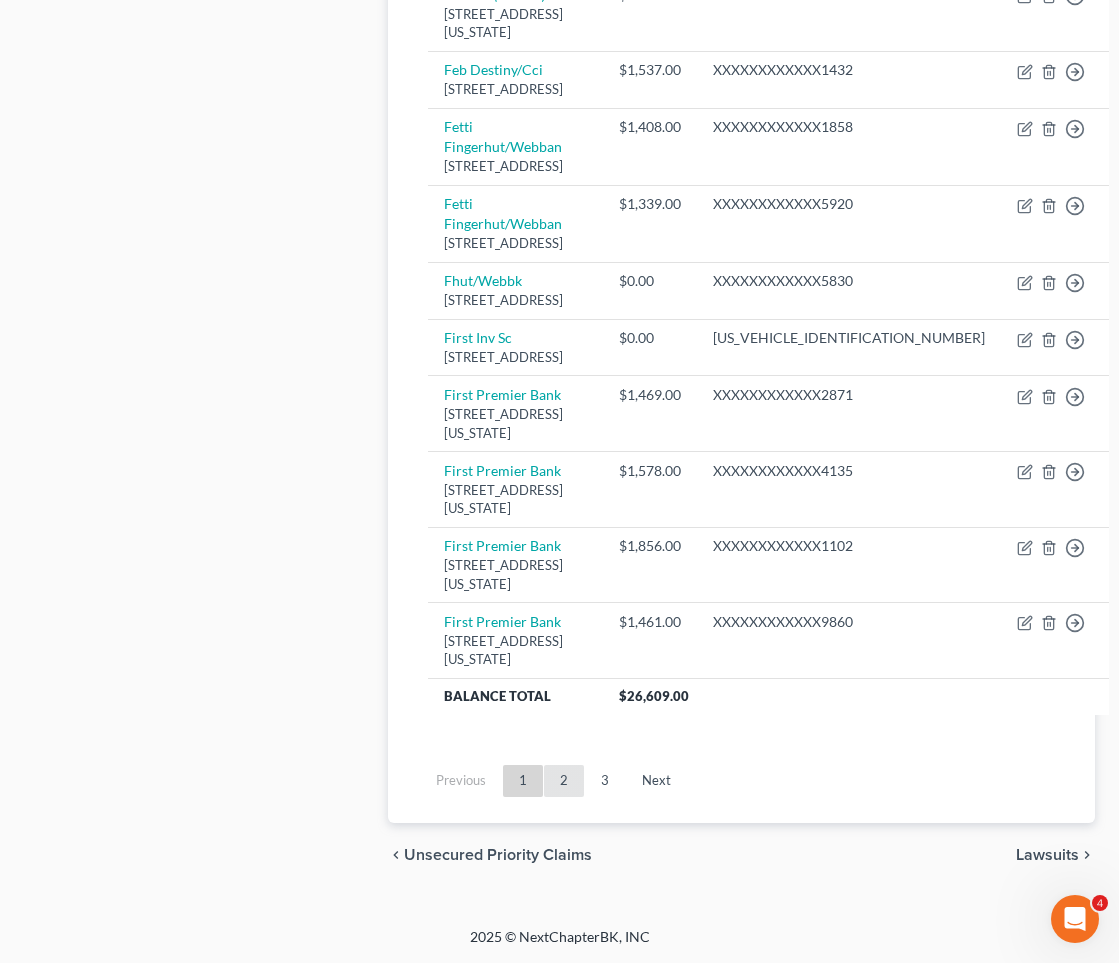 click on "2" at bounding box center [564, 781] 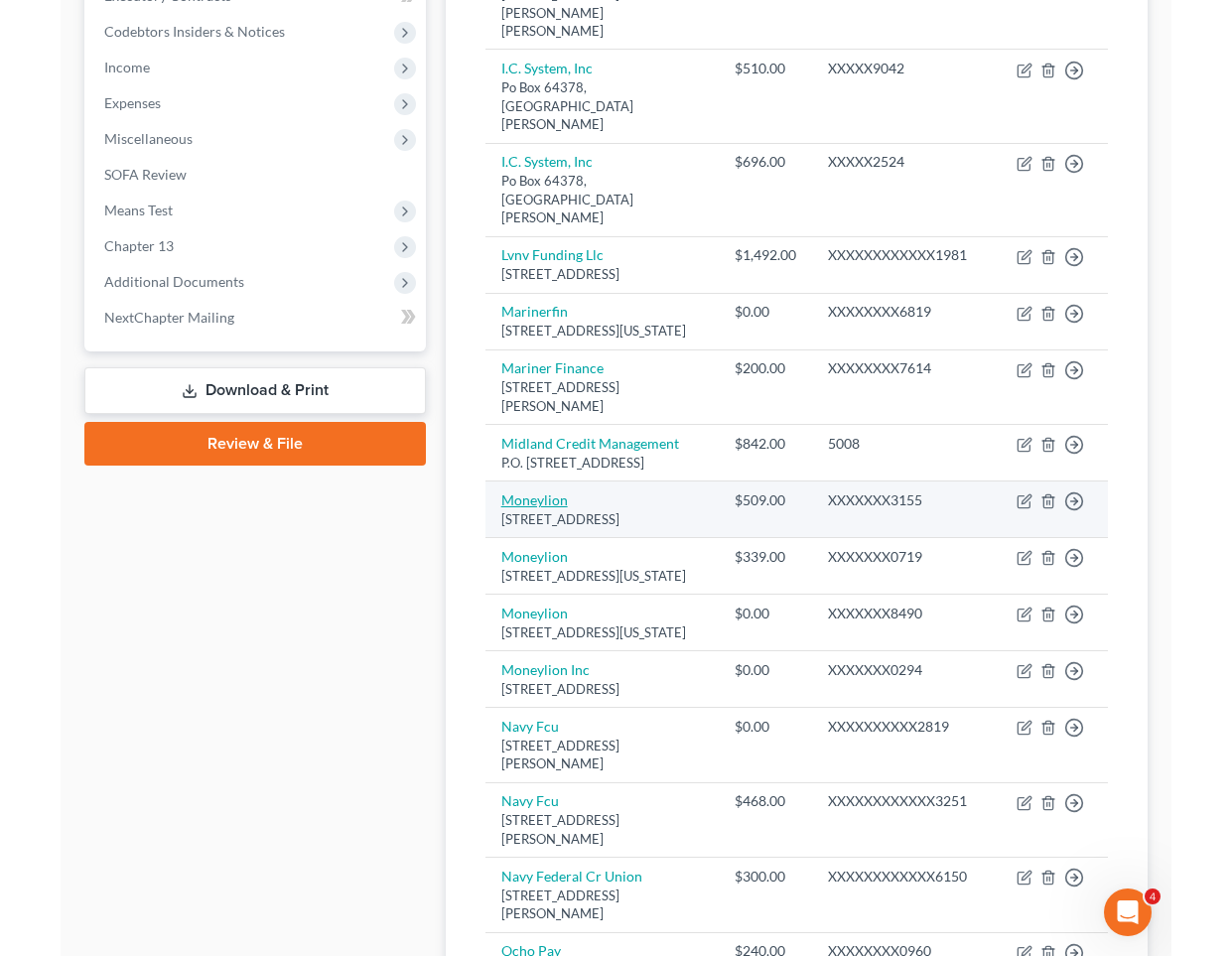 scroll, scrollTop: 585, scrollLeft: 0, axis: vertical 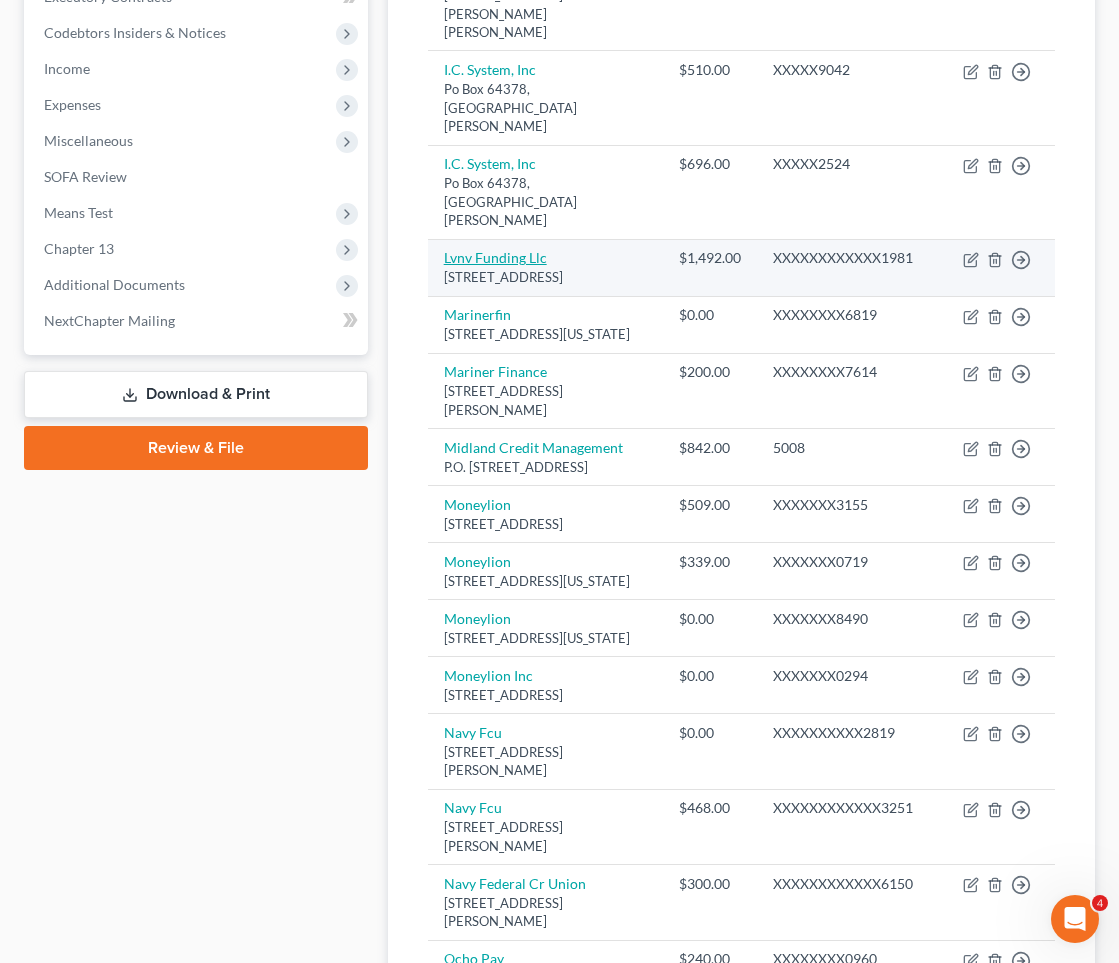 click on "Lvnv Funding Llc" at bounding box center [495, 257] 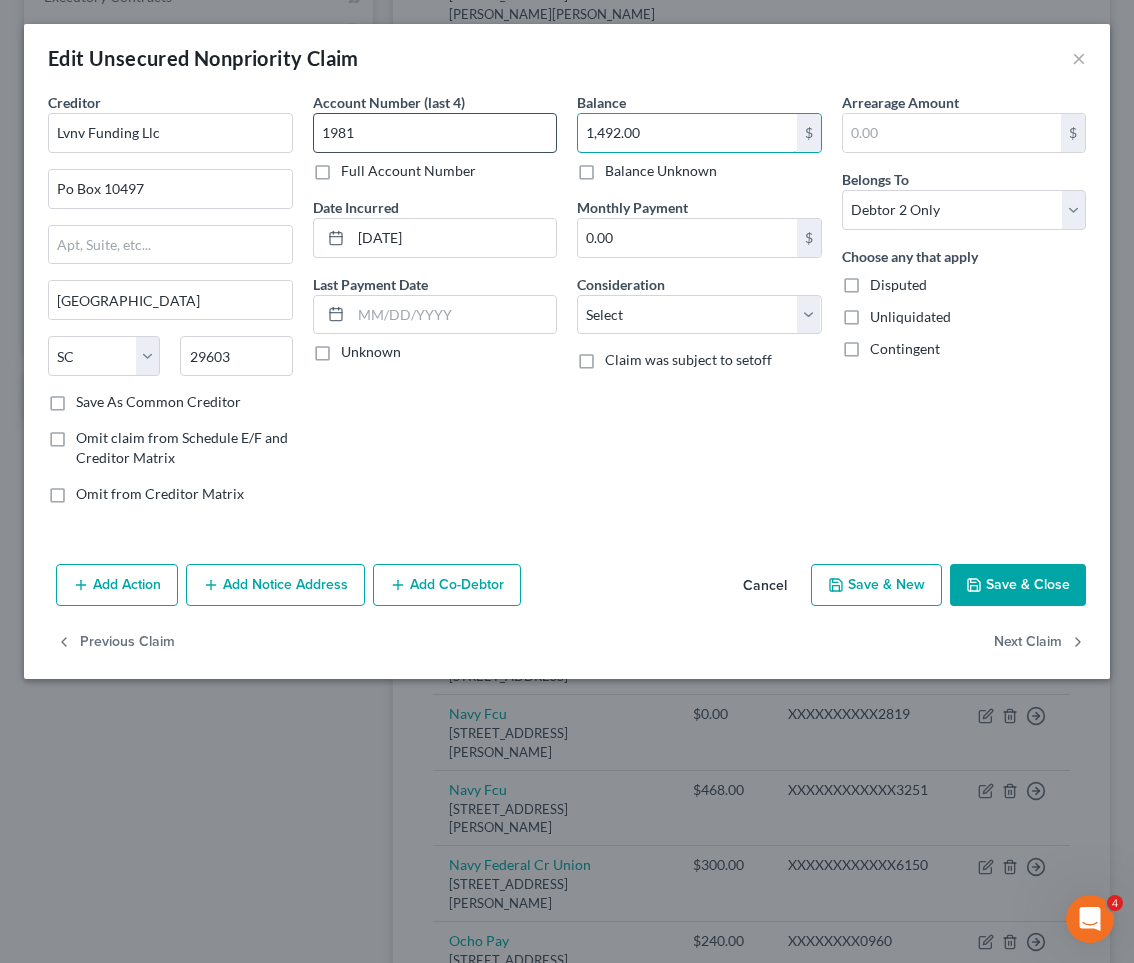 drag, startPoint x: 651, startPoint y: 133, endPoint x: 442, endPoint y: 120, distance: 209.40392 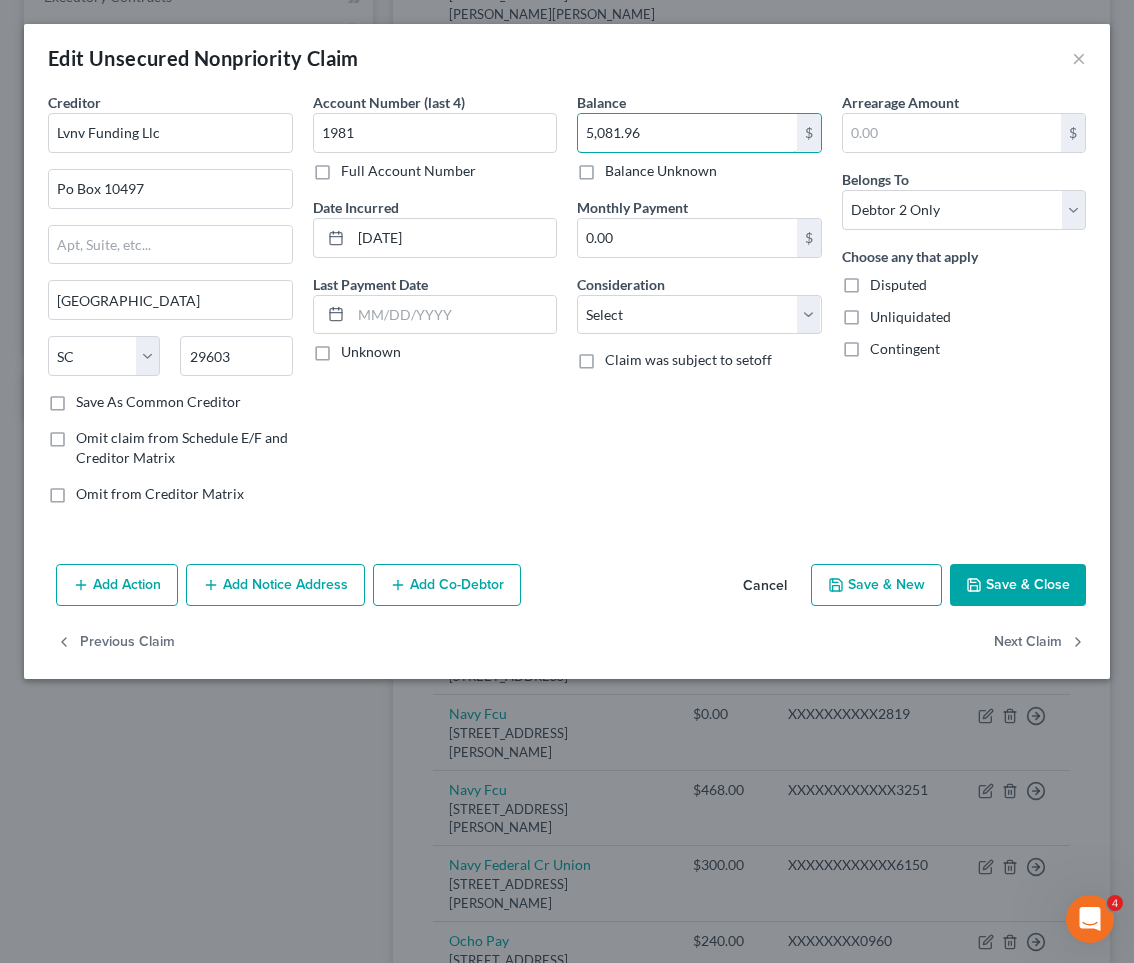 type on "5,081.96" 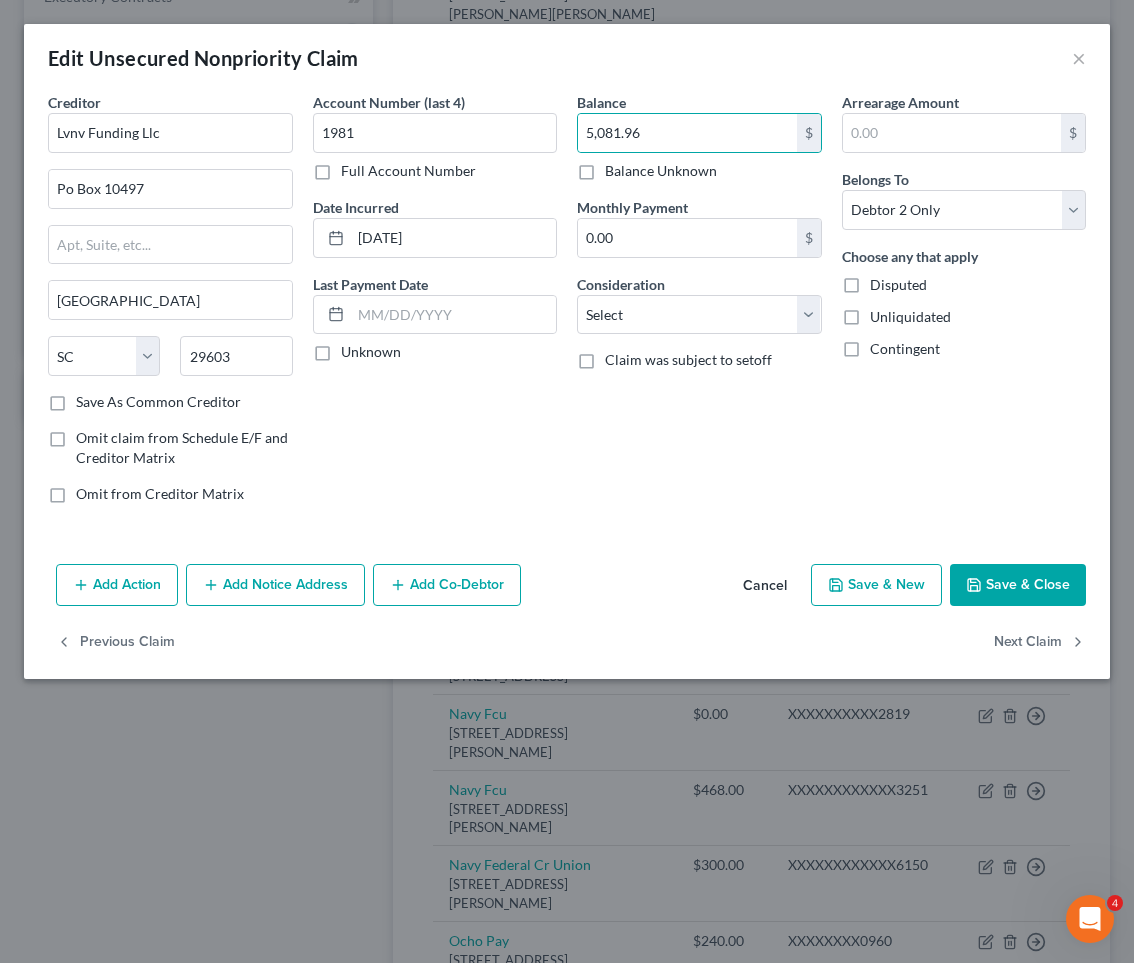 click on "Save & Close" at bounding box center [1018, 585] 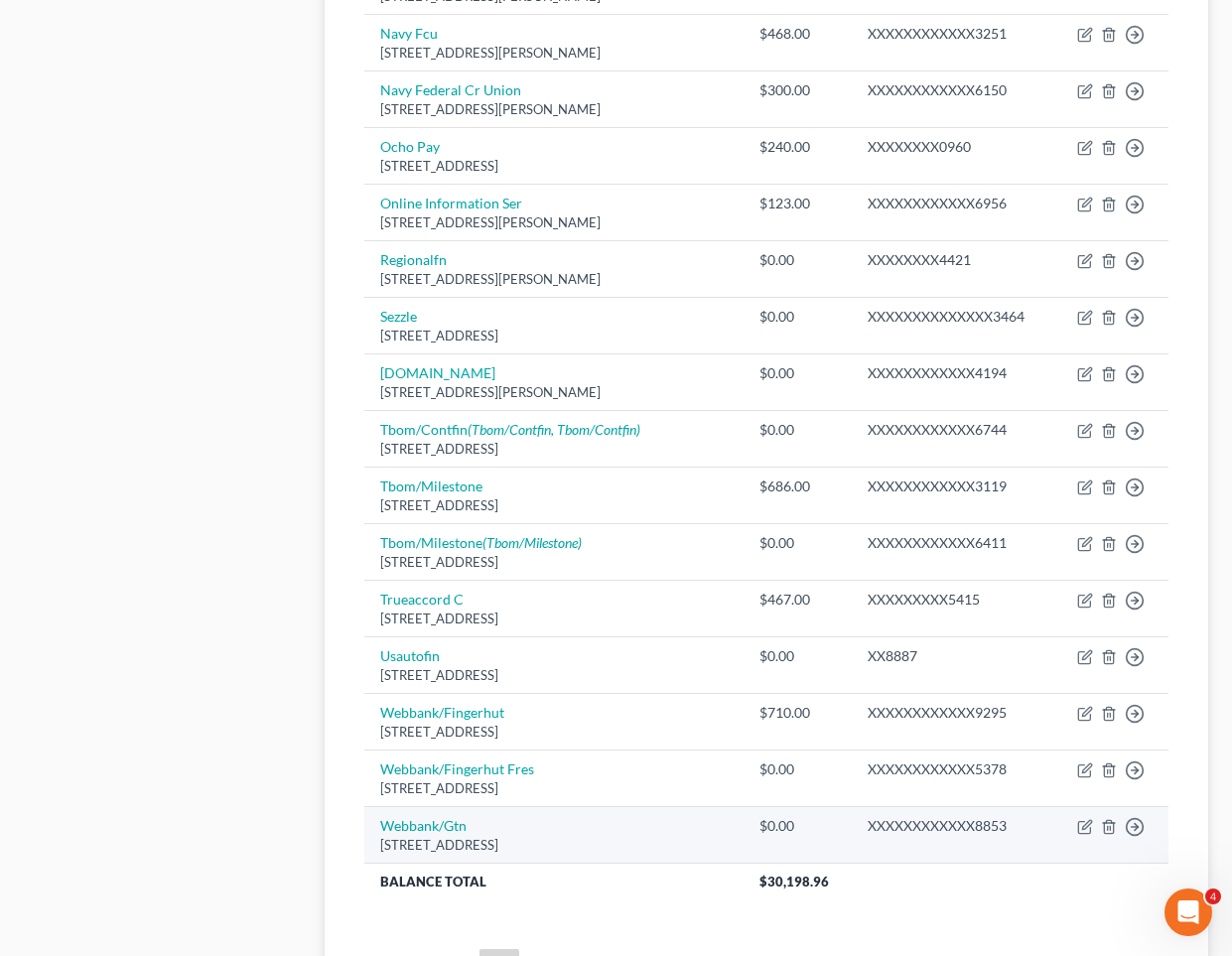 scroll, scrollTop: 1226, scrollLeft: 0, axis: vertical 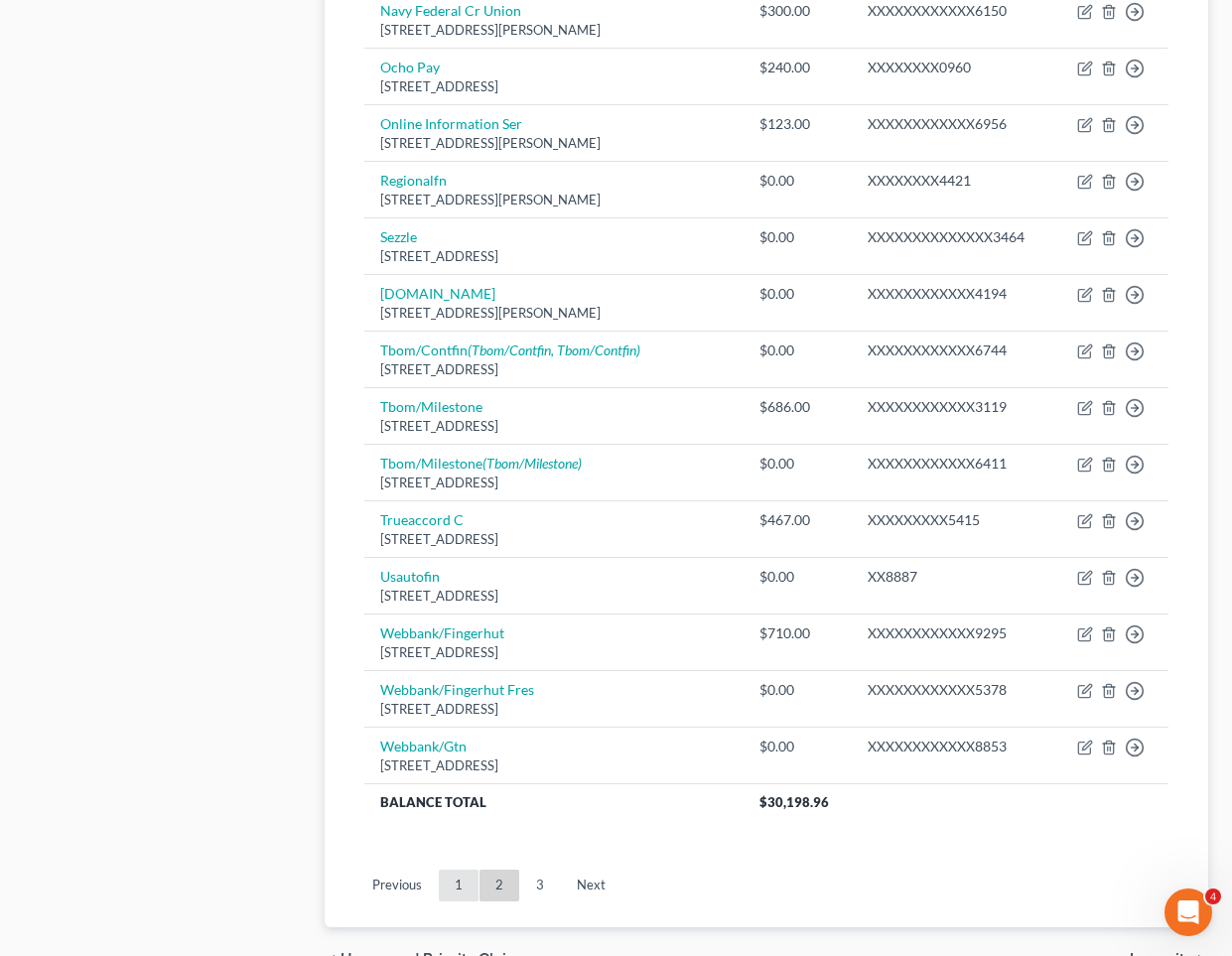 click on "1" at bounding box center [459, 886] 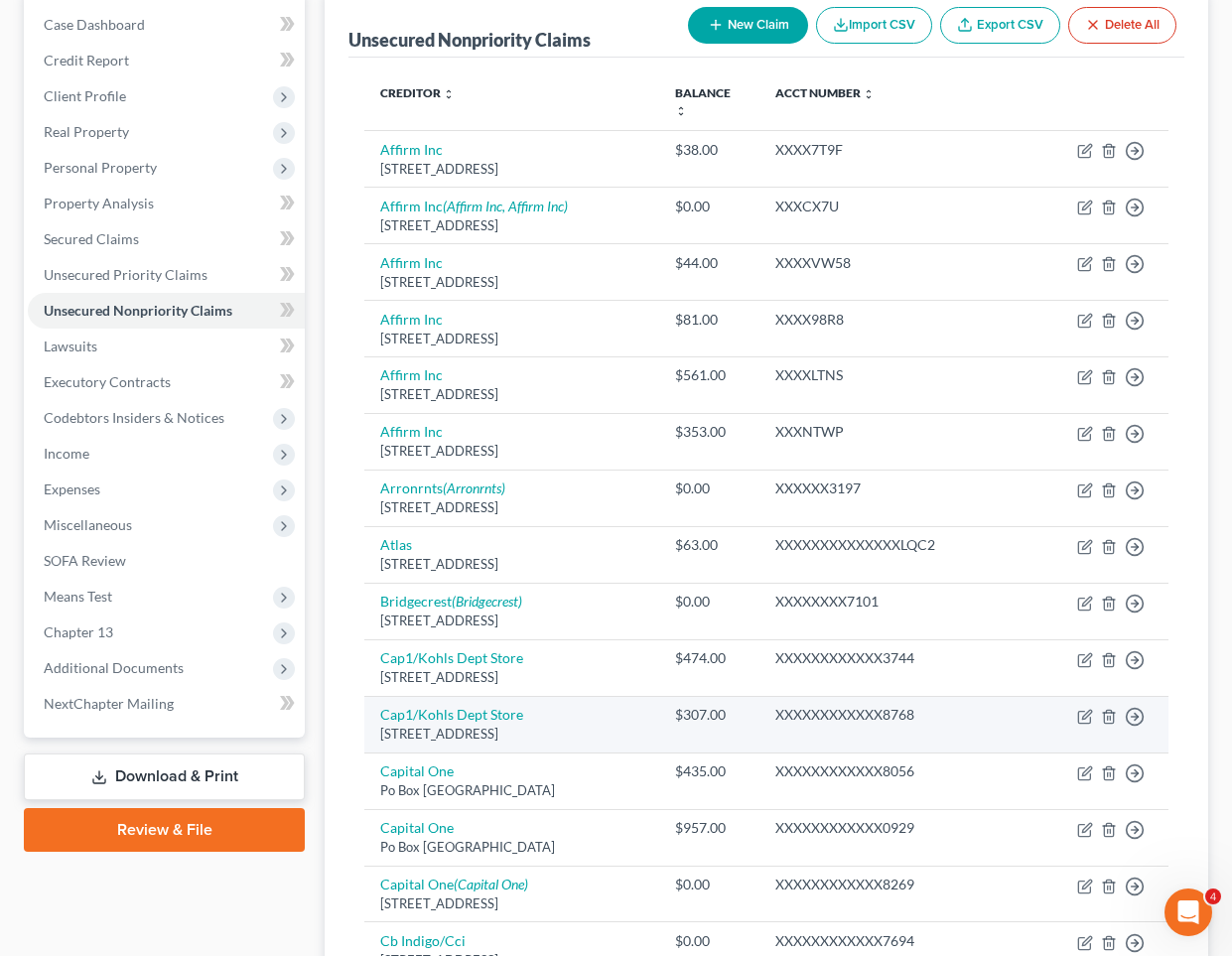 scroll, scrollTop: 200, scrollLeft: 0, axis: vertical 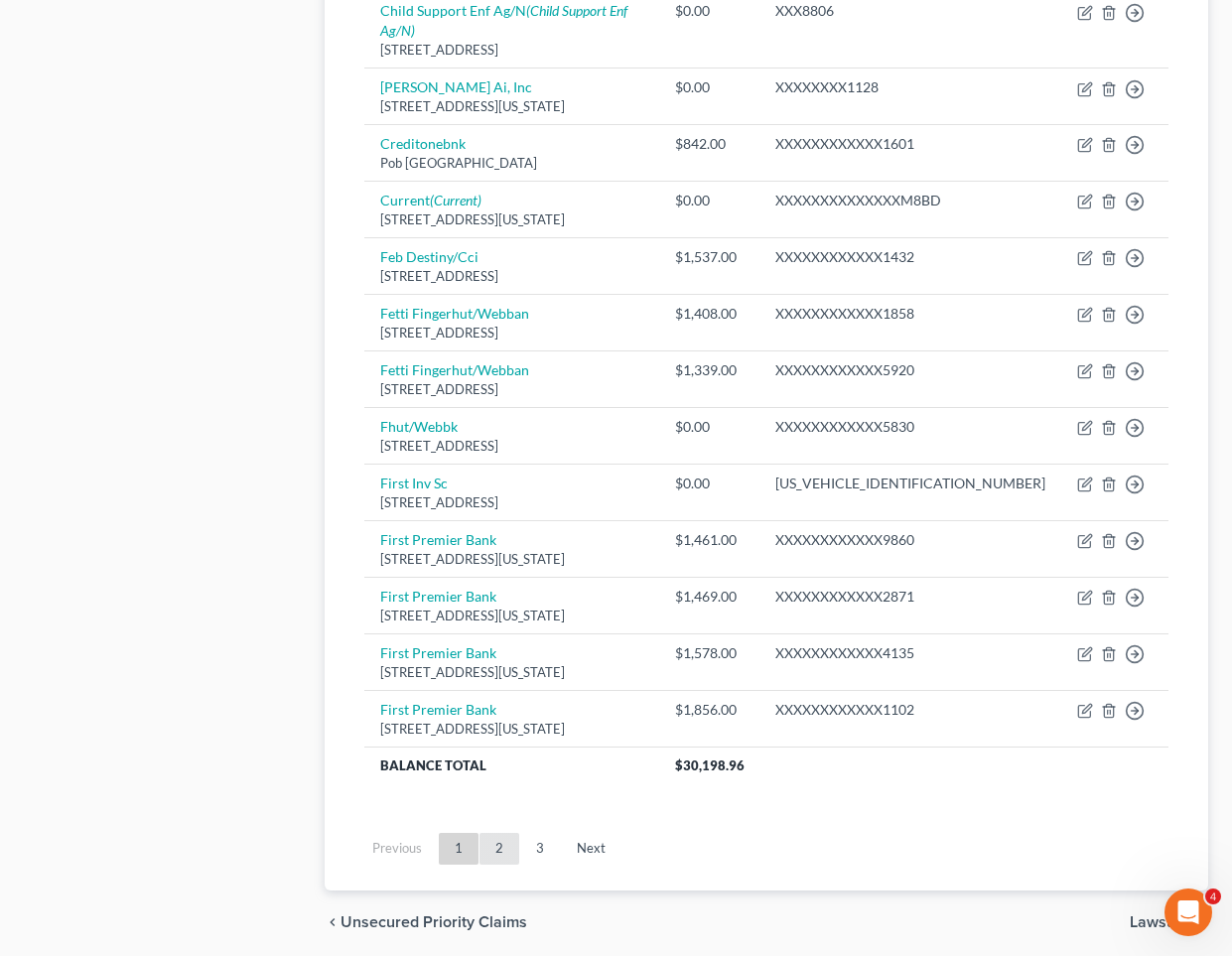 click on "2" at bounding box center [499, 849] 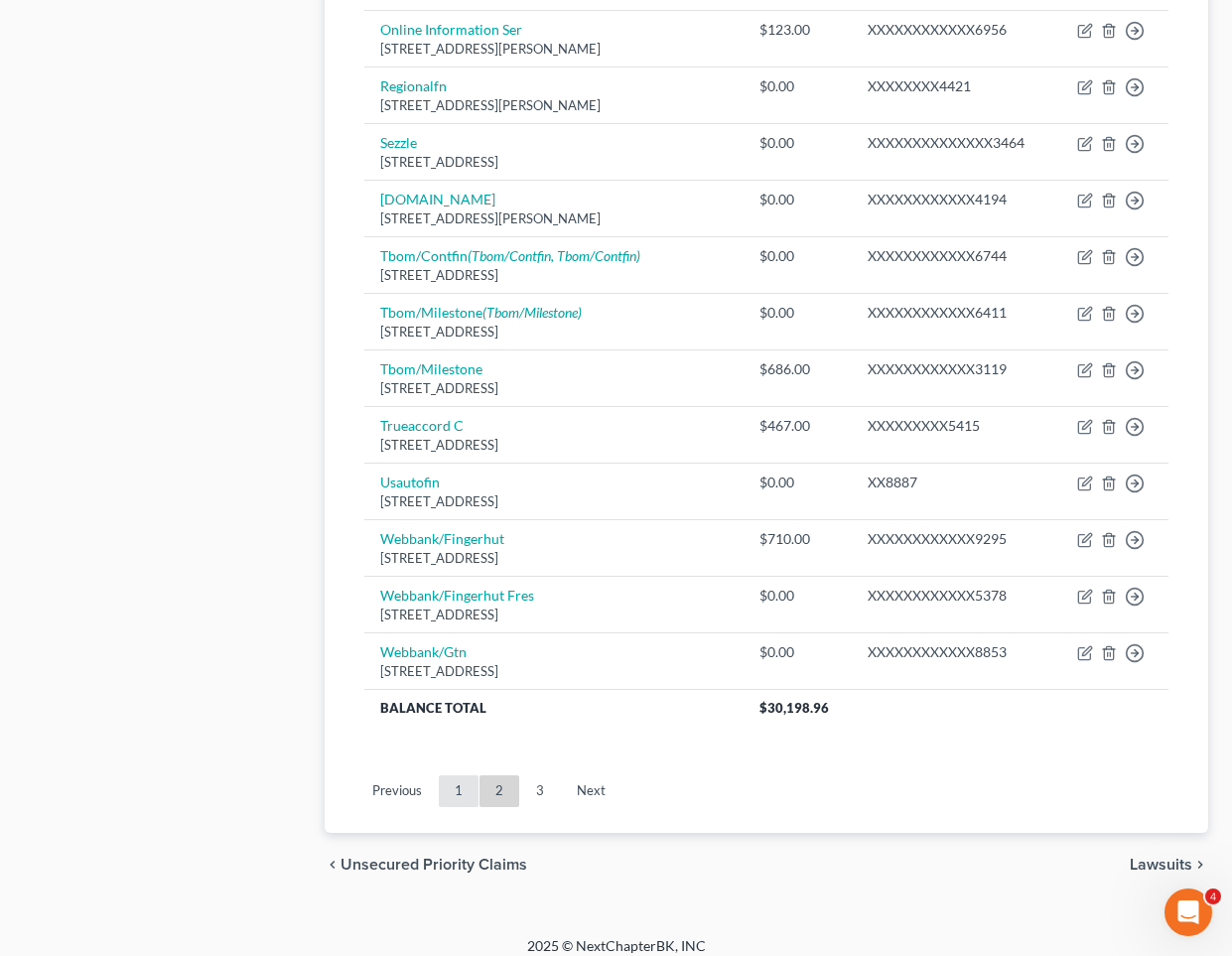 scroll, scrollTop: 1319, scrollLeft: 0, axis: vertical 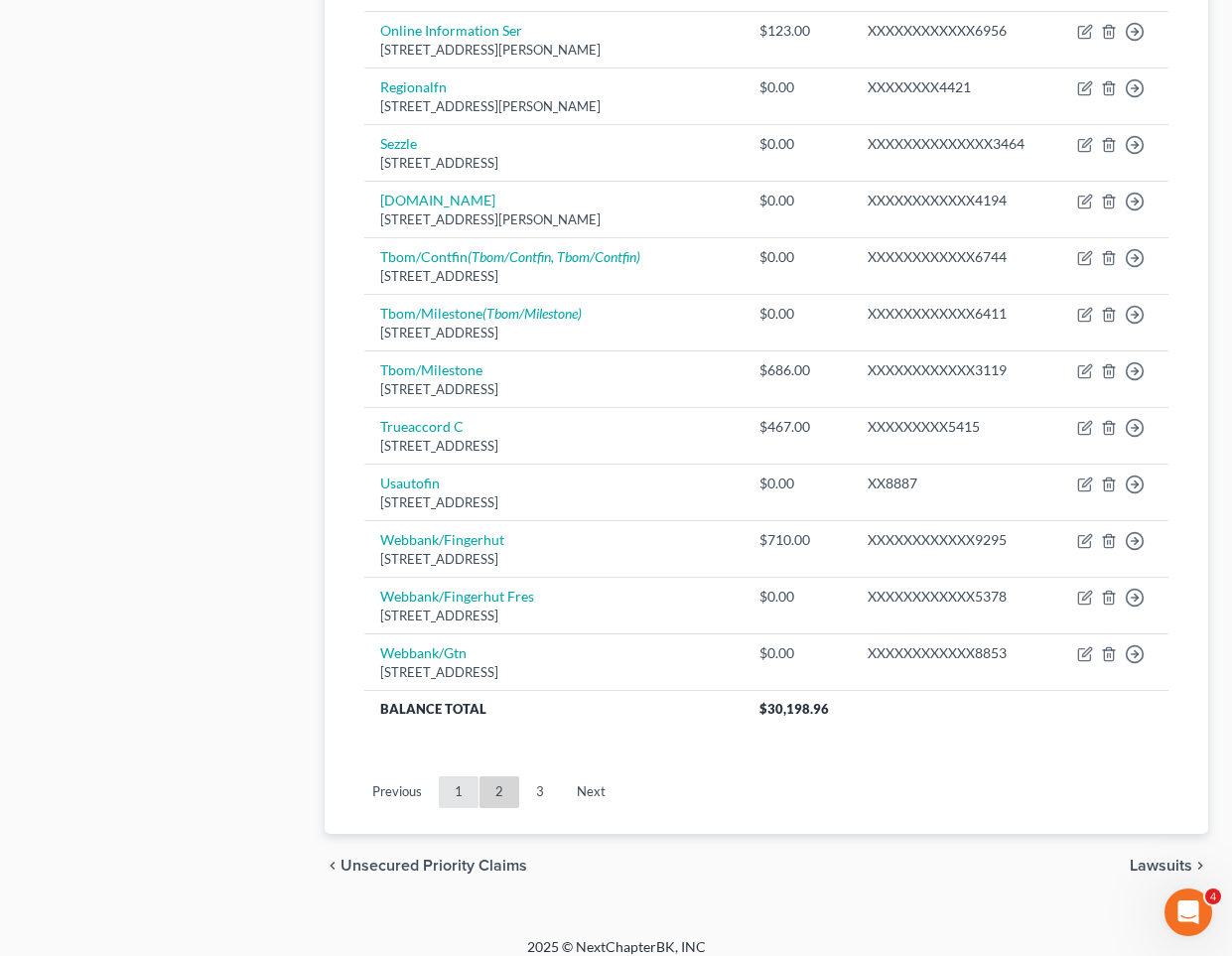 click on "1" at bounding box center (459, 792) 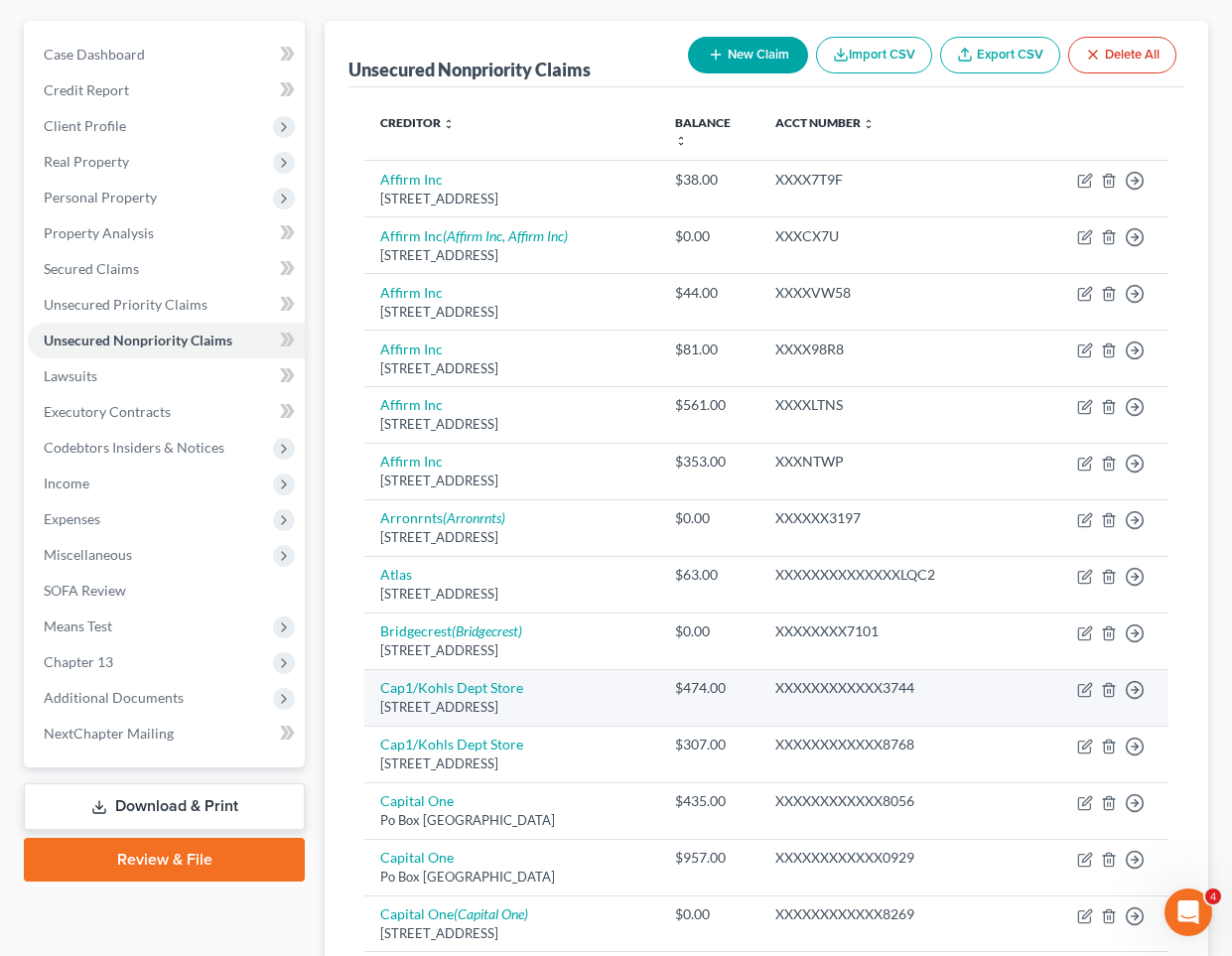 scroll, scrollTop: 157, scrollLeft: 0, axis: vertical 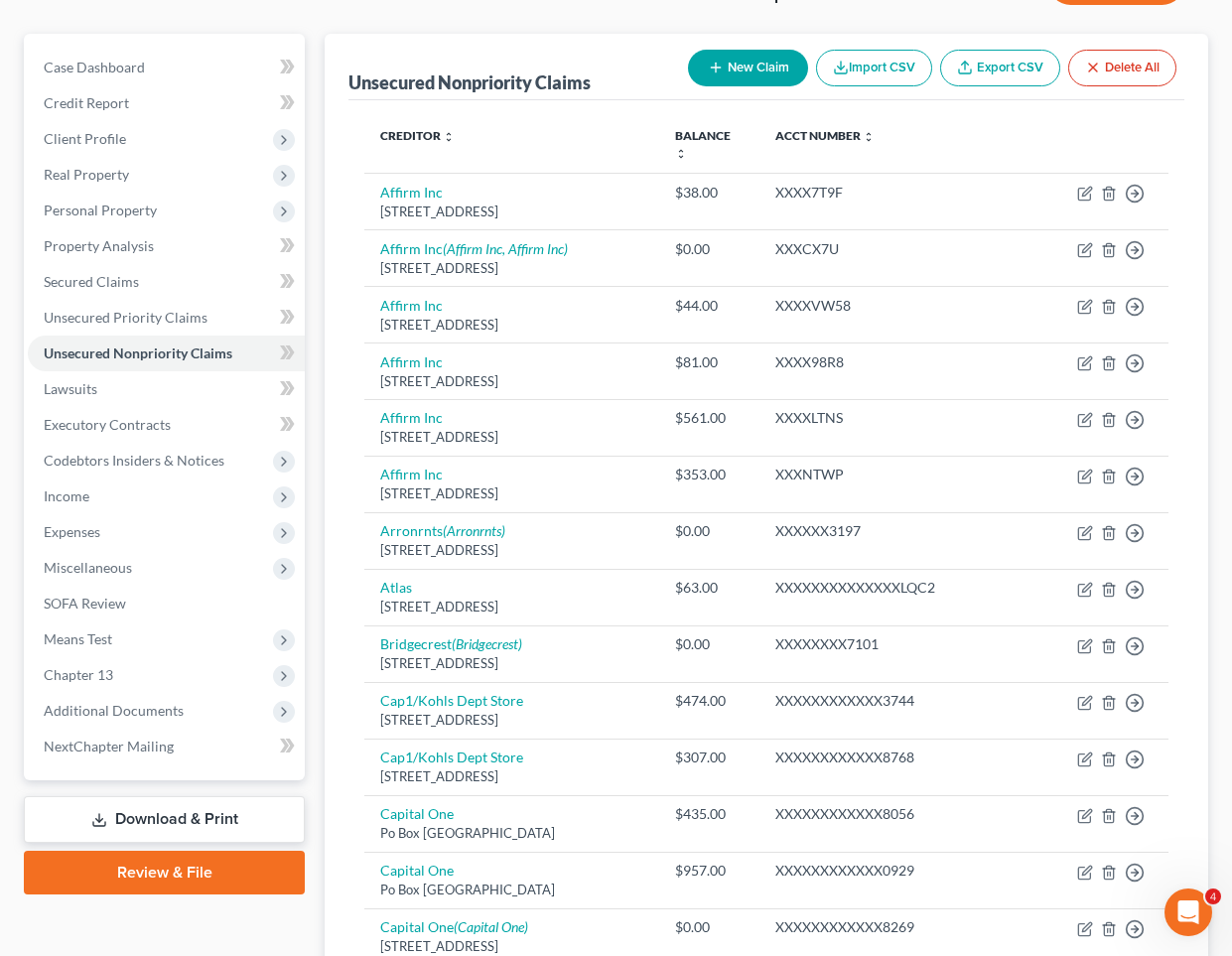 click on "New Claim" at bounding box center (748, 68) 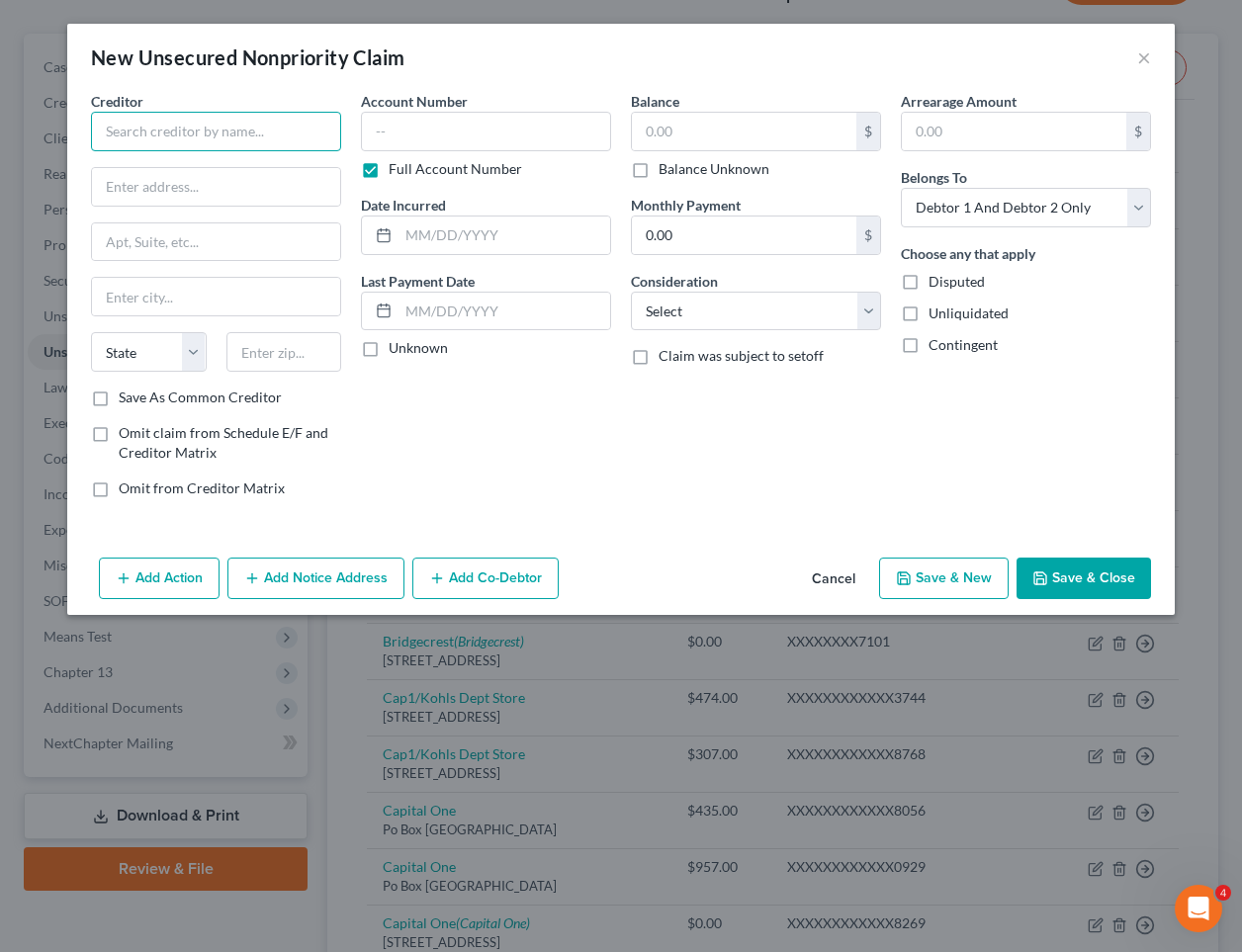 click at bounding box center (216, 131) 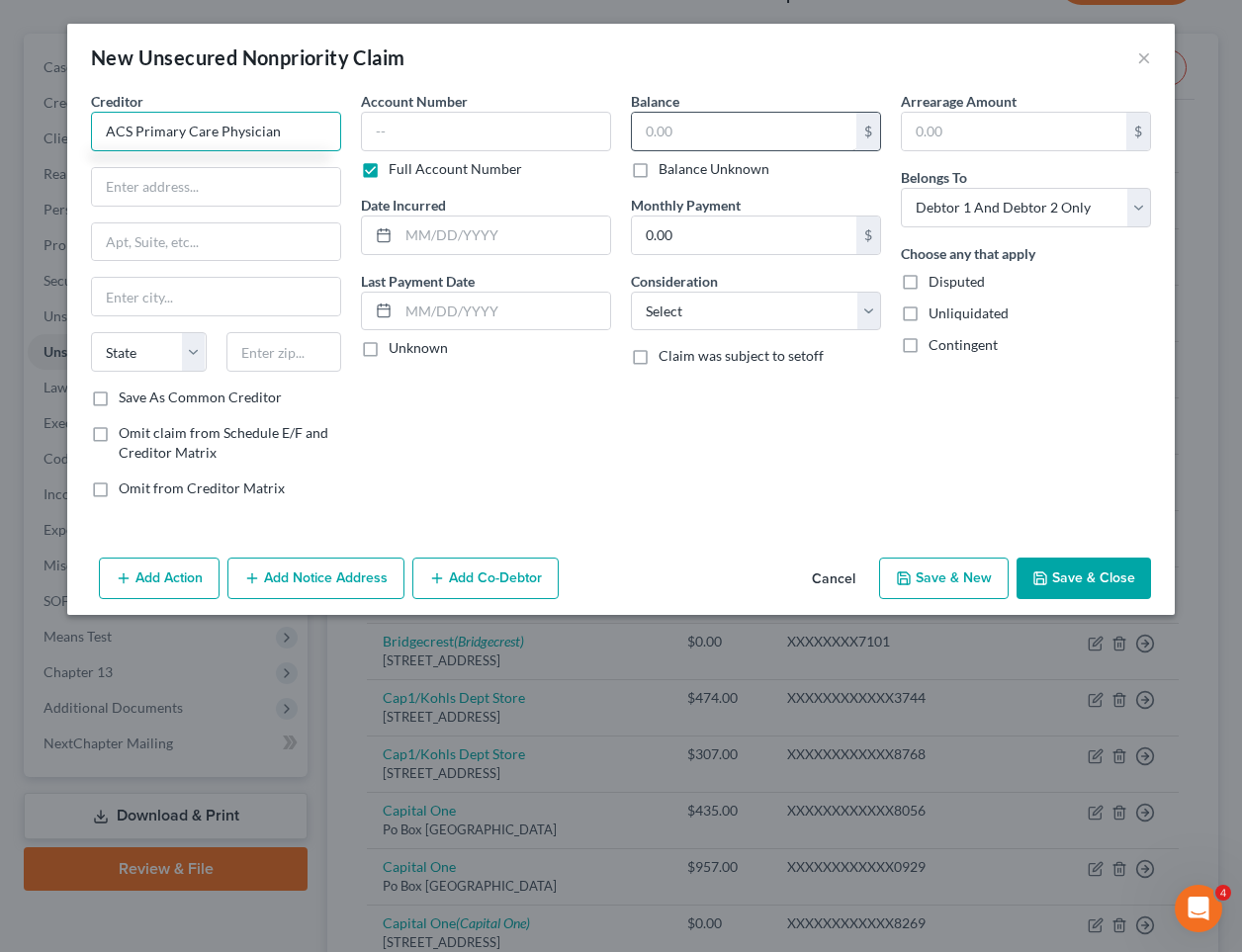 type on "ACS Primary Care Physician" 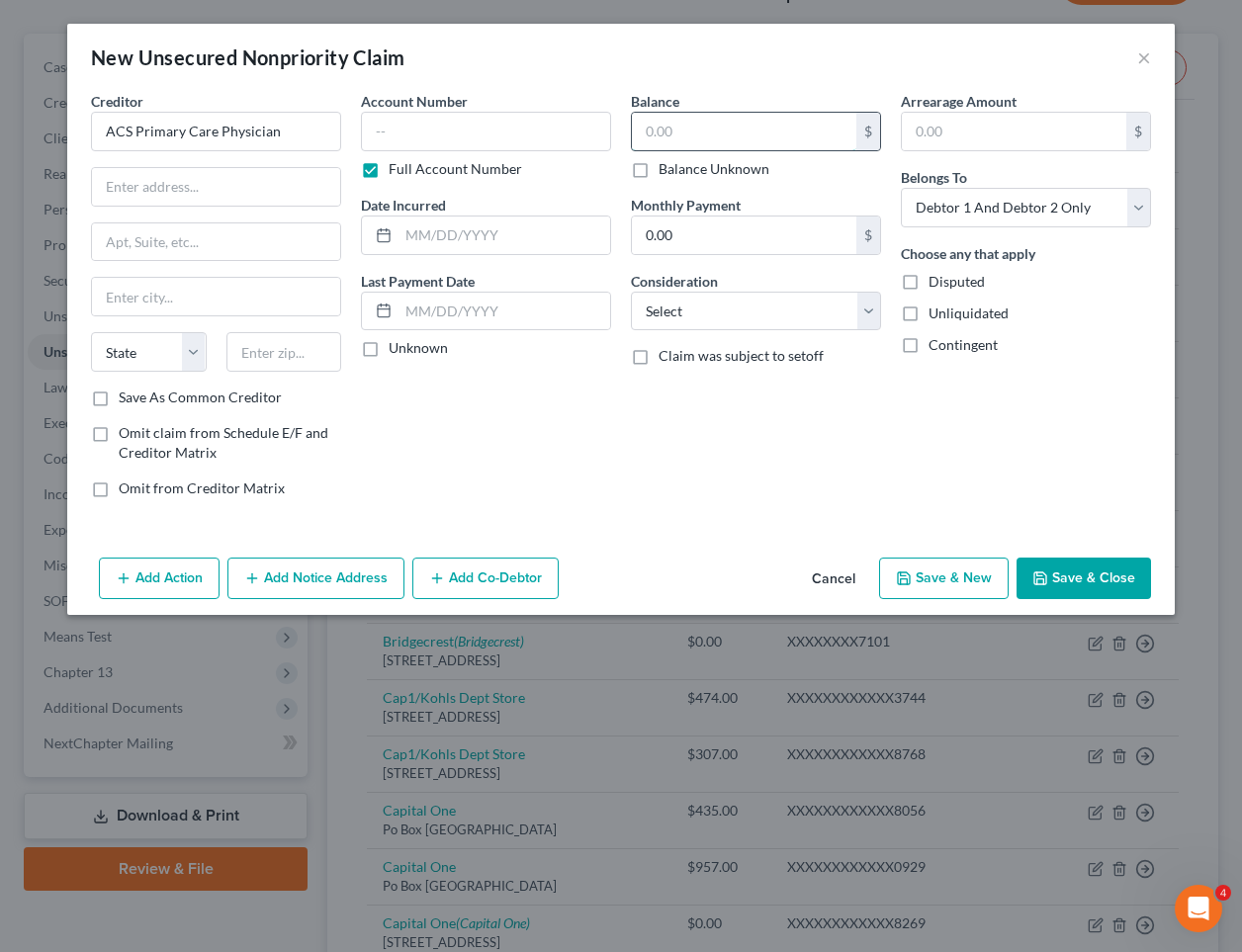 click at bounding box center [744, 131] 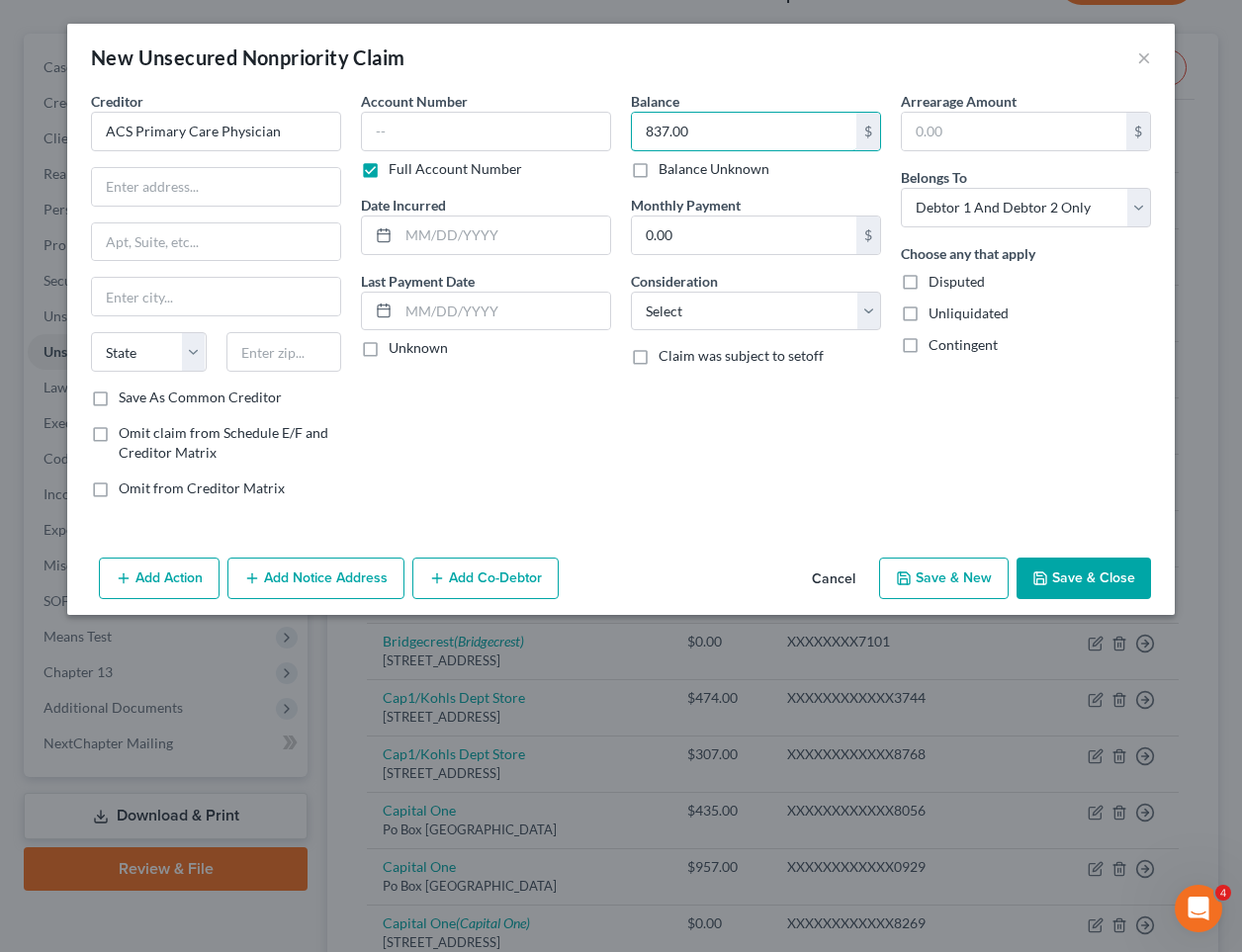 type on "837.00" 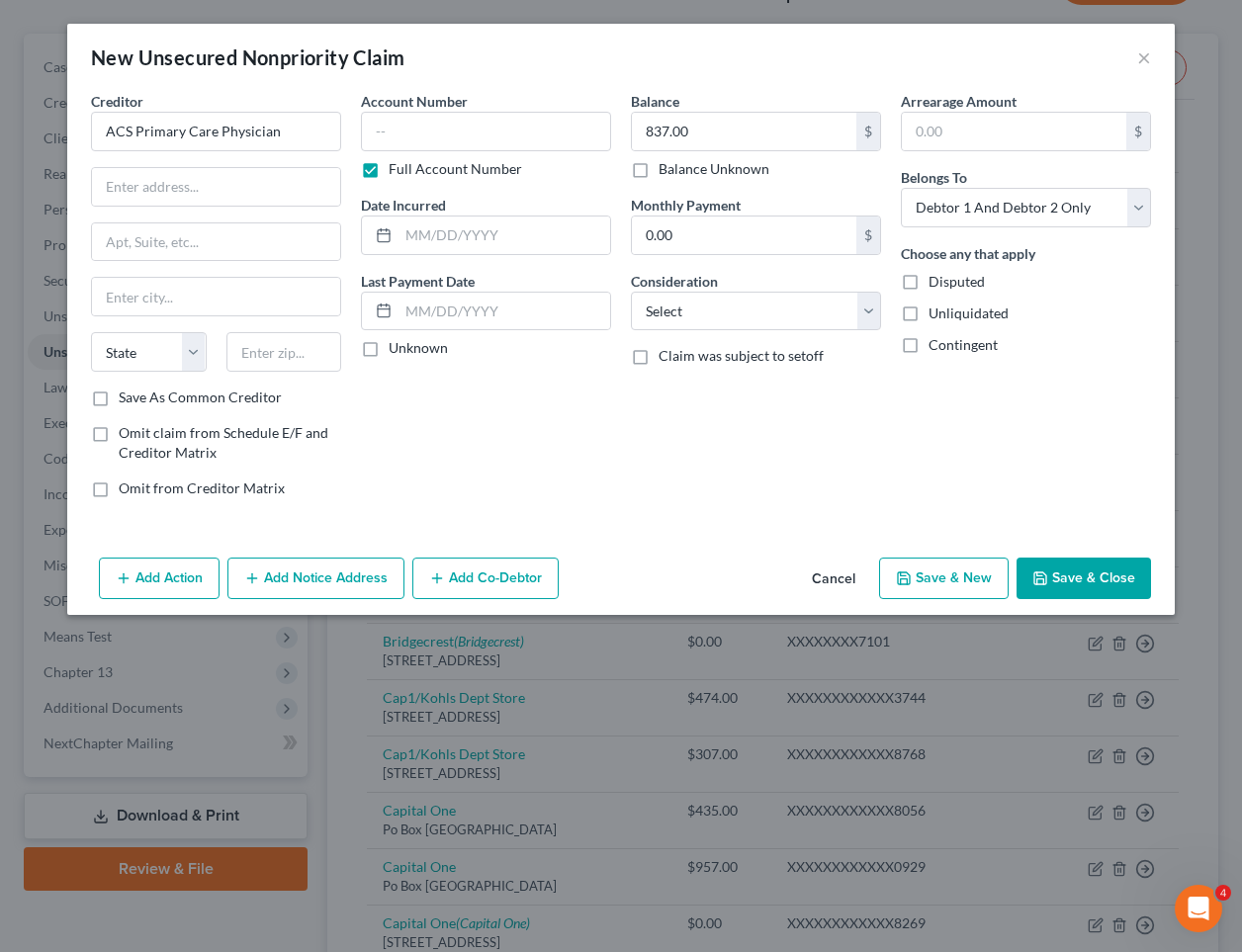 click on "Creditor *    ACS Primary Care Physician                      State [US_STATE] AK AR [GEOGRAPHIC_DATA] CA CO [GEOGRAPHIC_DATA] DE [GEOGRAPHIC_DATA] [GEOGRAPHIC_DATA] [GEOGRAPHIC_DATA] GU HI ID IL IN [GEOGRAPHIC_DATA] [GEOGRAPHIC_DATA] [GEOGRAPHIC_DATA] LA ME MD [GEOGRAPHIC_DATA] [GEOGRAPHIC_DATA] [GEOGRAPHIC_DATA] [GEOGRAPHIC_DATA] [GEOGRAPHIC_DATA] MT [GEOGRAPHIC_DATA] [GEOGRAPHIC_DATA] [GEOGRAPHIC_DATA] [GEOGRAPHIC_DATA] [GEOGRAPHIC_DATA] [GEOGRAPHIC_DATA] [GEOGRAPHIC_DATA] [GEOGRAPHIC_DATA] [GEOGRAPHIC_DATA] [GEOGRAPHIC_DATA] [GEOGRAPHIC_DATA] [GEOGRAPHIC_DATA] PR [GEOGRAPHIC_DATA] [GEOGRAPHIC_DATA] SD [GEOGRAPHIC_DATA] [GEOGRAPHIC_DATA] [GEOGRAPHIC_DATA] VI [GEOGRAPHIC_DATA] [GEOGRAPHIC_DATA] [GEOGRAPHIC_DATA] WV WI WY" at bounding box center (216, 239) 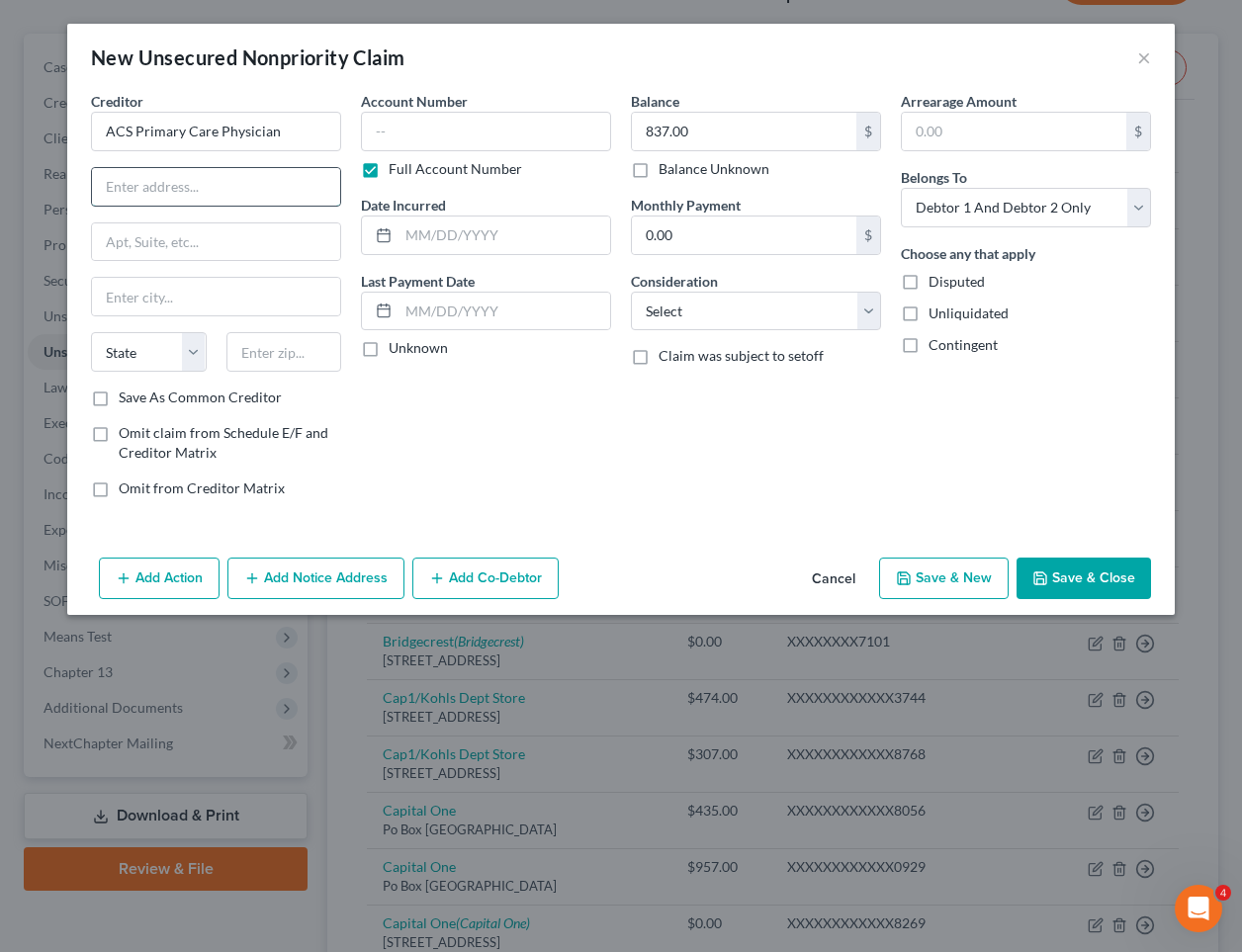 paste on "PO Box 1123" 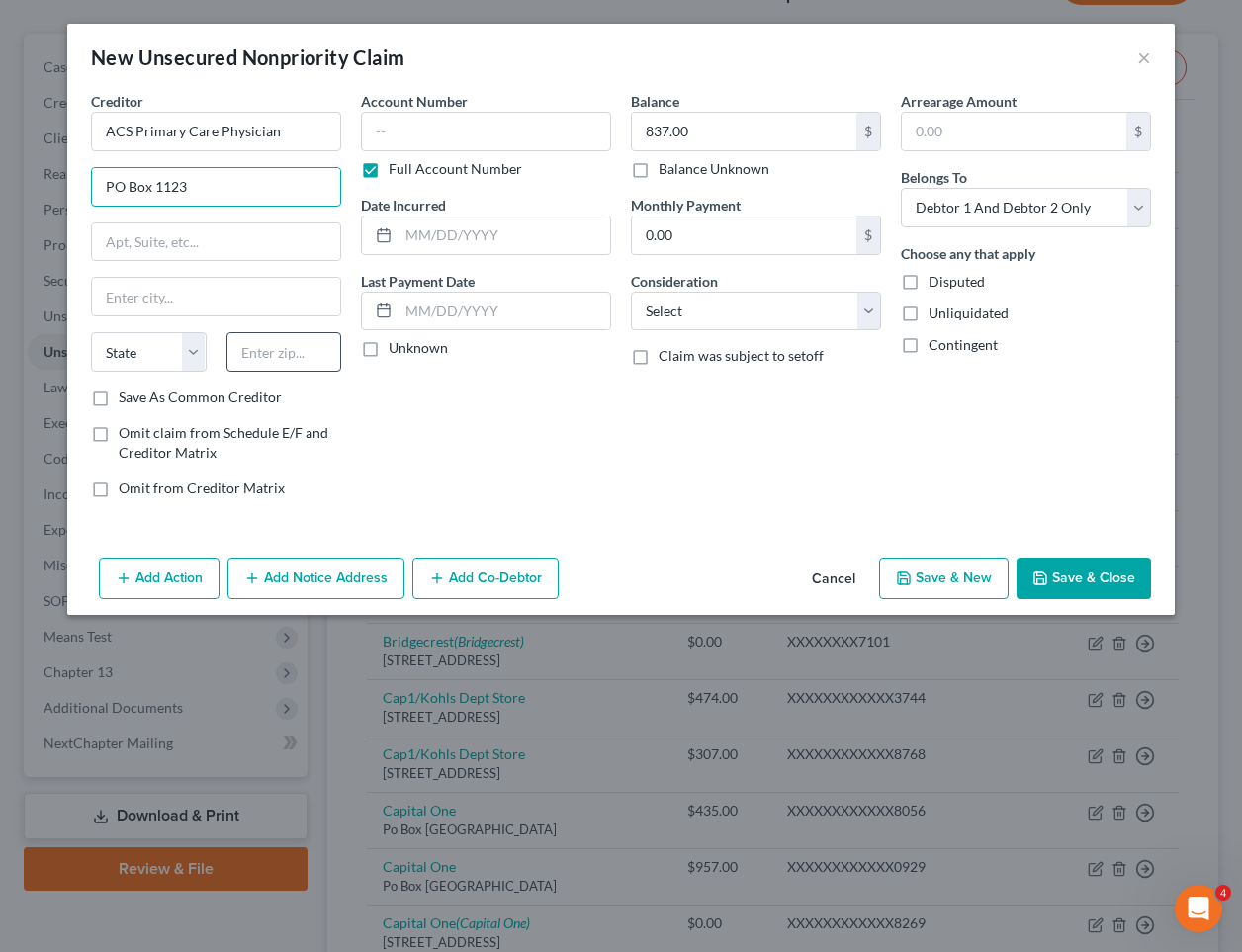 type on "PO Box 1123" 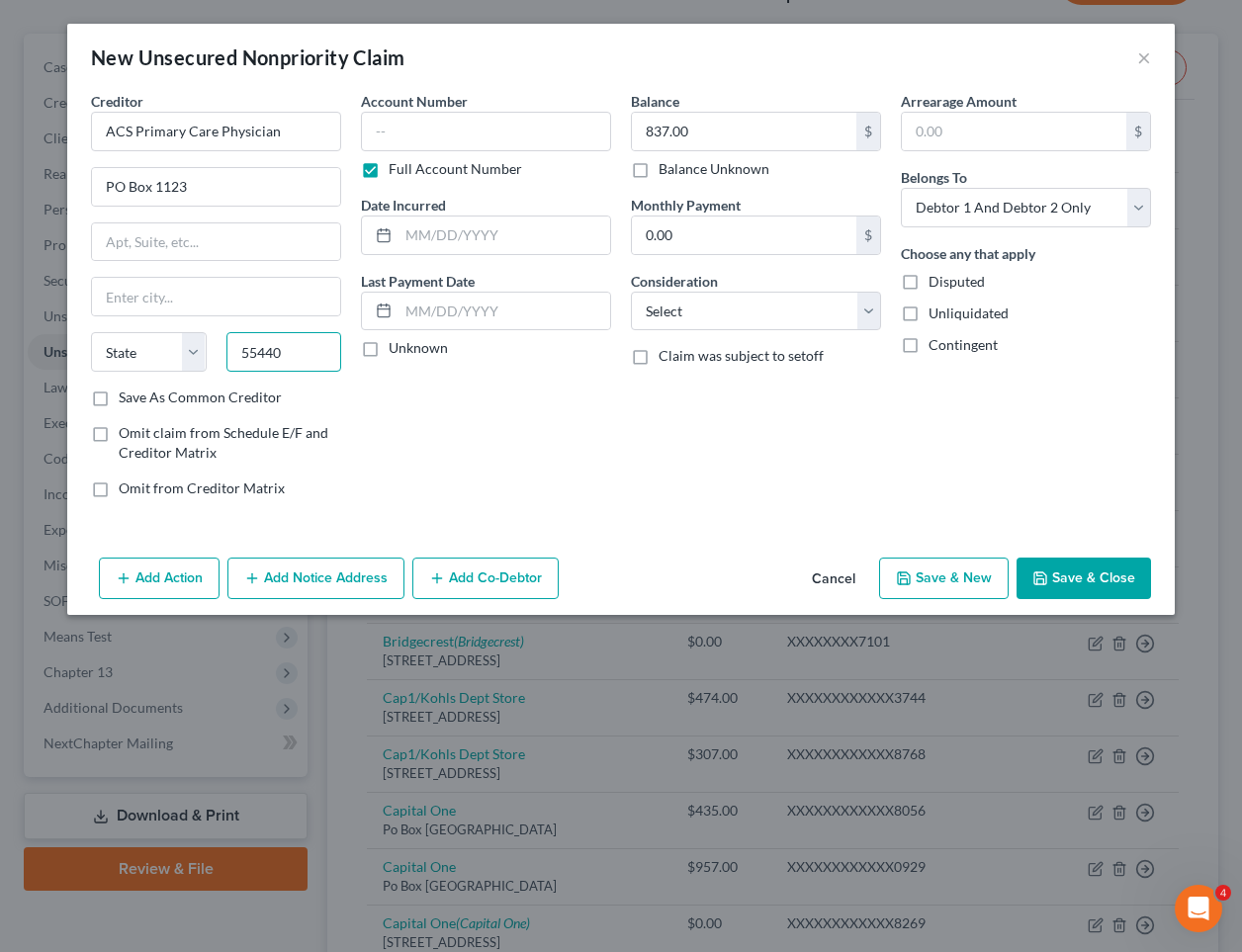 type on "55440" 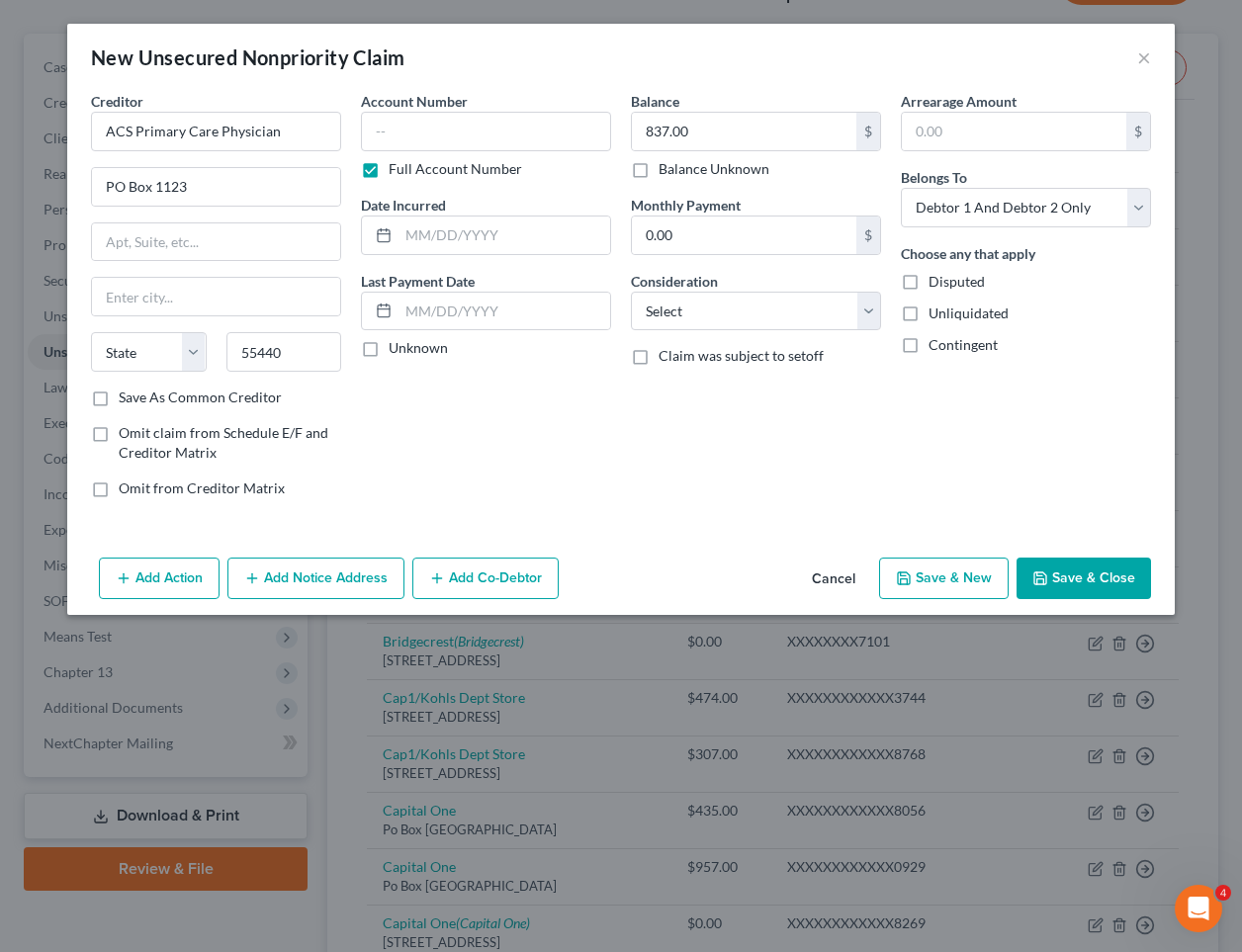 click on "Save & Close" at bounding box center [1084, 578] 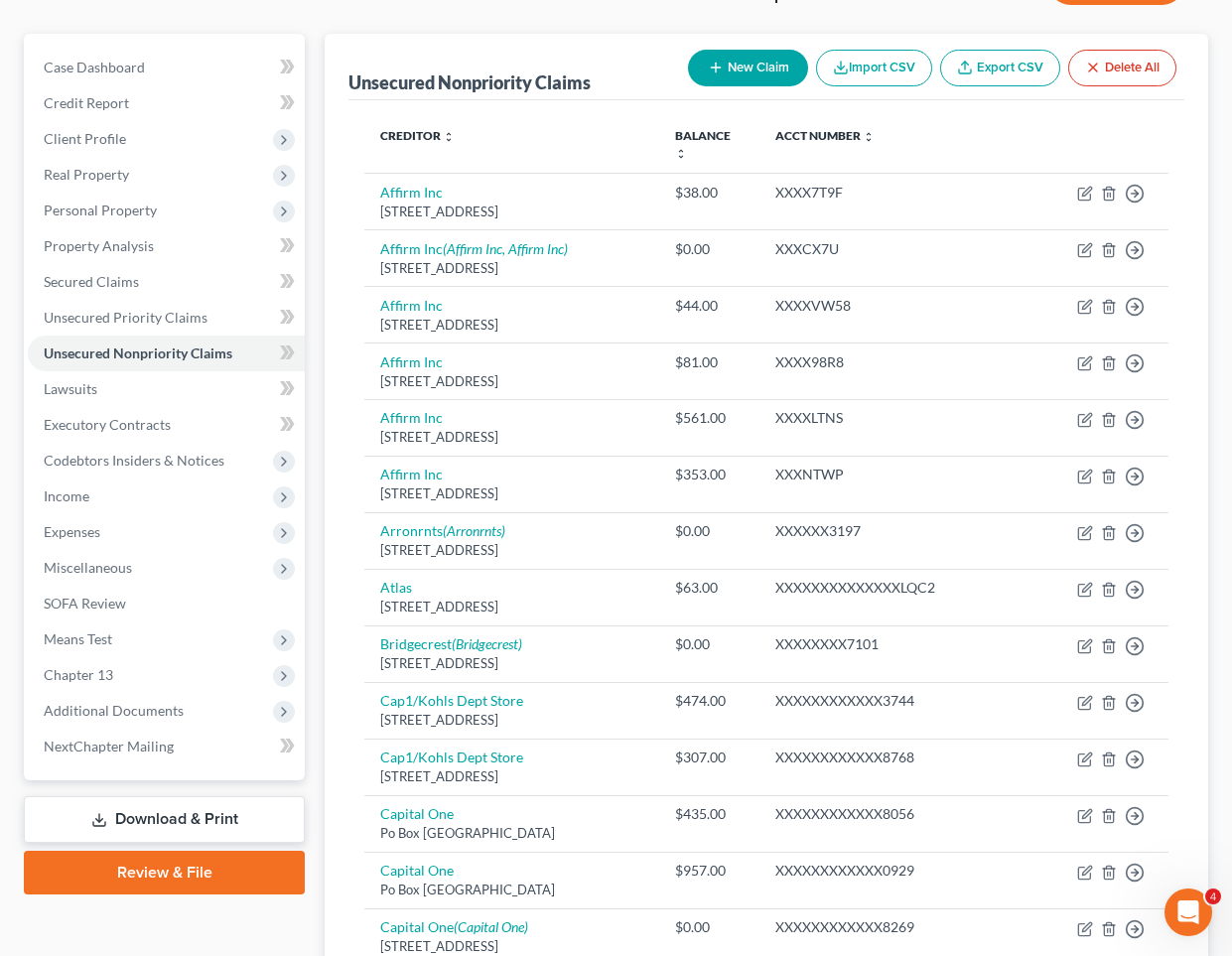 click on "New Claim" at bounding box center (748, 68) 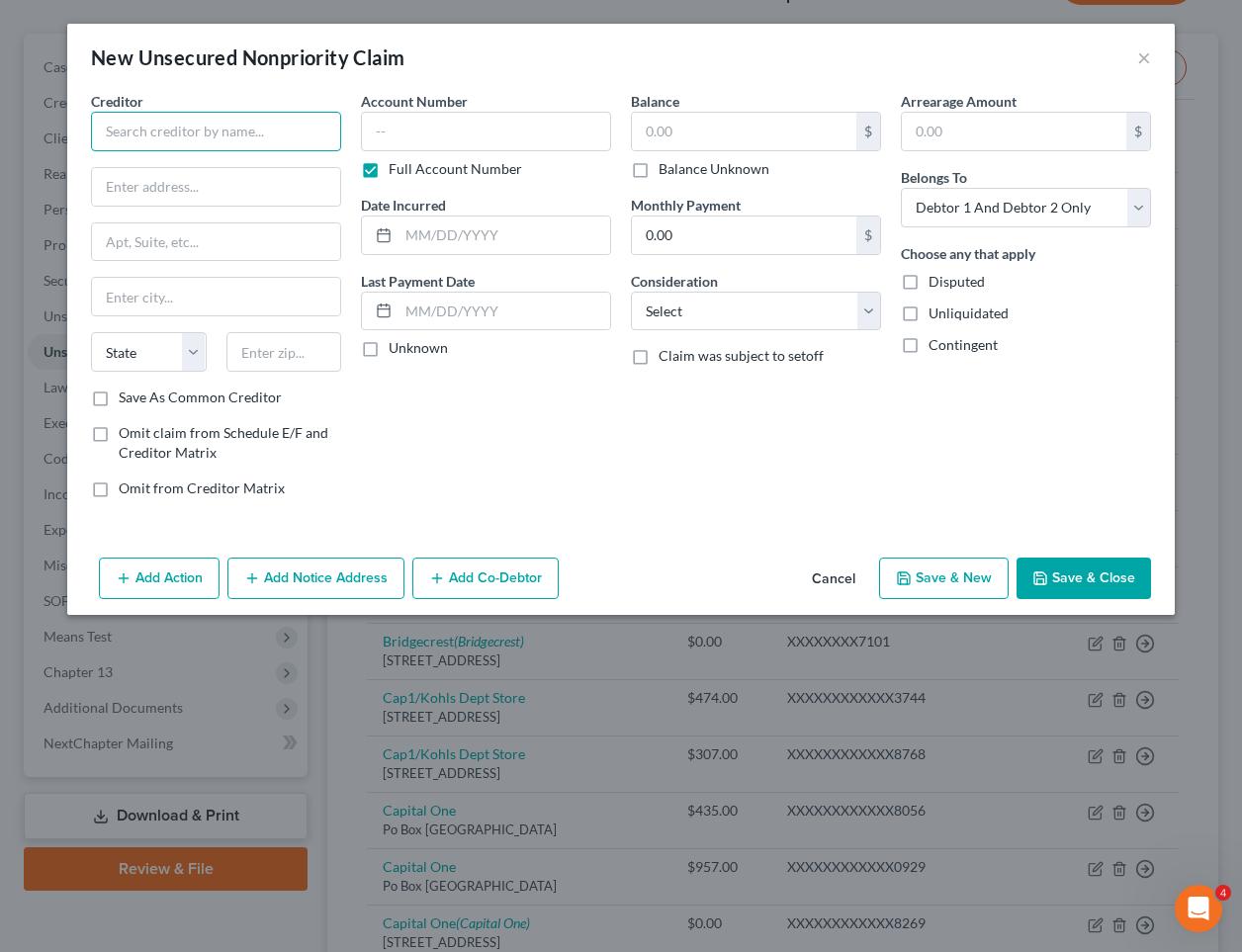 click at bounding box center [216, 131] 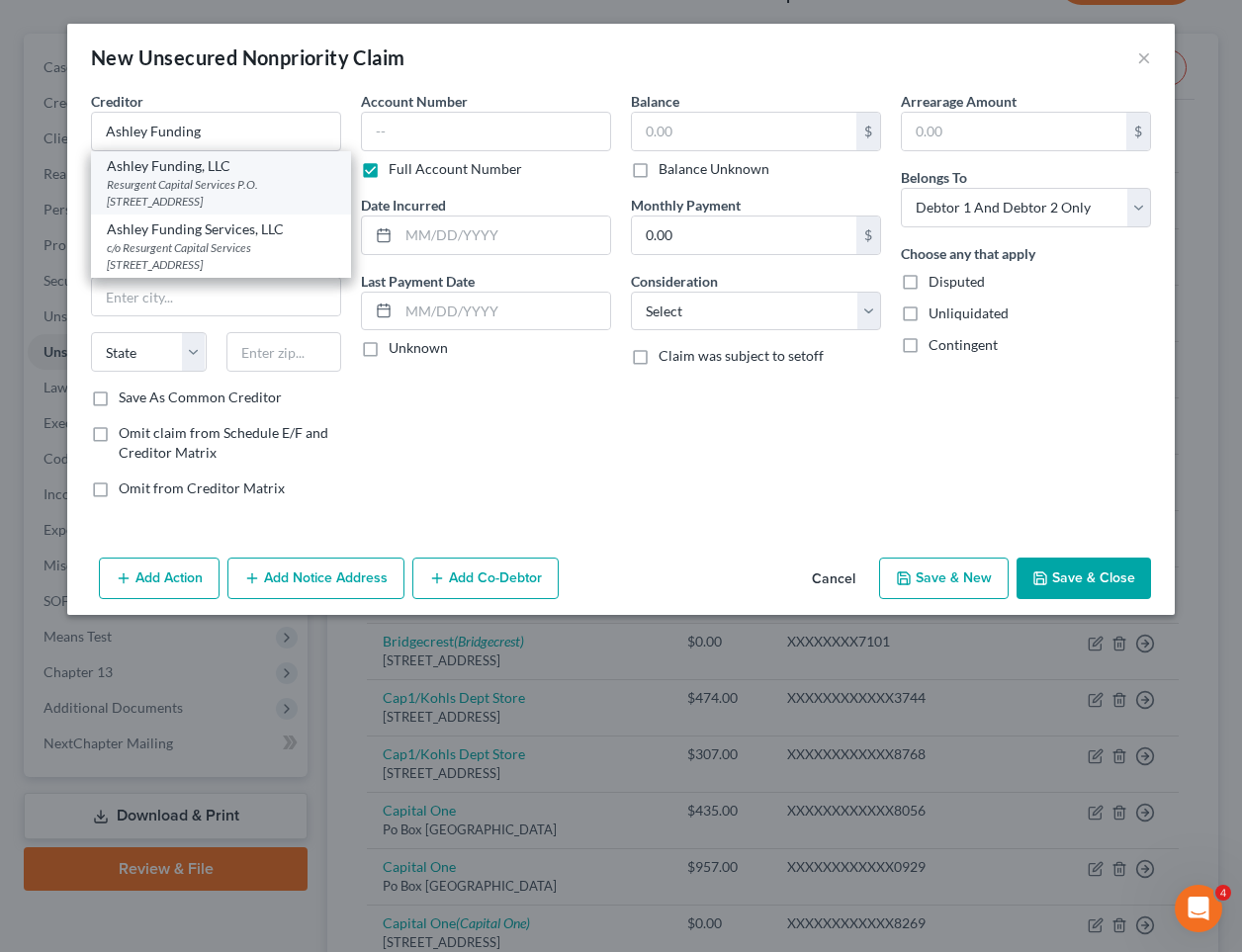 click on "Resurgent Capital Services P.O. [STREET_ADDRESS]" at bounding box center [221, 193] 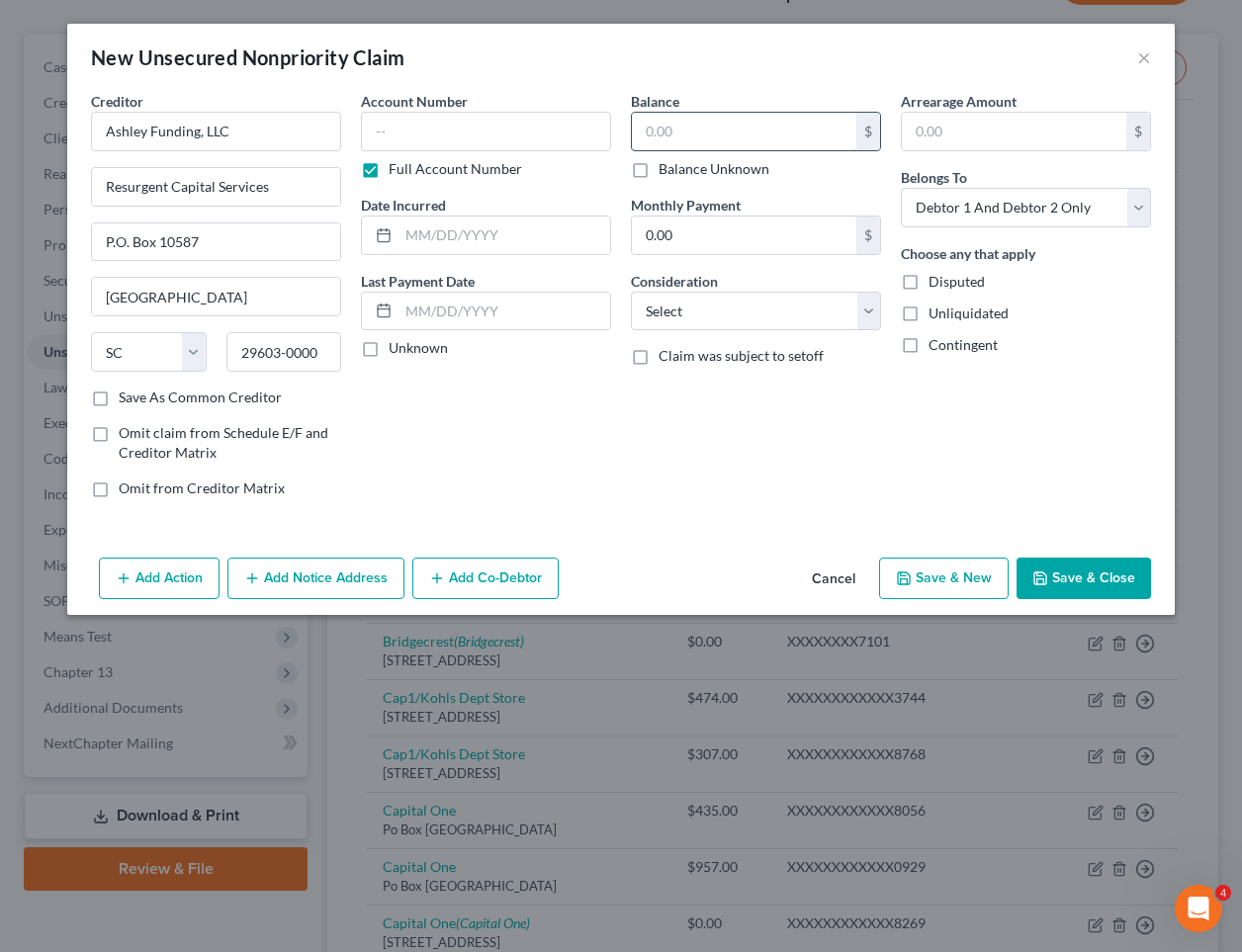 click at bounding box center [744, 131] 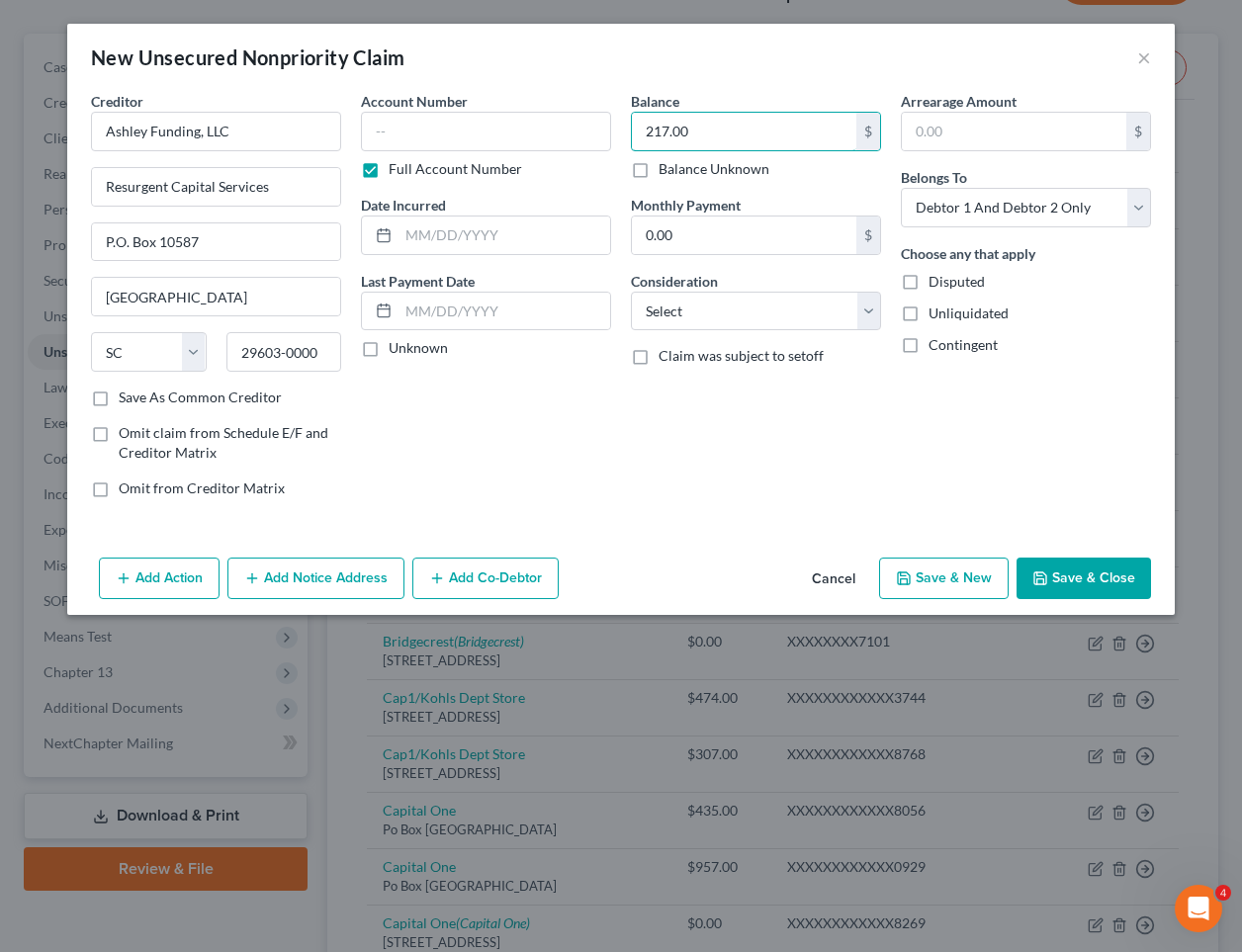 type on "217.00" 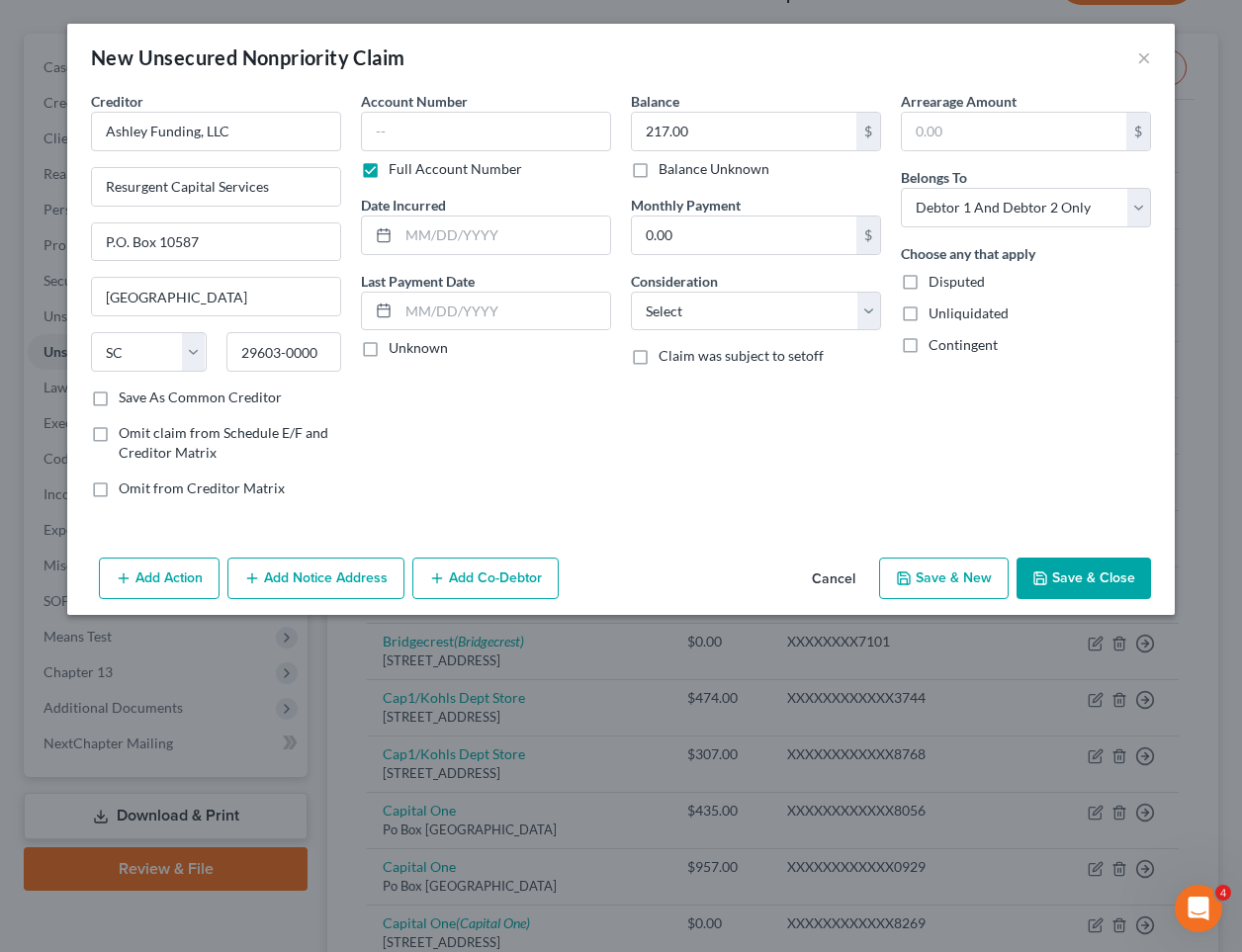click on "Save & Close" at bounding box center [1084, 578] 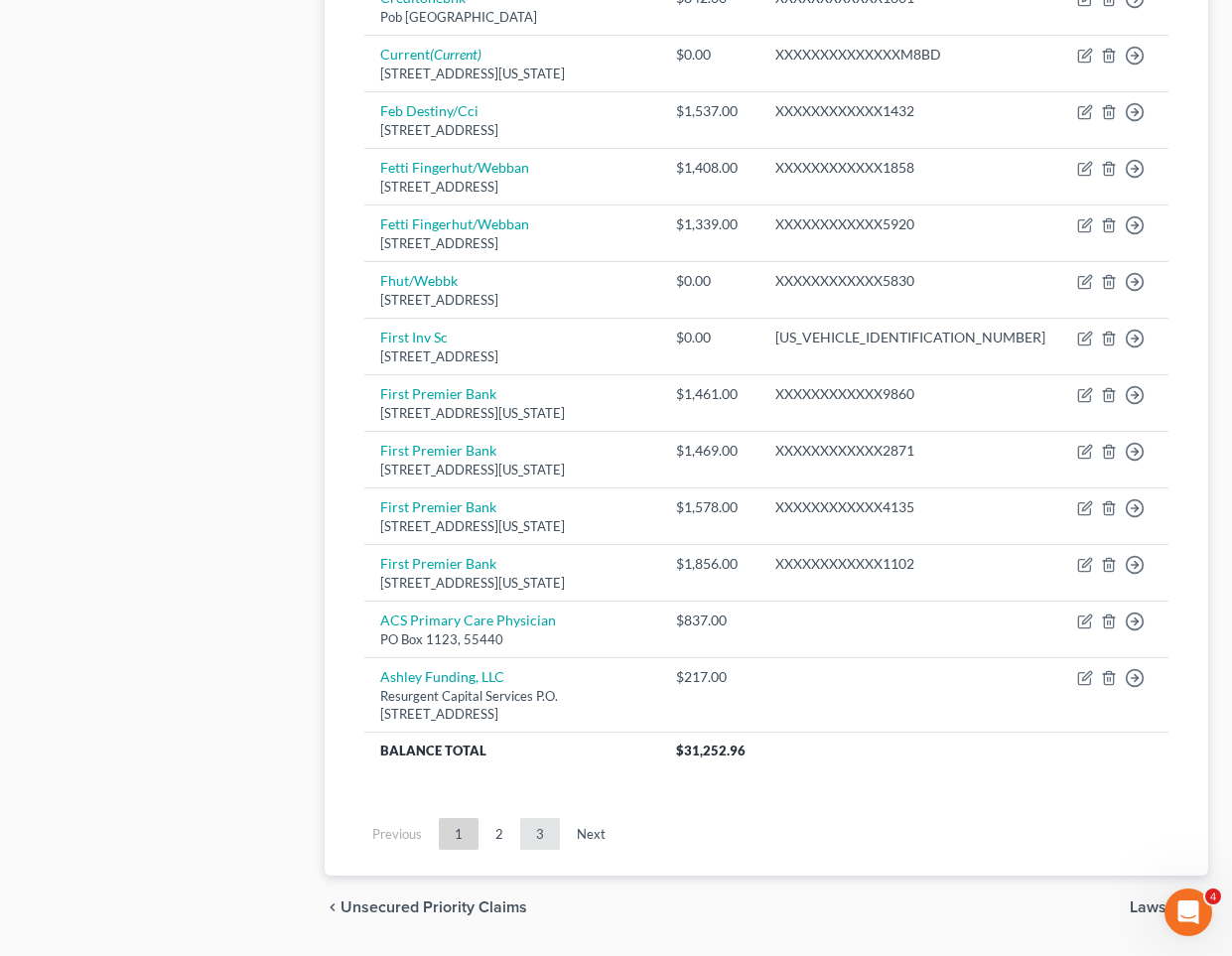 click on "3" at bounding box center [540, 834] 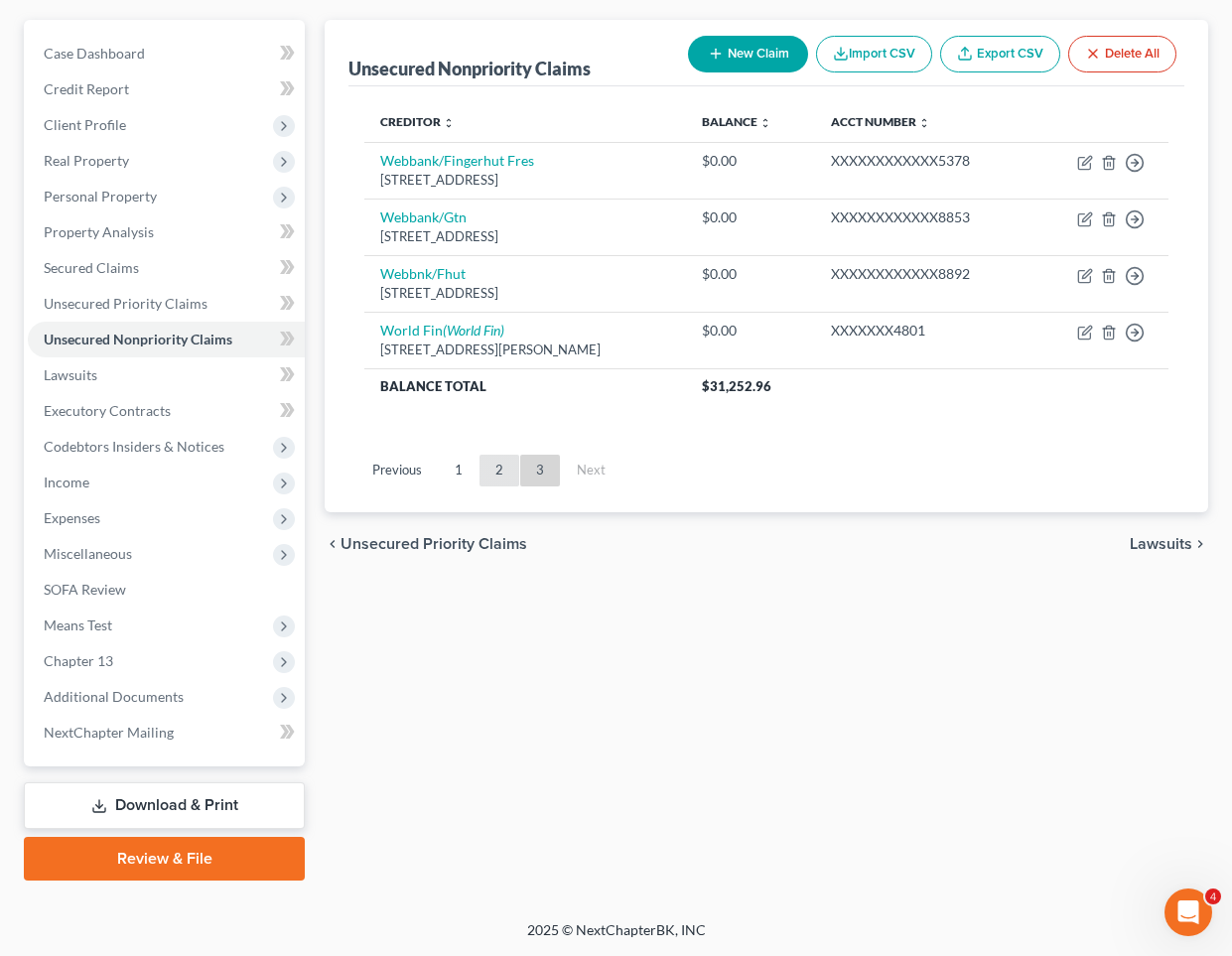 click on "2" at bounding box center (499, 471) 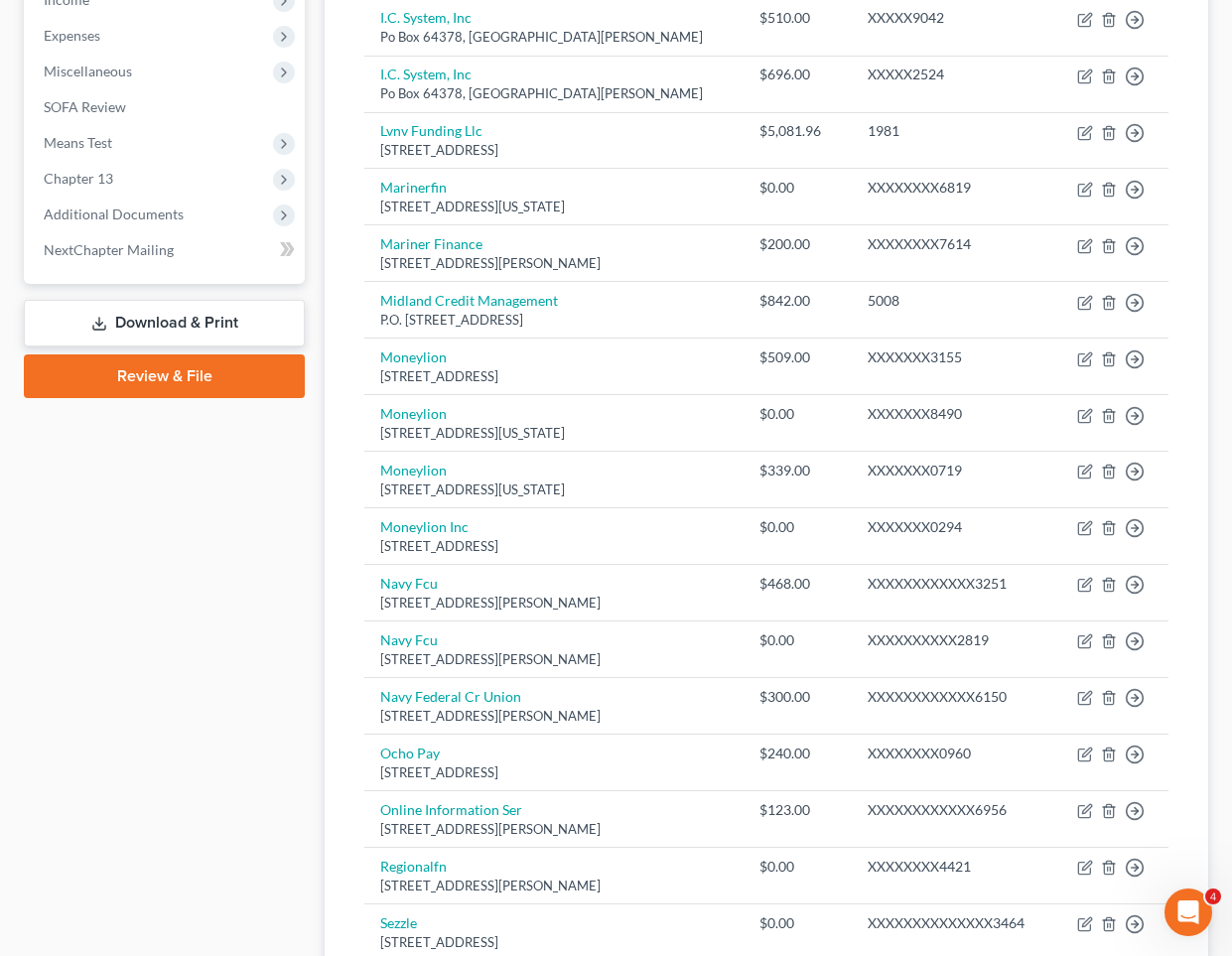scroll, scrollTop: 1161, scrollLeft: 0, axis: vertical 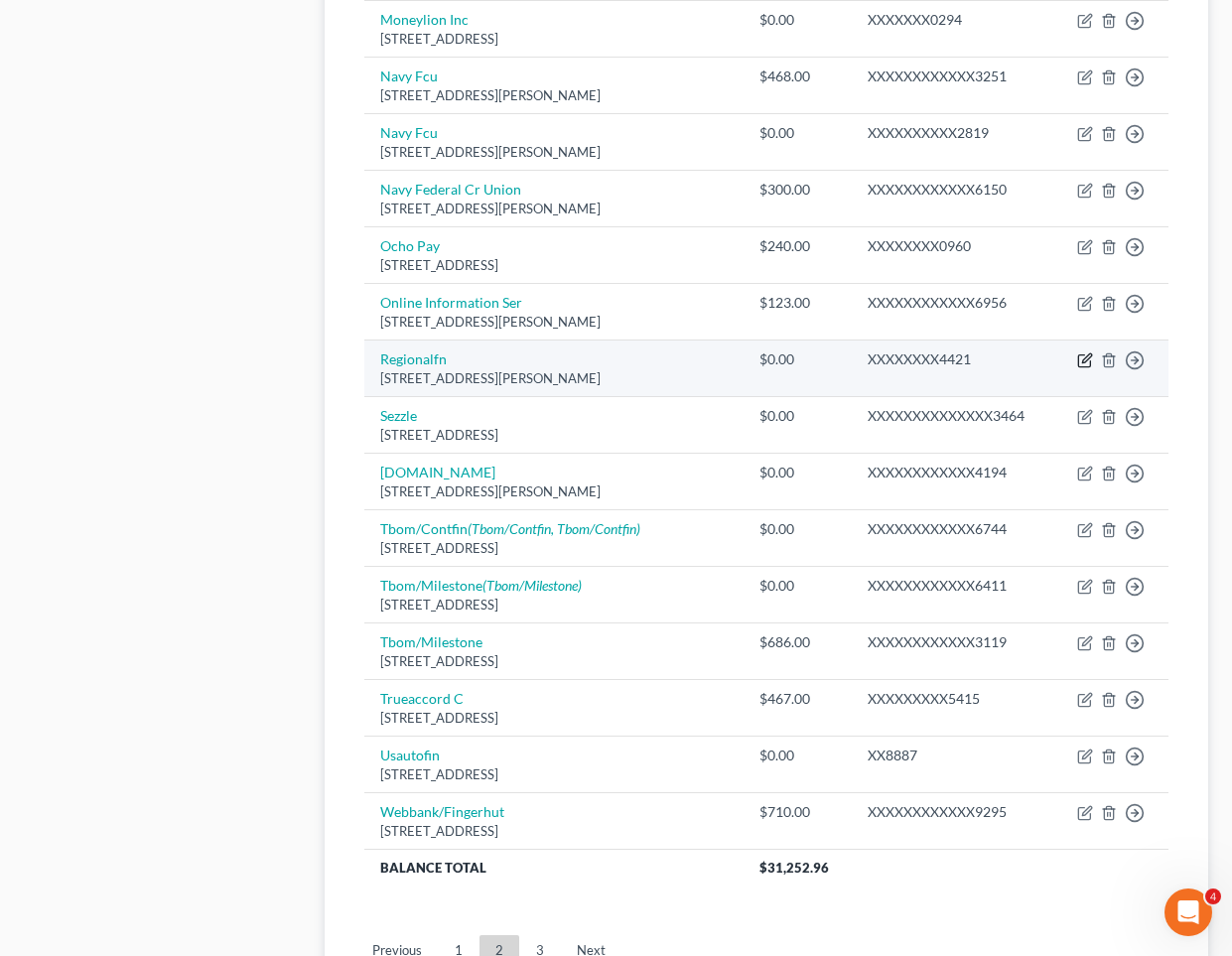 click 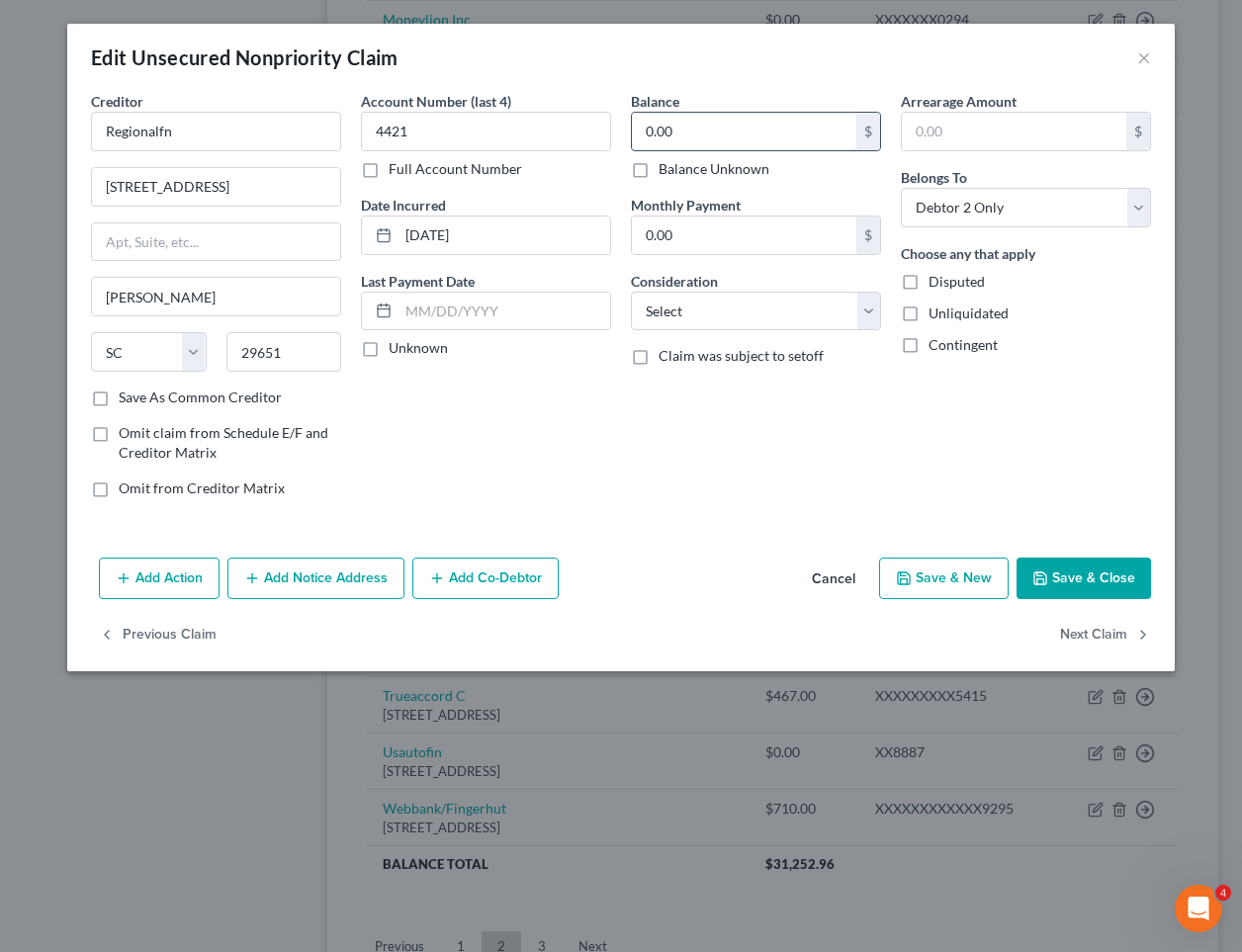 click on "0.00" at bounding box center (744, 131) 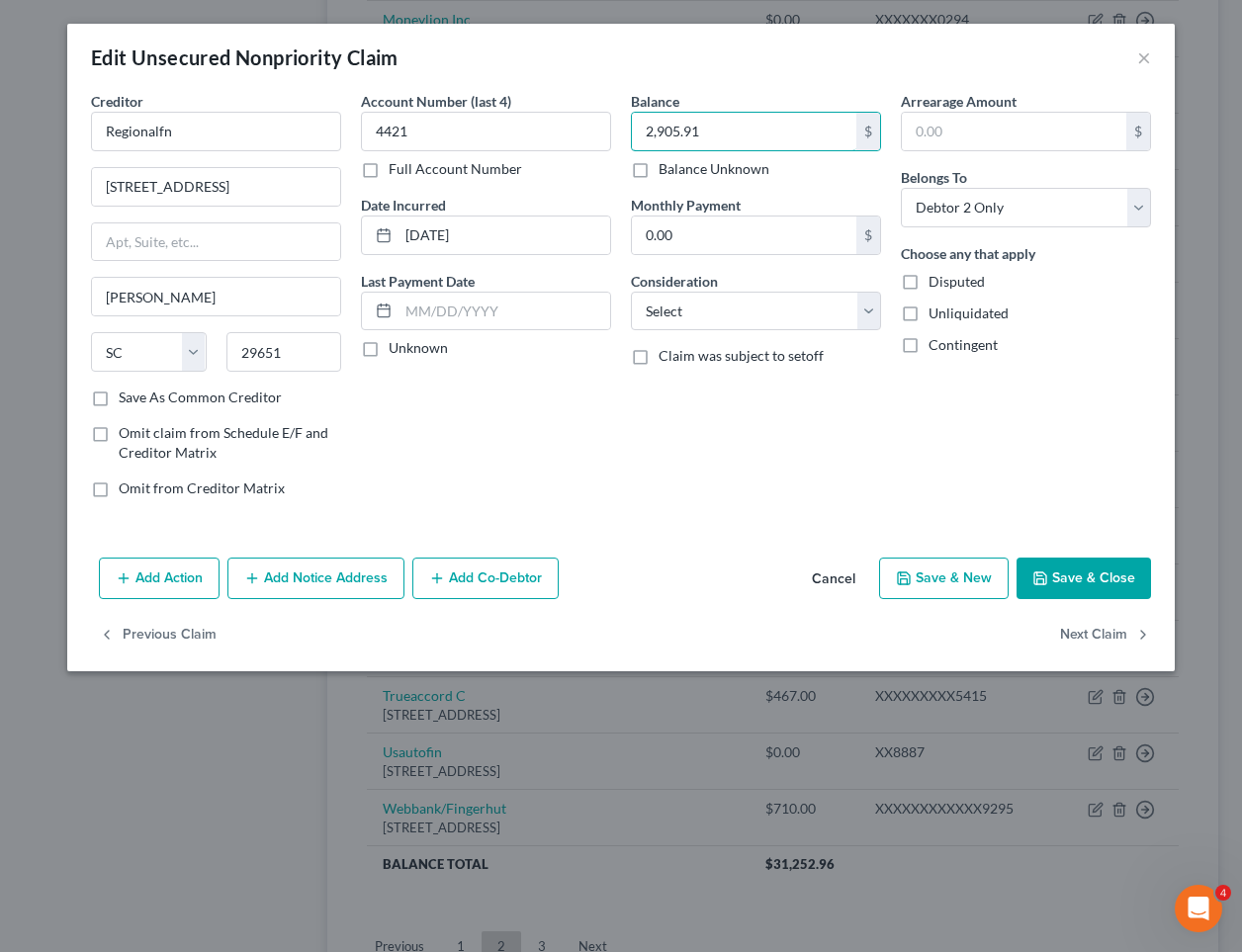 type on "2,905.91" 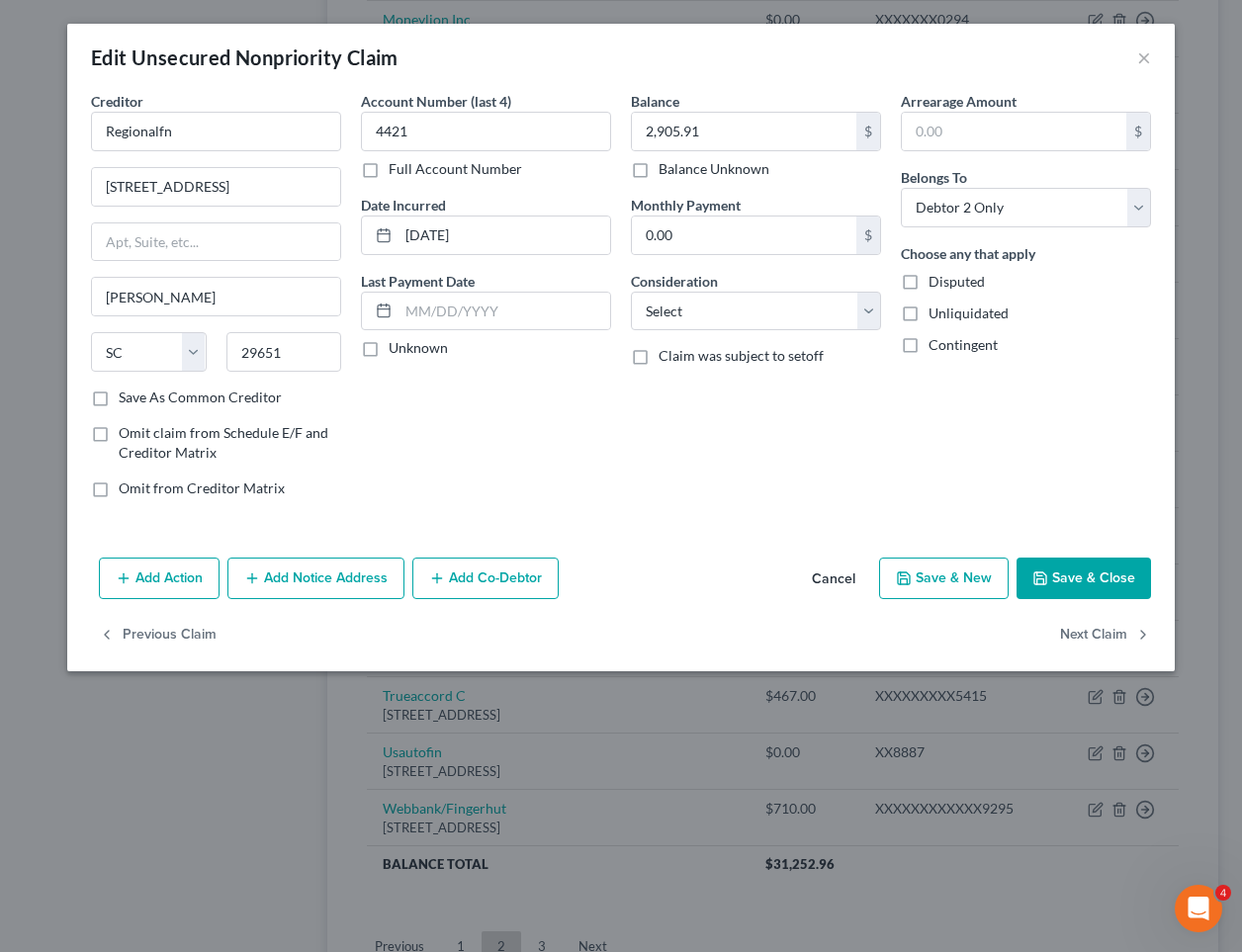 click on "Save & Close" at bounding box center (1084, 578) 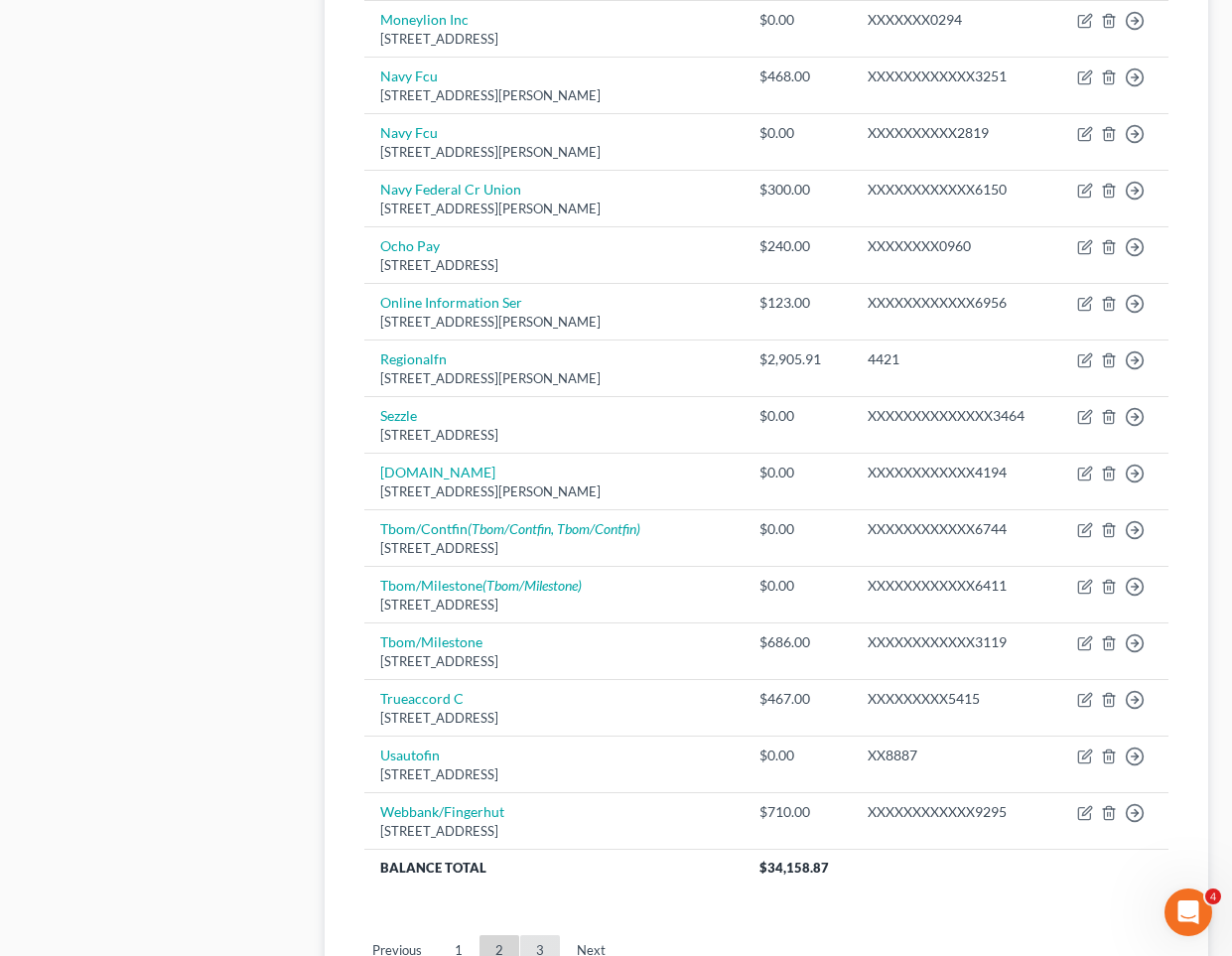 click on "3" at bounding box center (540, 951) 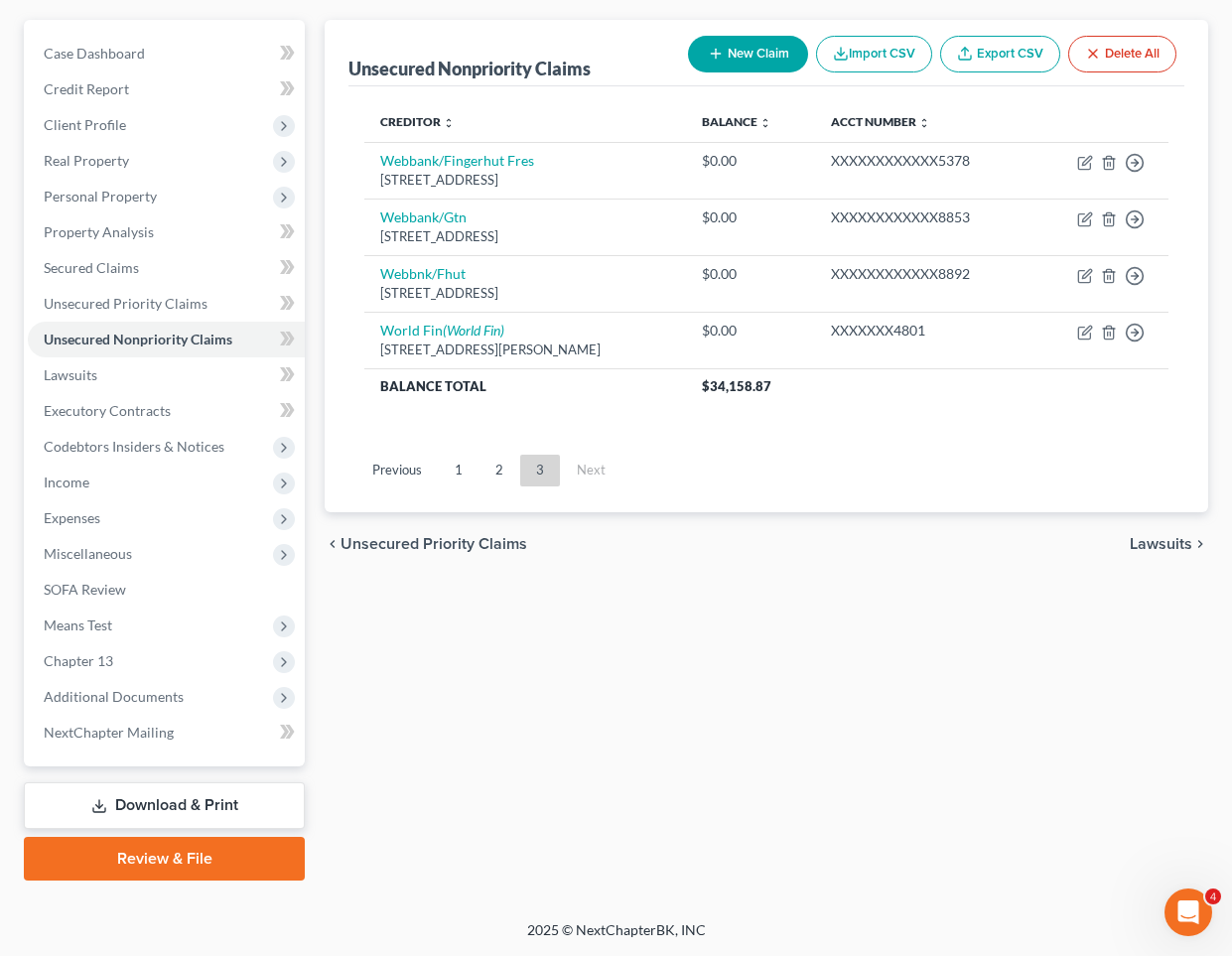 click on "New Claim" at bounding box center [748, 54] 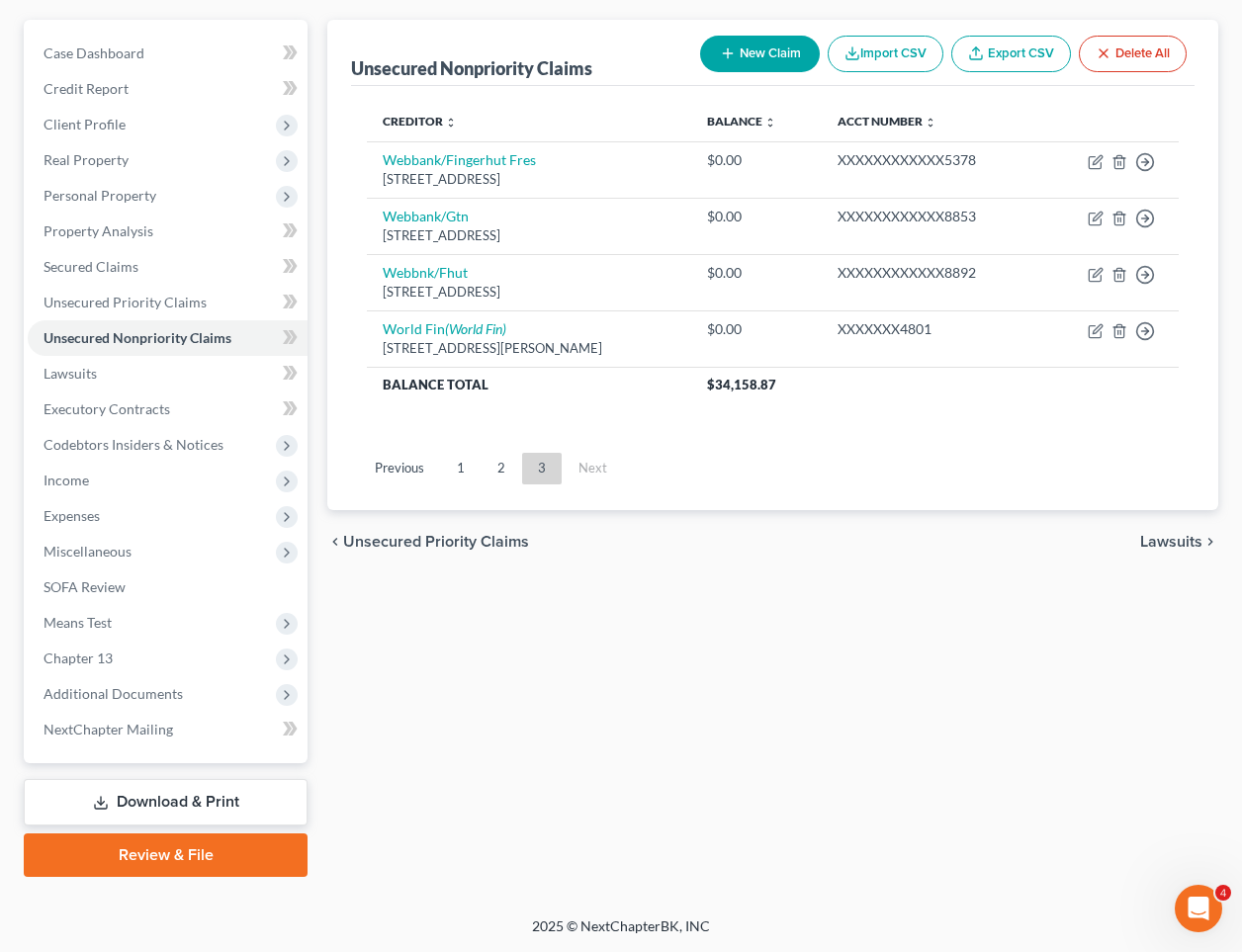 select on "2" 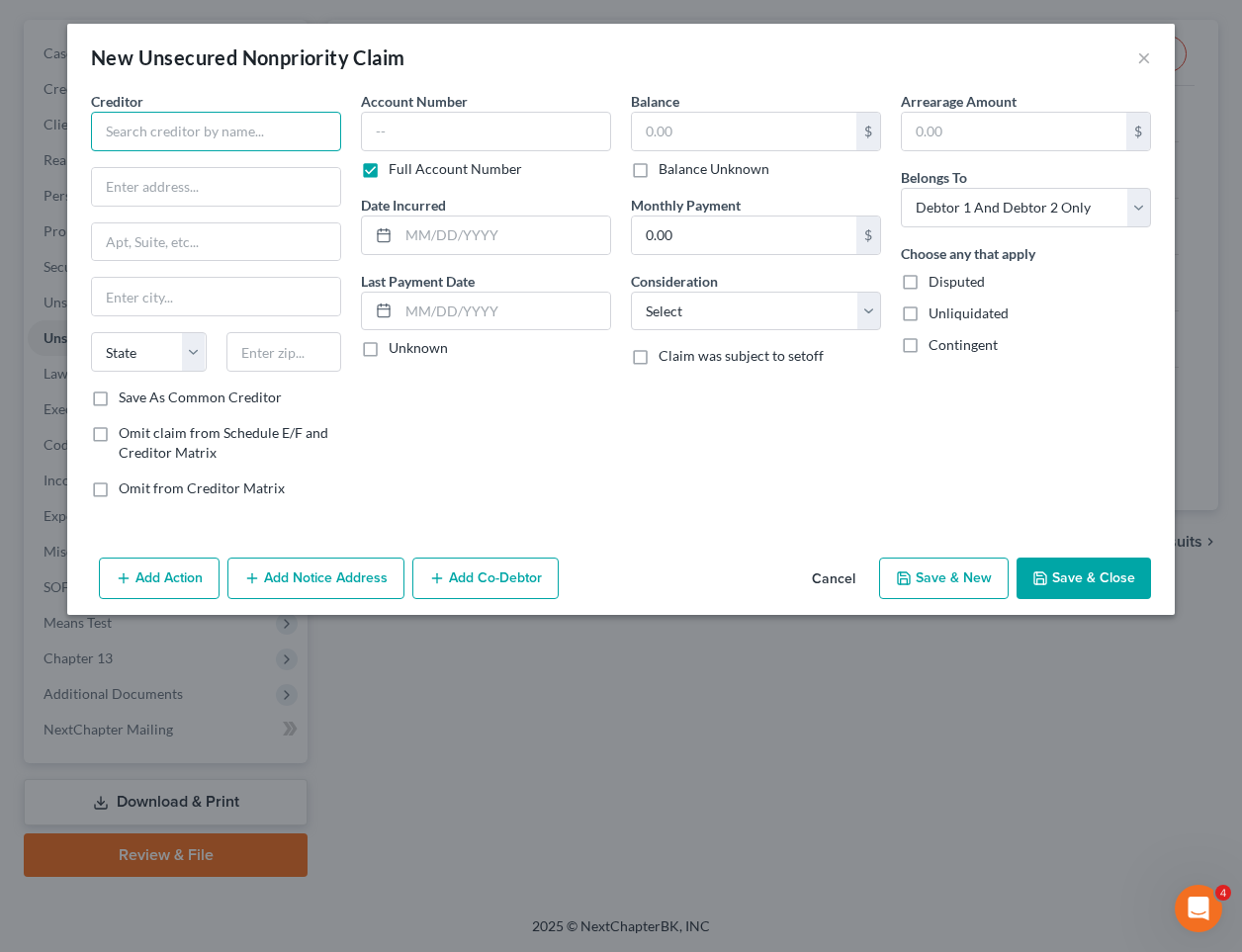 click at bounding box center (216, 131) 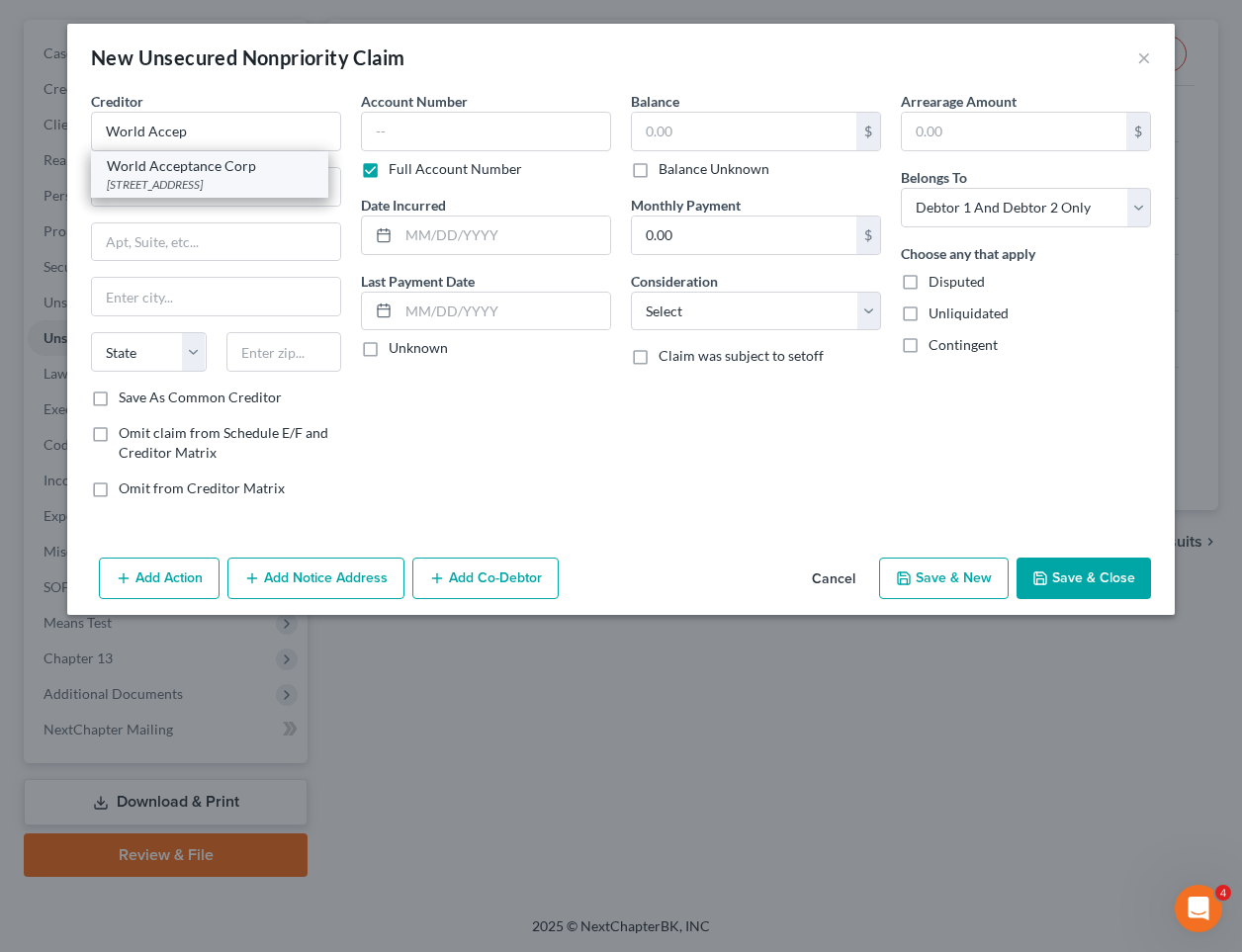 click on "[STREET_ADDRESS]" at bounding box center (210, 184) 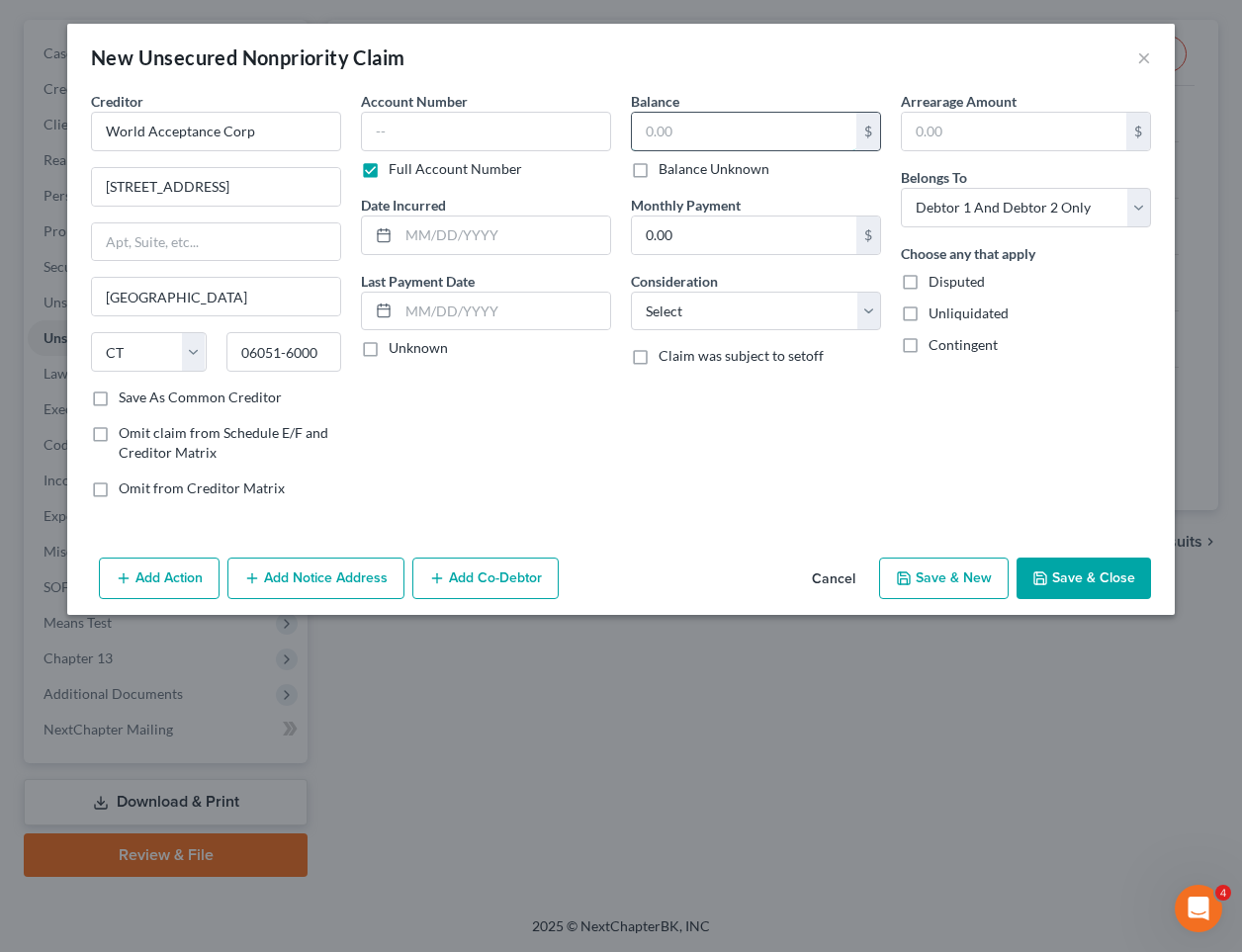 click at bounding box center (744, 131) 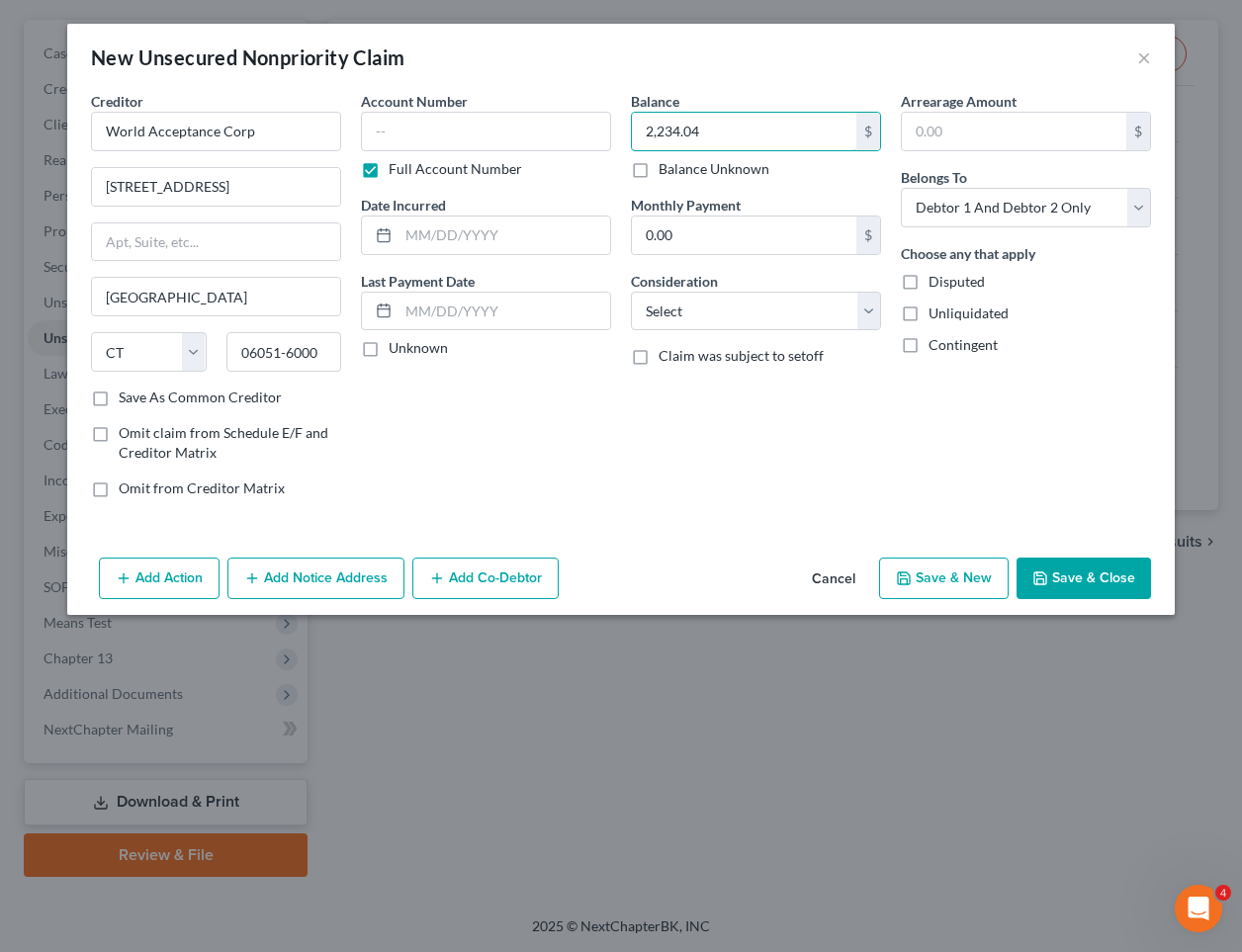 type on "2,234.04" 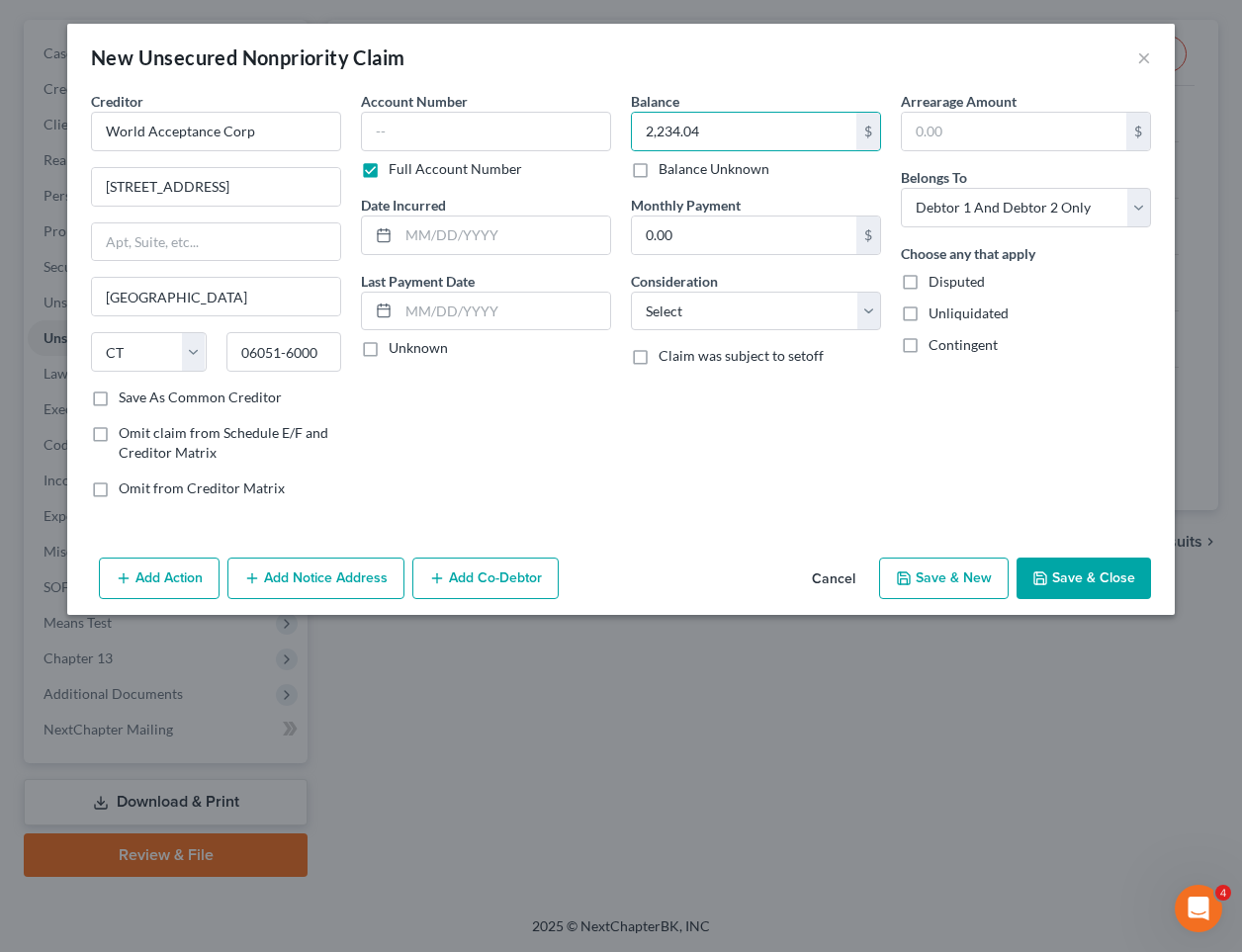 click on "Creditor *    World Acceptance Corp                      [STREET_ADDRESS] State [US_STATE] AK AR AZ CA CO CT DE DC [GEOGRAPHIC_DATA] [GEOGRAPHIC_DATA] GU HI ID IL IN [GEOGRAPHIC_DATA] [GEOGRAPHIC_DATA] [GEOGRAPHIC_DATA] LA ME MD [GEOGRAPHIC_DATA] [GEOGRAPHIC_DATA] [GEOGRAPHIC_DATA] [GEOGRAPHIC_DATA] [GEOGRAPHIC_DATA] MT [GEOGRAPHIC_DATA] [GEOGRAPHIC_DATA] [GEOGRAPHIC_DATA] [GEOGRAPHIC_DATA] [GEOGRAPHIC_DATA] [GEOGRAPHIC_DATA] [GEOGRAPHIC_DATA] [GEOGRAPHIC_DATA] [GEOGRAPHIC_DATA] [GEOGRAPHIC_DATA] OR [GEOGRAPHIC_DATA] PR RI SC SD [GEOGRAPHIC_DATA] [GEOGRAPHIC_DATA] UT VI [GEOGRAPHIC_DATA] [GEOGRAPHIC_DATA] [GEOGRAPHIC_DATA] WV [GEOGRAPHIC_DATA] WY 06051-6000" at bounding box center (216, 239) 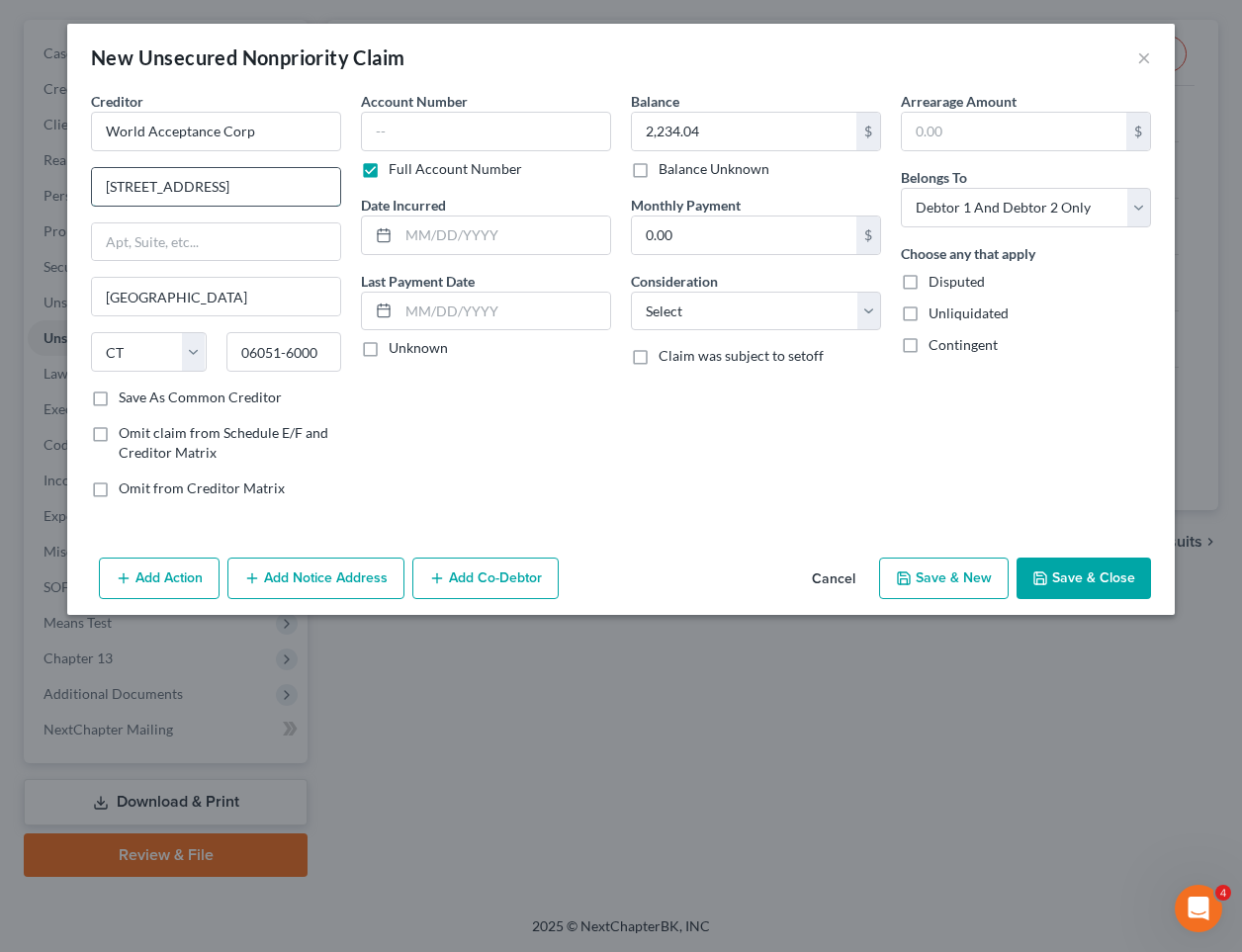 click on "[STREET_ADDRESS]" at bounding box center (216, 187) 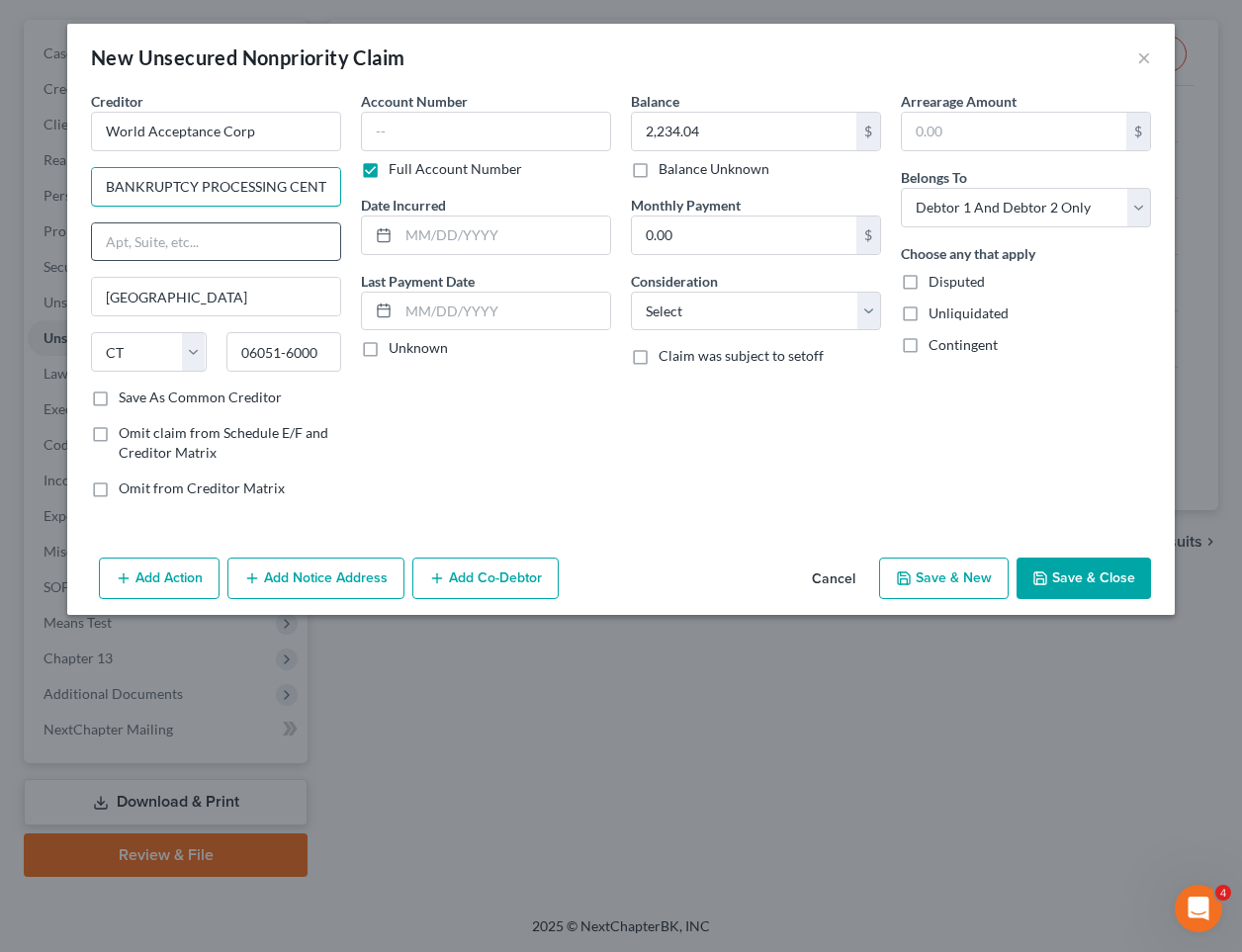 type on "BANKRUPTCY PROCESSING CENTER" 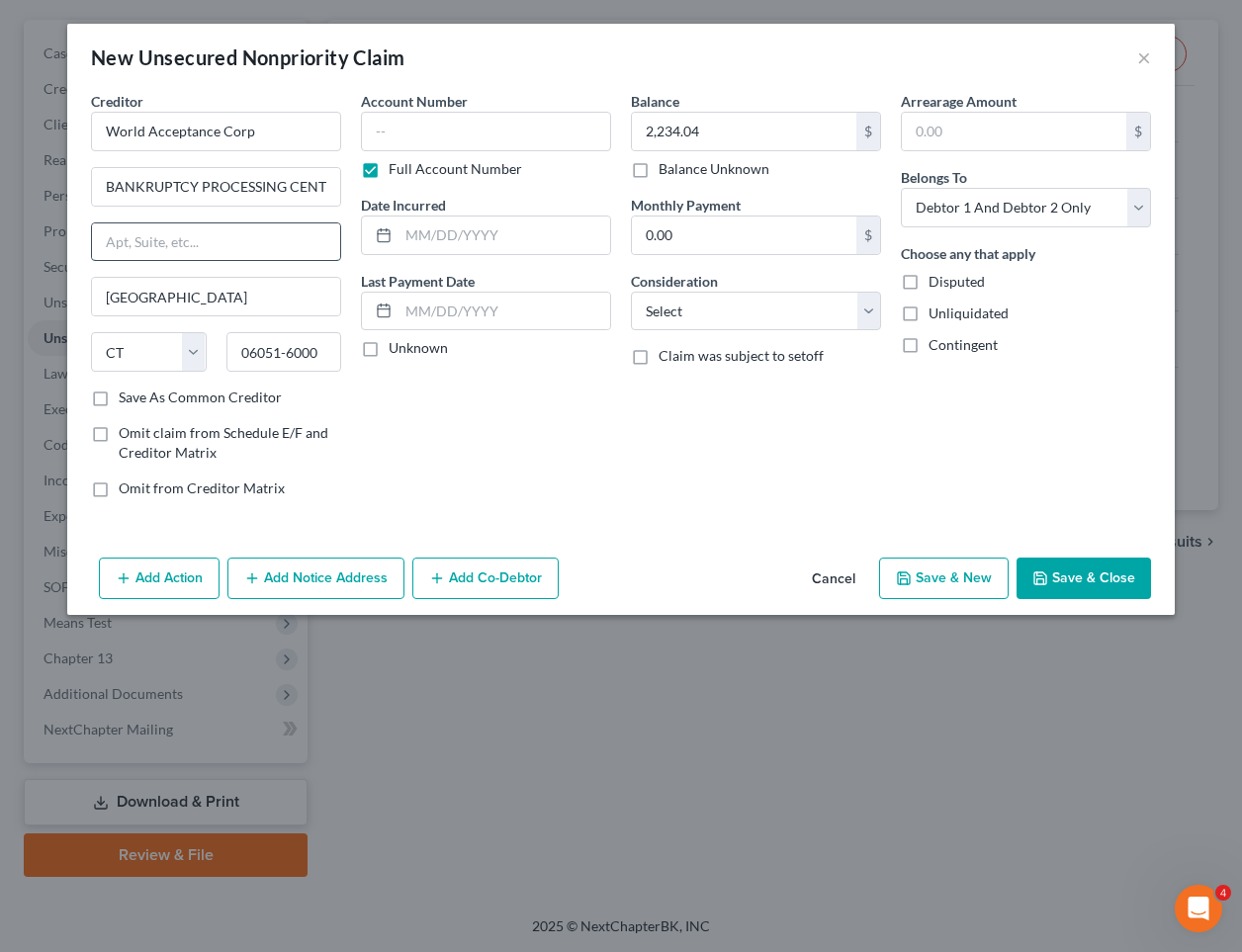 paste on "P.O. BOX 6429" 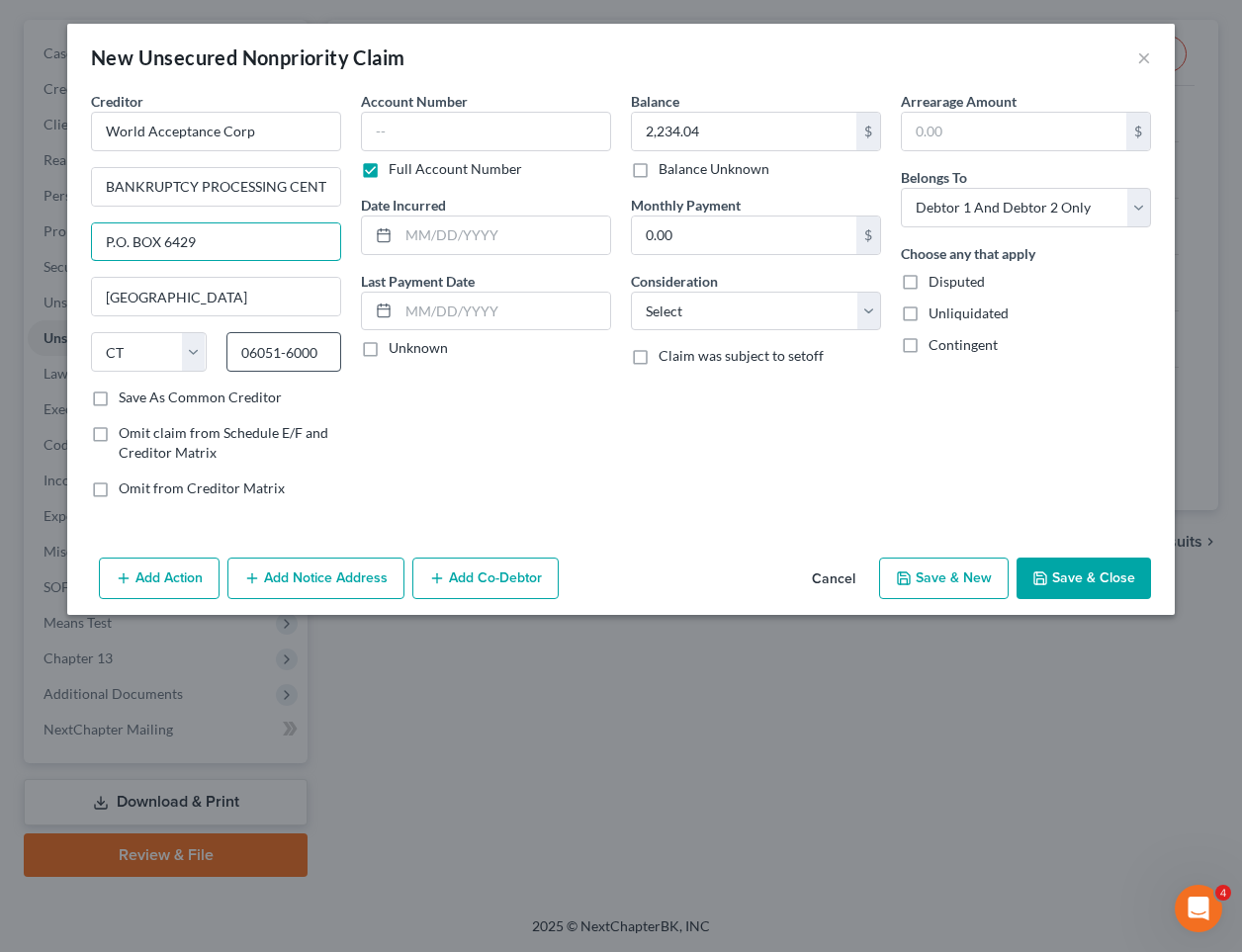type on "P.O. BOX 6429" 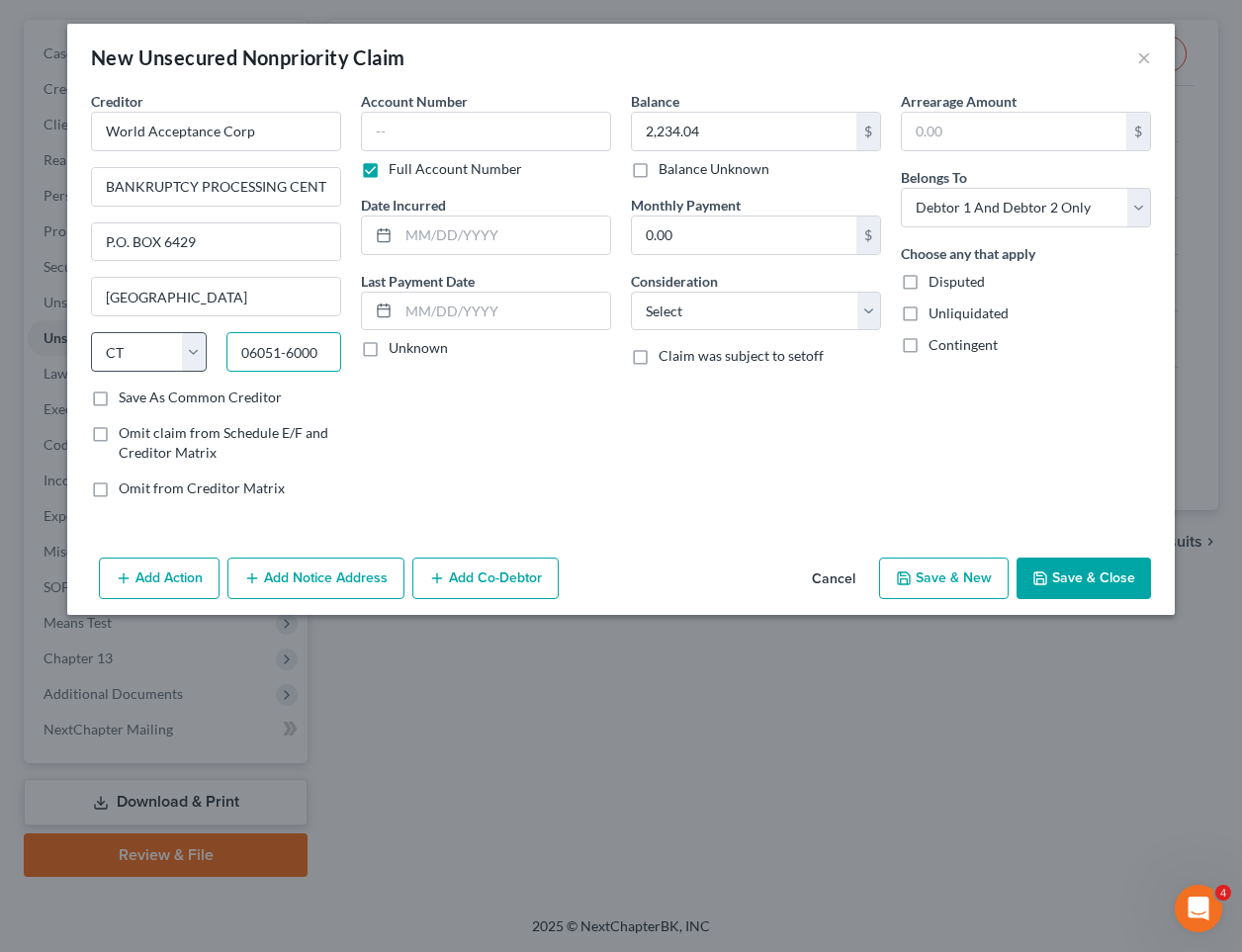 drag, startPoint x: 321, startPoint y: 355, endPoint x: 180, endPoint y: 350, distance: 141.08862 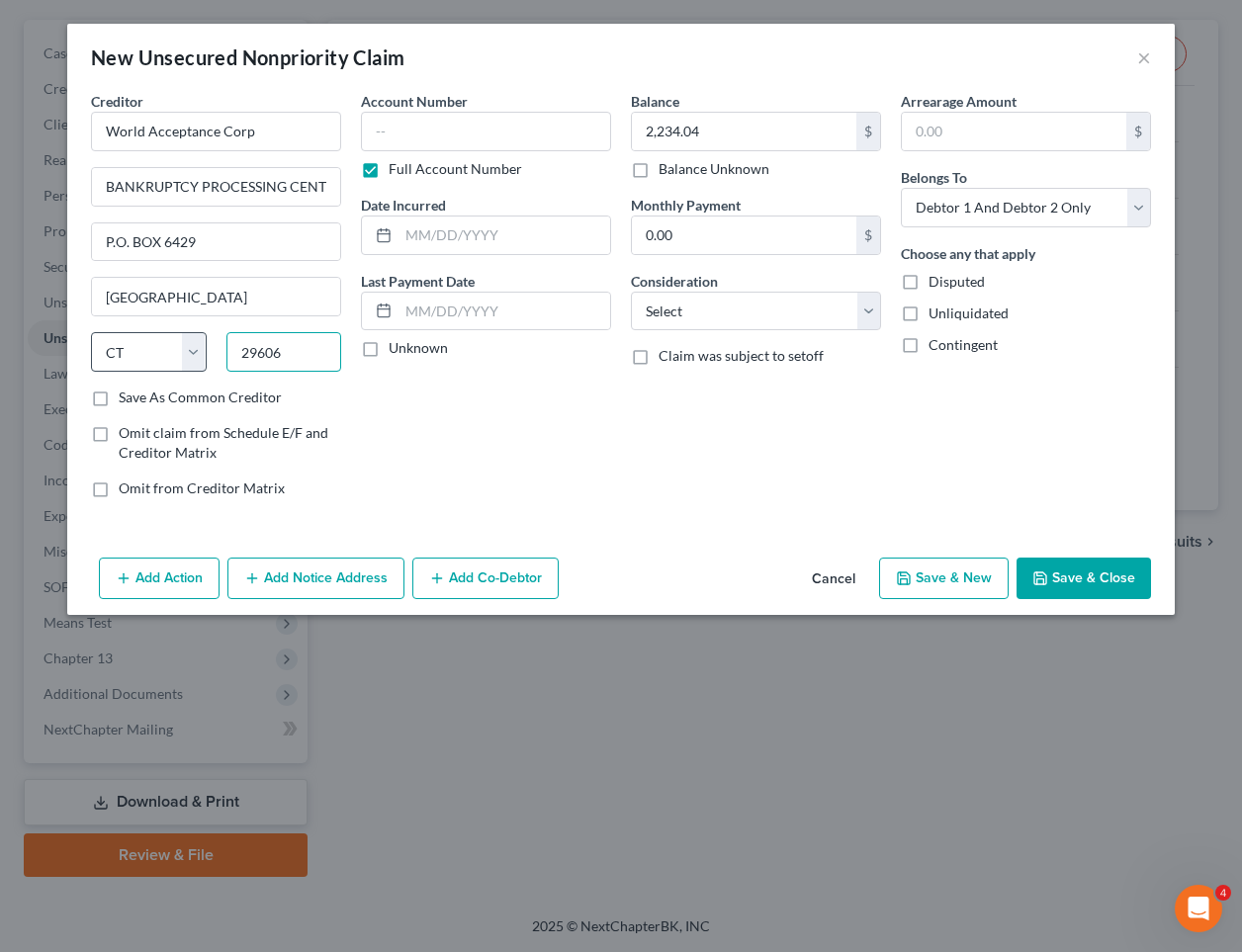 type on "29606" 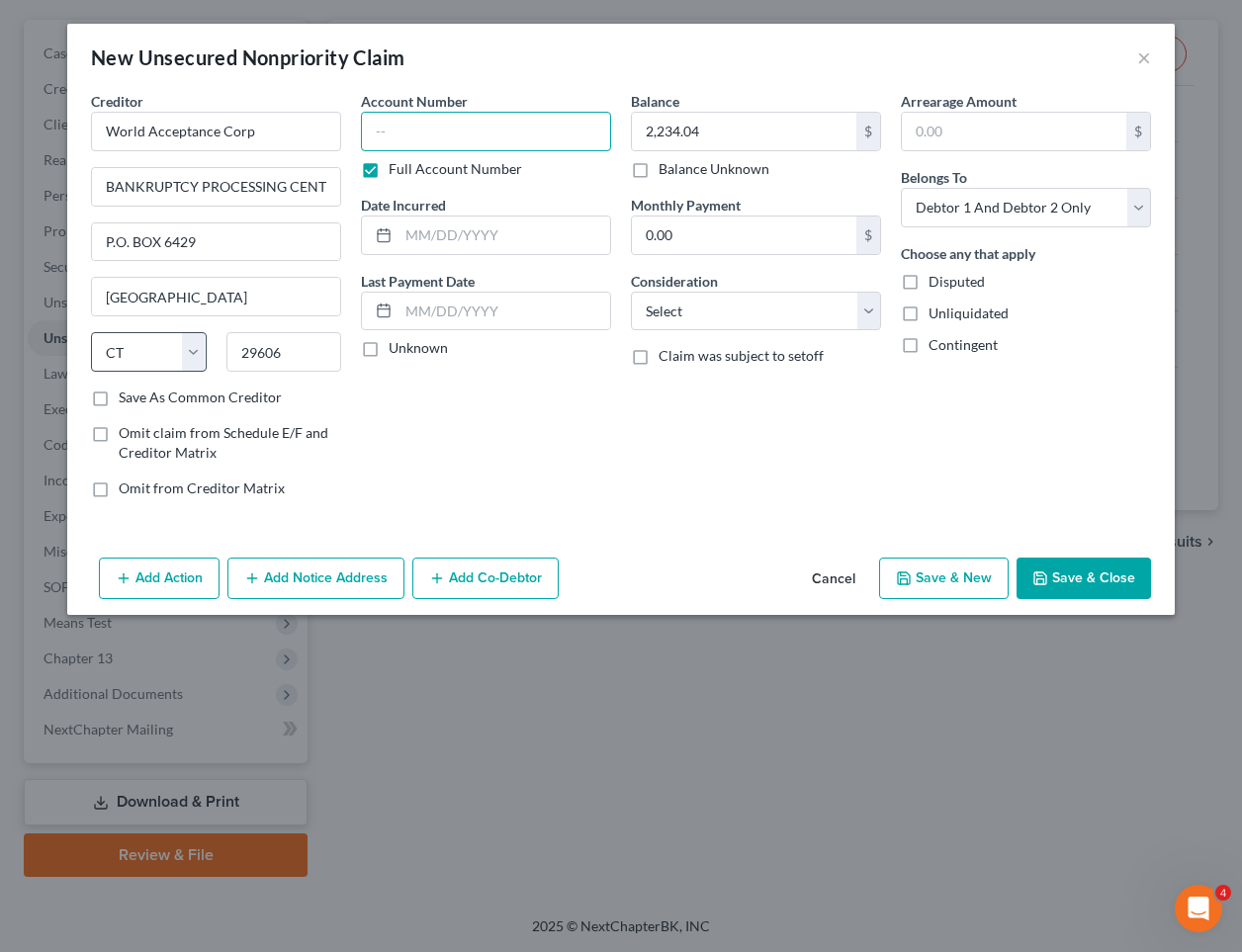 type on "[GEOGRAPHIC_DATA]" 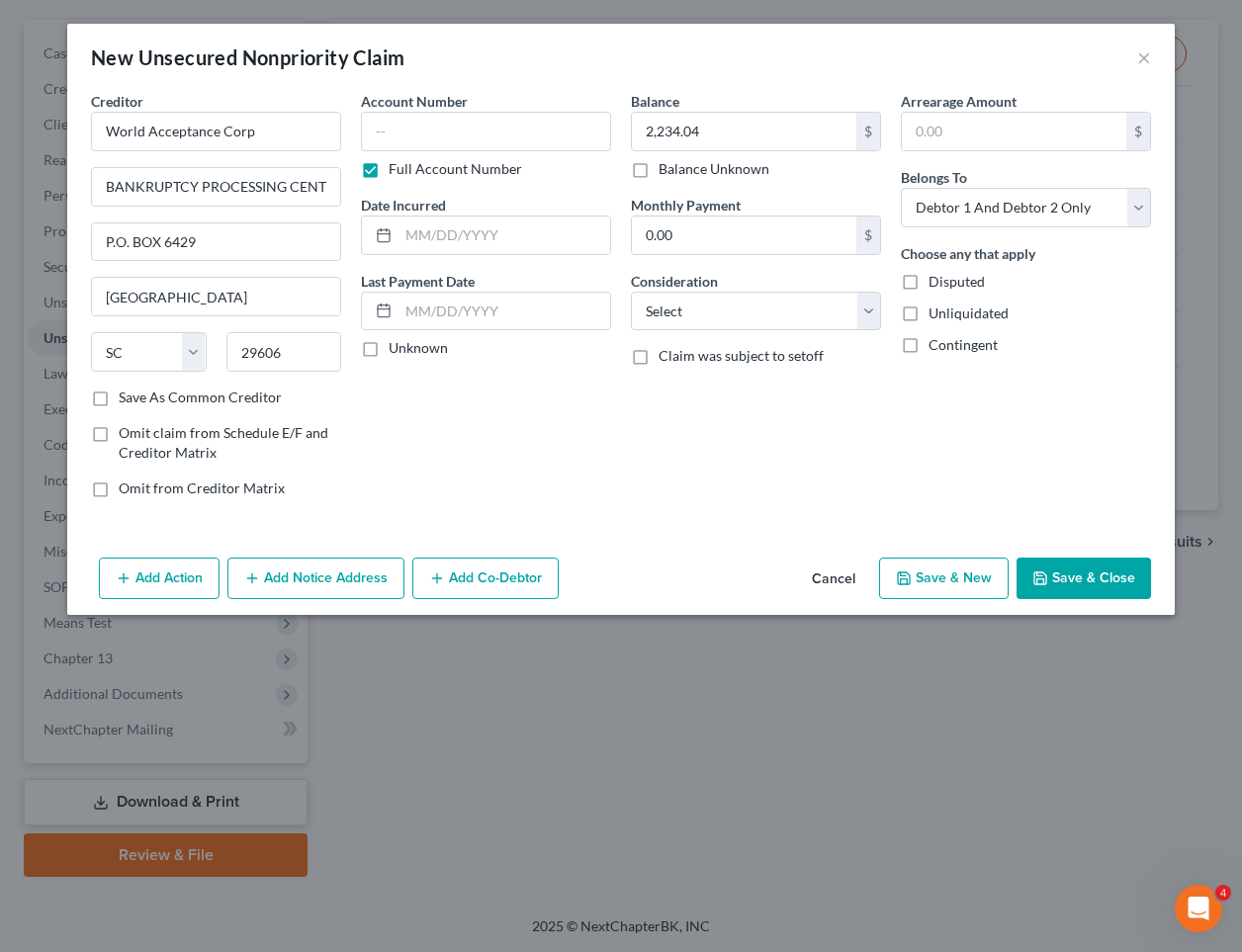 click on "Save & Close" at bounding box center [1084, 578] 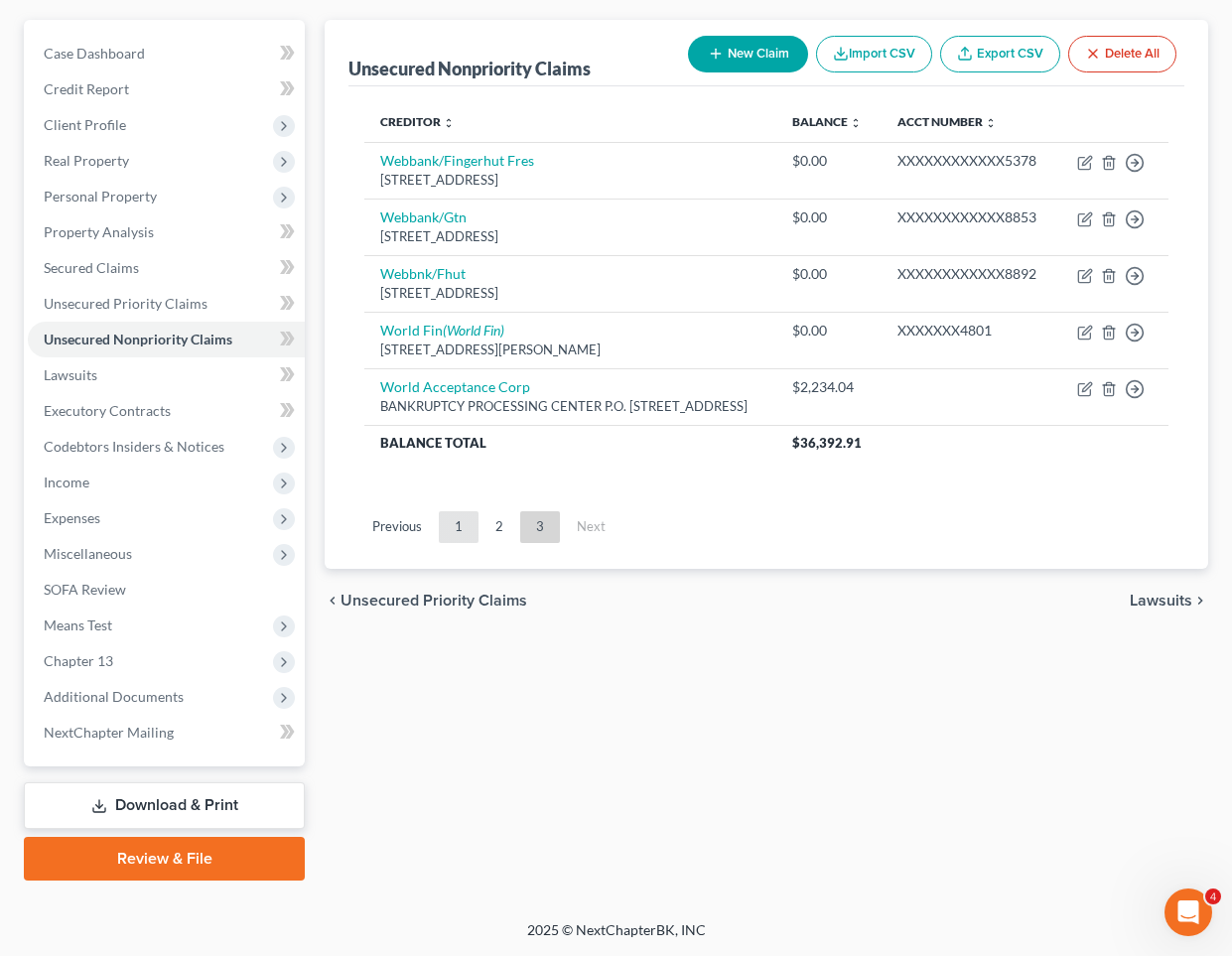 click on "1" at bounding box center (459, 527) 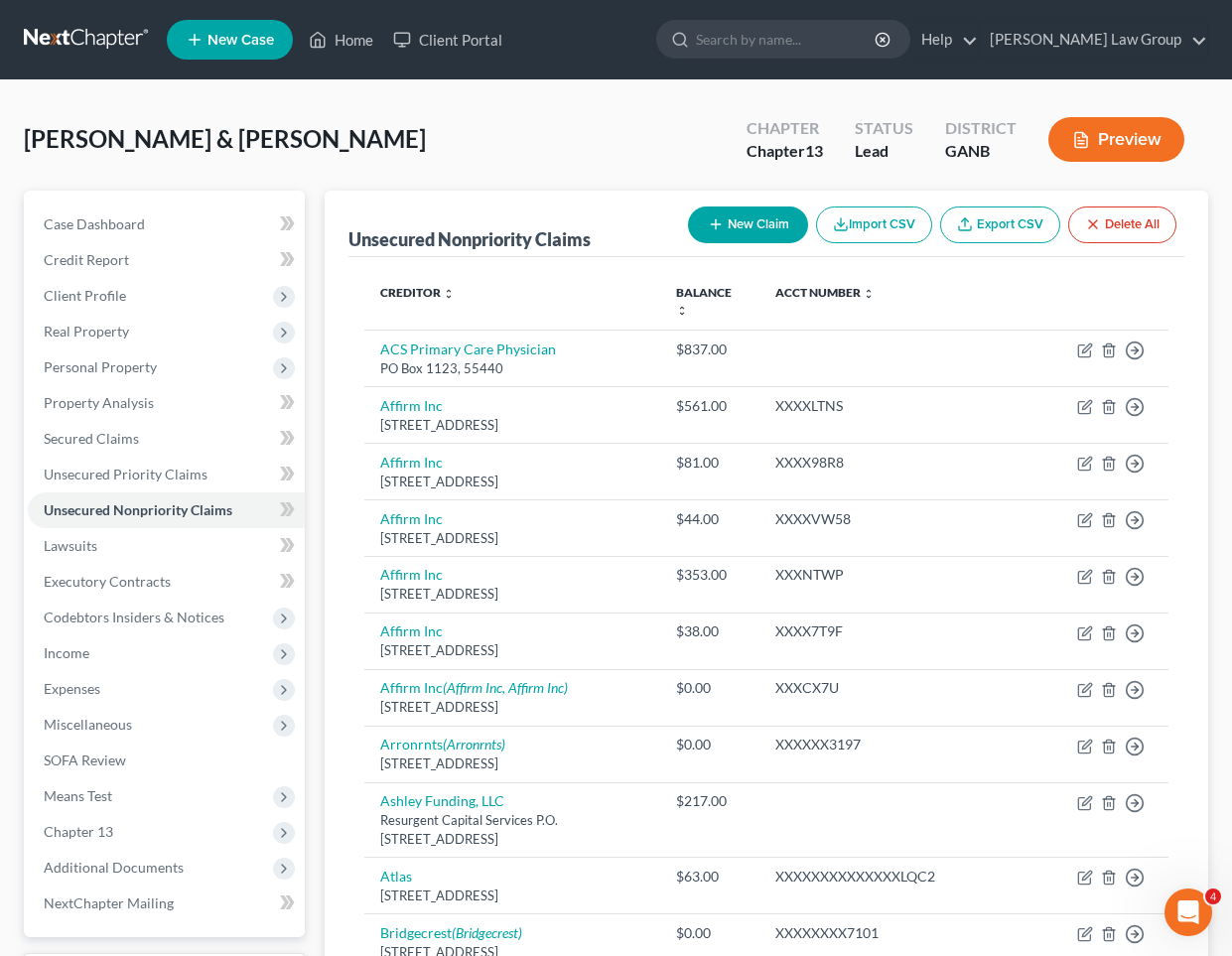 scroll, scrollTop: 0, scrollLeft: 0, axis: both 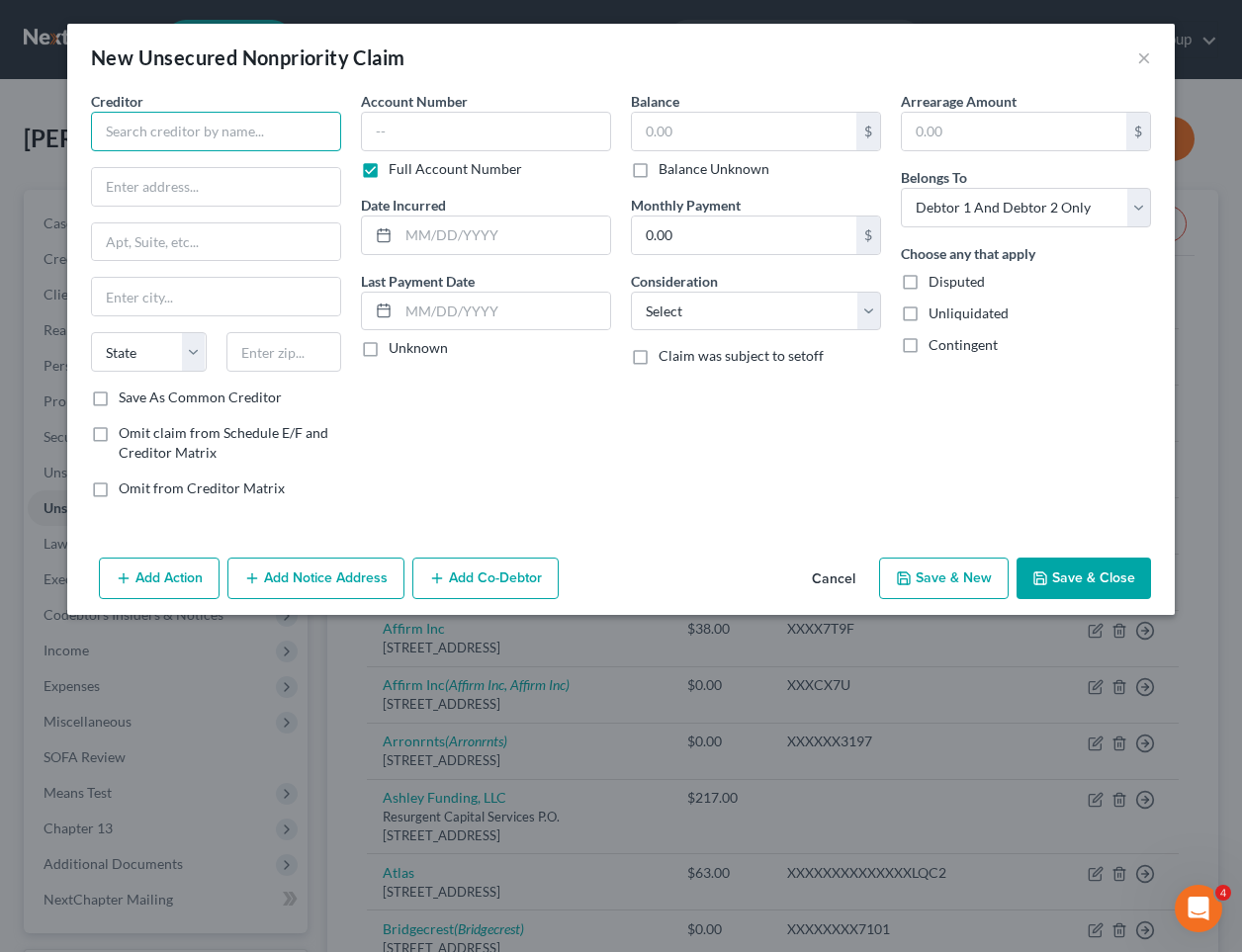 click at bounding box center (216, 131) 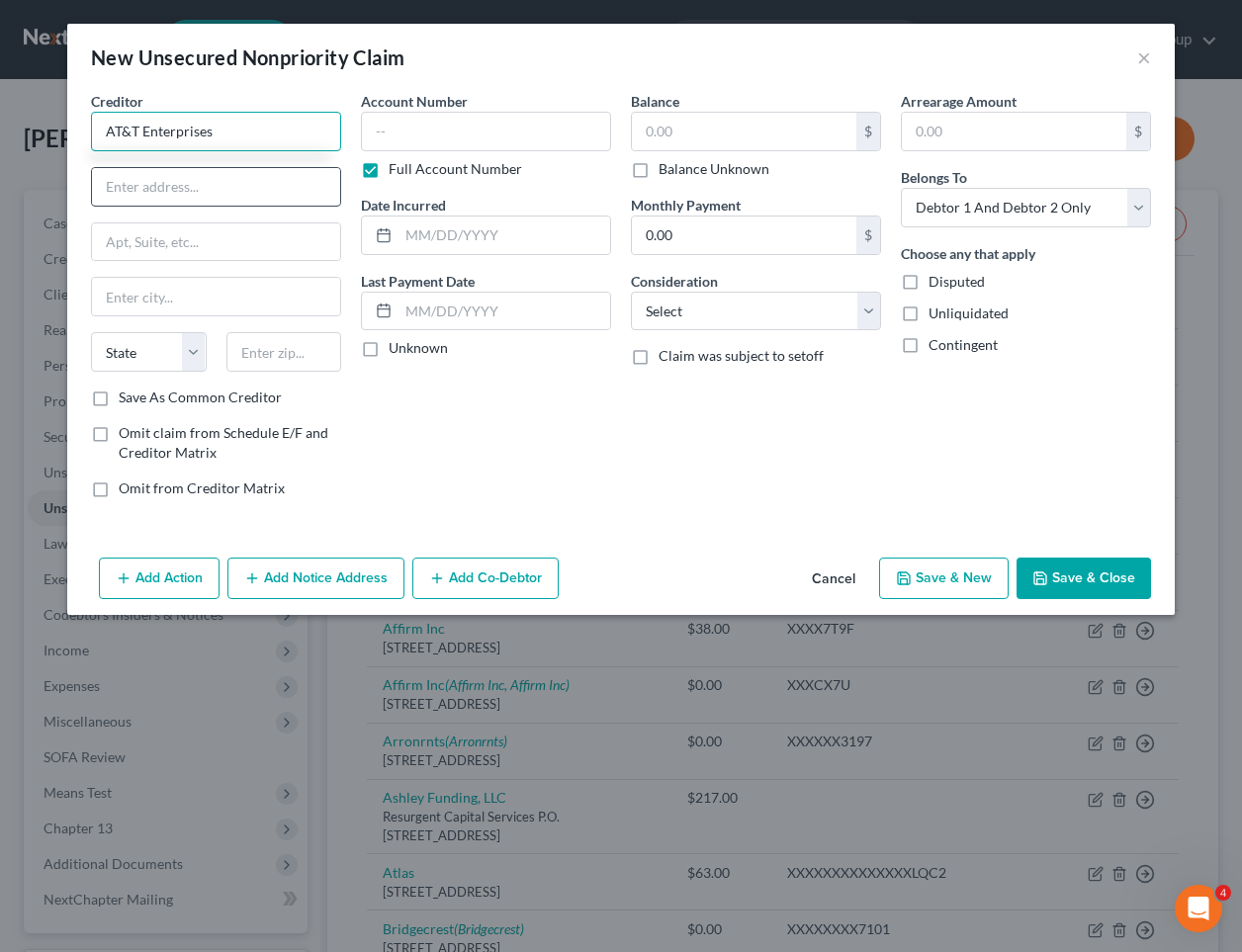 type on "AT&T Enterprises" 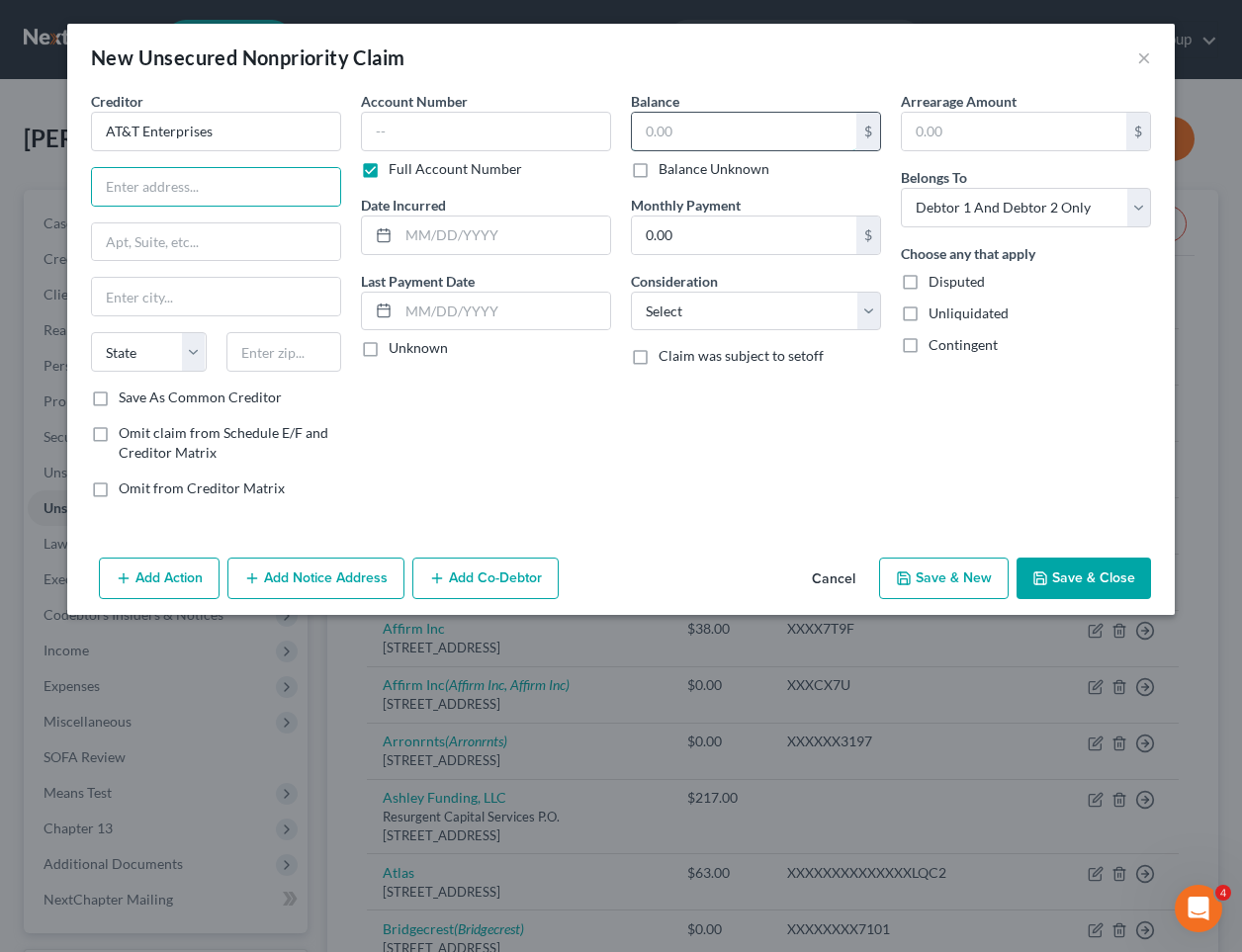 click at bounding box center [744, 131] 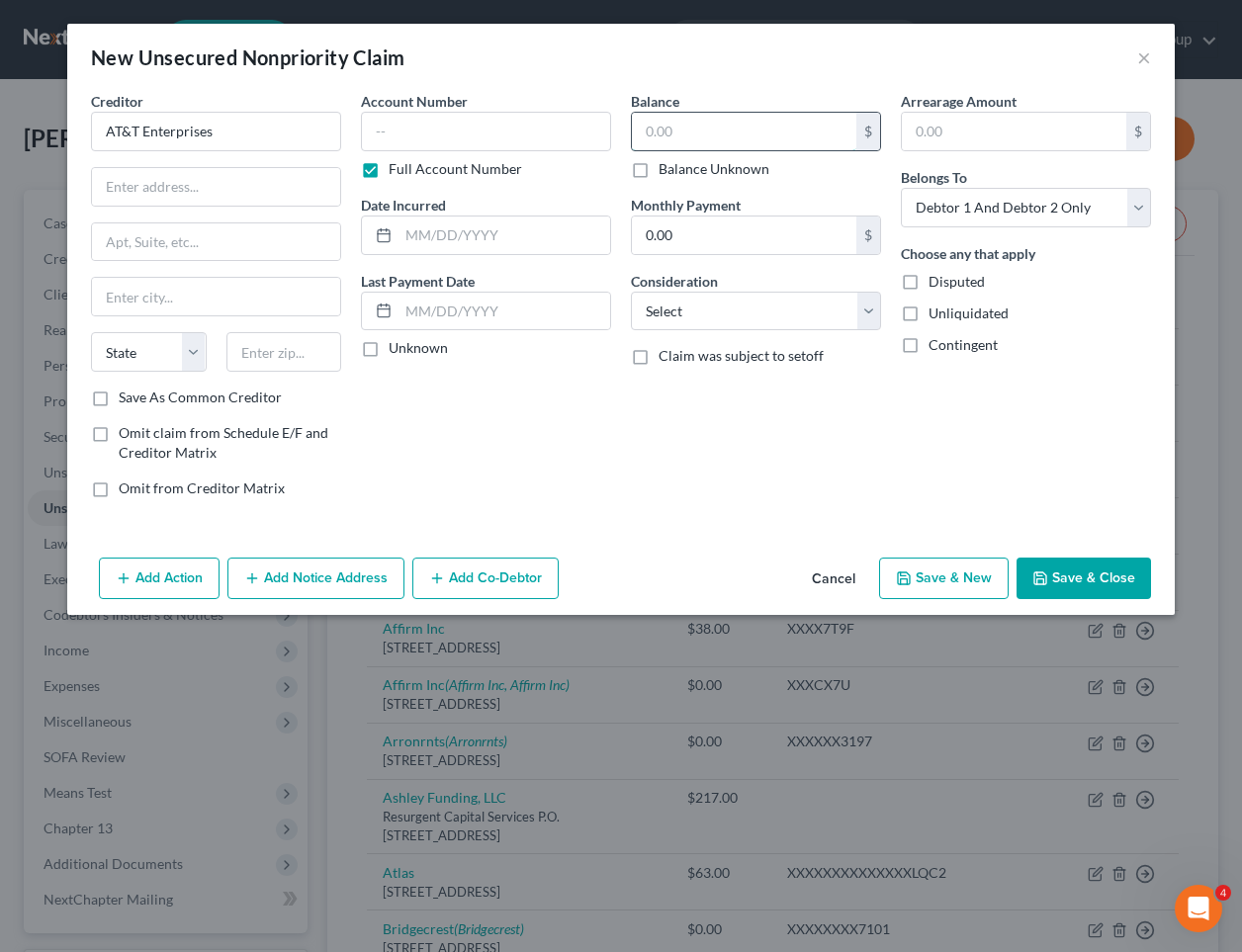 paste on "426.24" 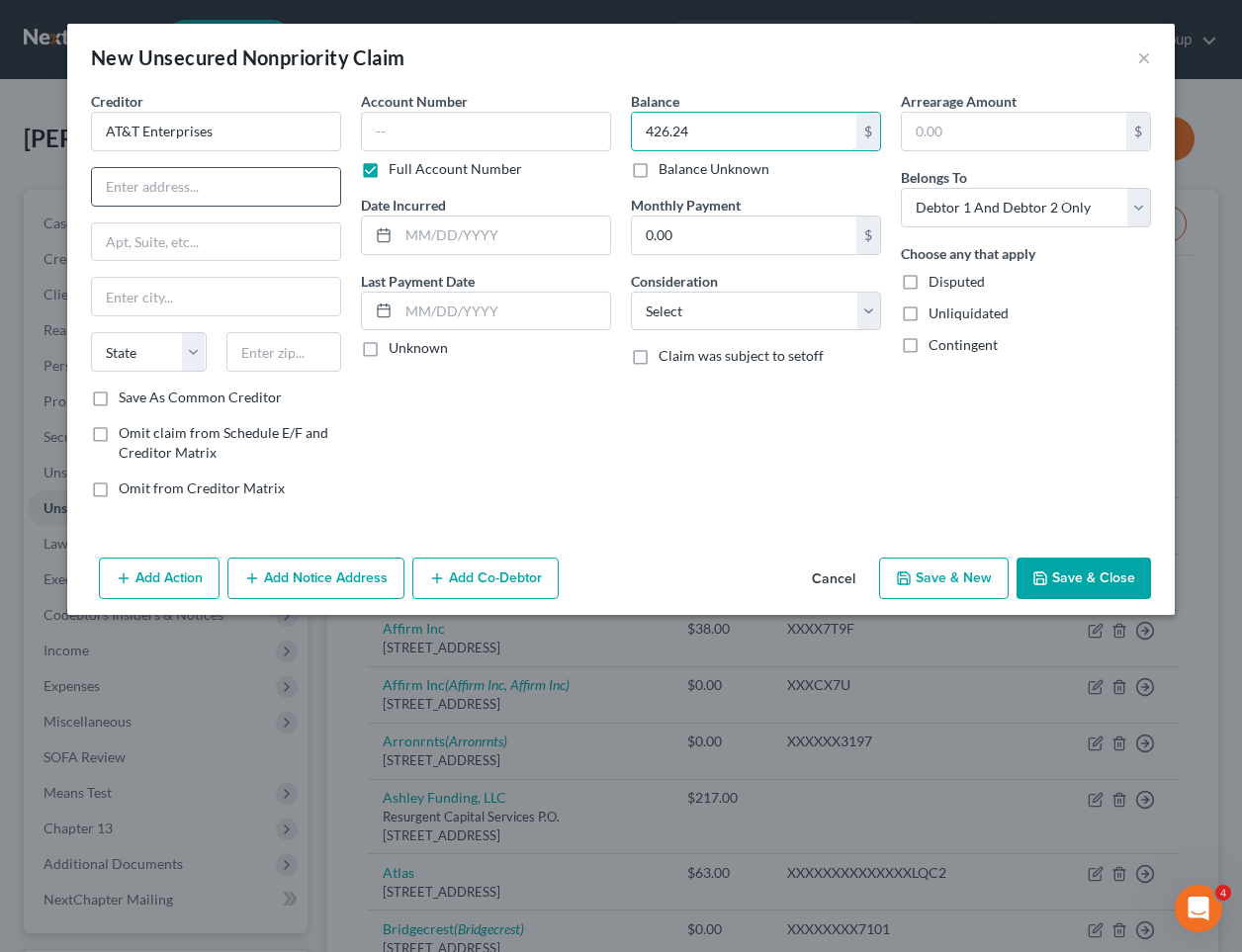 type on "426.24" 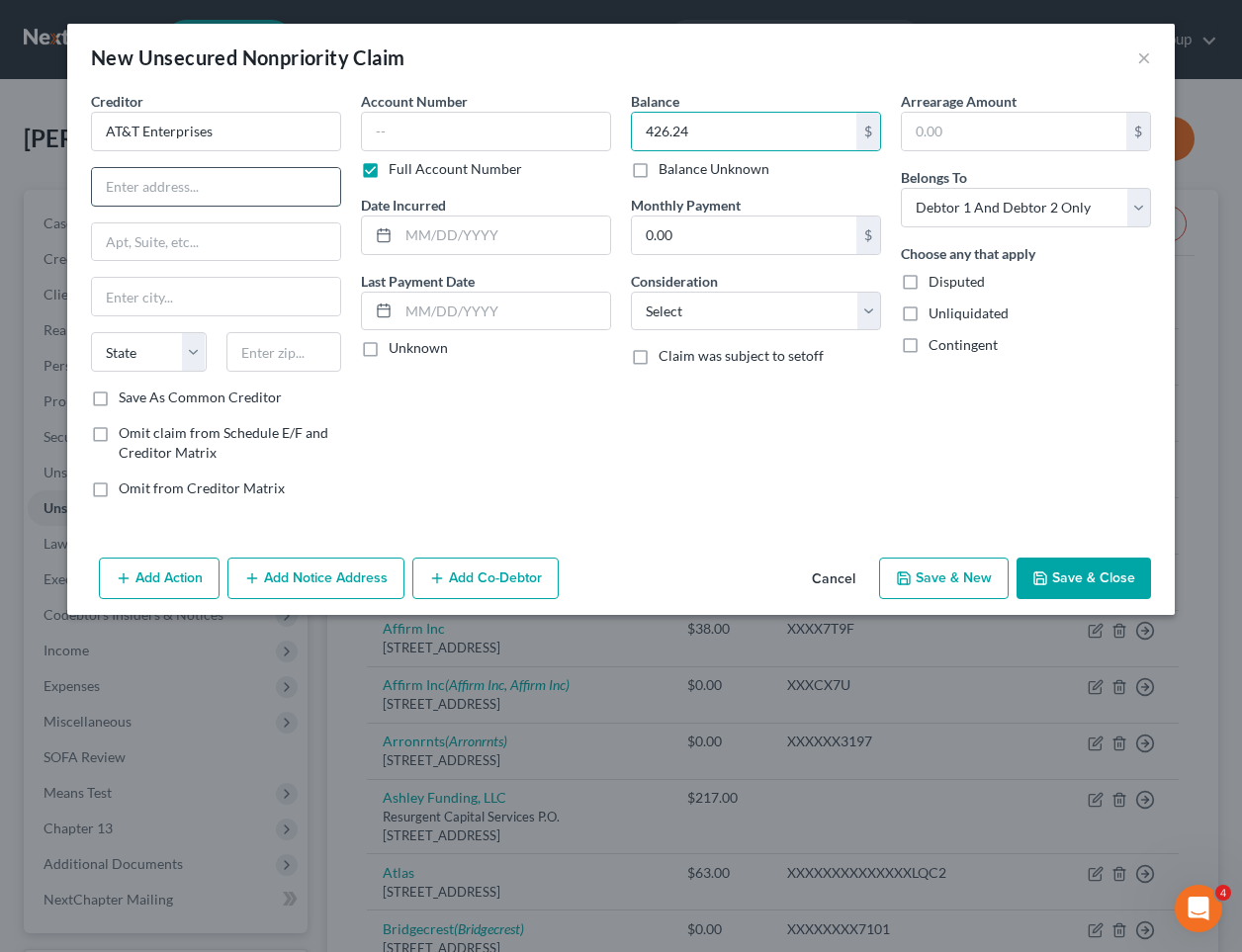 click at bounding box center (216, 187) 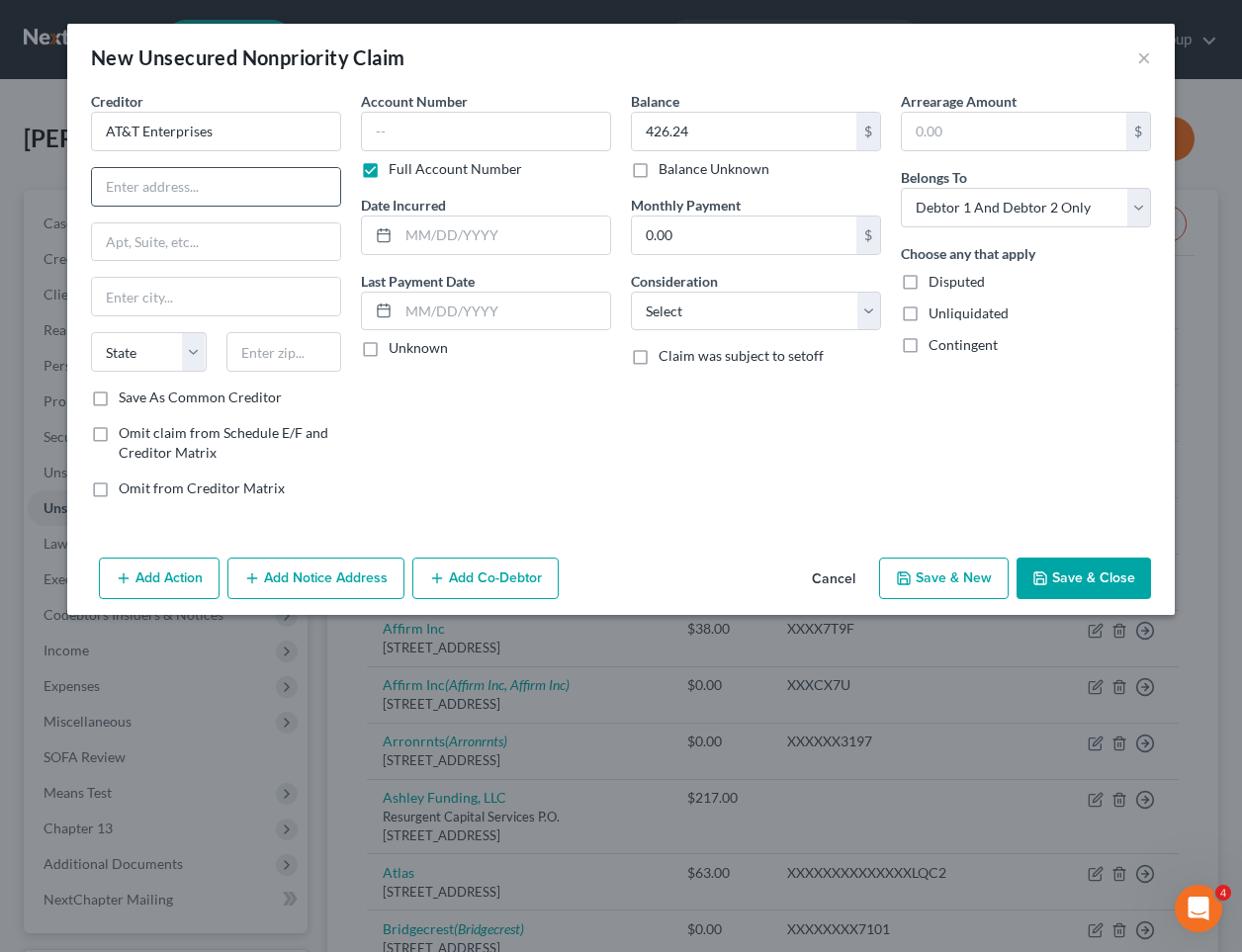 paste on "[STREET_ADDRESS]" 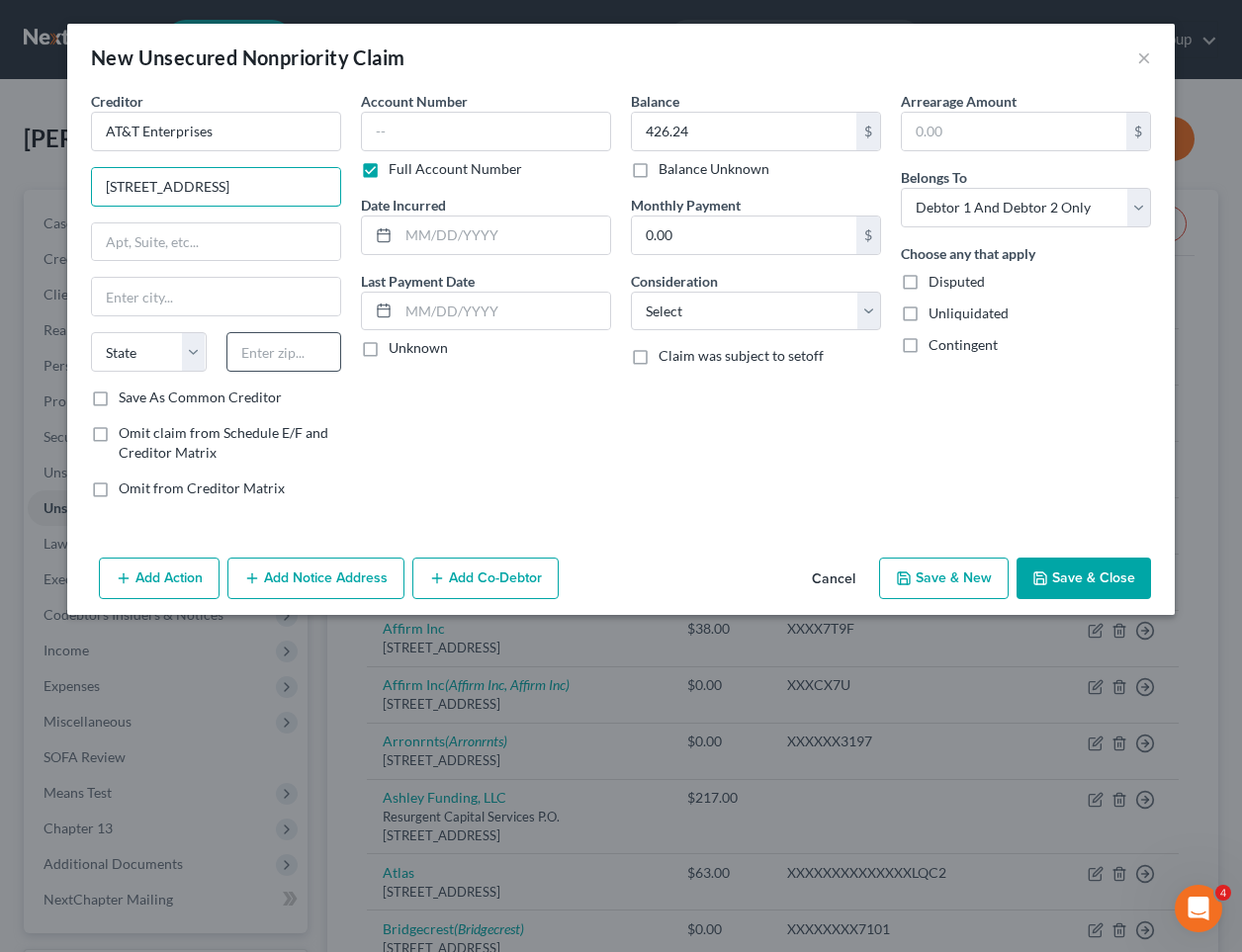 type on "[STREET_ADDRESS]" 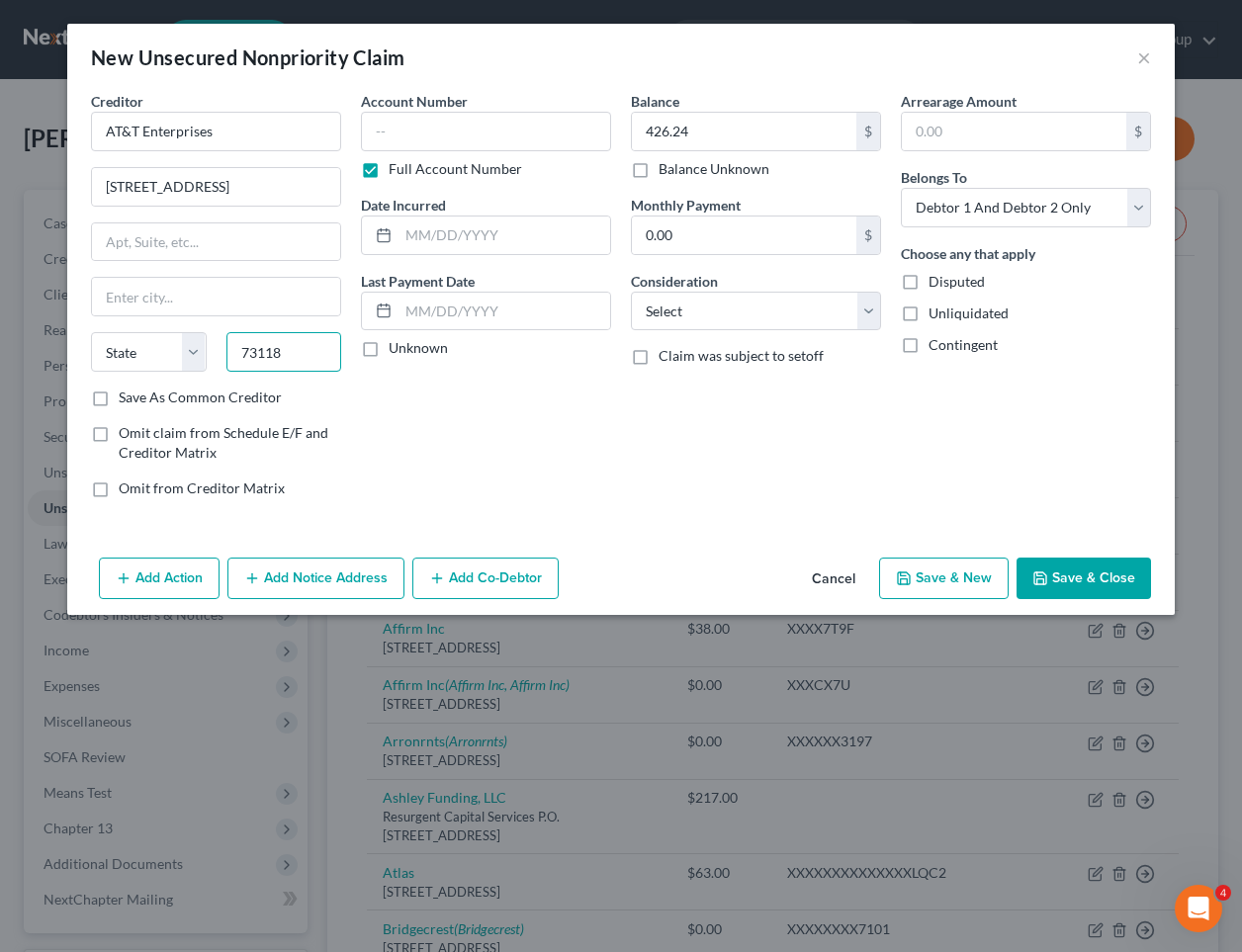 type on "73118" 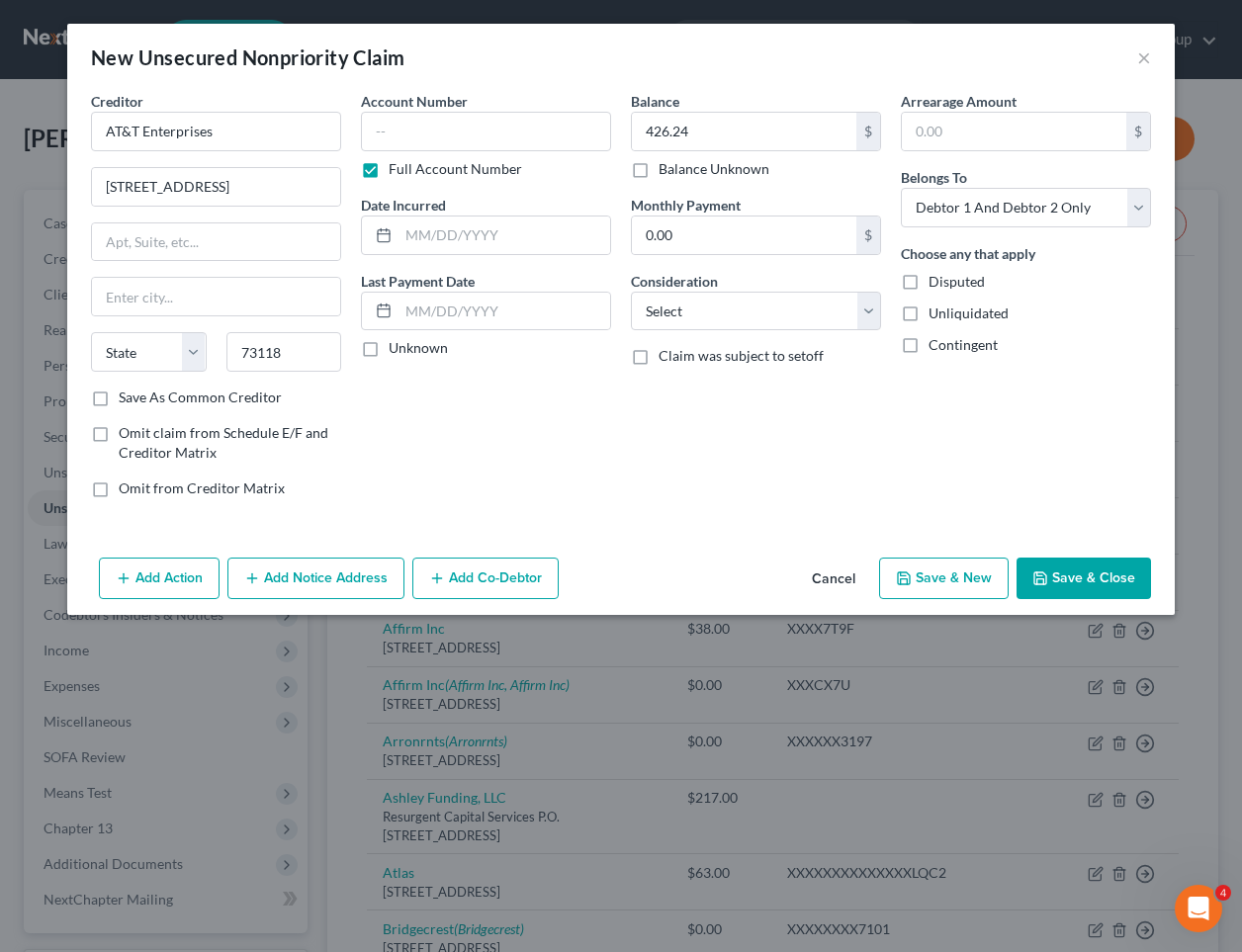 click on "Account Number
Full Account Number
Date Incurred         Last Payment Date         Unknown" at bounding box center [486, 303] 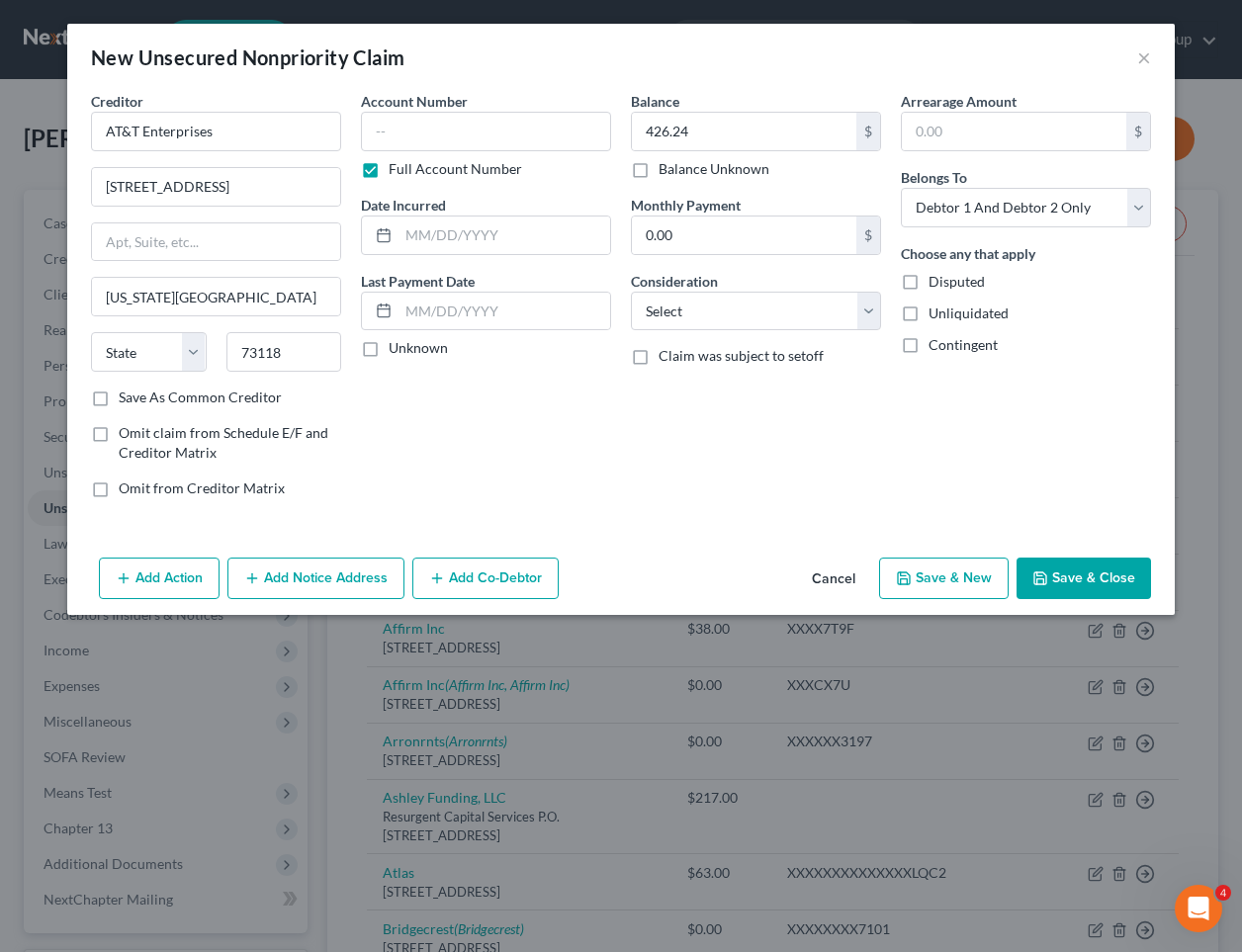 select on "37" 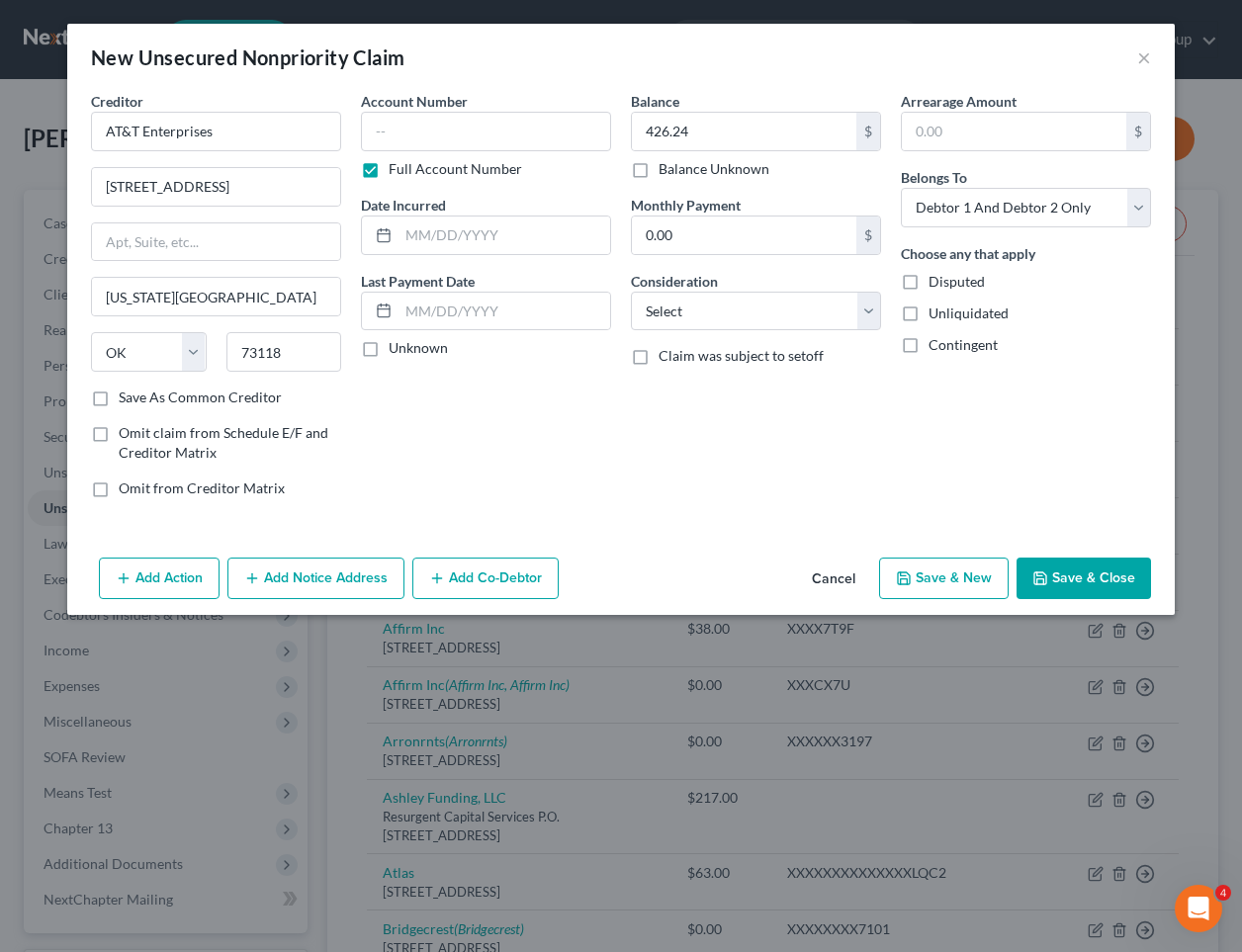 click on "Save & Close" at bounding box center [1084, 578] 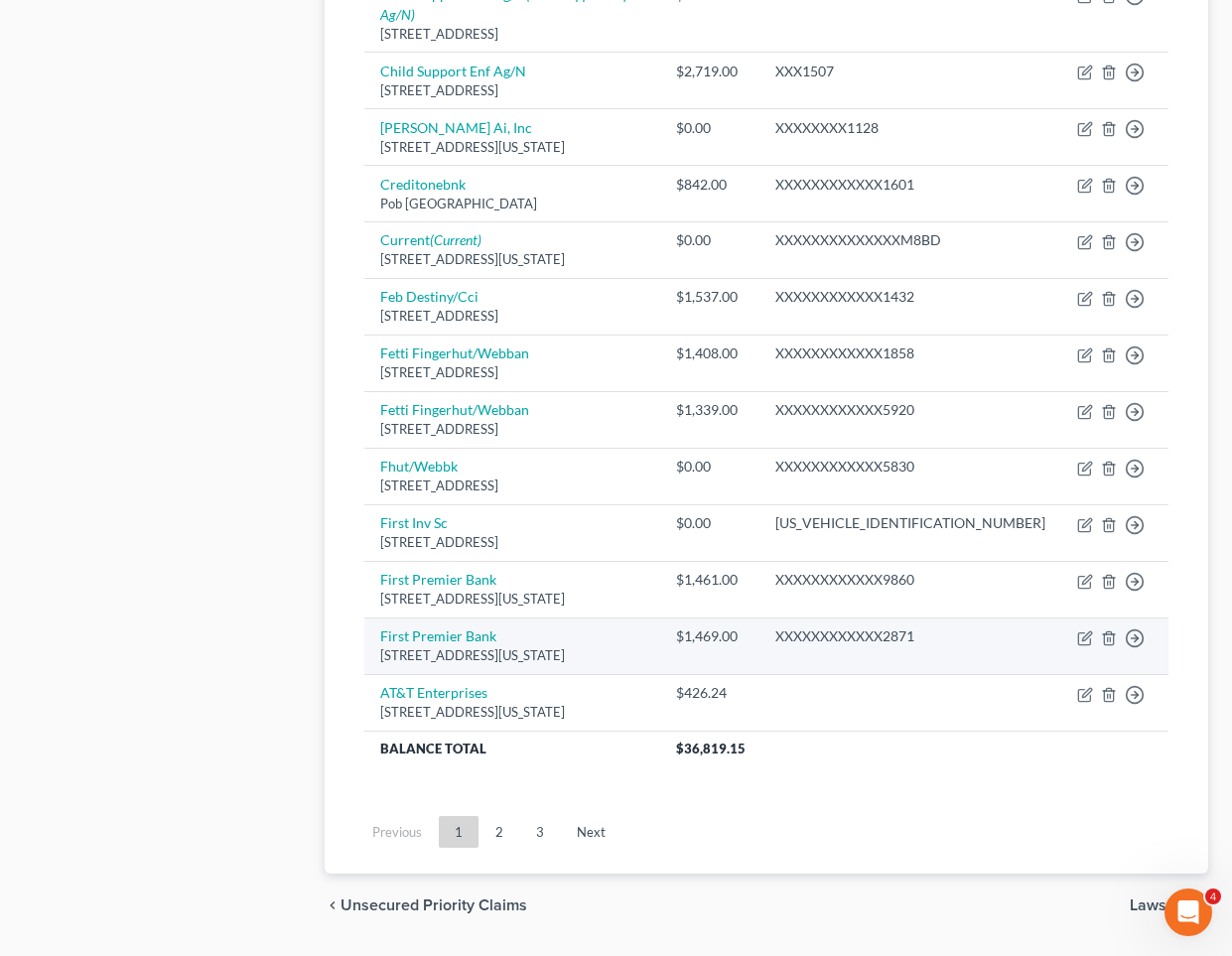 scroll, scrollTop: 1410, scrollLeft: 0, axis: vertical 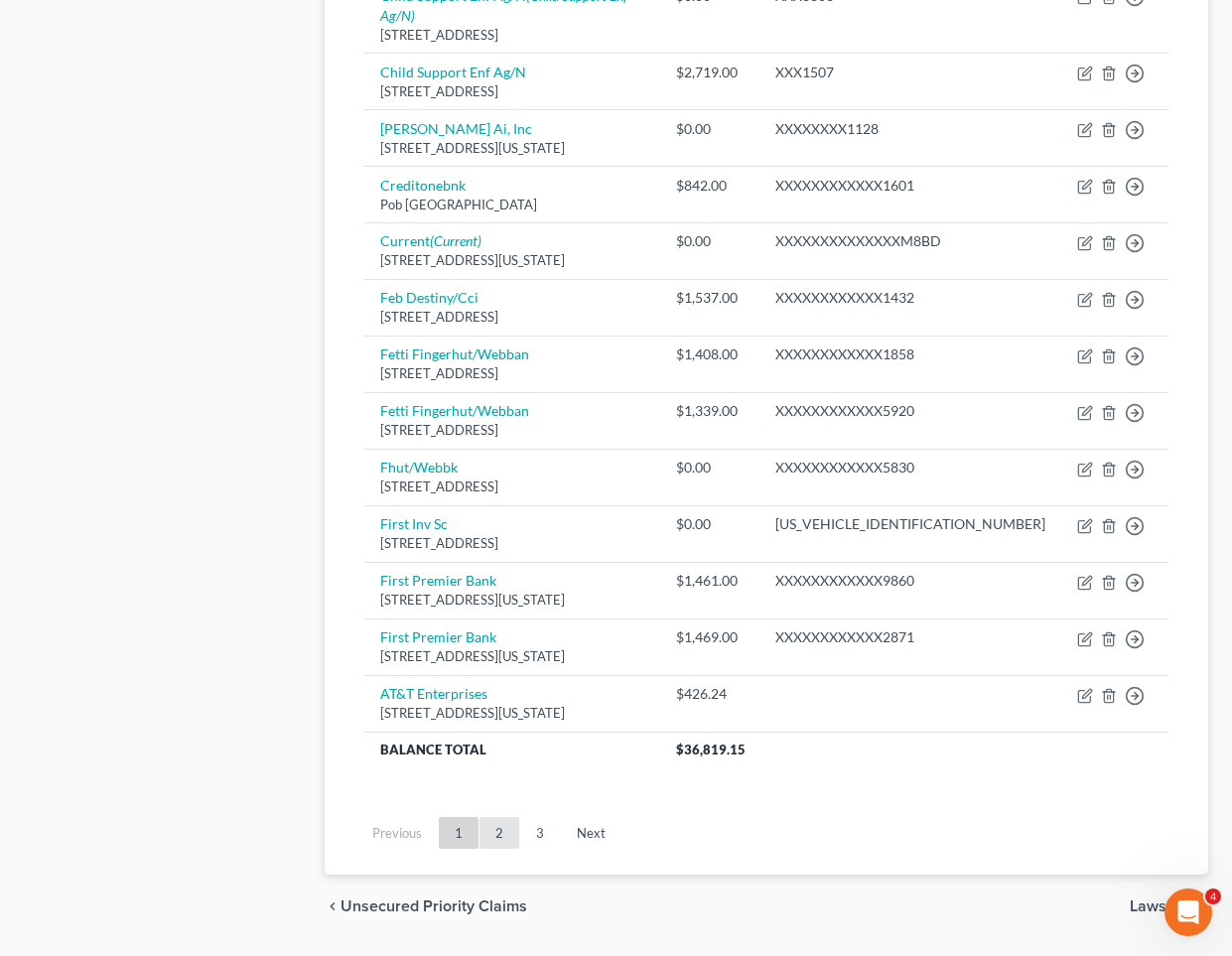 click on "2" at bounding box center (499, 833) 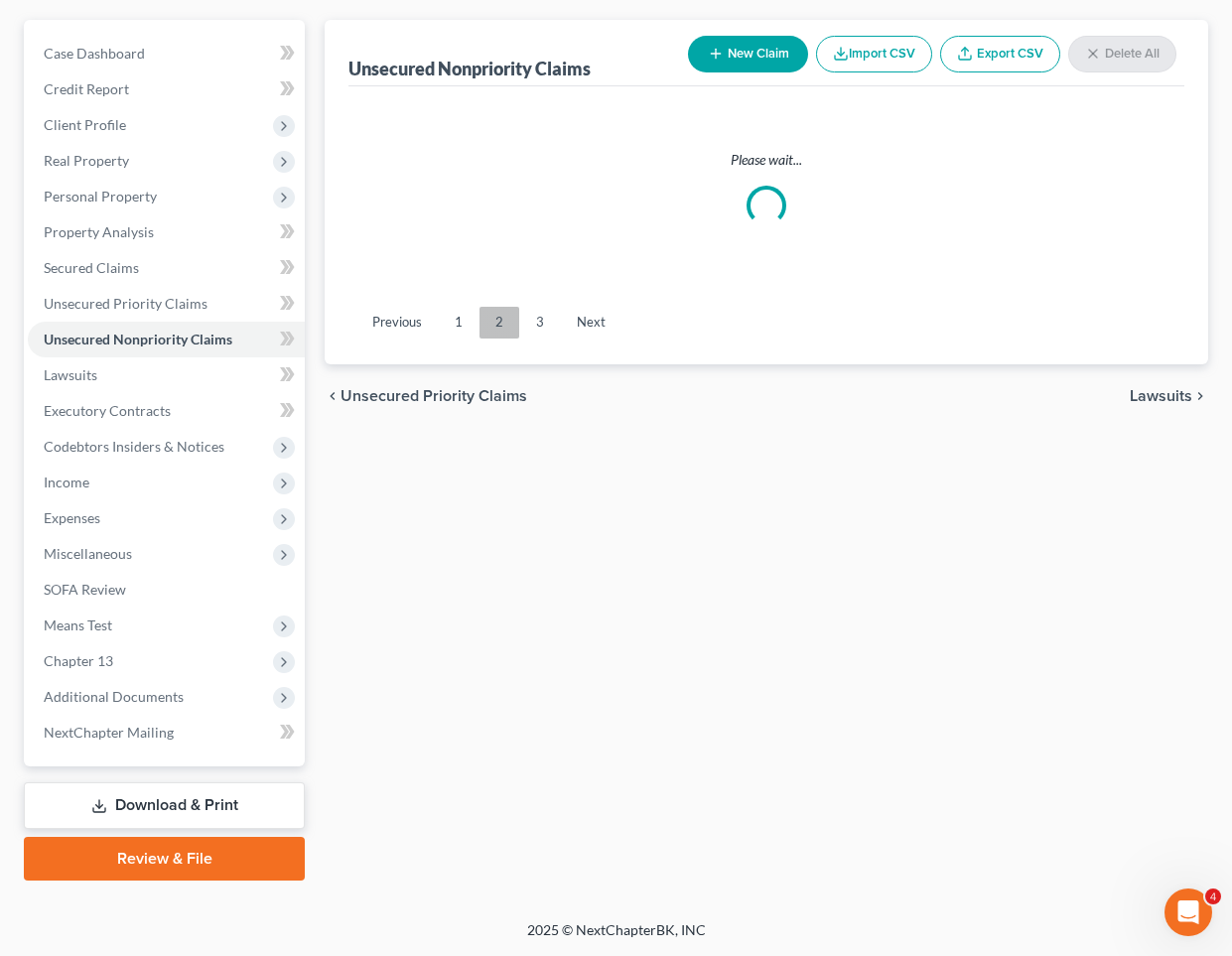 scroll, scrollTop: 171, scrollLeft: 0, axis: vertical 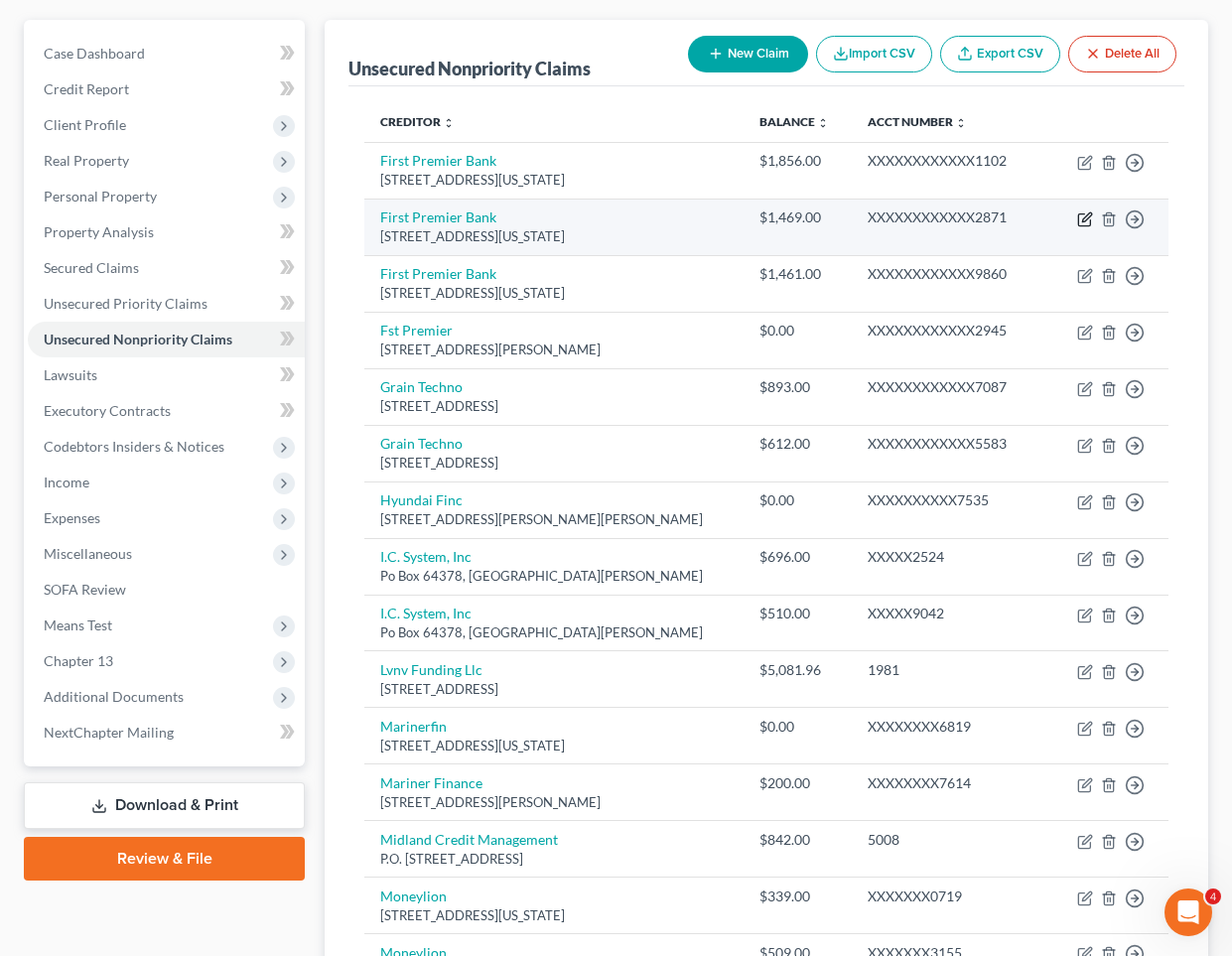 click 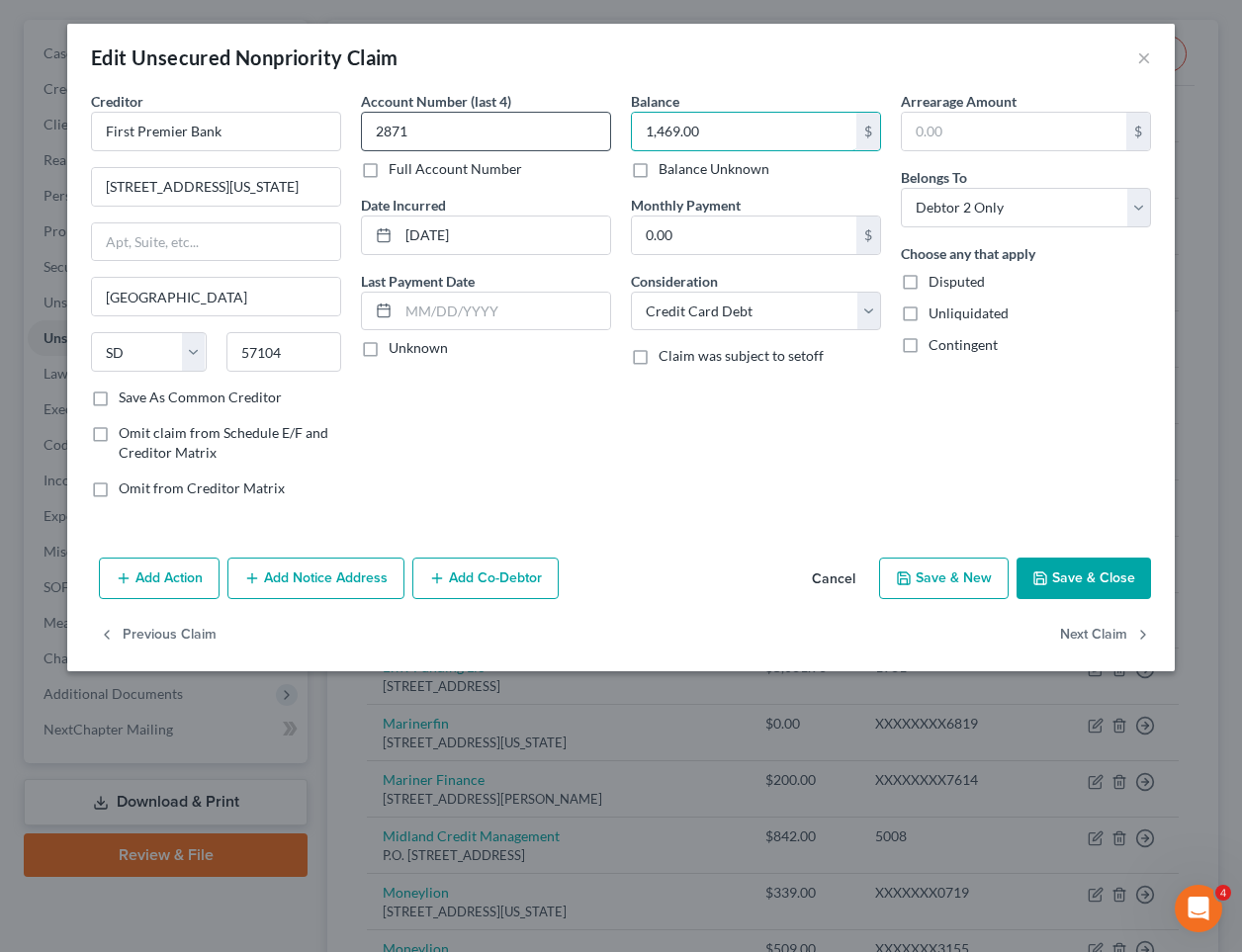 drag, startPoint x: 749, startPoint y: 133, endPoint x: 552, endPoint y: 124, distance: 197.2055 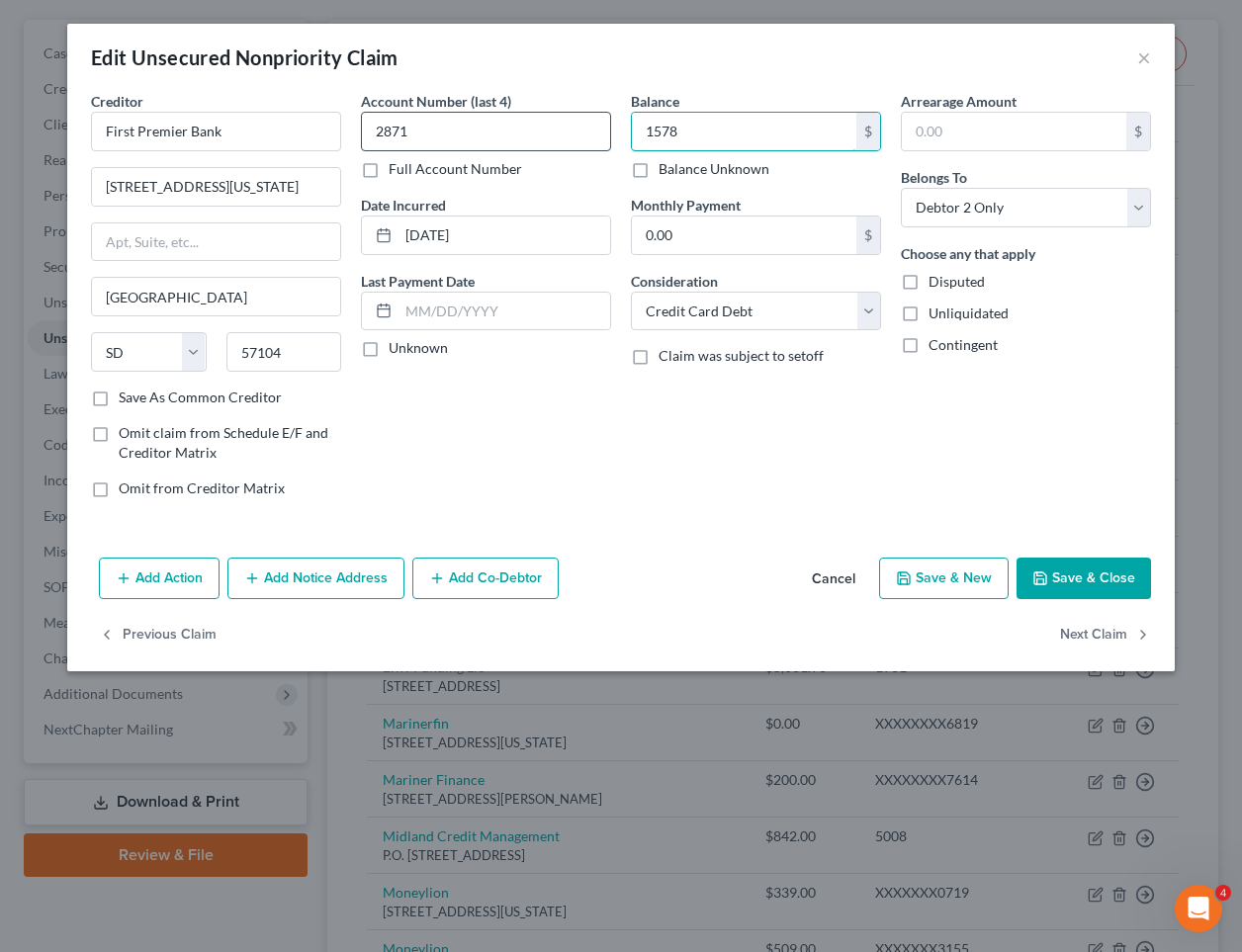 type on "1,578" 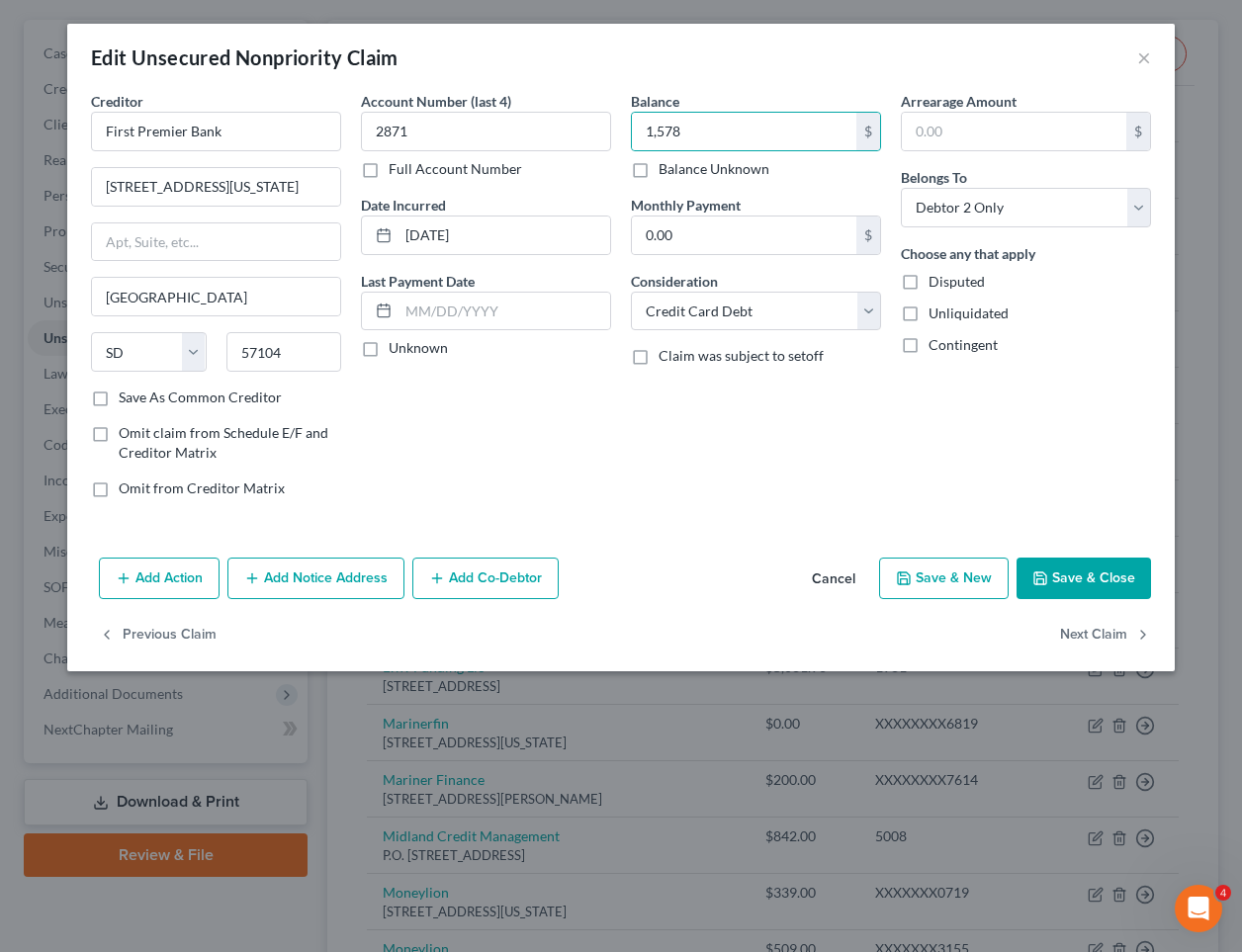 click on "Add Action Add Notice Address Add Co-Debtor Cancel Save & New Save & Close" at bounding box center [621, 582] 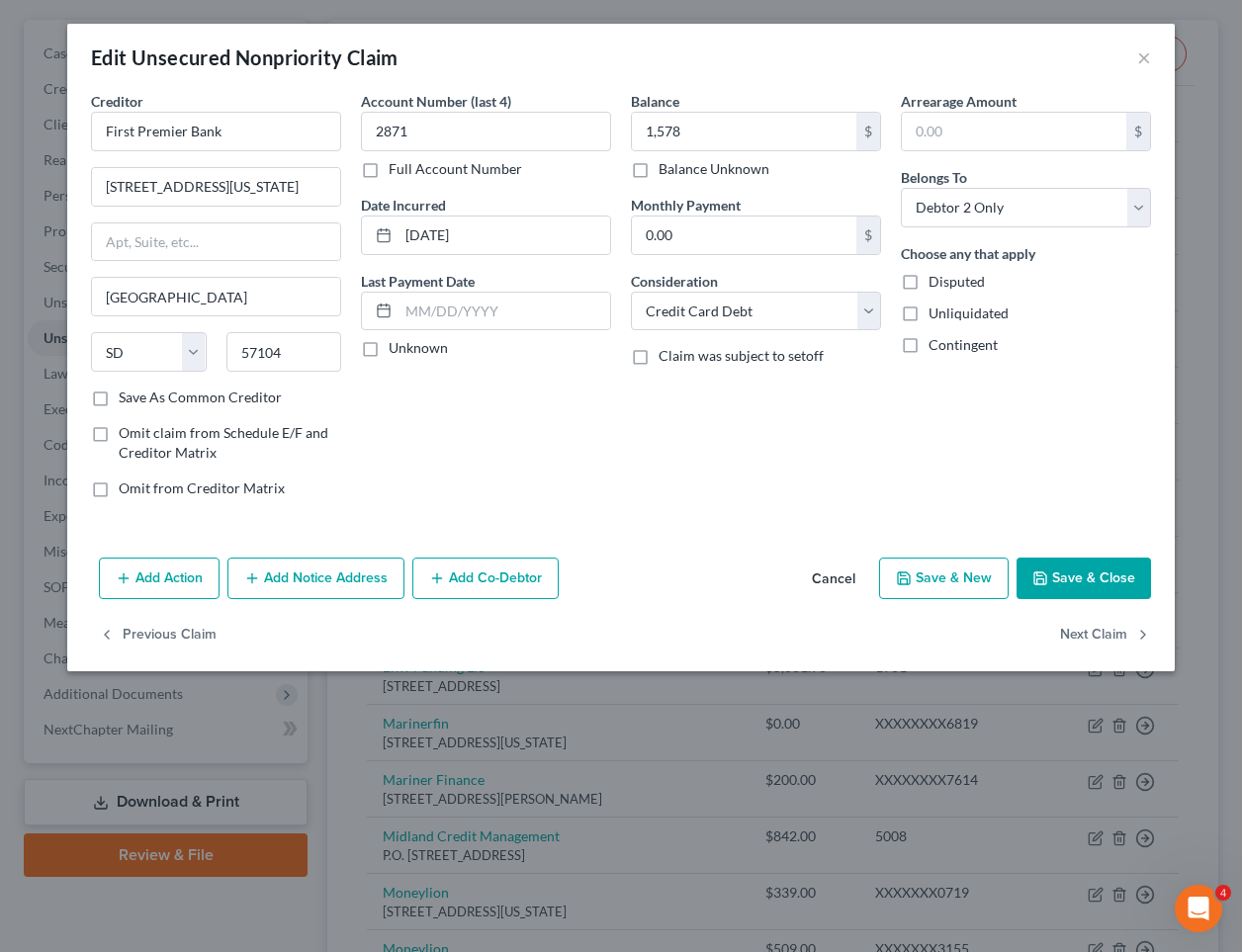 click on "Save & Close" at bounding box center [1084, 578] 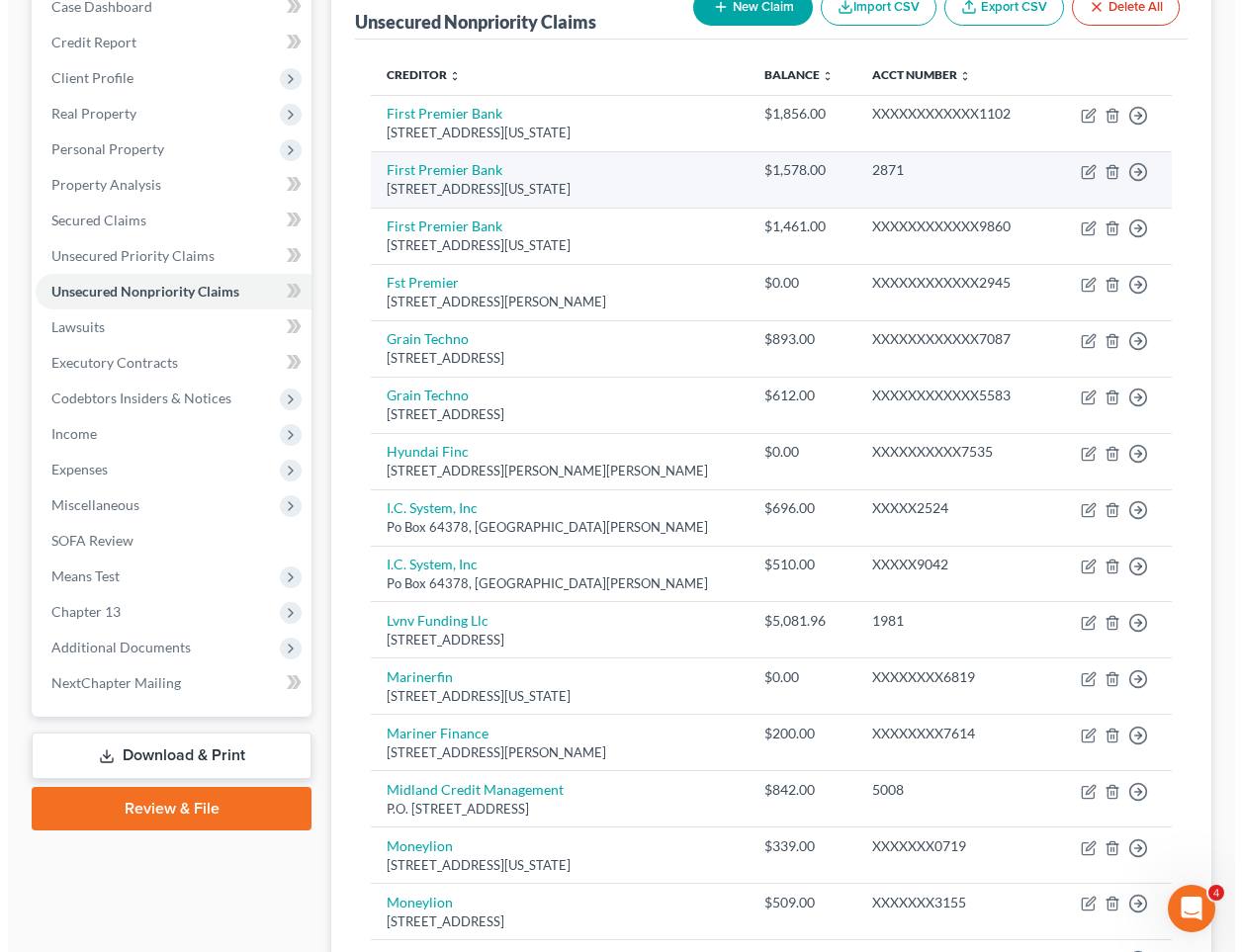 scroll, scrollTop: 71, scrollLeft: 0, axis: vertical 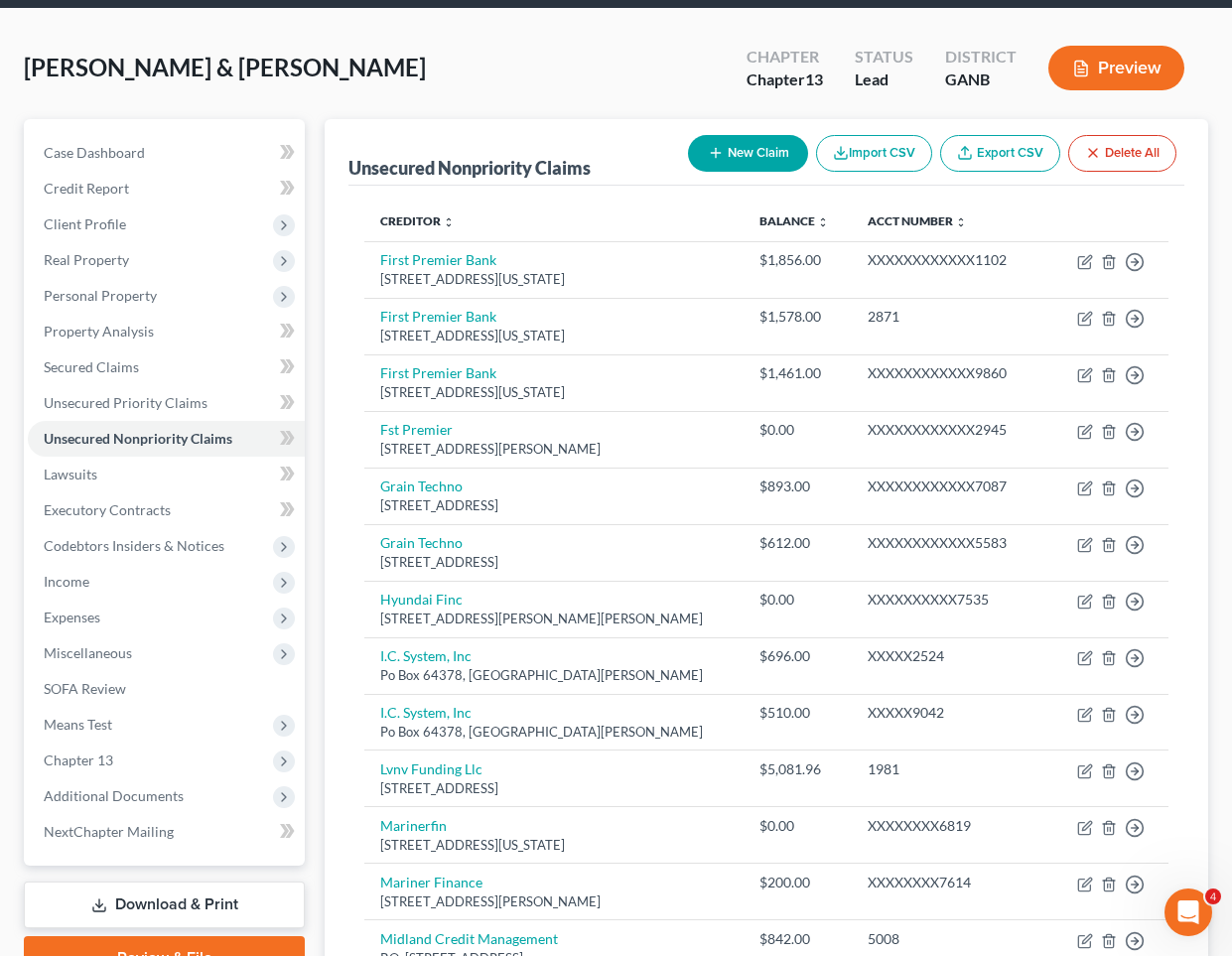 click on "New Claim" at bounding box center [748, 153] 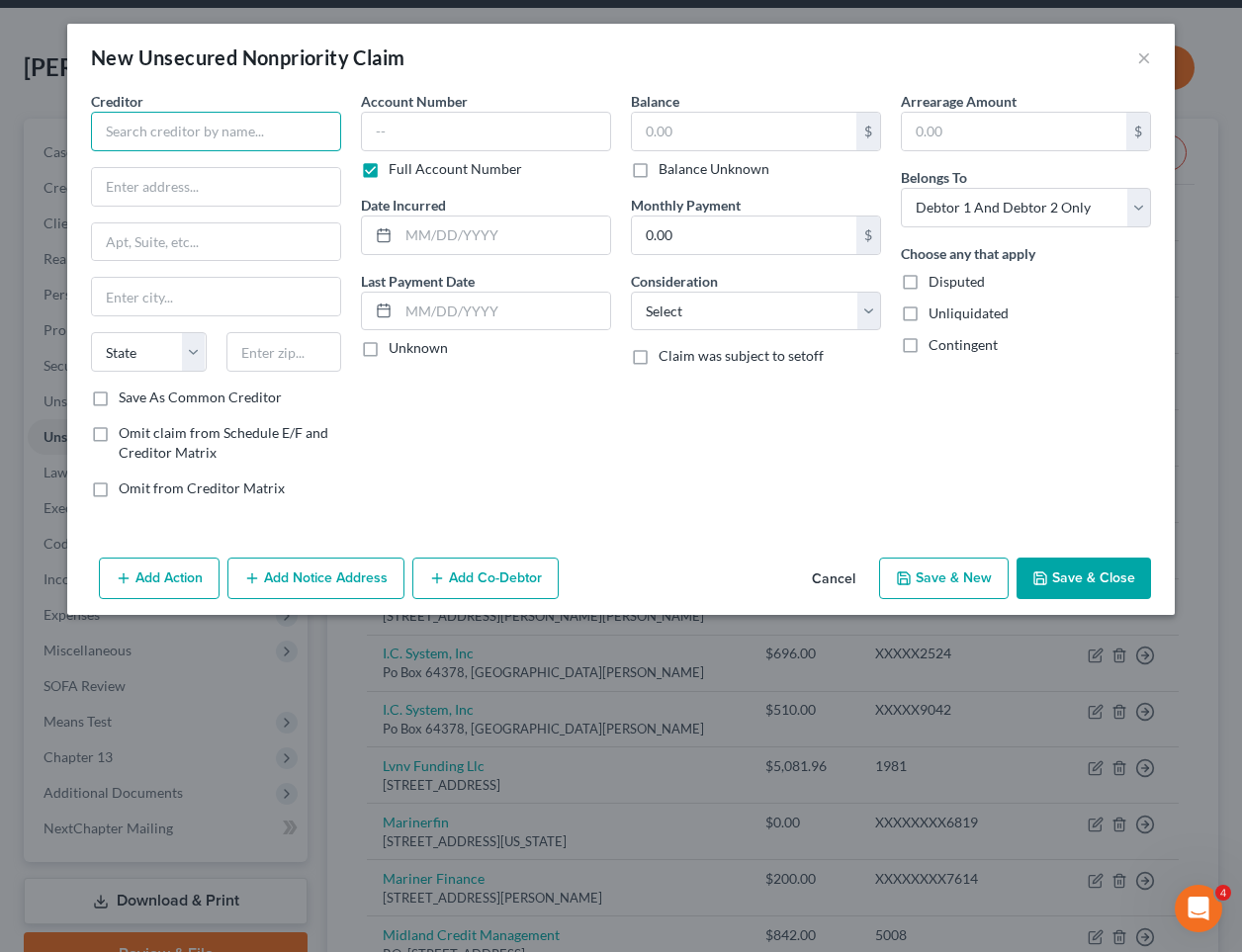 click at bounding box center (216, 131) 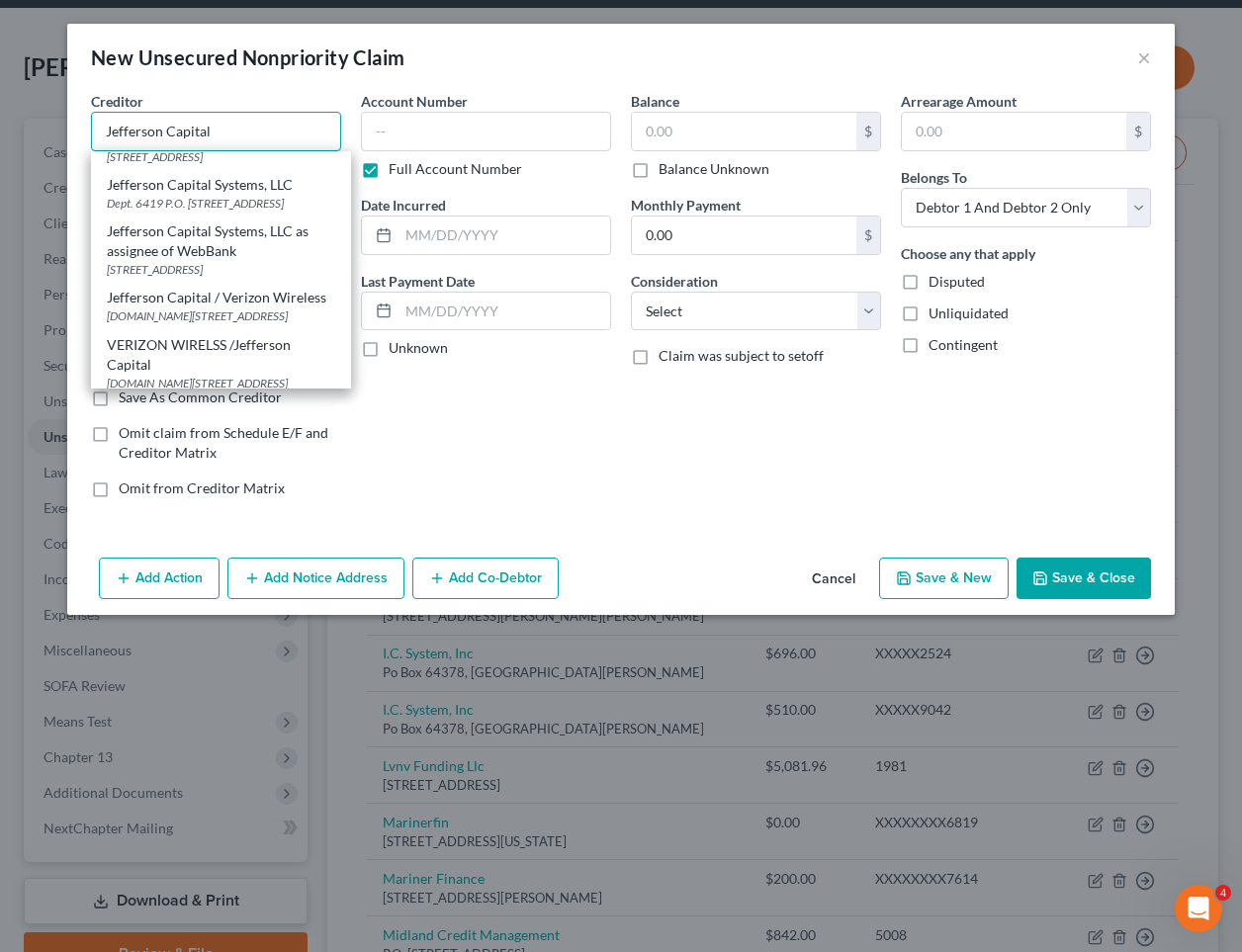 scroll, scrollTop: 142, scrollLeft: 0, axis: vertical 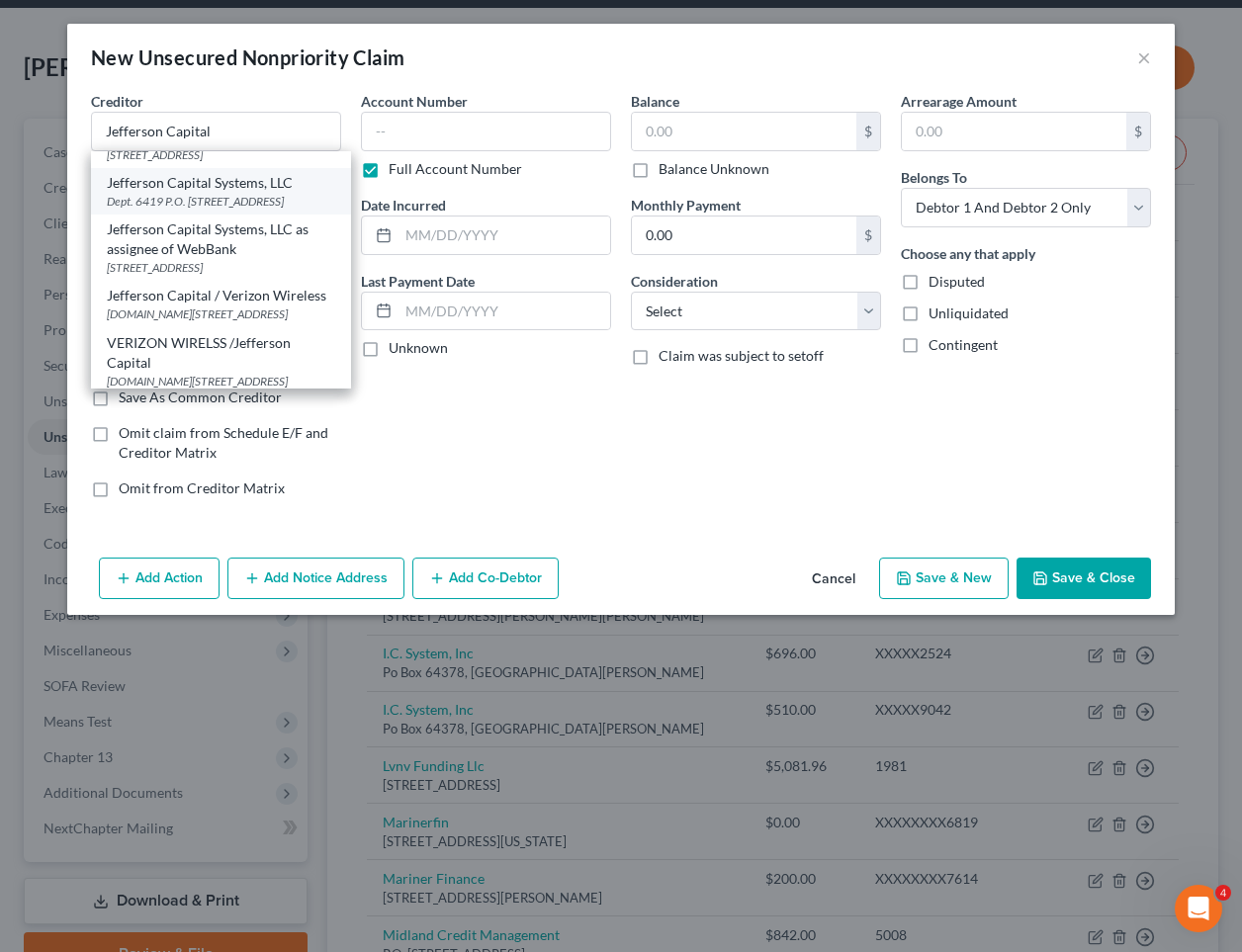 click on "Dept. 6419 P.O. [STREET_ADDRESS]" at bounding box center (221, 201) 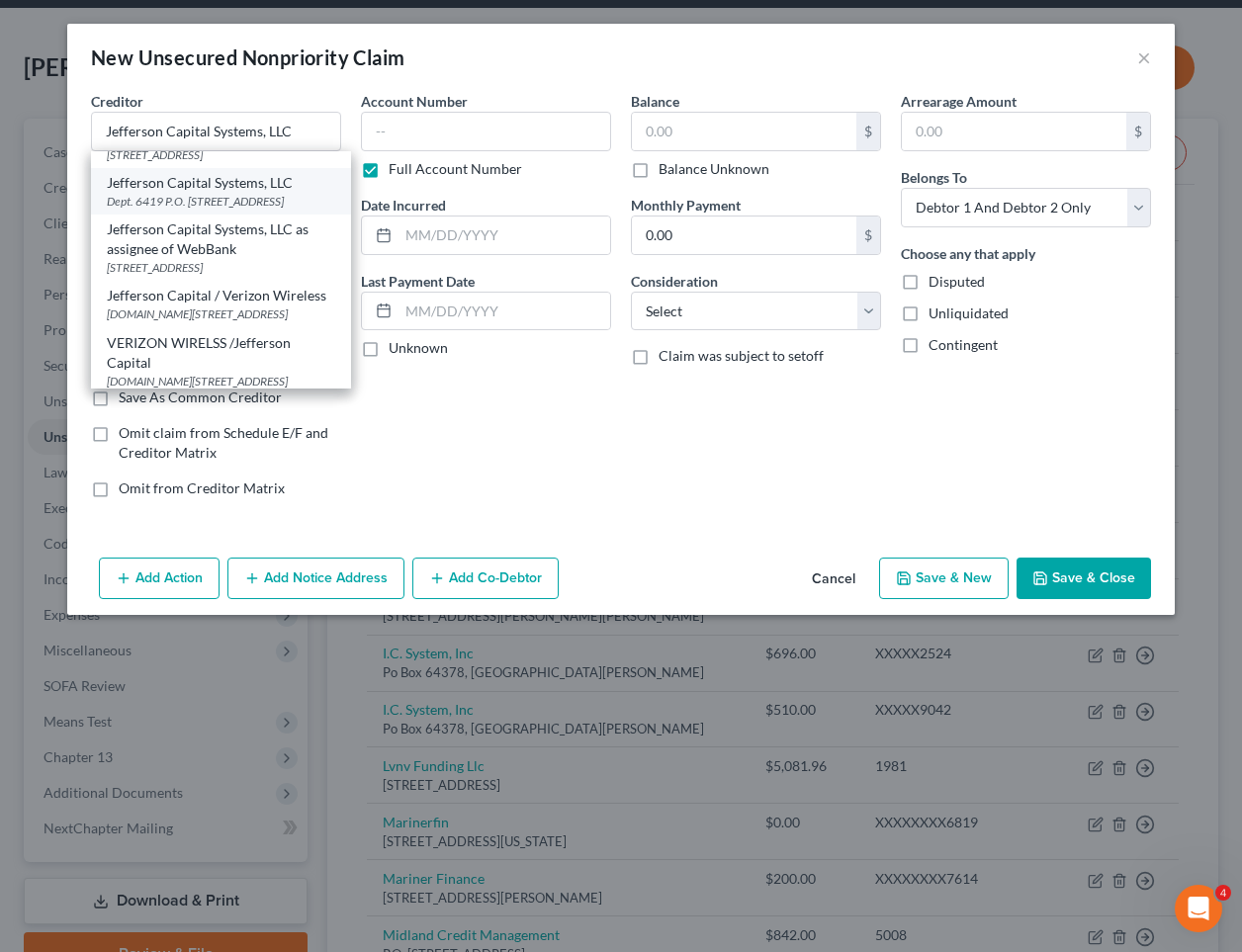 select on "0" 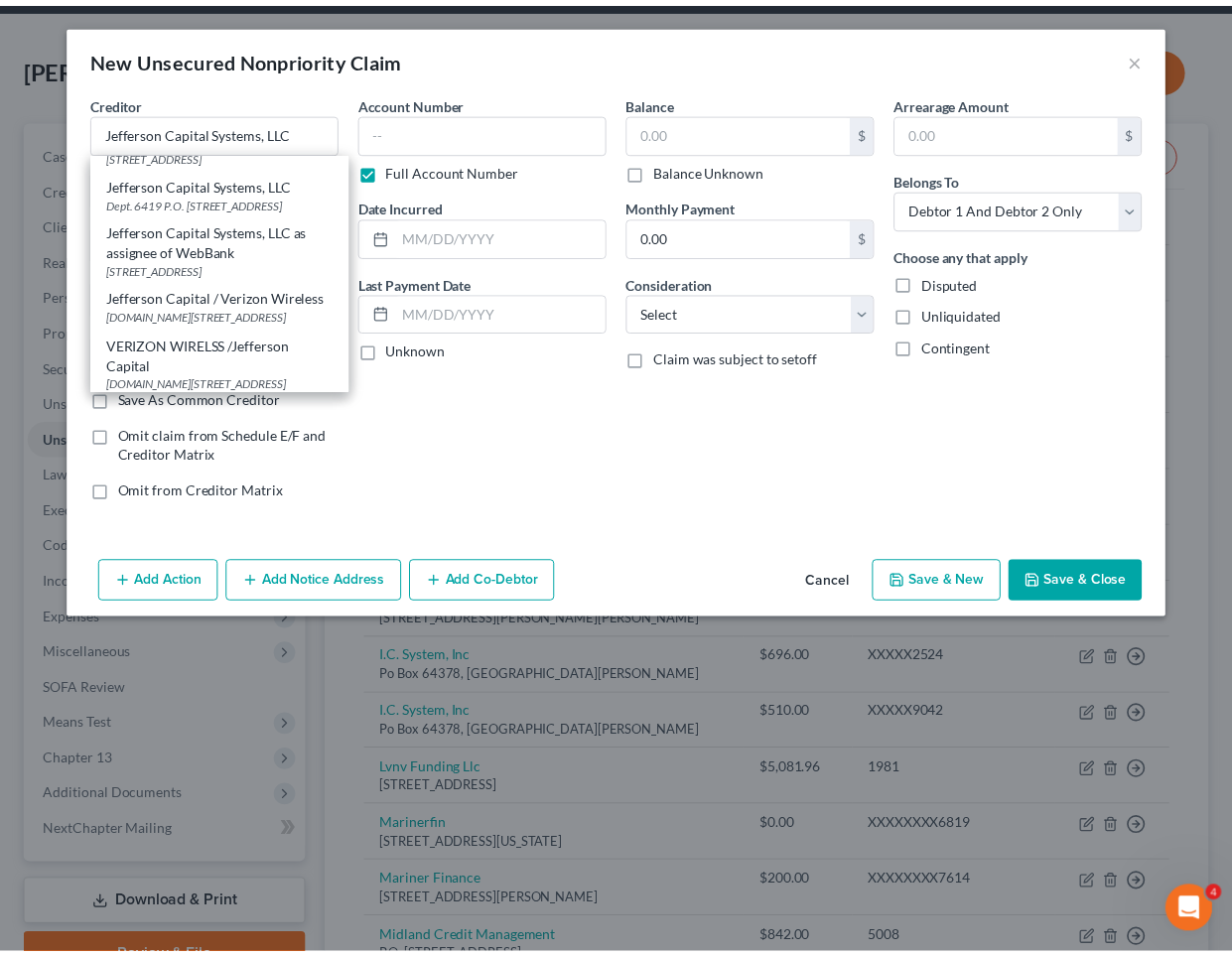 scroll, scrollTop: 0, scrollLeft: 0, axis: both 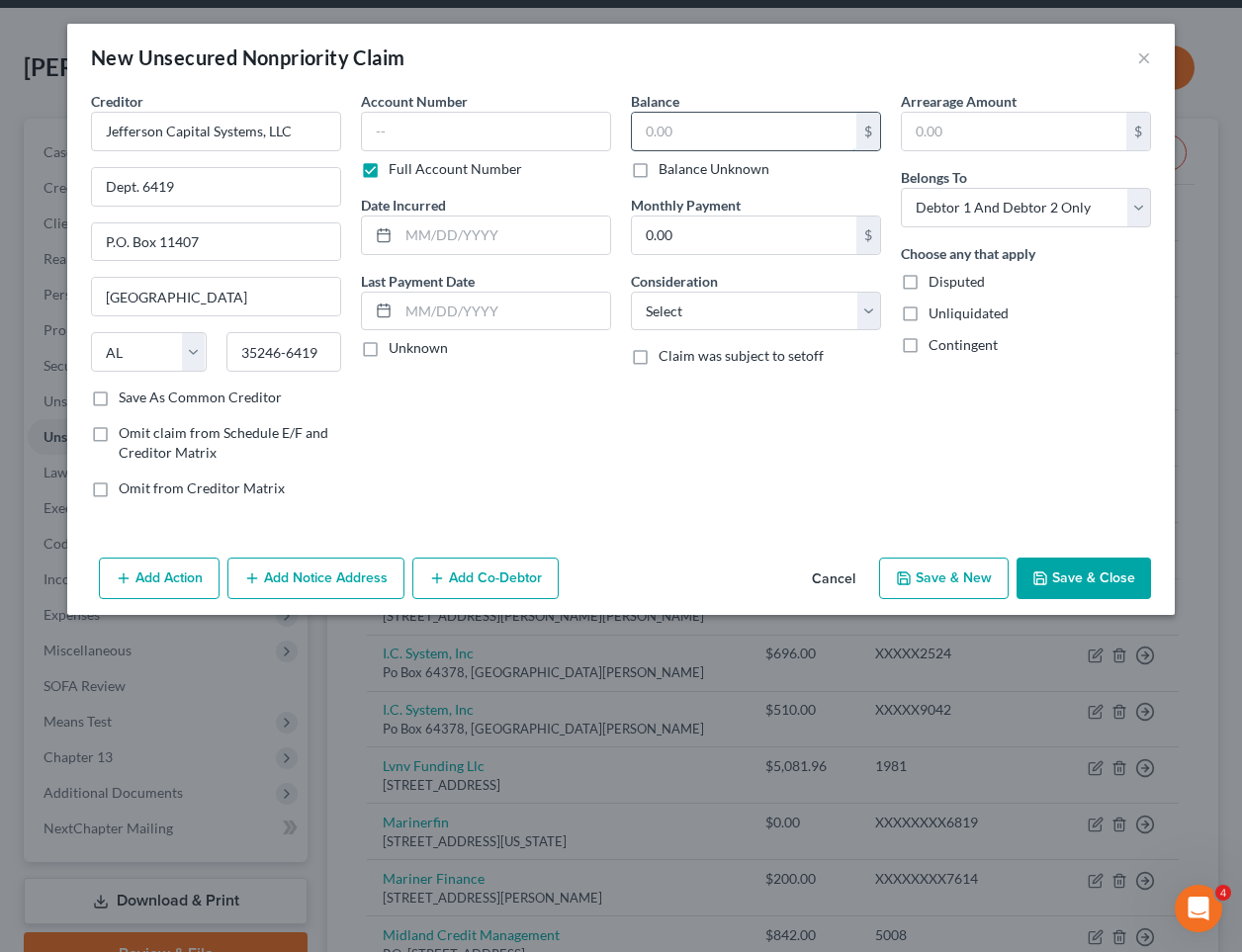 click at bounding box center [744, 131] 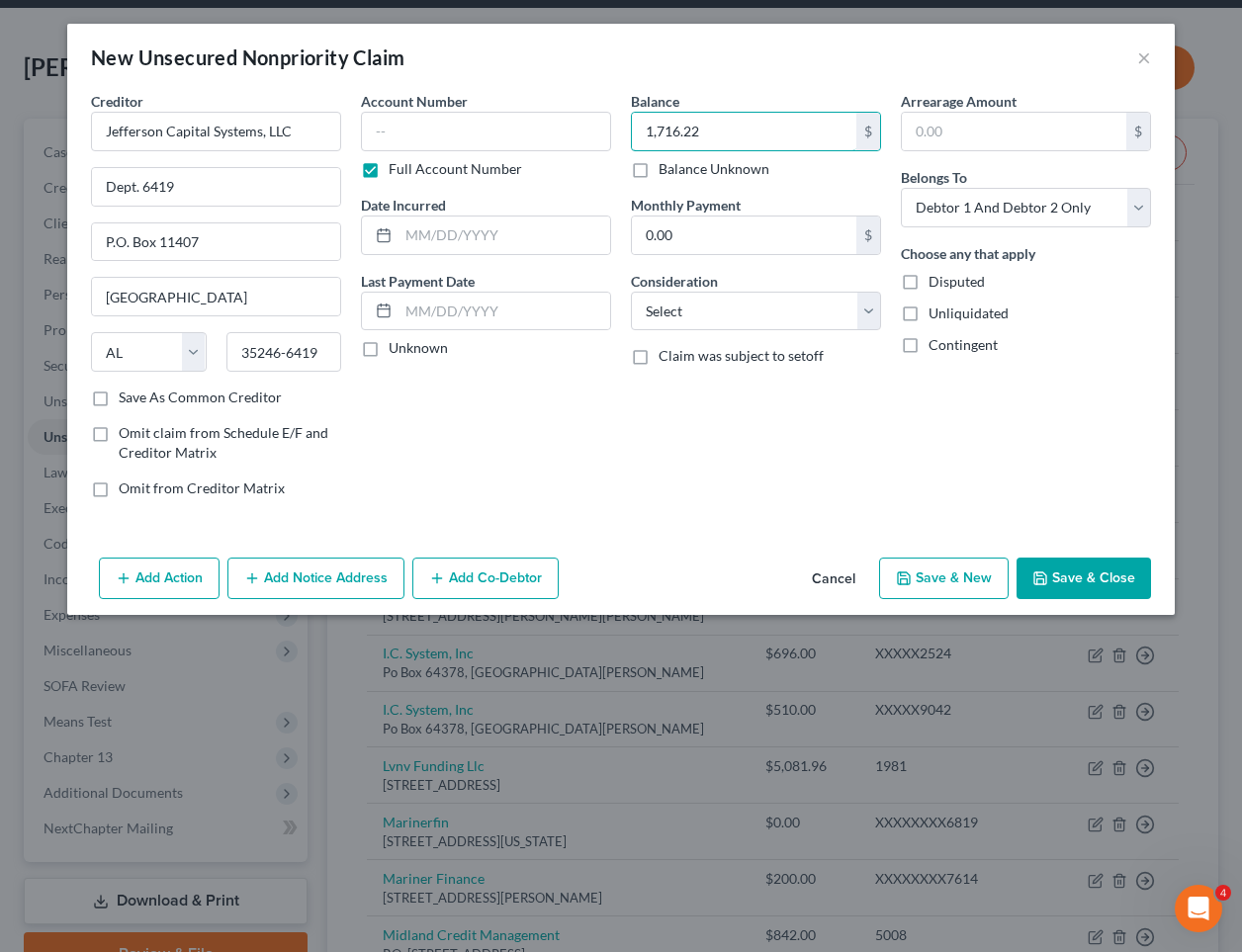 type on "1,716.22" 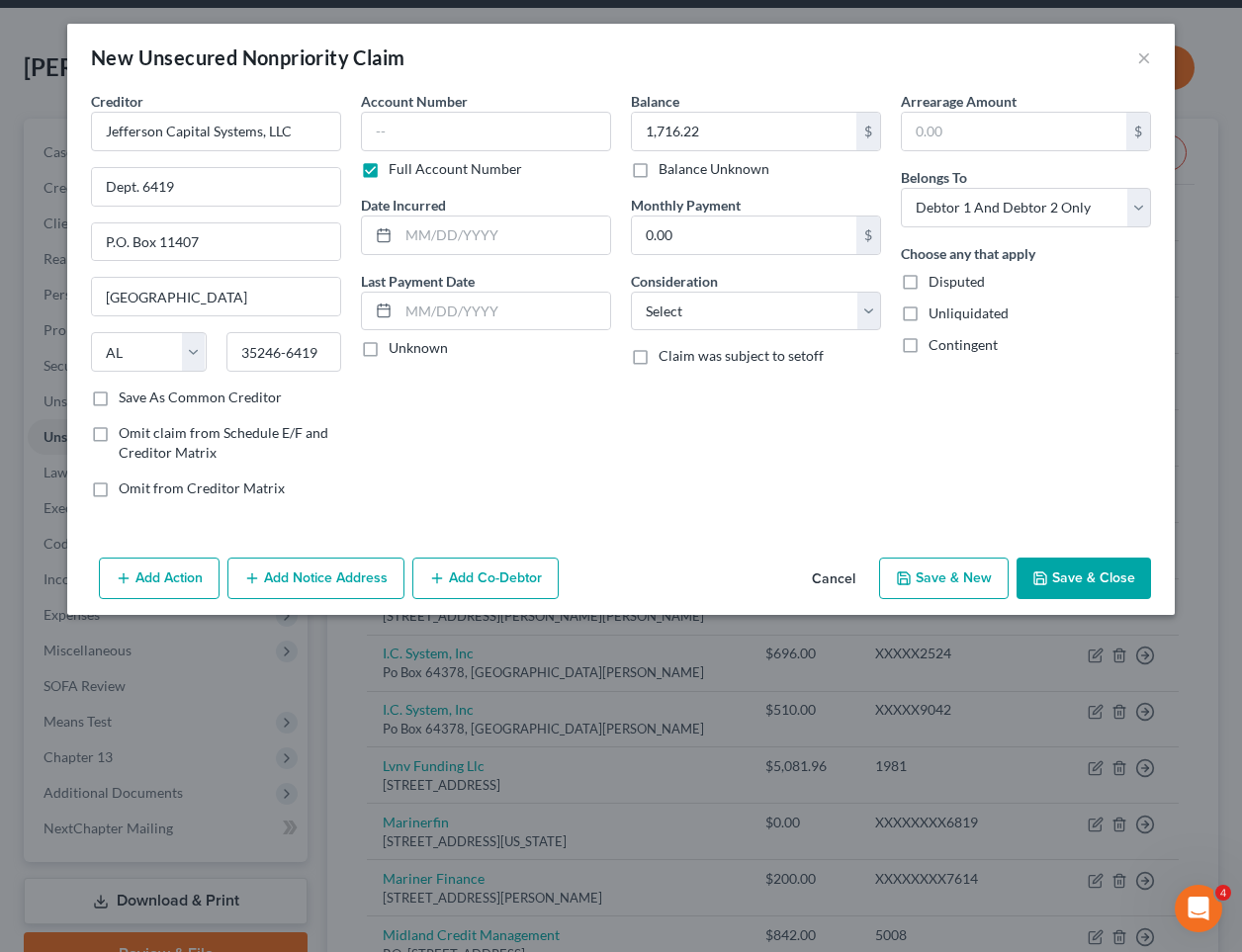 click on "Save & Close" at bounding box center (1084, 578) 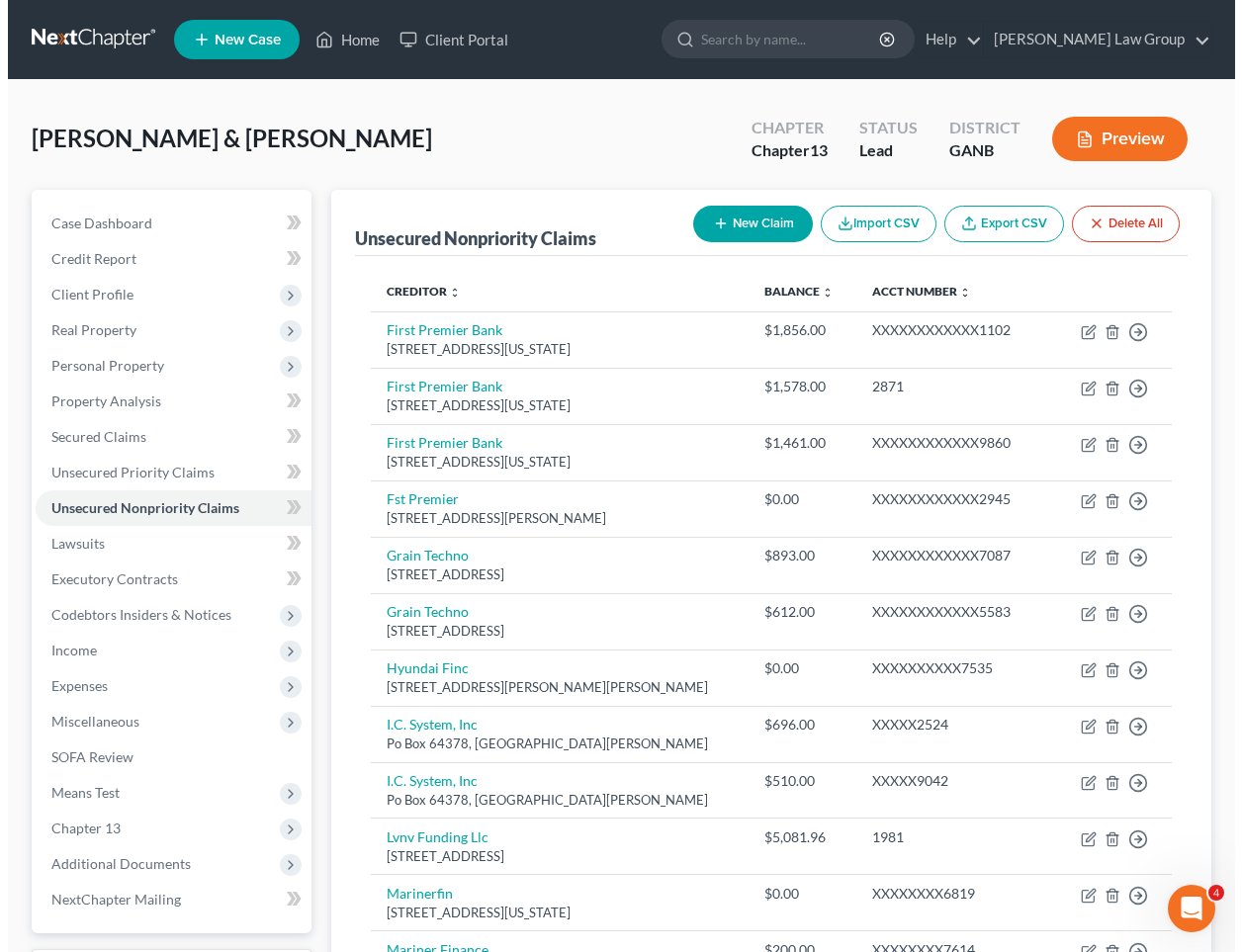 scroll, scrollTop: 0, scrollLeft: 0, axis: both 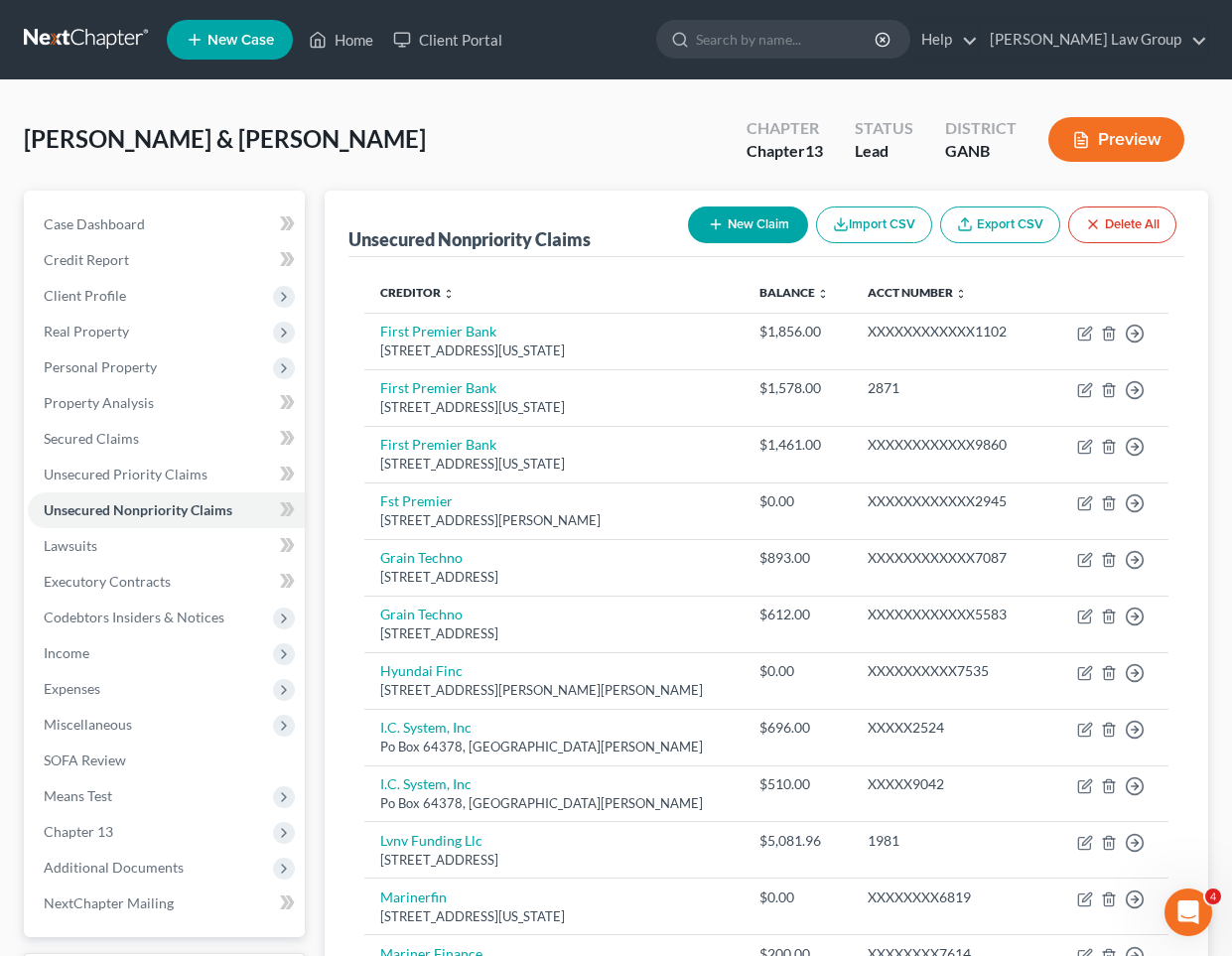 click on "New Claim" at bounding box center [748, 224] 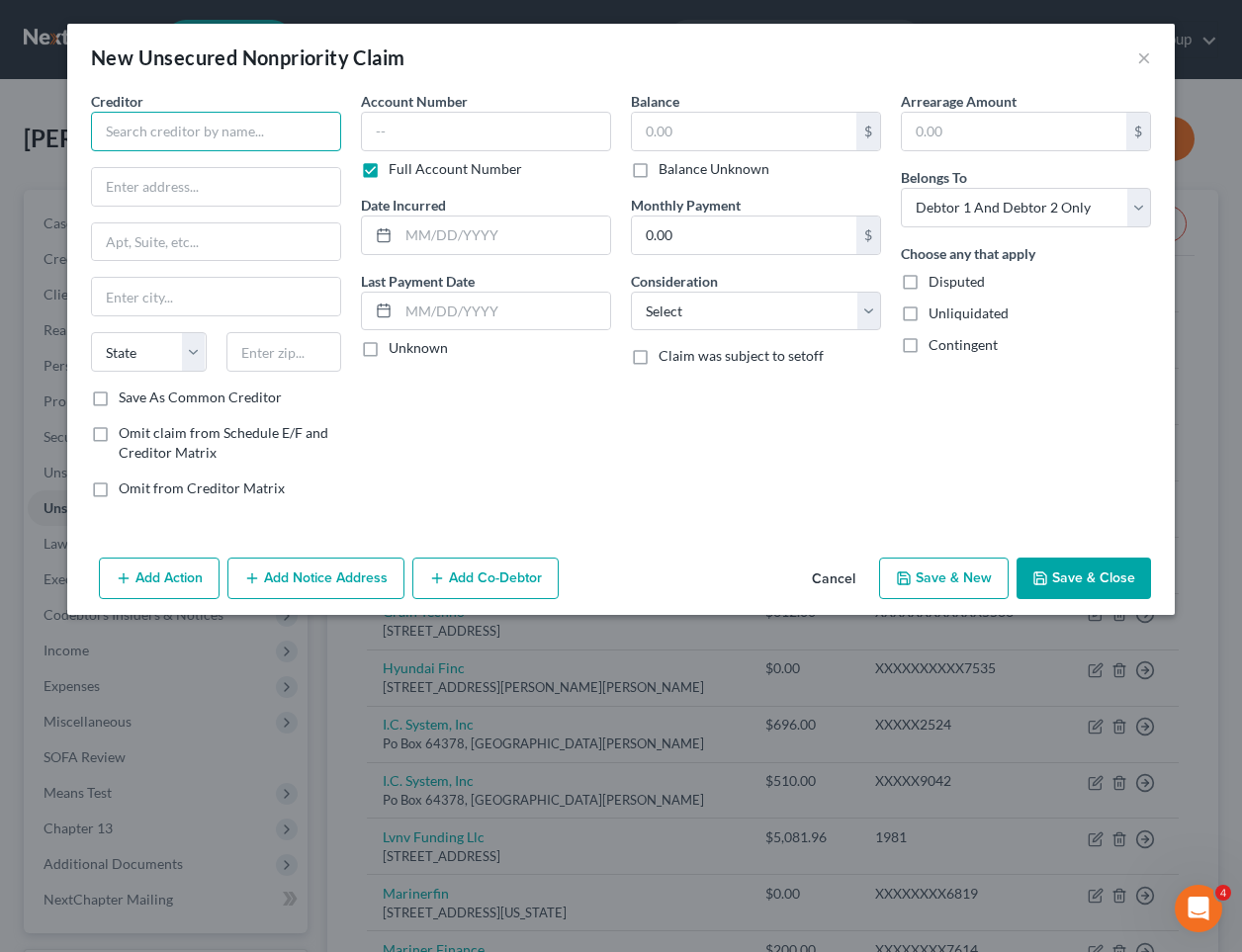 click at bounding box center [216, 131] 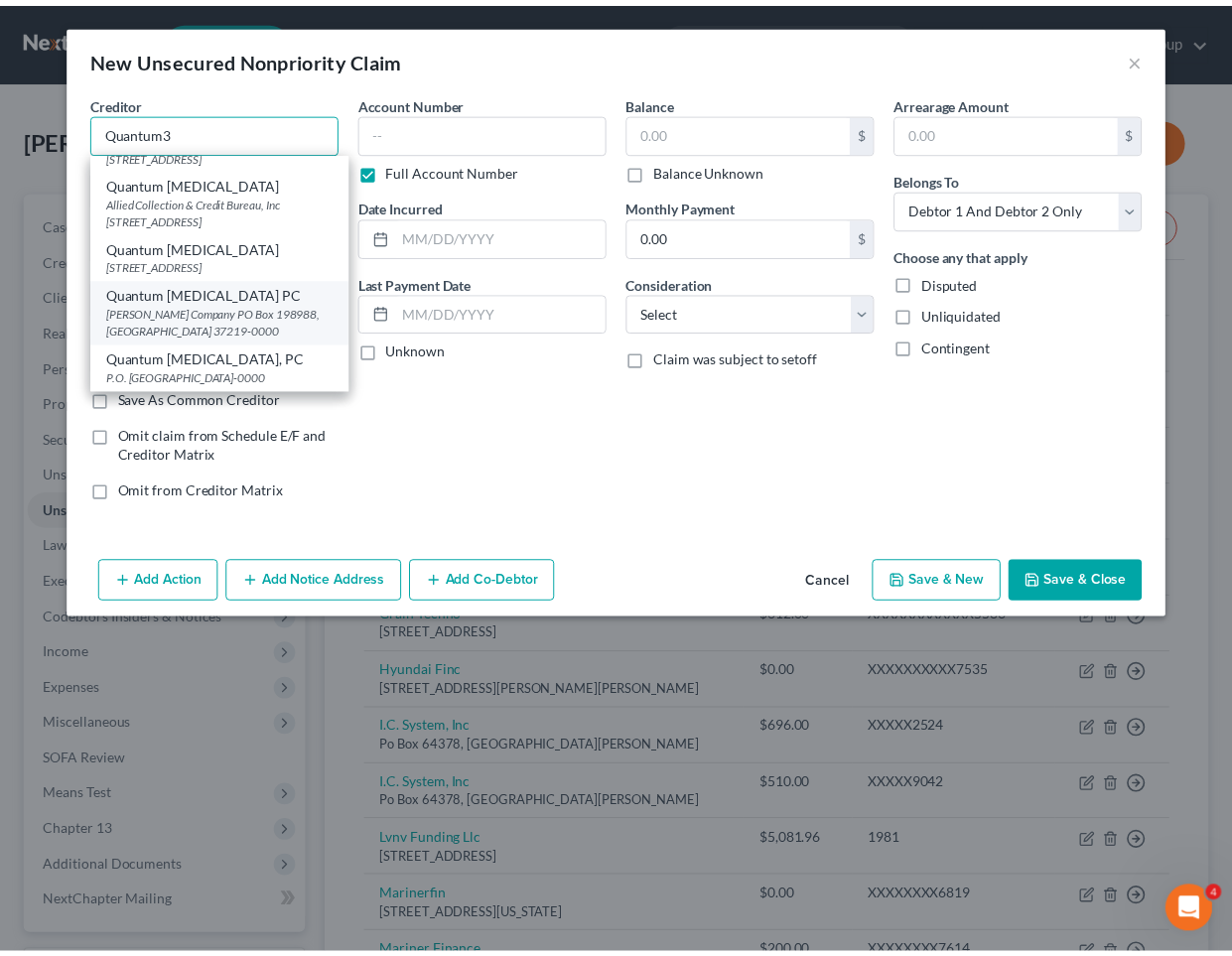 scroll, scrollTop: 0, scrollLeft: 0, axis: both 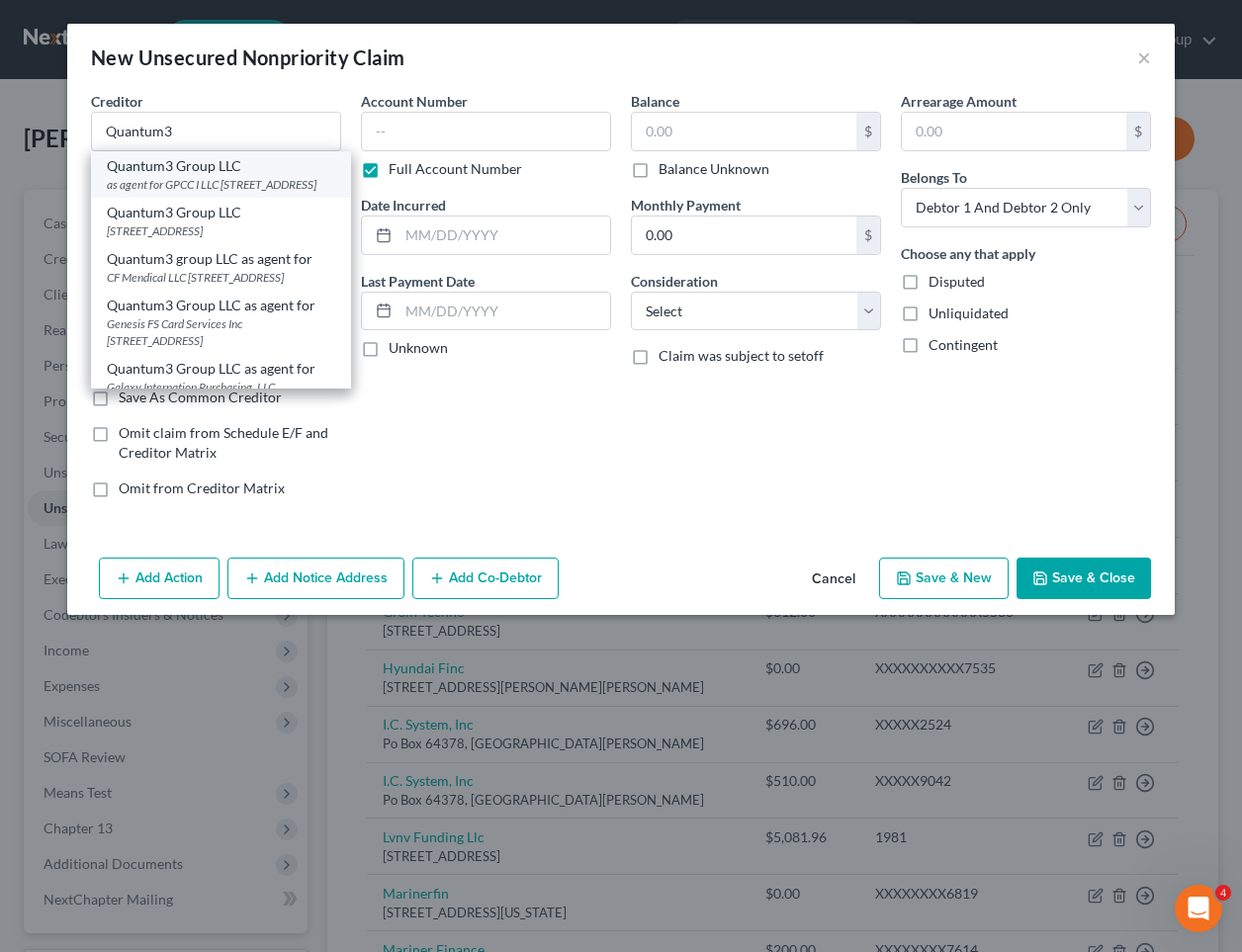 click on "as agent for GPCC I LLC [STREET_ADDRESS]" at bounding box center [221, 184] 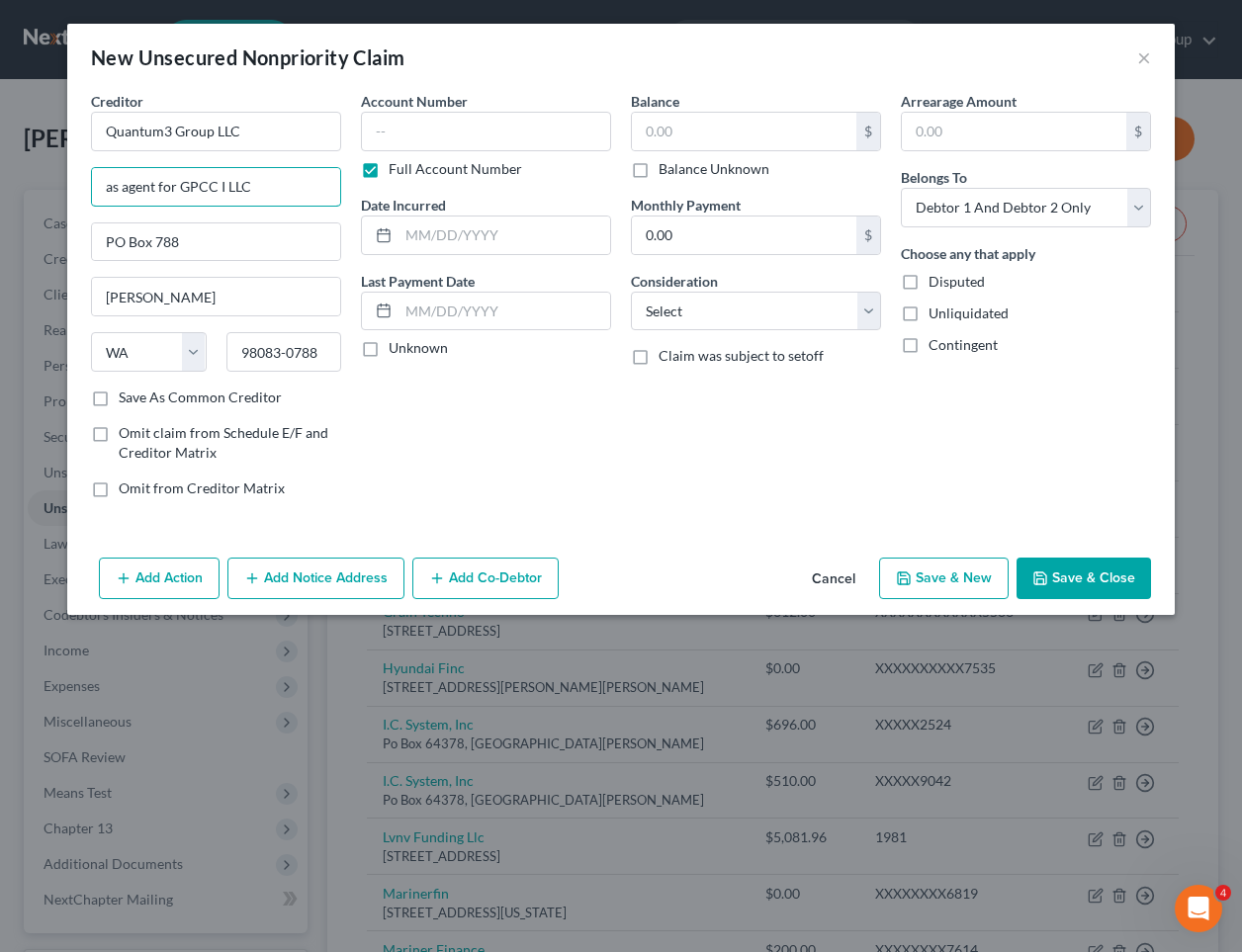 drag, startPoint x: 270, startPoint y: 185, endPoint x: 0, endPoint y: 171, distance: 270.36272 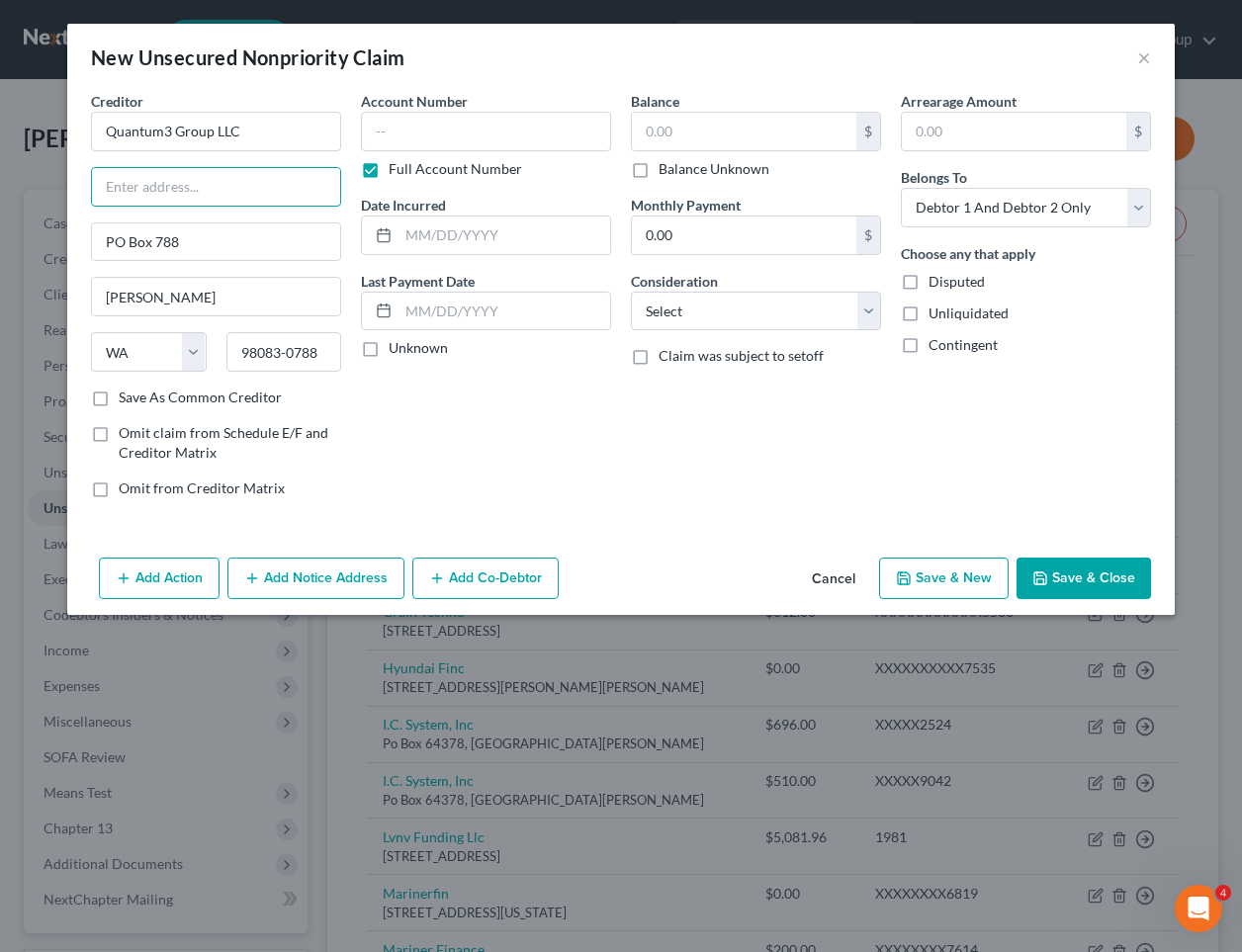 type 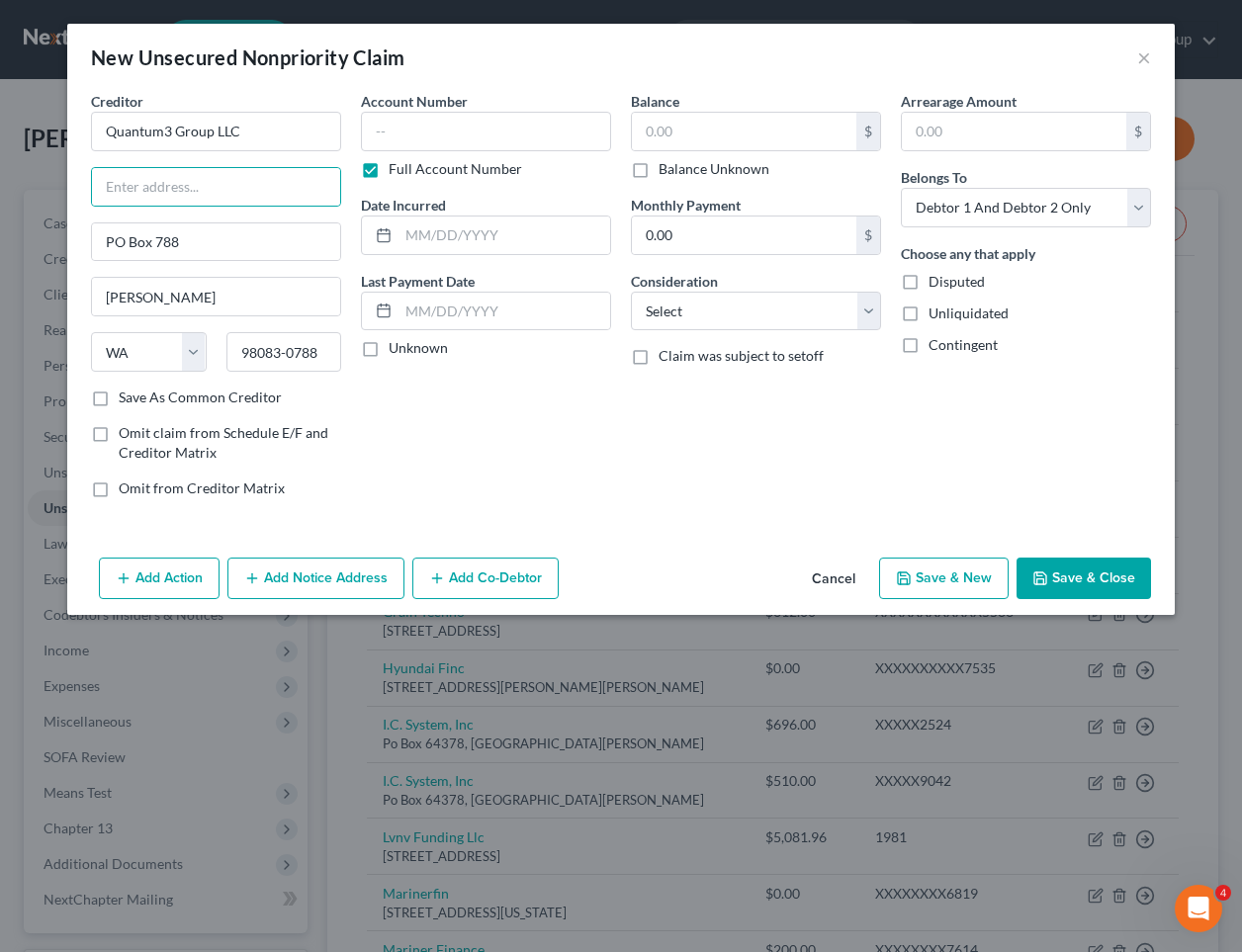 click on "Add Notice Address" at bounding box center (315, 578) 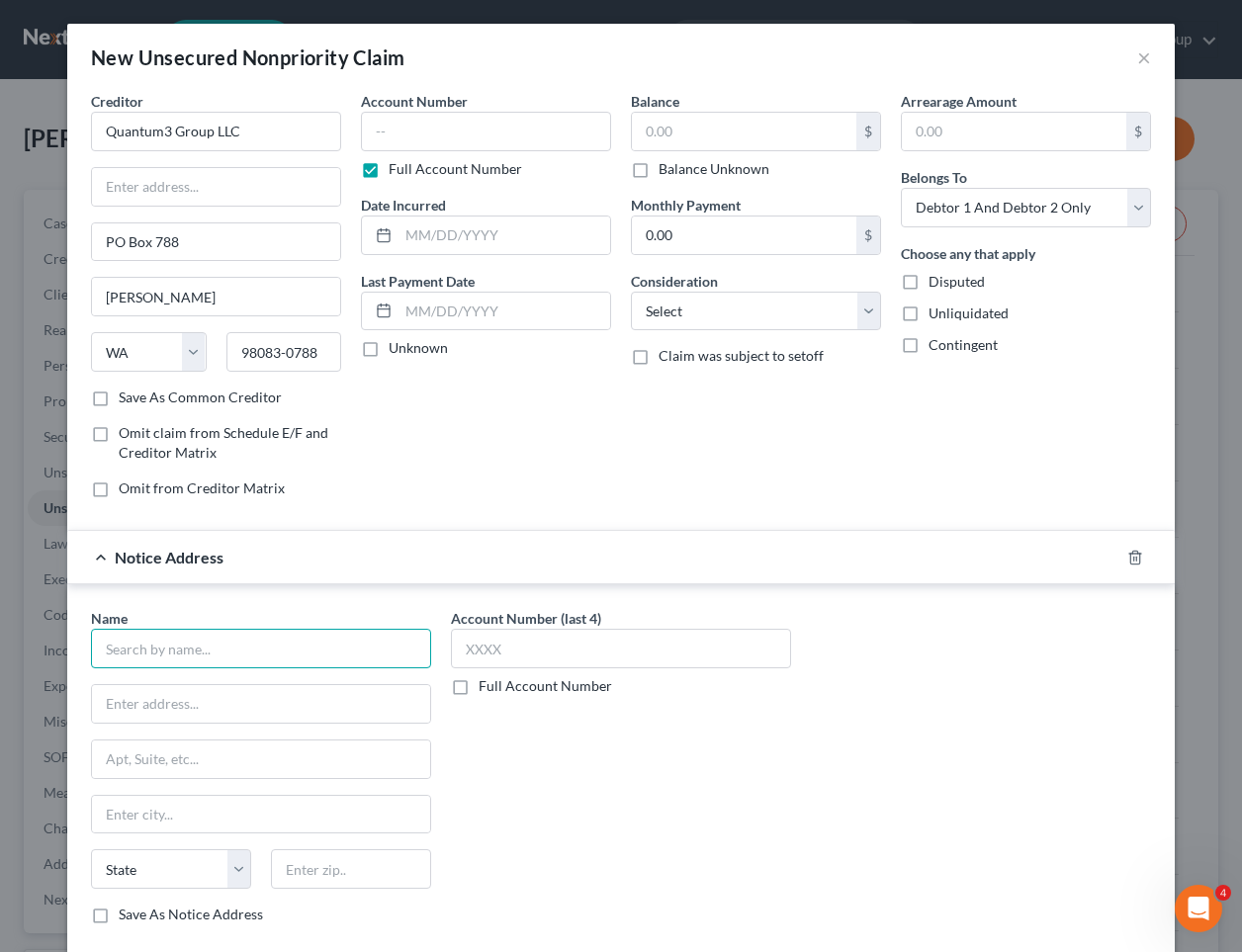 click at bounding box center (261, 649) 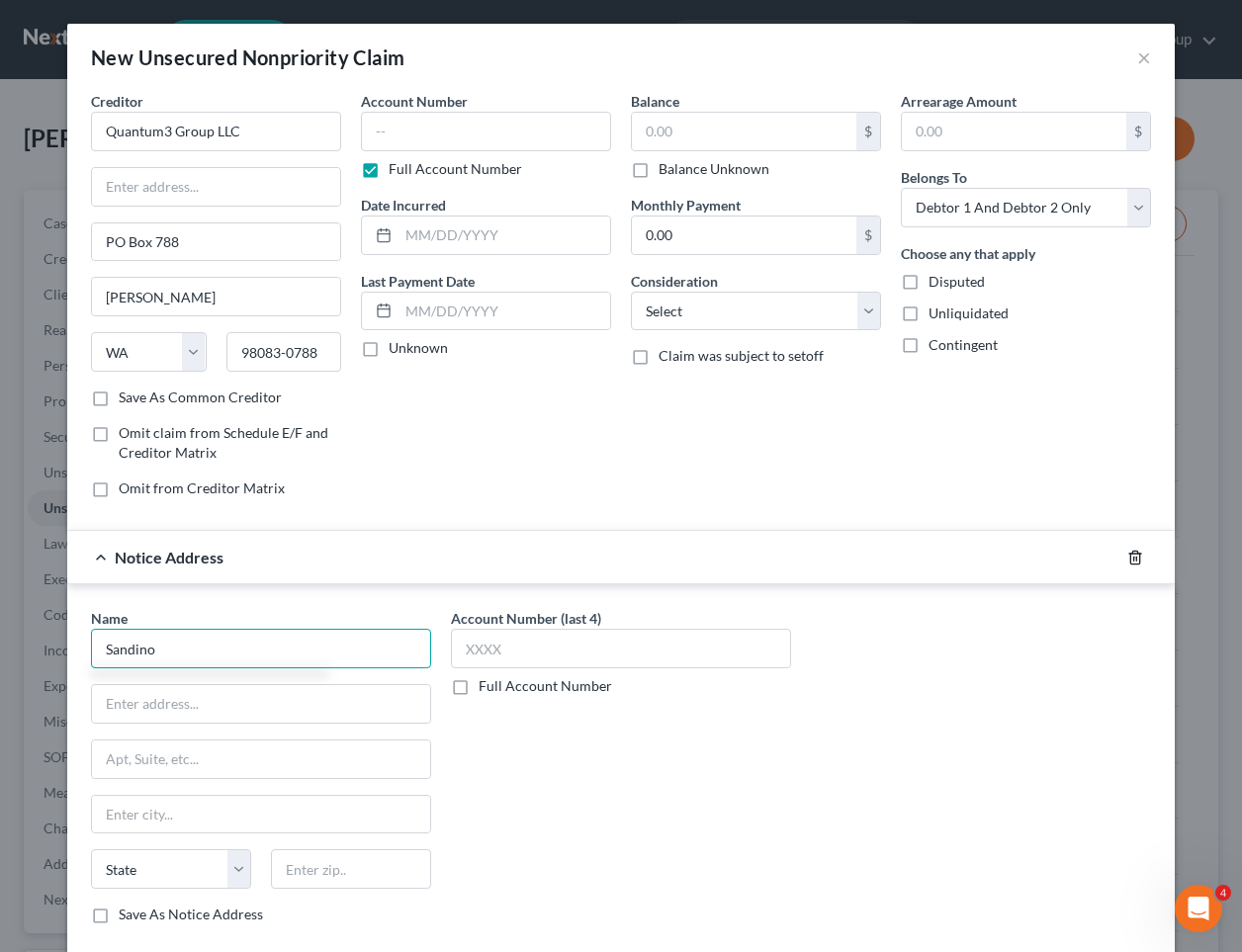 type on "Sandino" 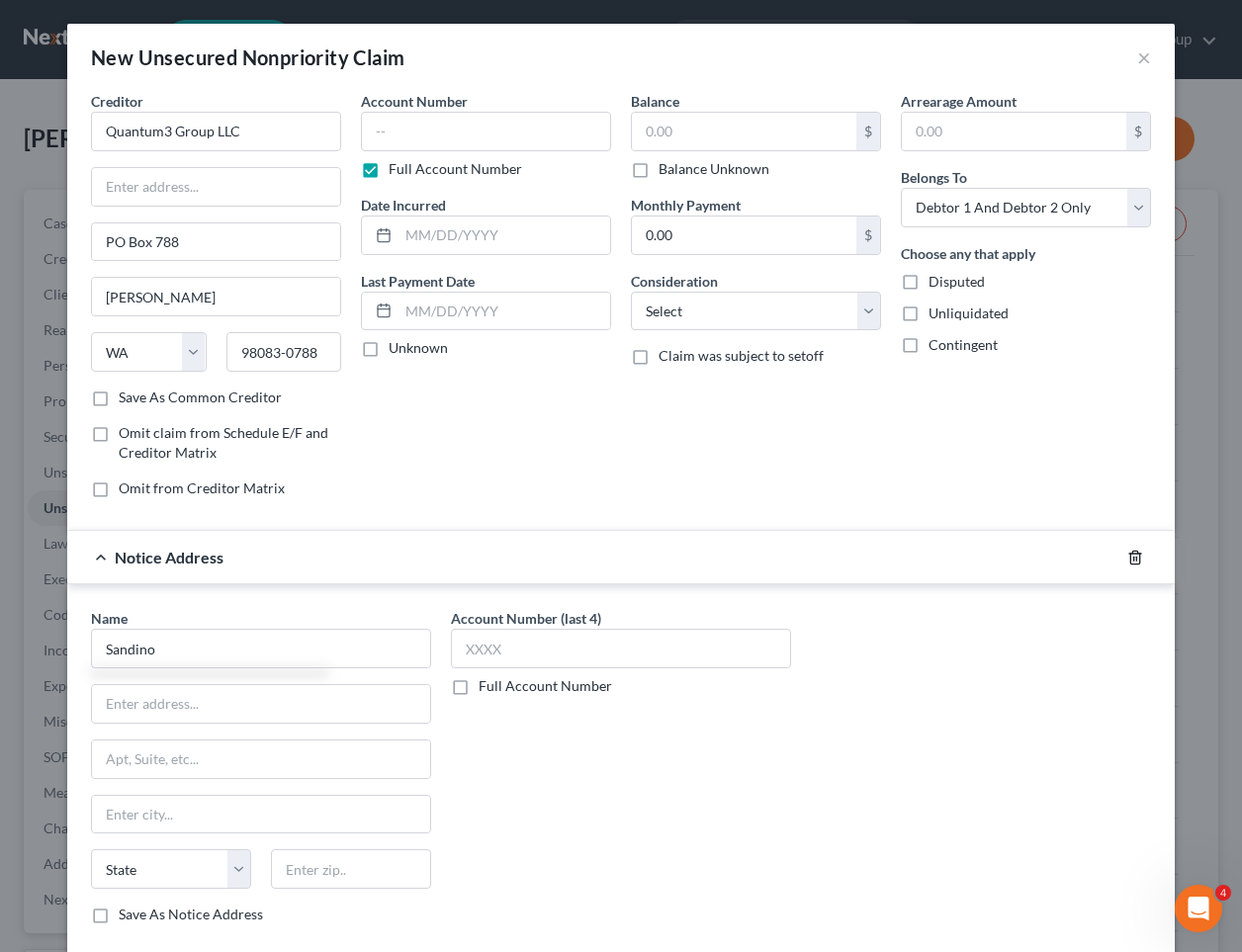 click 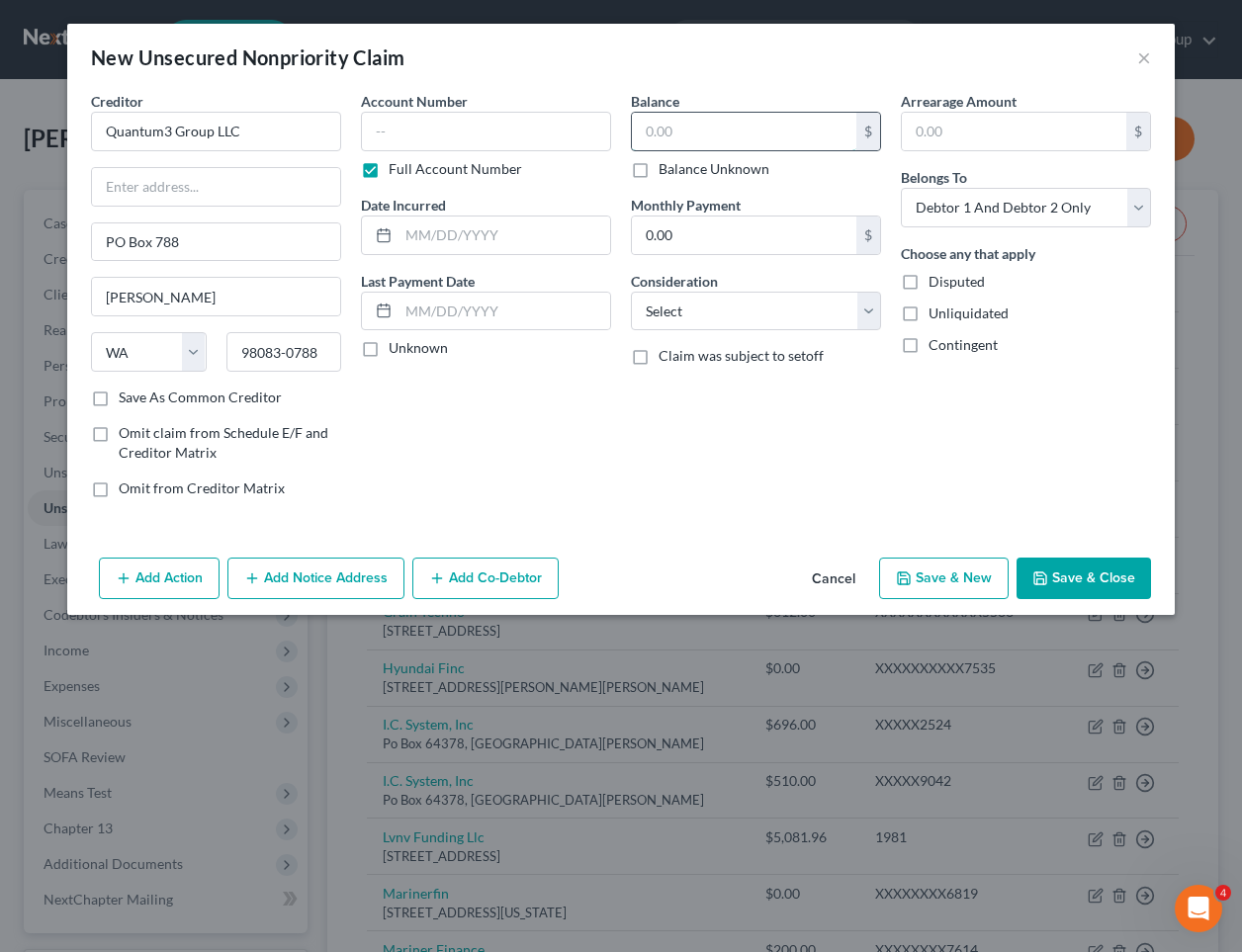 click at bounding box center [744, 131] 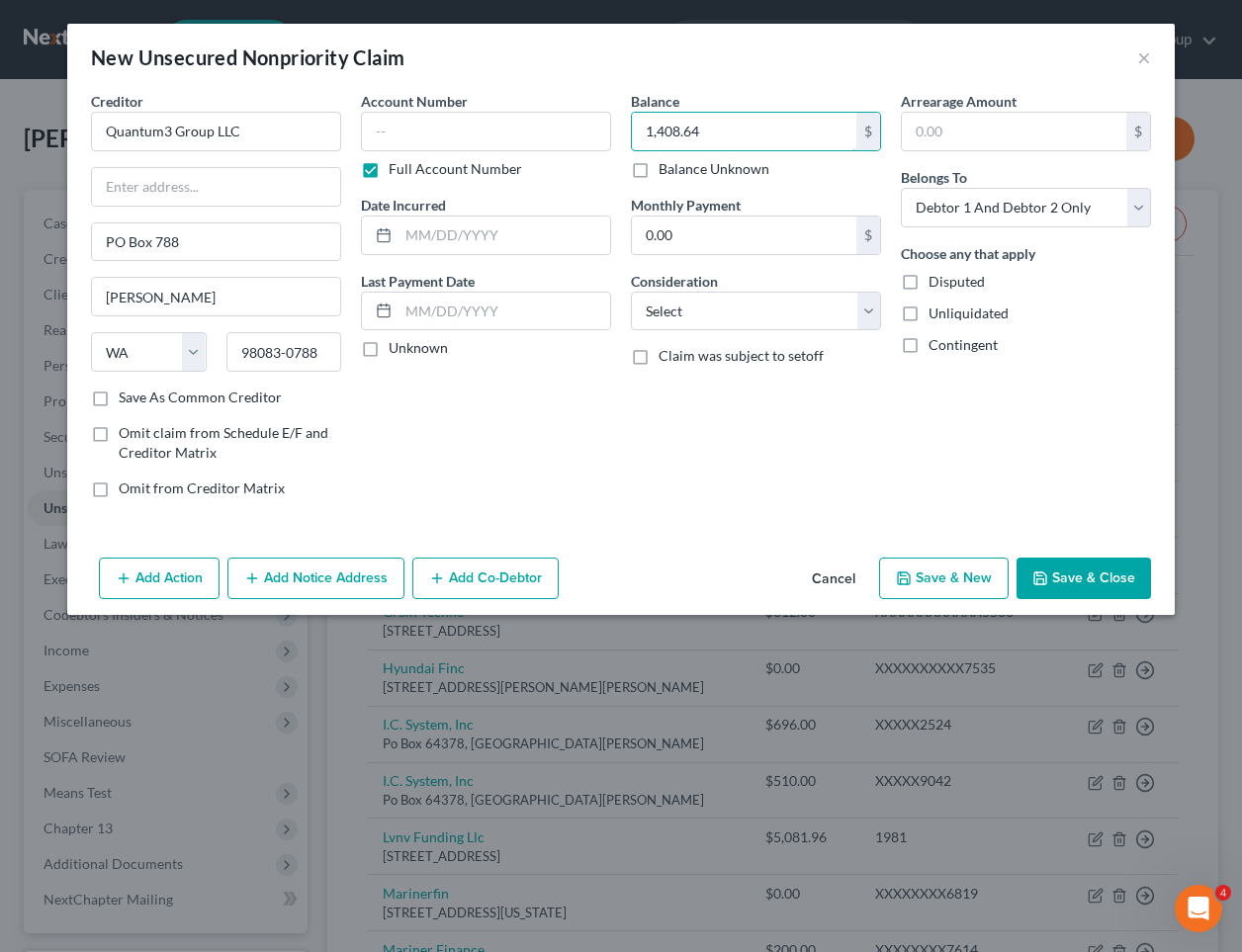 type on "1,408.64" 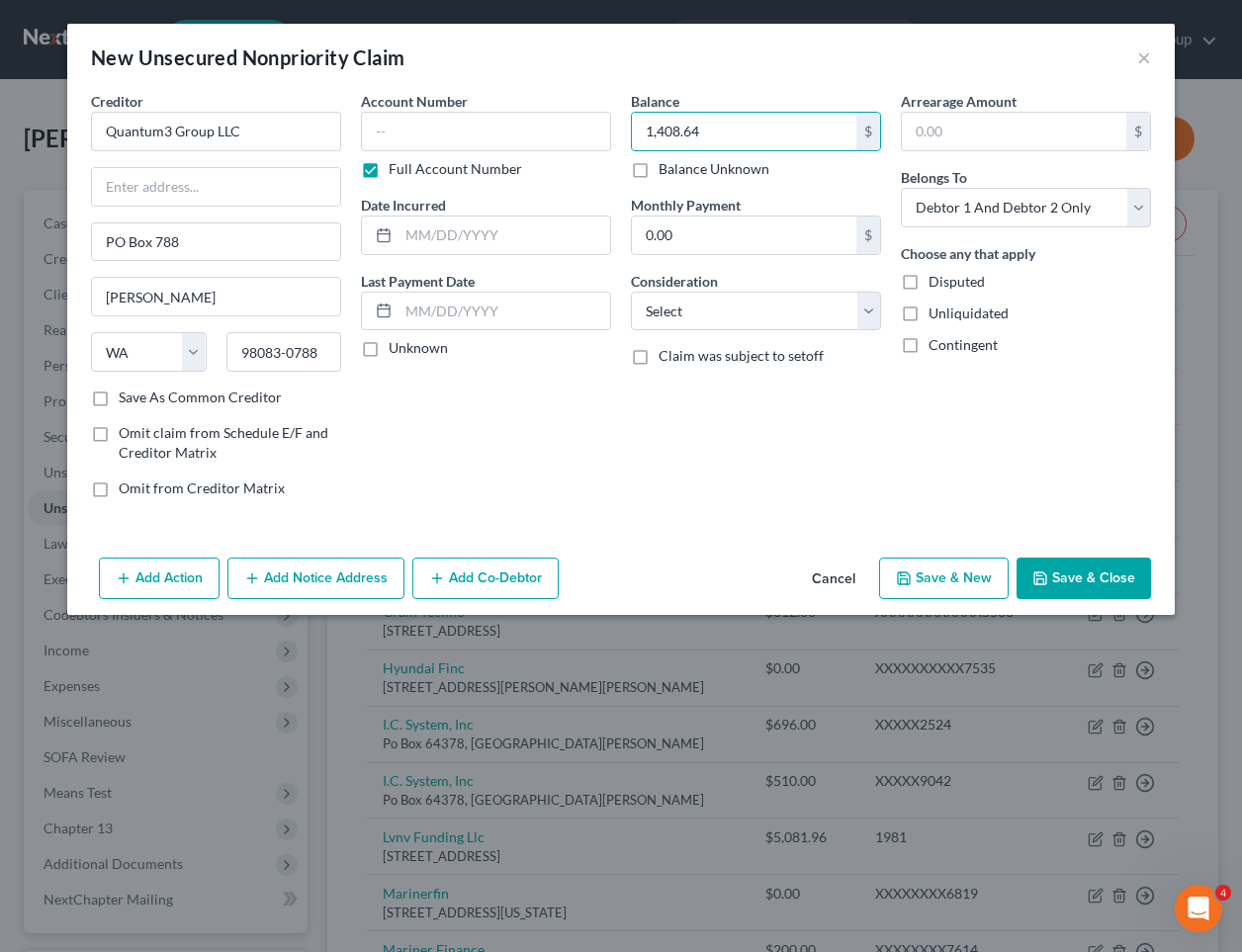 click on "Save & Close" at bounding box center (1084, 578) 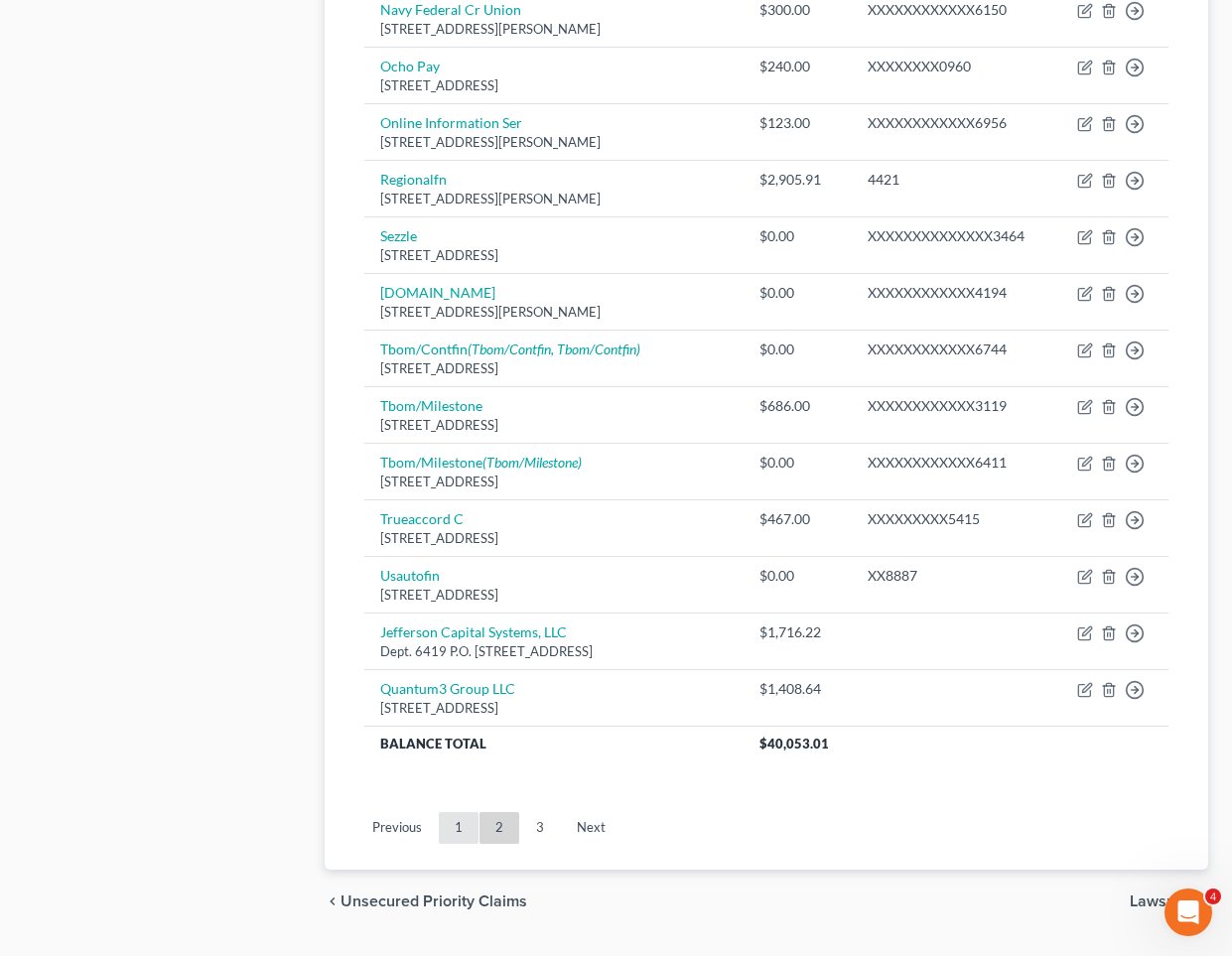 click on "1" at bounding box center (459, 828) 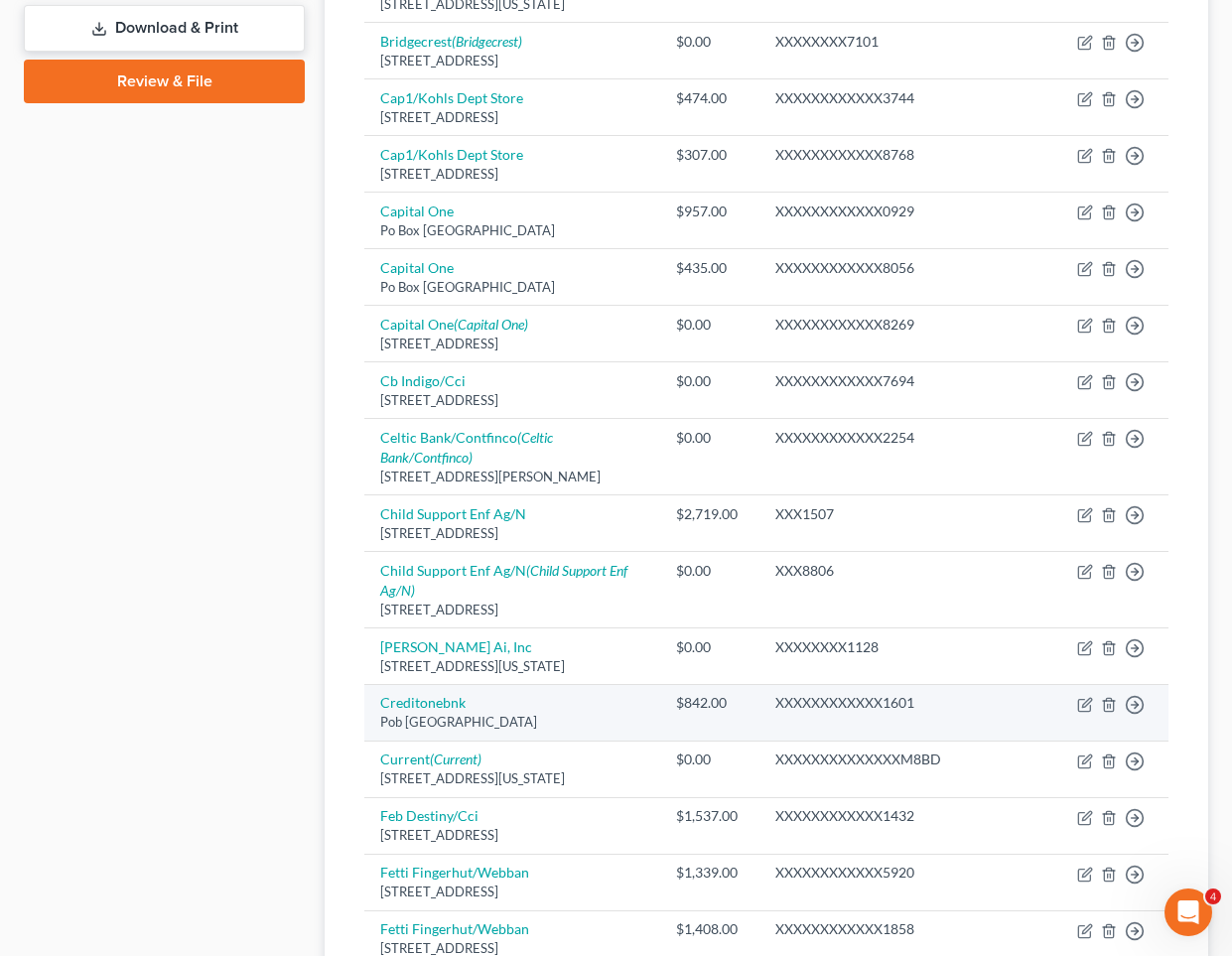 scroll, scrollTop: 963, scrollLeft: 0, axis: vertical 